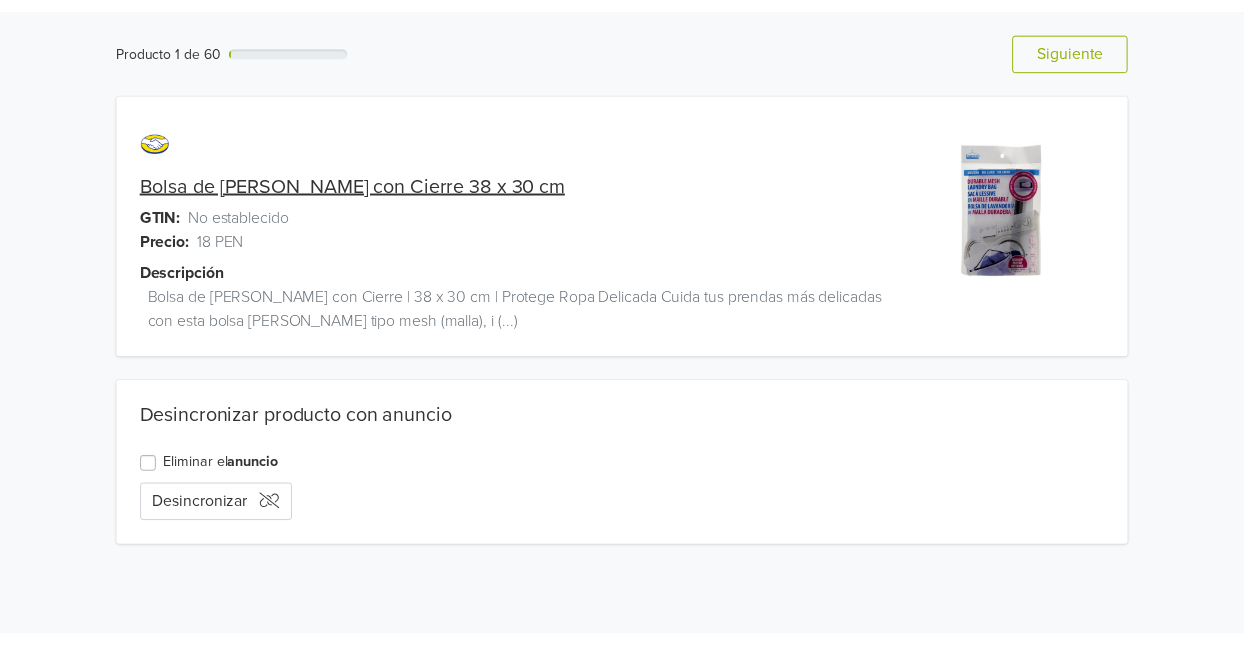 scroll, scrollTop: 0, scrollLeft: 0, axis: both 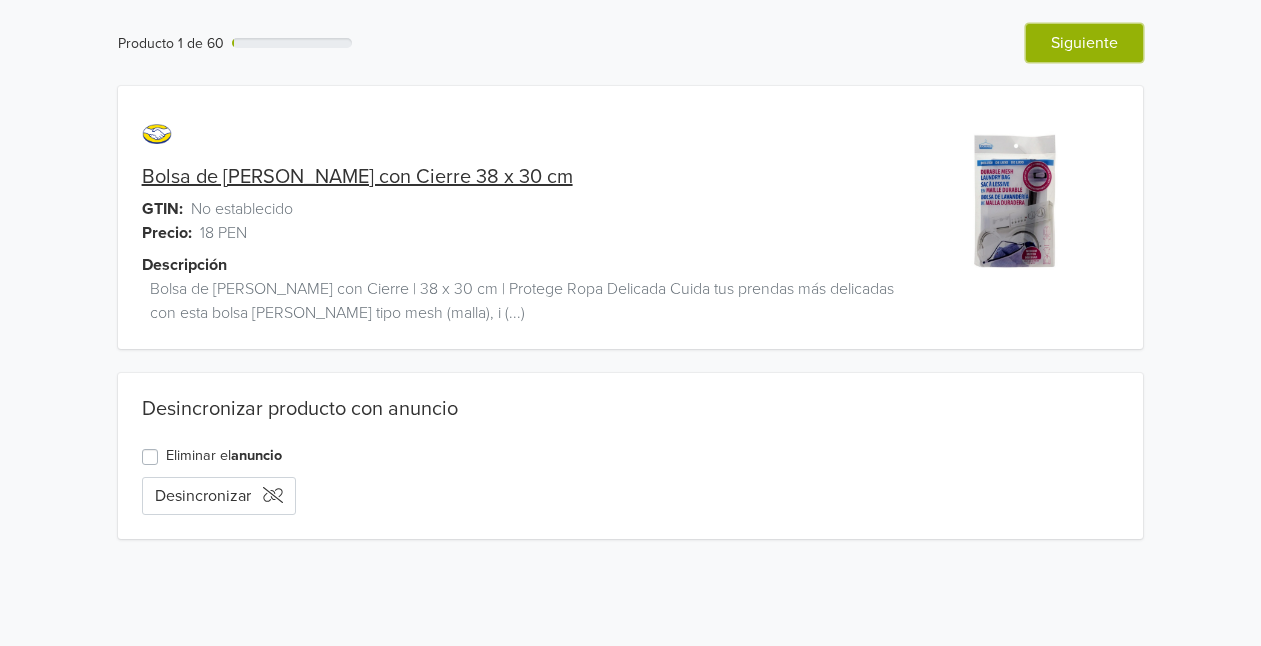 click on "Siguiente" at bounding box center [1084, 43] 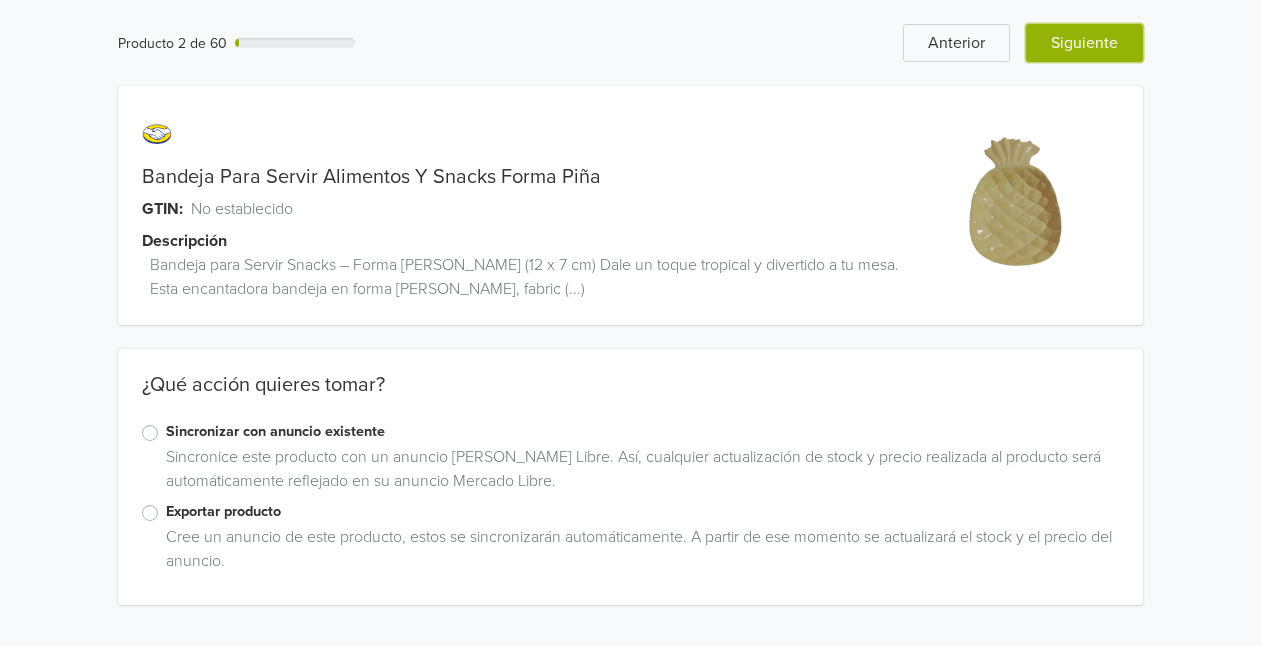 click on "Siguiente" at bounding box center (1084, 43) 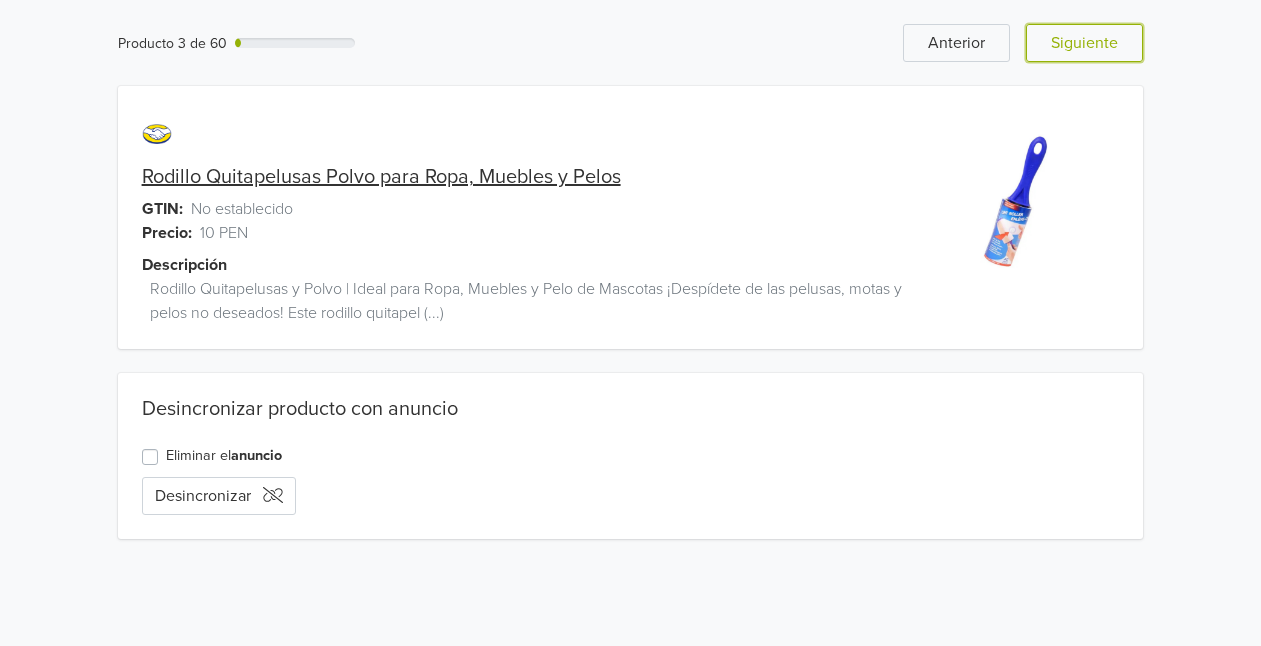click on "Siguiente" at bounding box center [1084, 43] 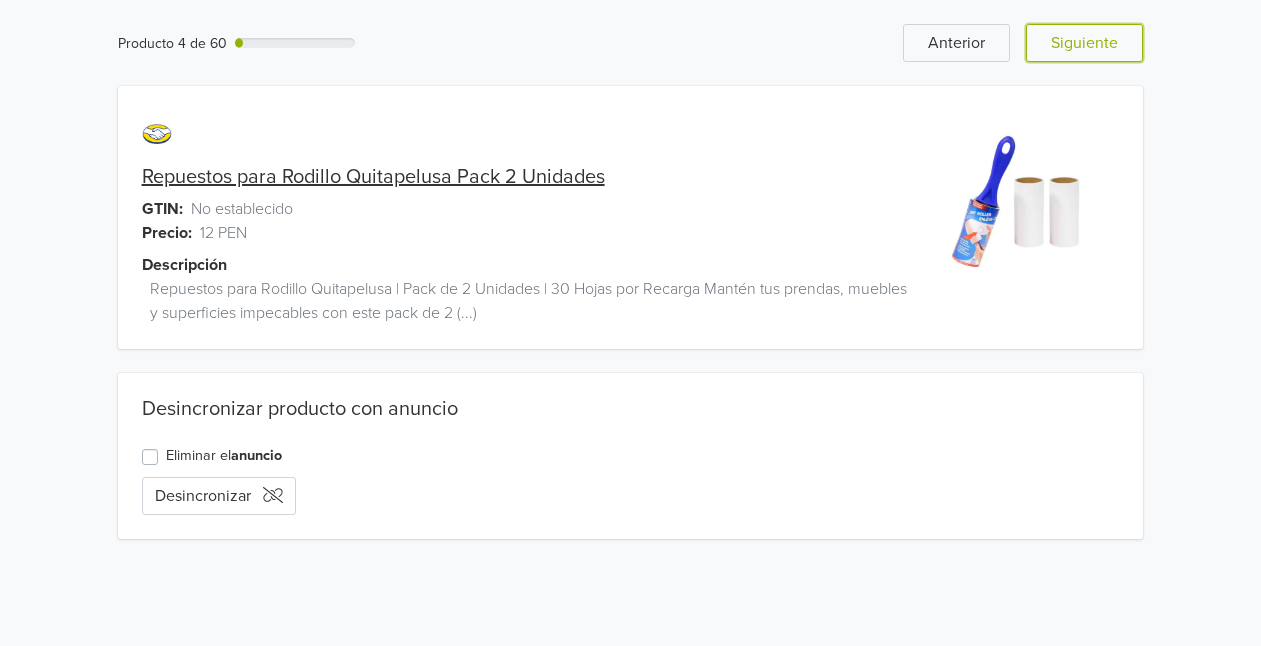 click on "Siguiente" at bounding box center (1084, 43) 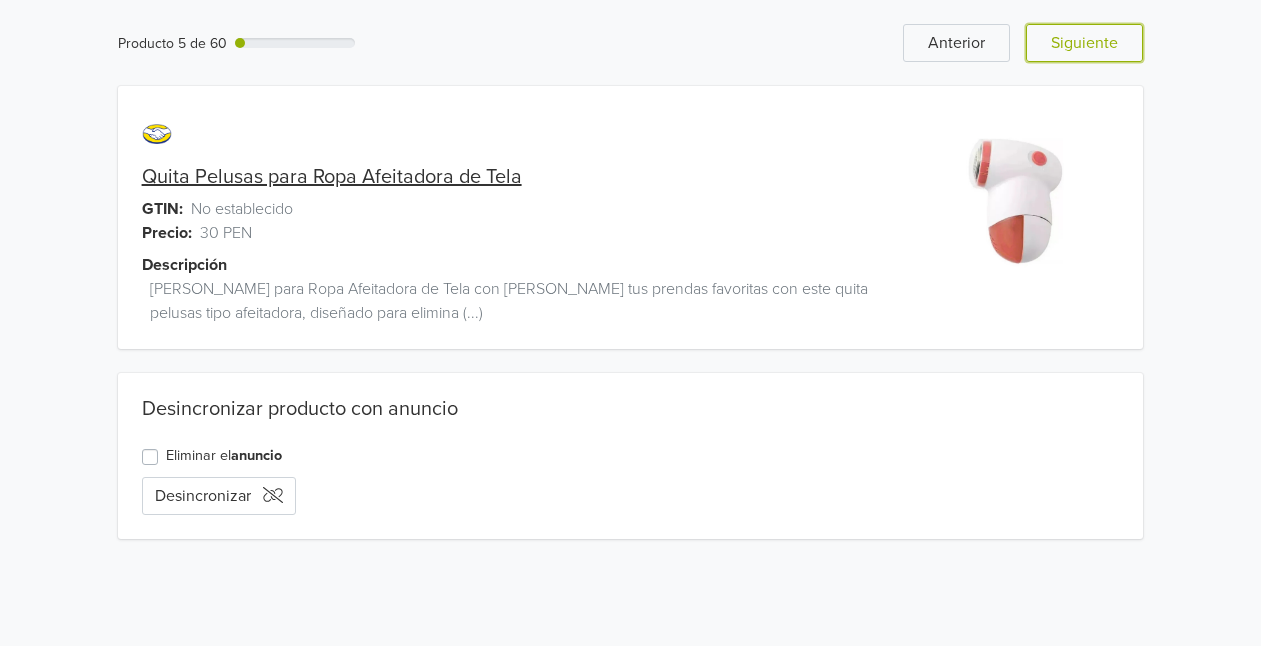 click on "Siguiente" at bounding box center [1084, 43] 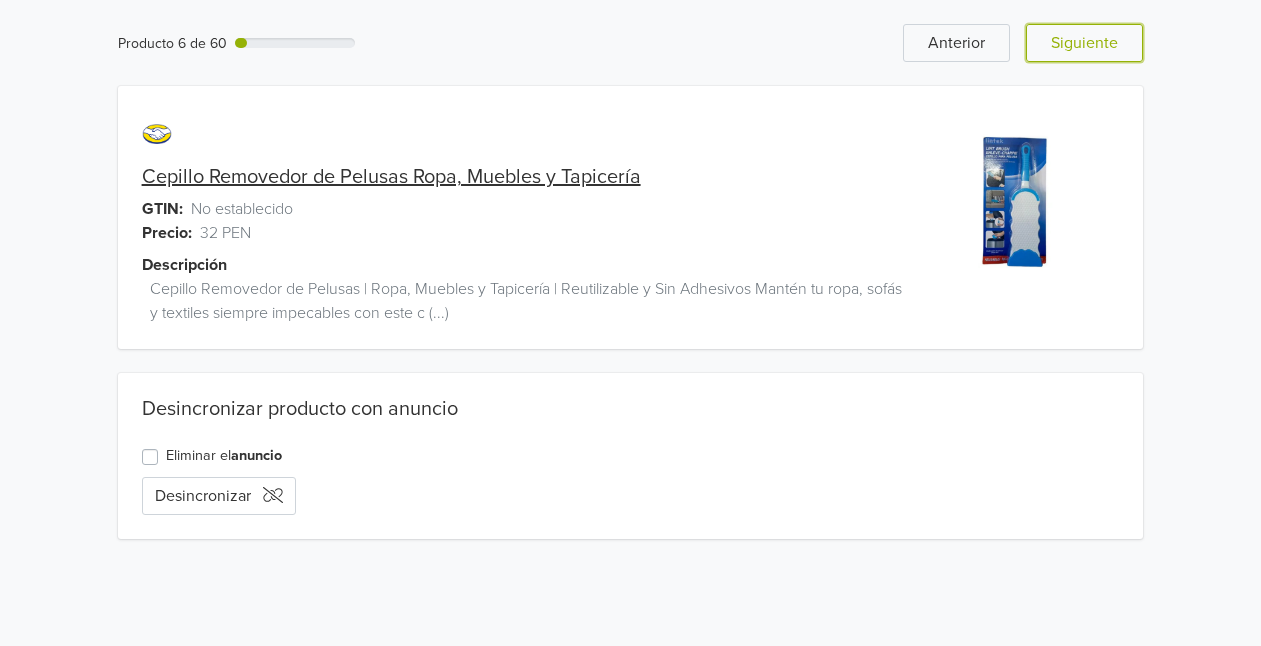 click on "Siguiente" at bounding box center (1084, 43) 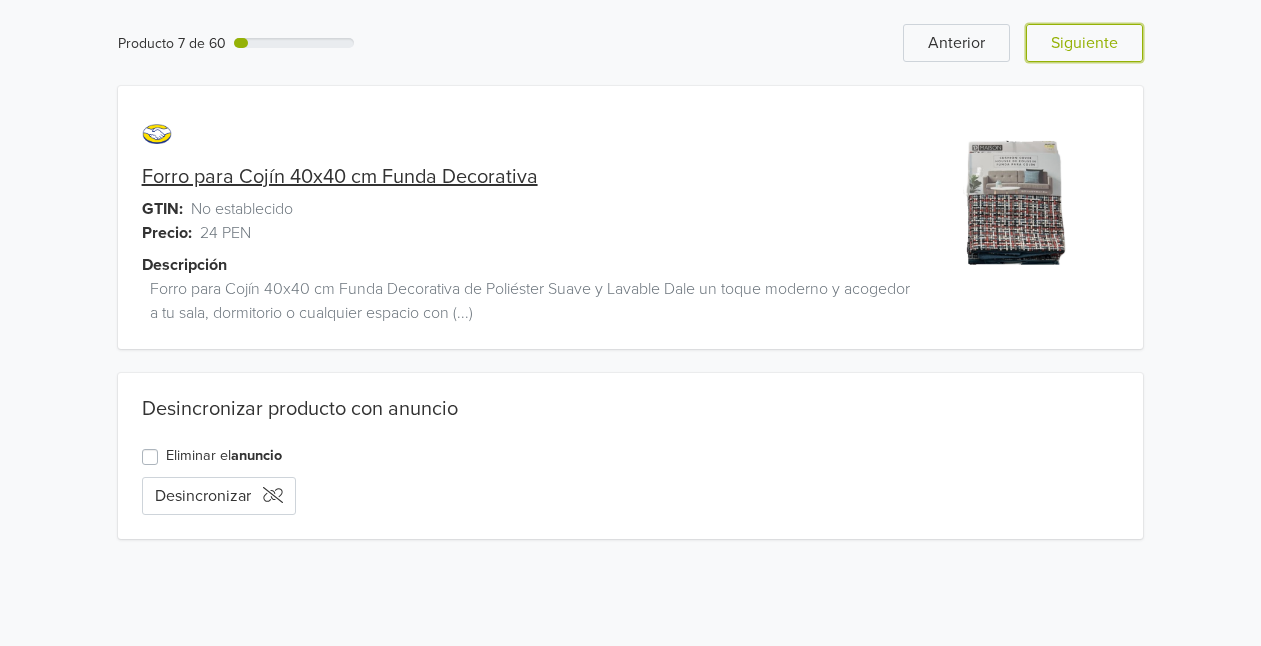 click on "Siguiente" at bounding box center (1084, 43) 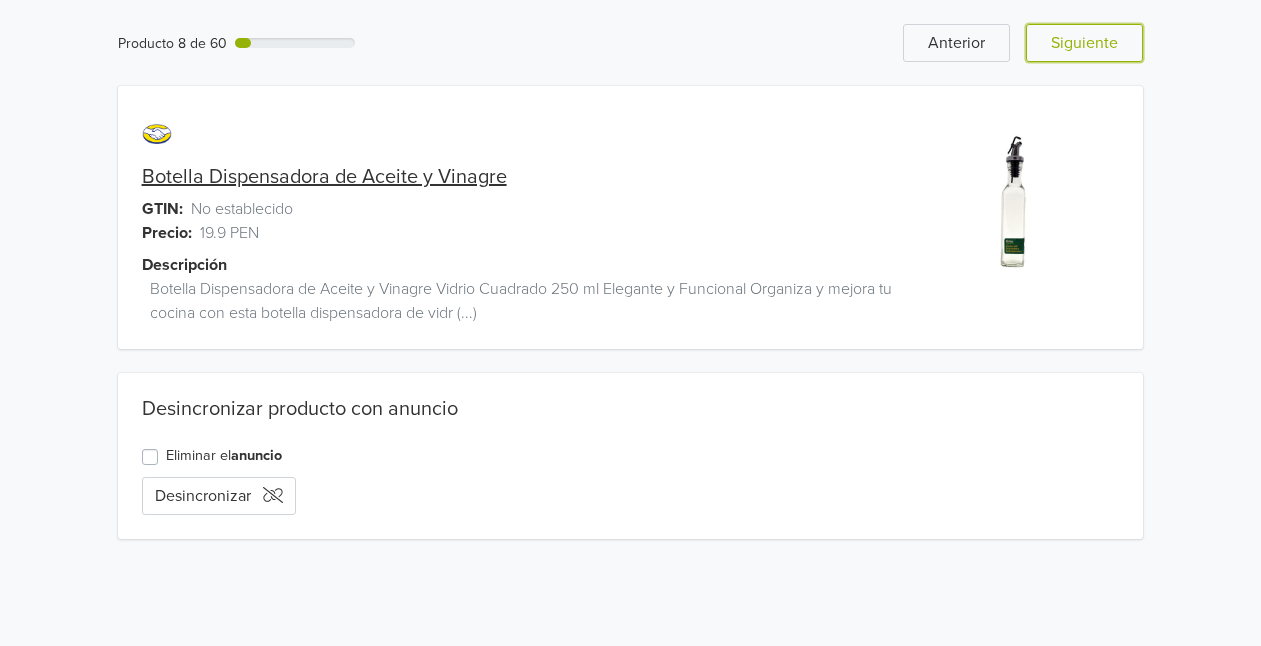 click on "Siguiente" at bounding box center (1084, 43) 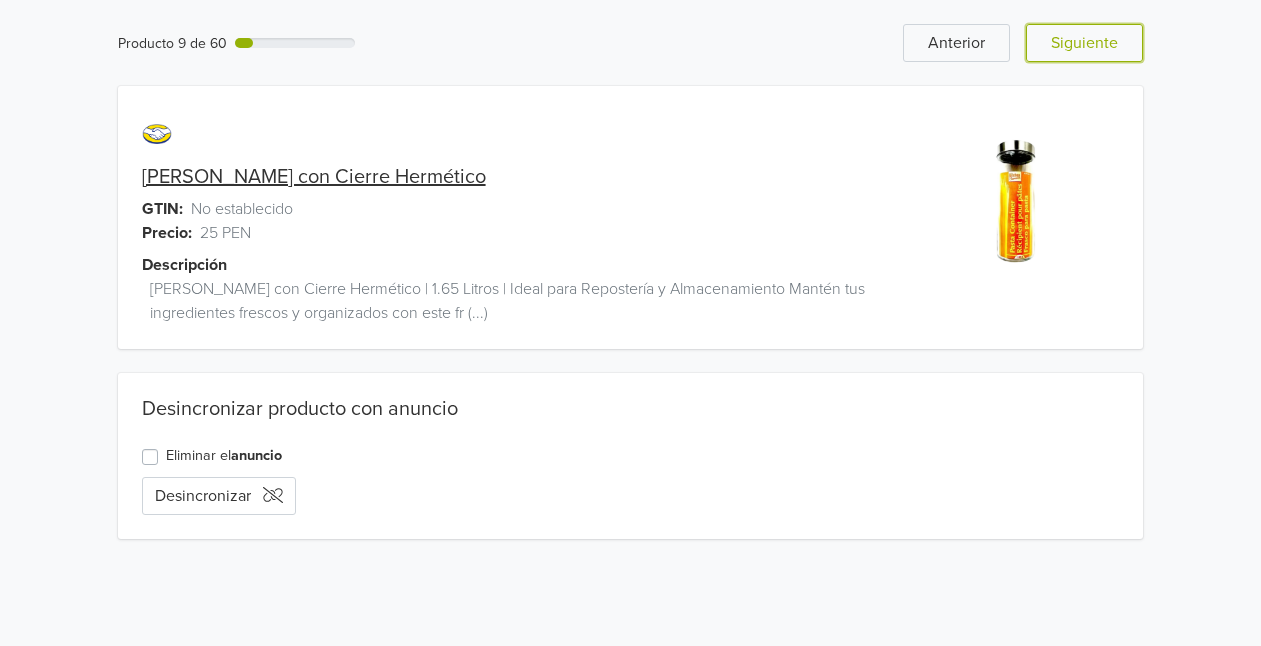 click on "Siguiente" at bounding box center [1084, 43] 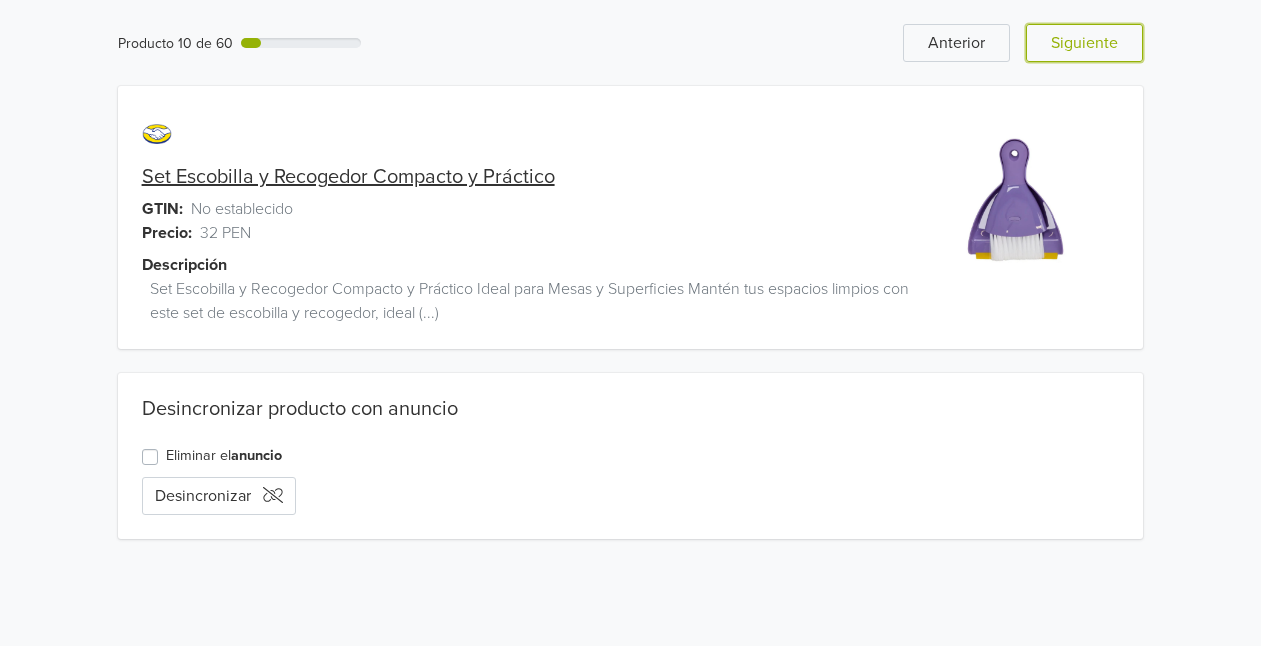 click on "Siguiente" at bounding box center (1084, 43) 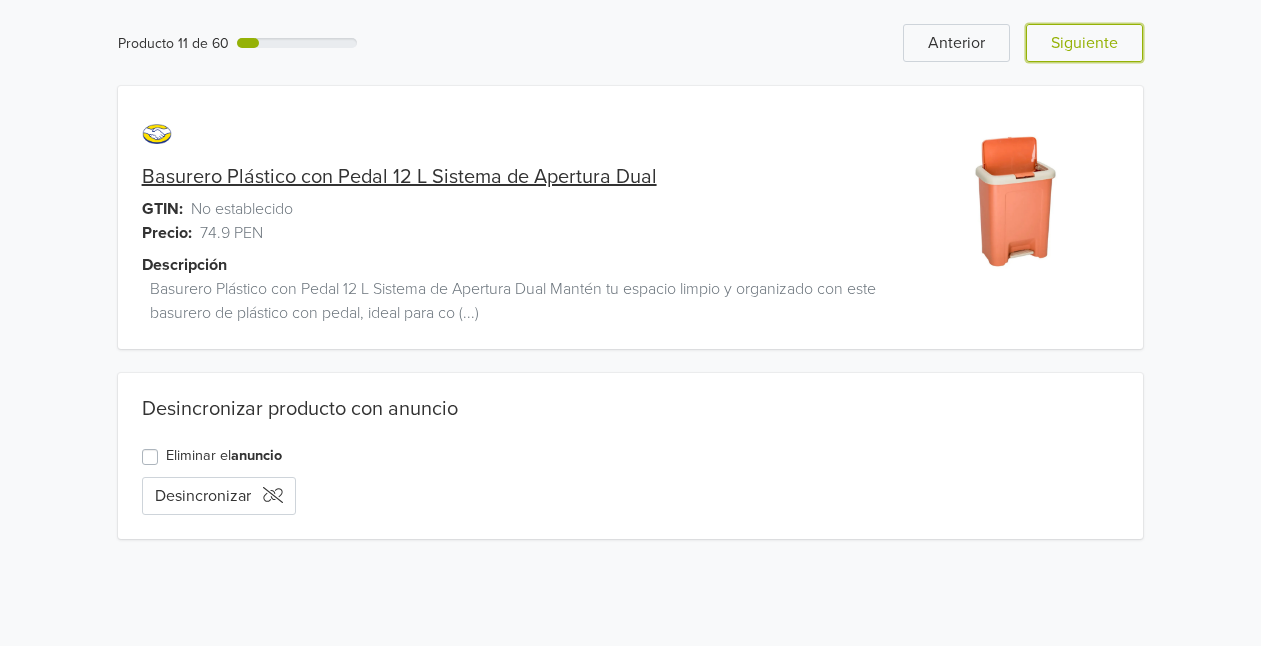 click on "Siguiente" at bounding box center (1084, 43) 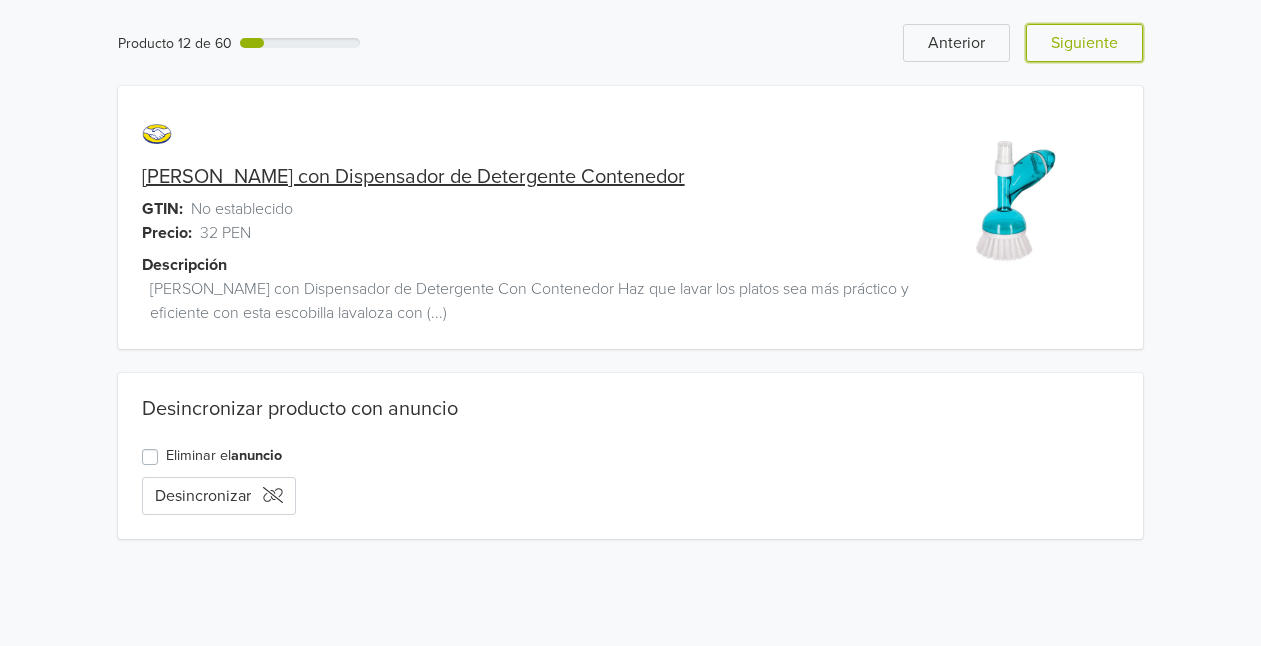 click on "Siguiente" at bounding box center [1084, 43] 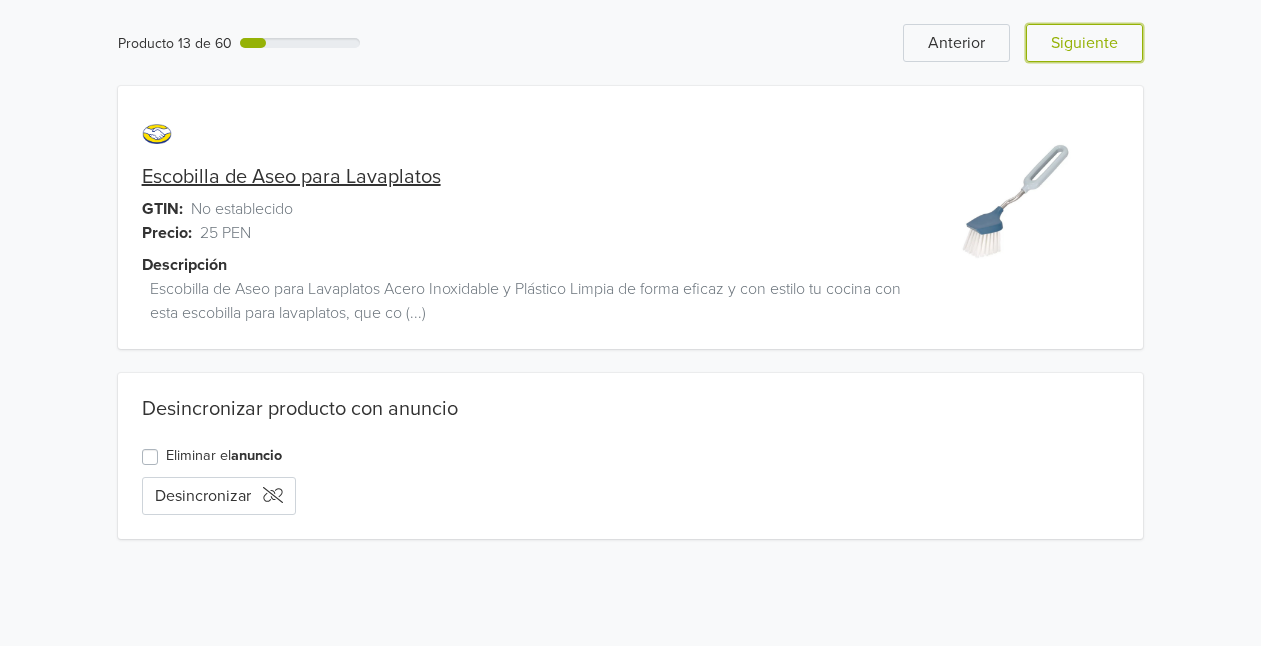 click on "Siguiente" at bounding box center (1084, 43) 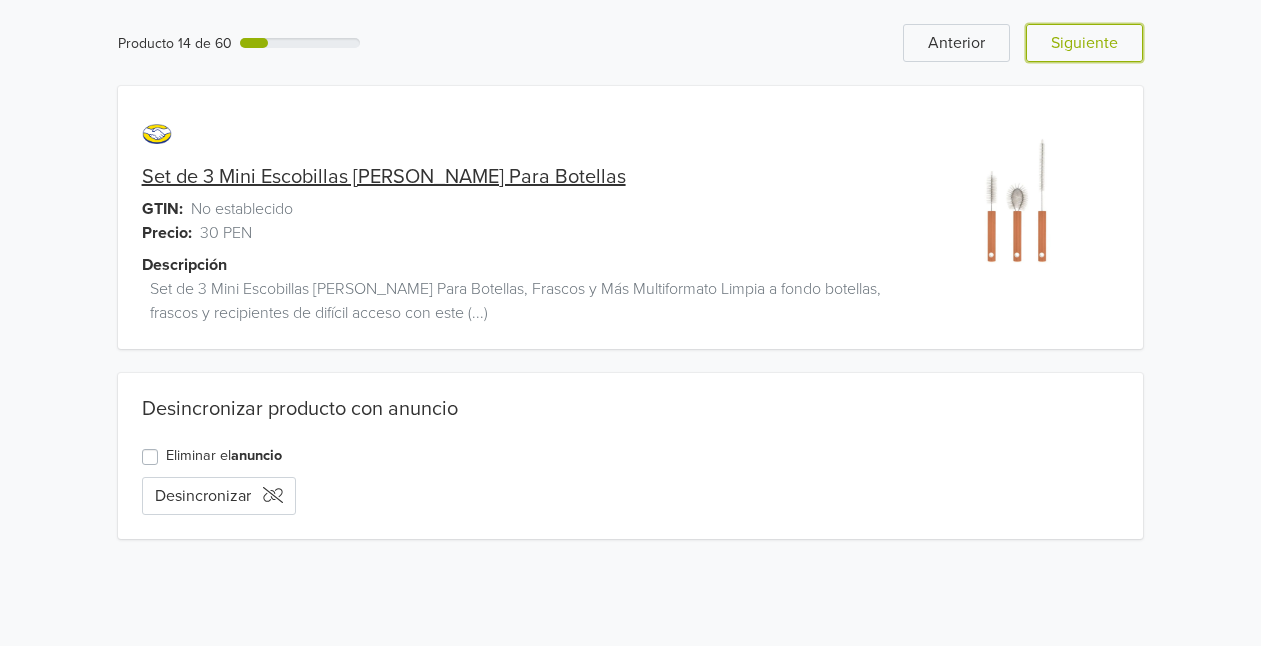 click on "Siguiente" at bounding box center (1084, 43) 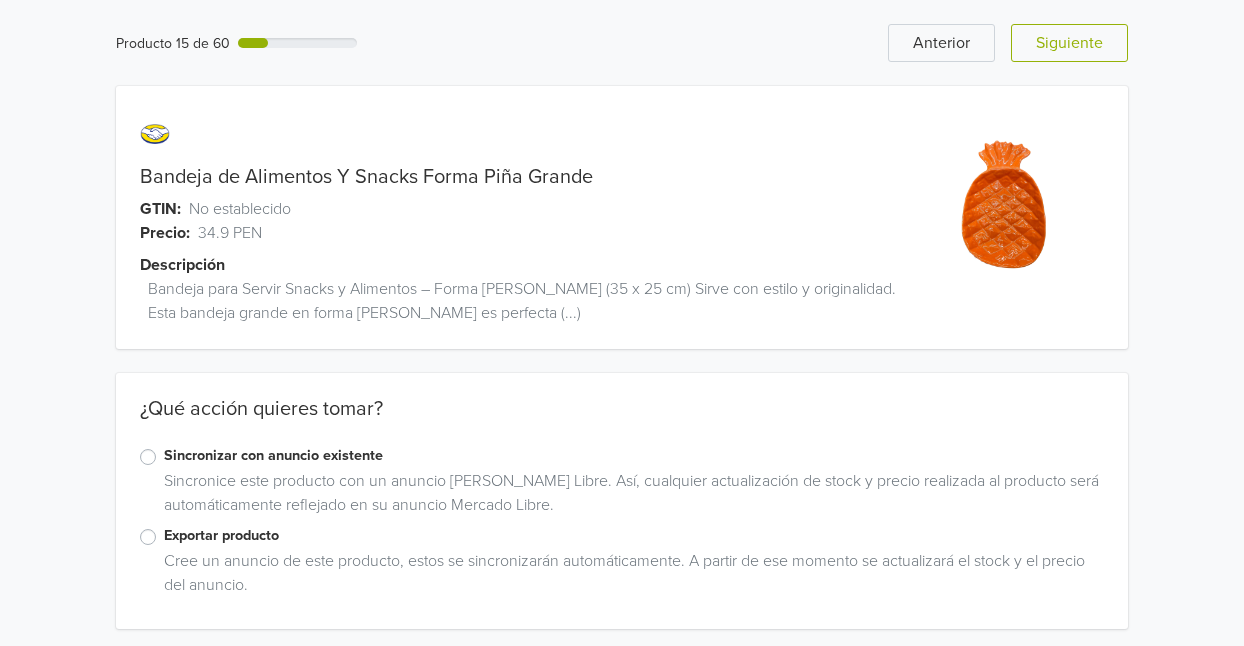scroll, scrollTop: 6, scrollLeft: 0, axis: vertical 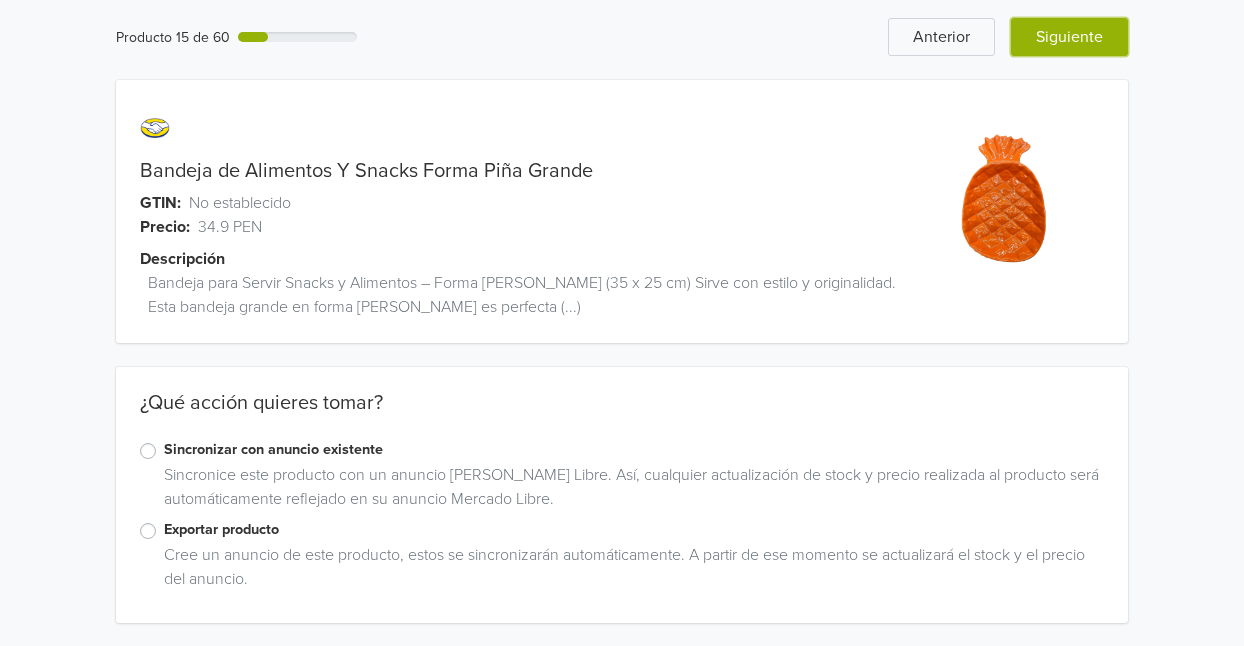 click on "Siguiente" at bounding box center [1069, 37] 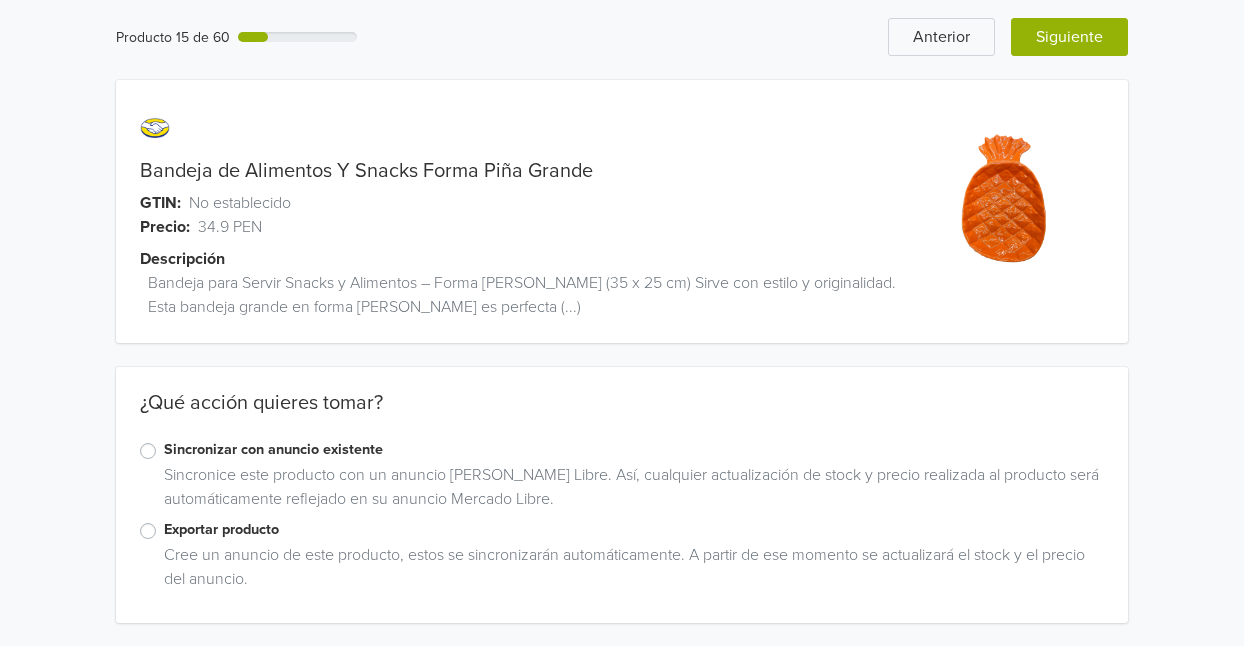 scroll, scrollTop: 0, scrollLeft: 0, axis: both 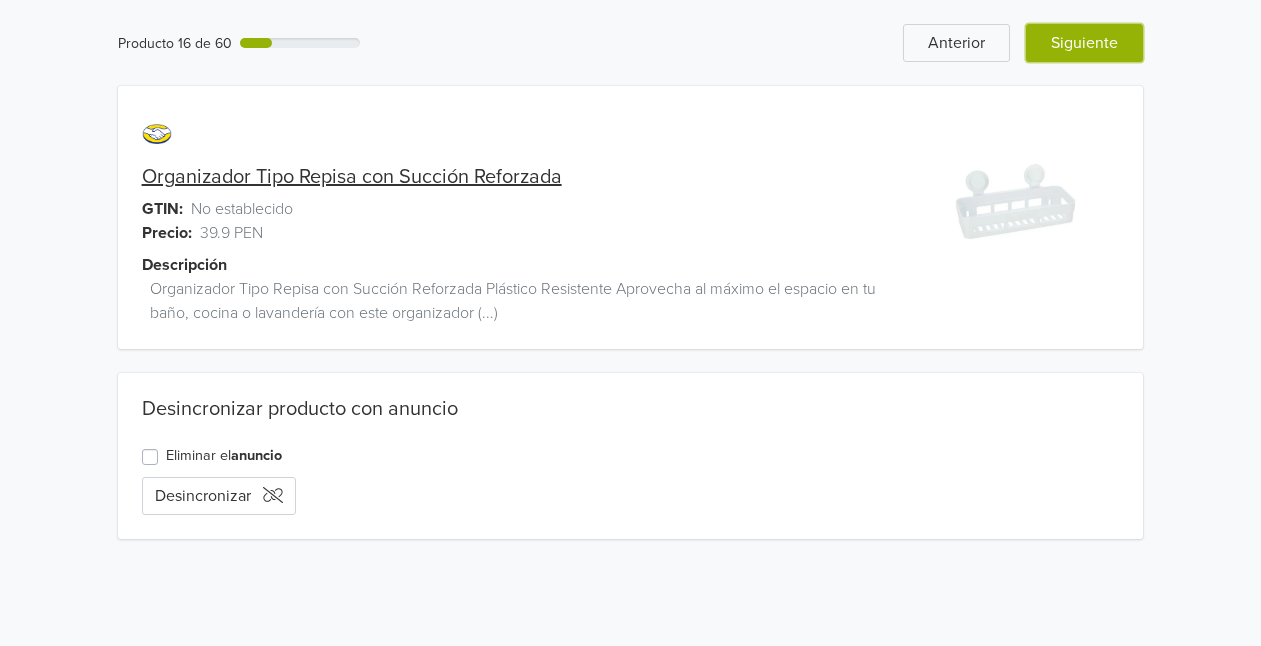 click on "Siguiente" at bounding box center (1084, 43) 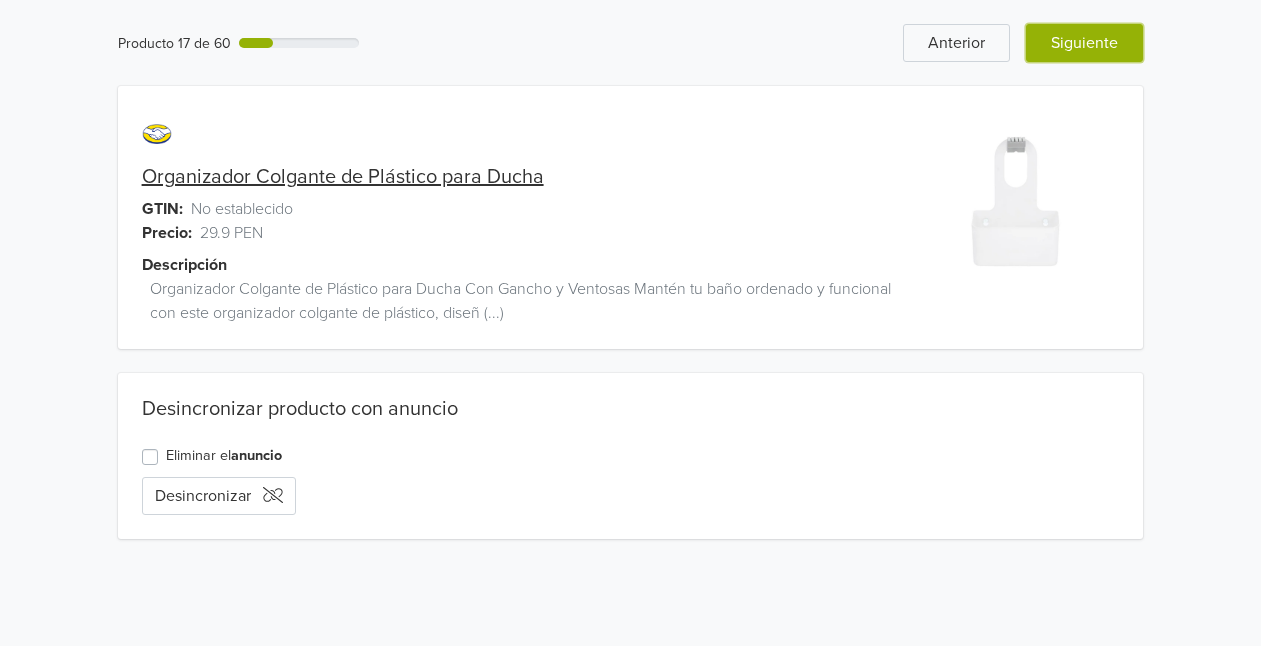 click on "Siguiente" at bounding box center (1084, 43) 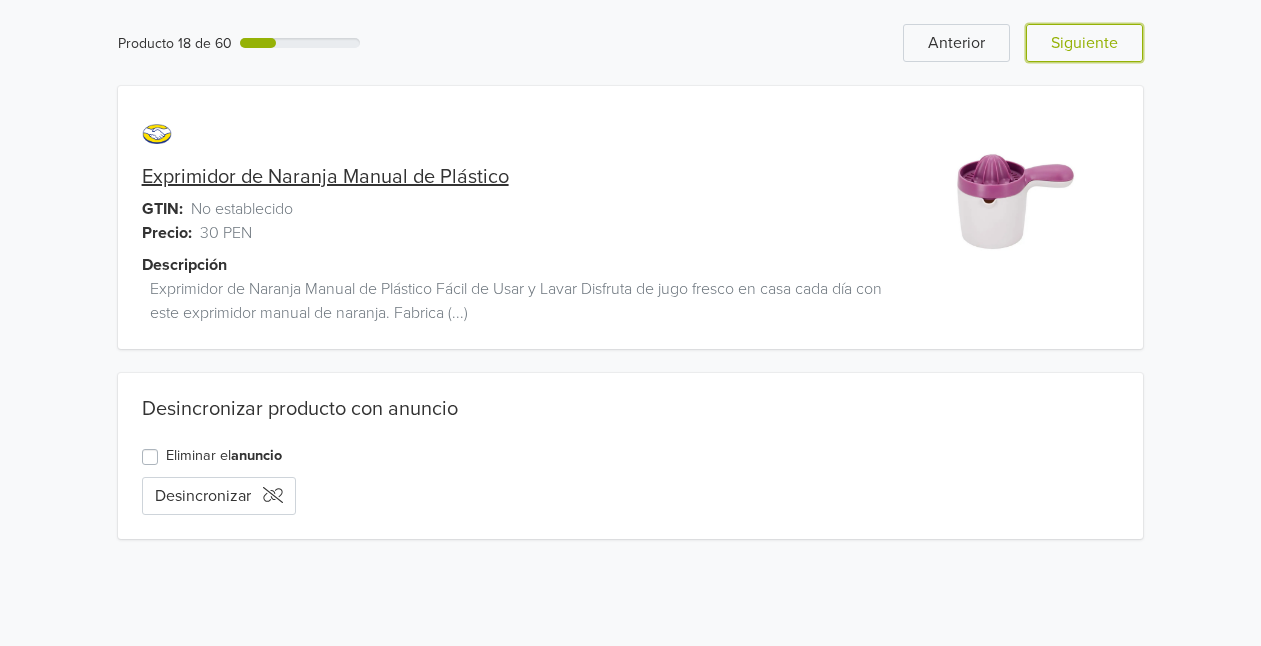 click on "Siguiente" at bounding box center [1084, 43] 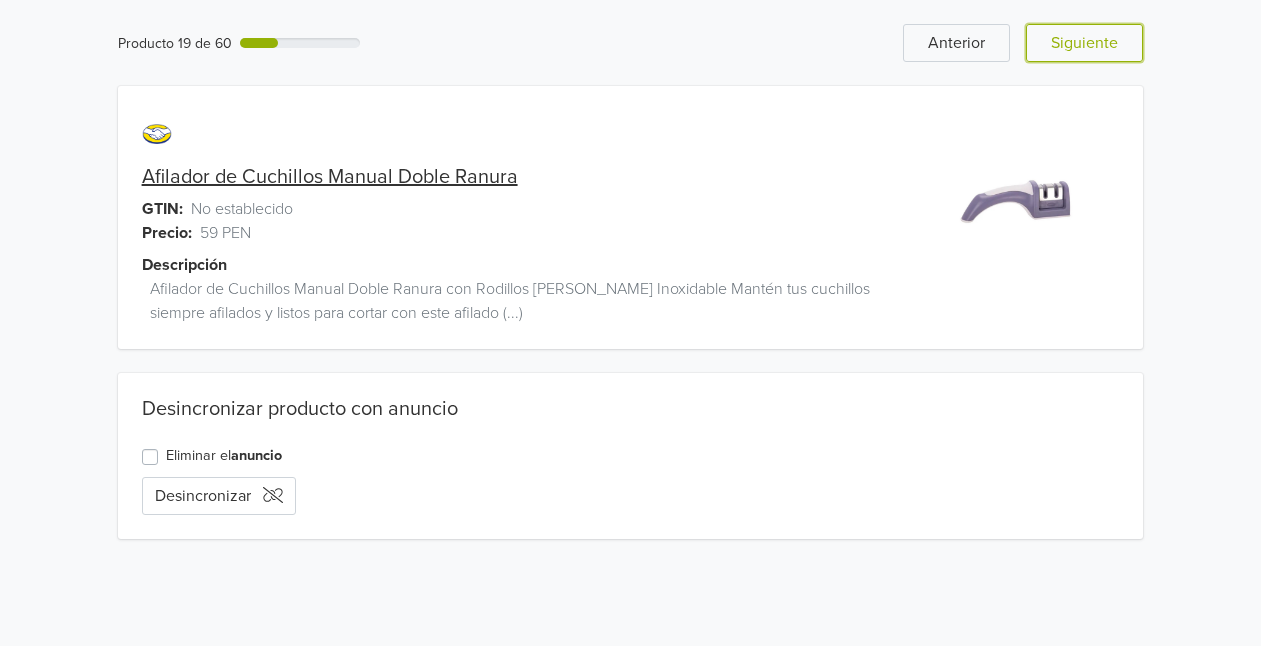 click on "Siguiente" at bounding box center (1084, 43) 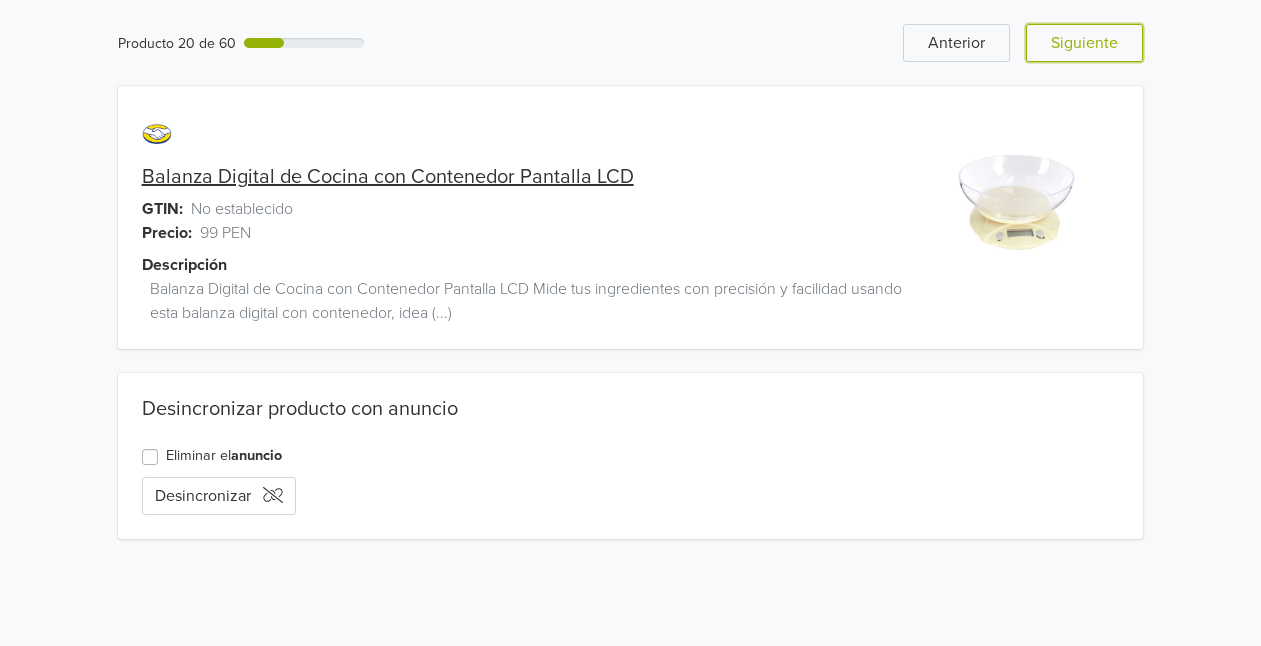 click on "Siguiente" at bounding box center (1084, 43) 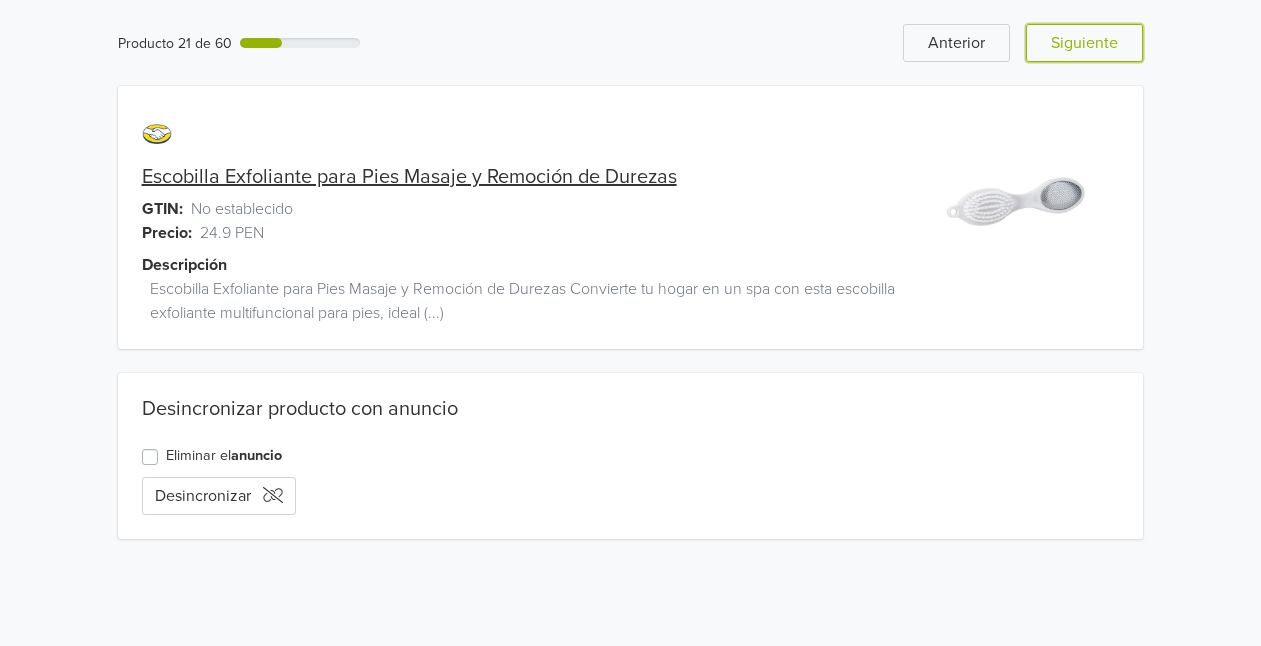 click on "Siguiente" at bounding box center [1084, 43] 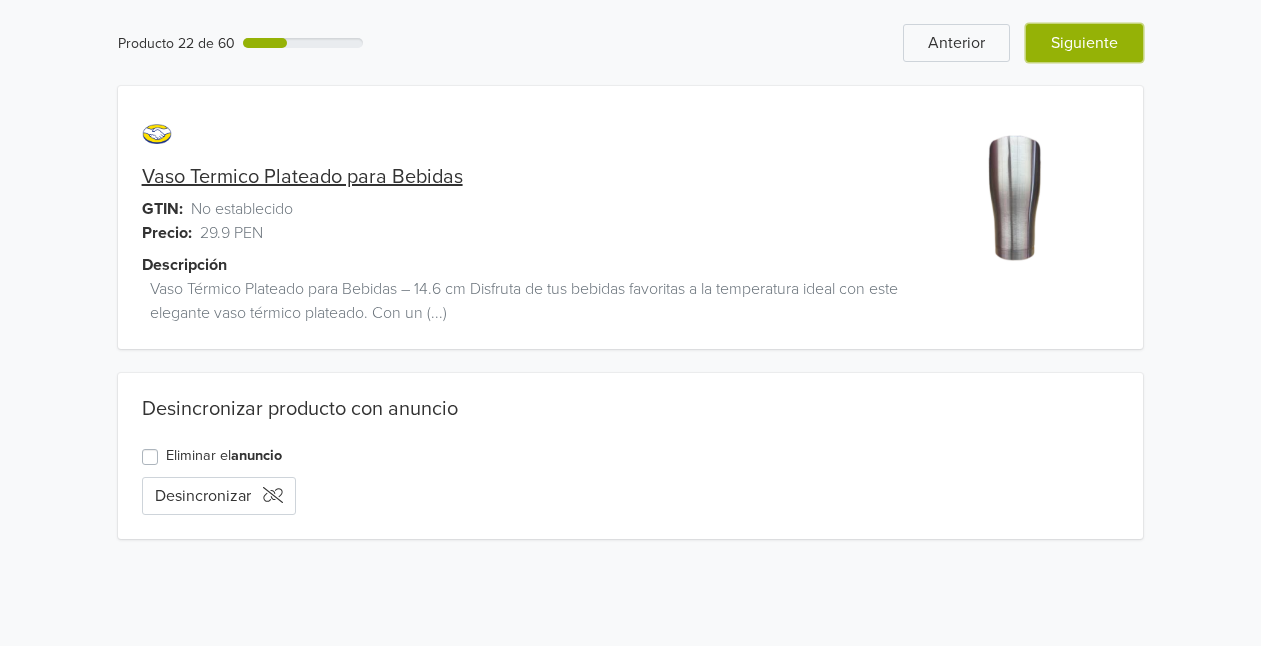 click on "Siguiente" at bounding box center (1084, 43) 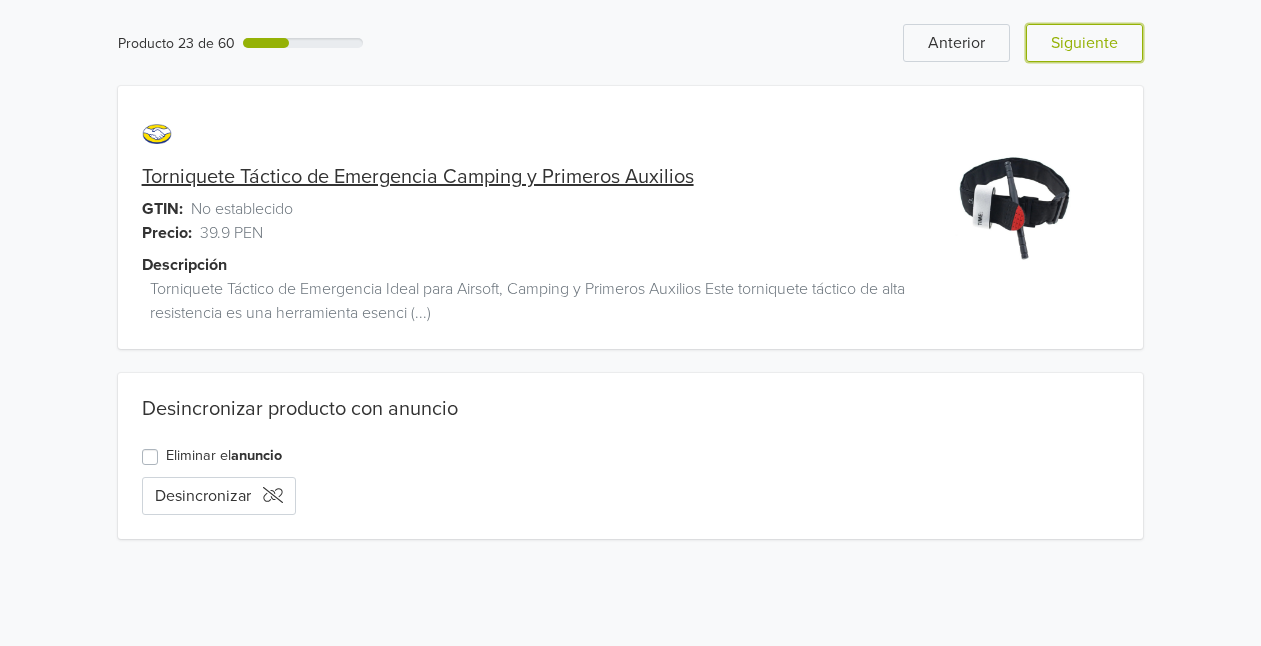 click on "Siguiente" at bounding box center [1084, 43] 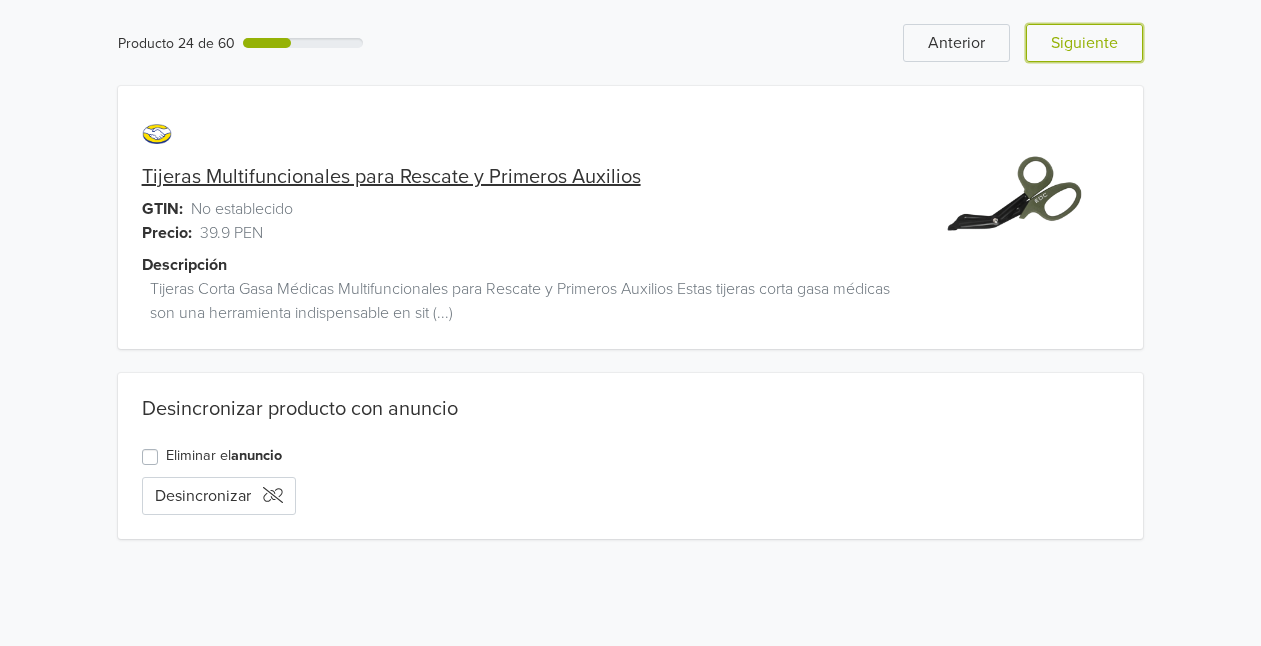 click on "Siguiente" at bounding box center [1084, 43] 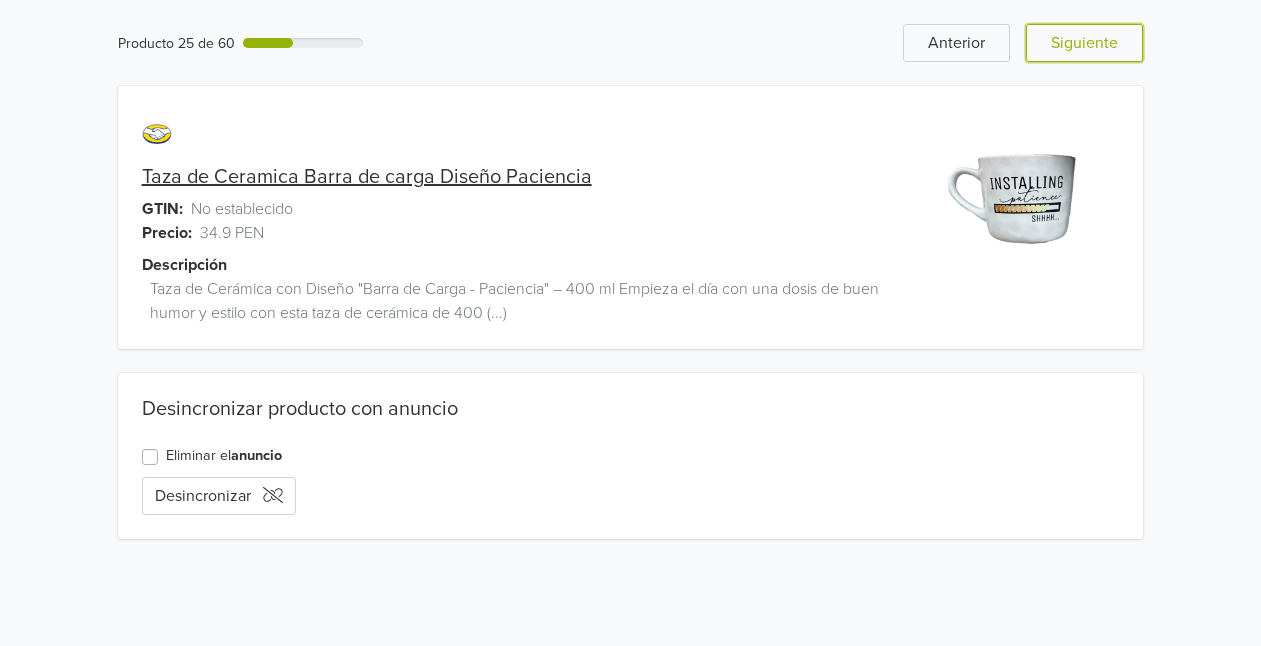 click on "Siguiente" at bounding box center [1084, 43] 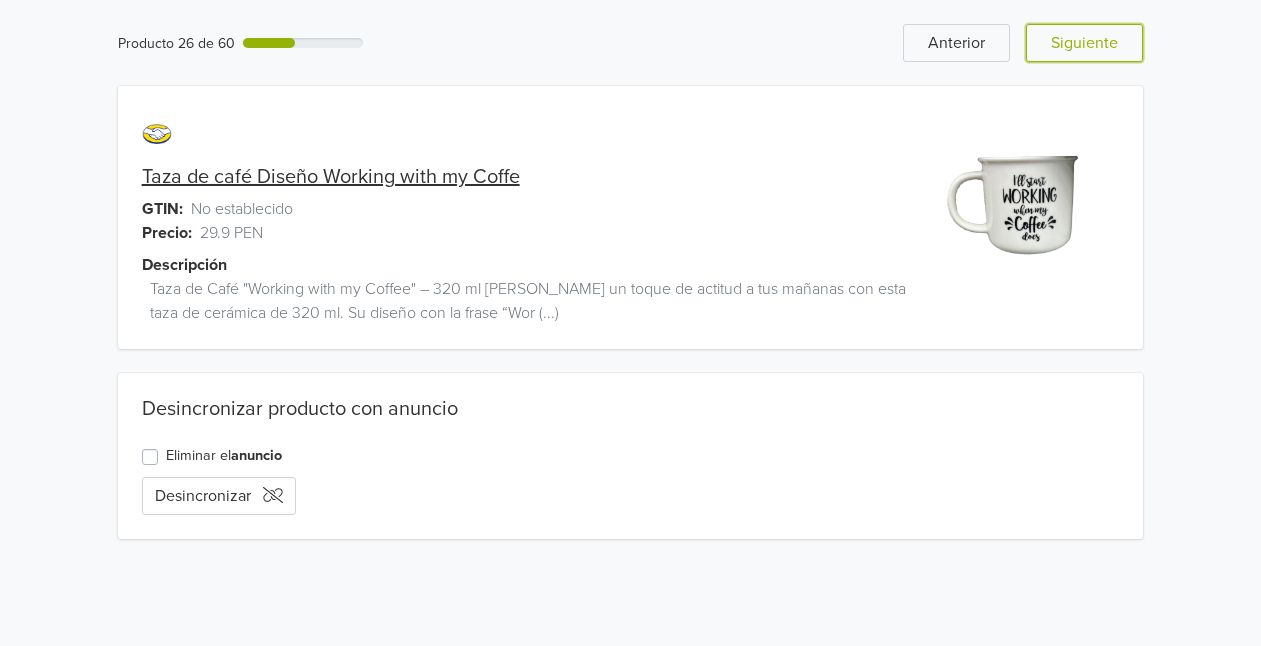 click on "Siguiente" at bounding box center [1084, 43] 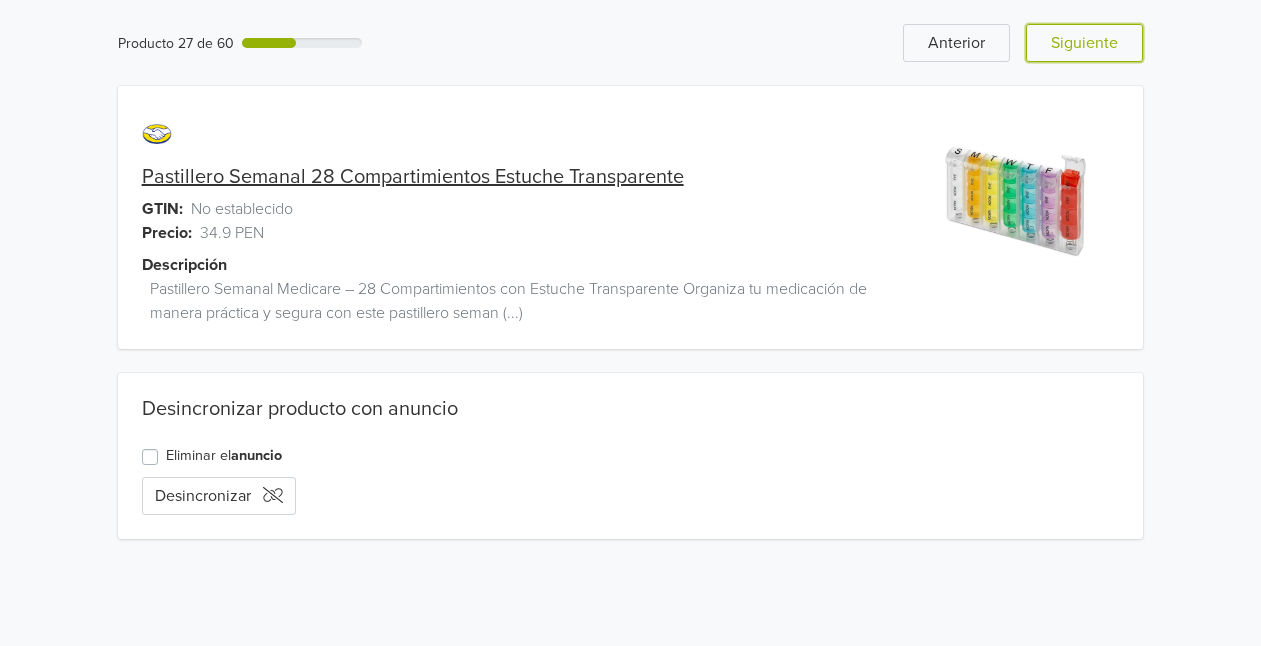 click on "Siguiente" at bounding box center (1084, 43) 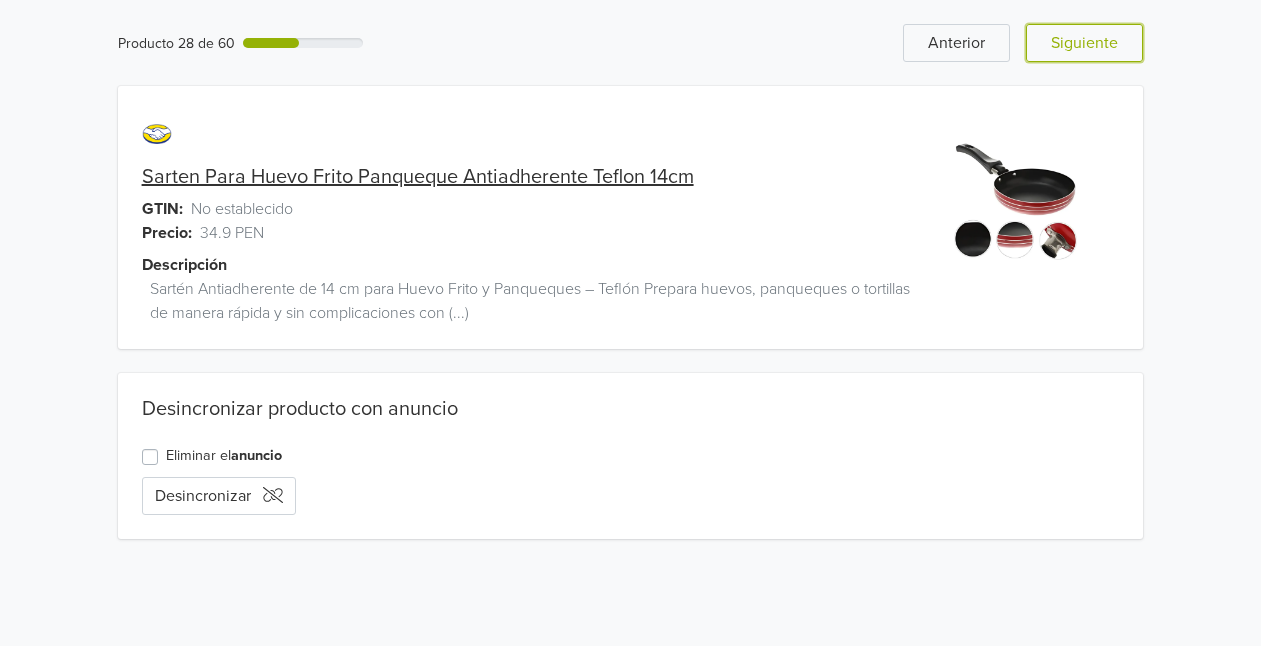 click on "Siguiente" at bounding box center [1084, 43] 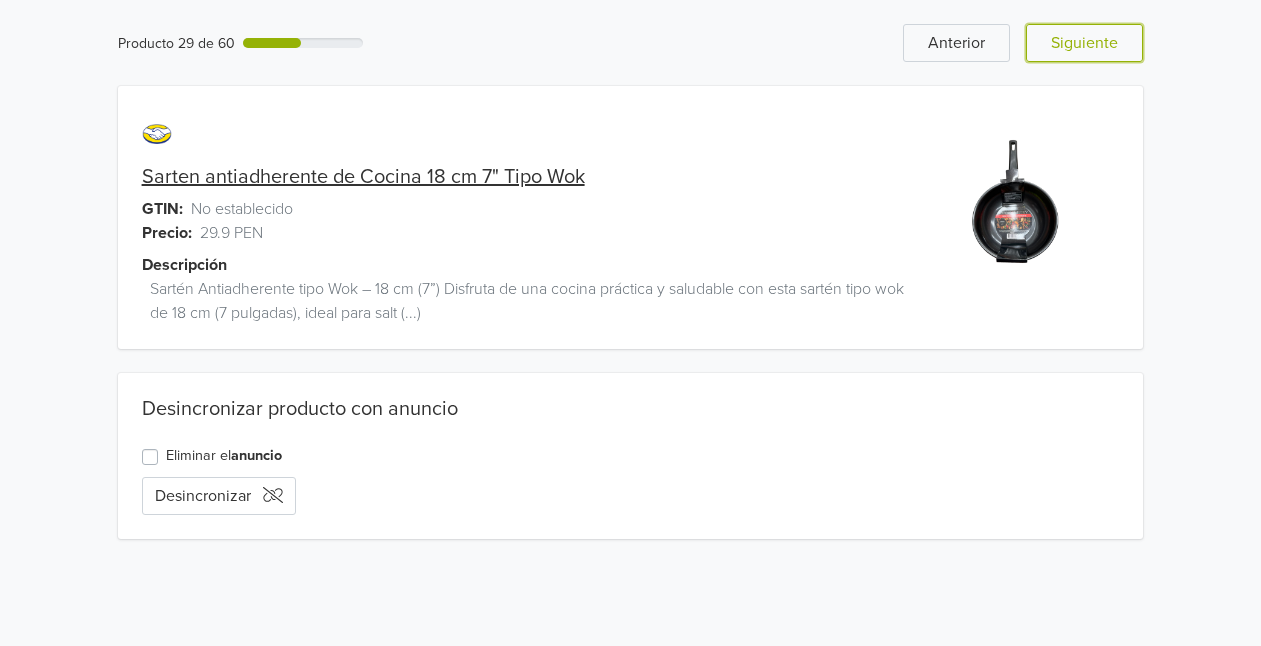 click on "Siguiente" at bounding box center [1084, 43] 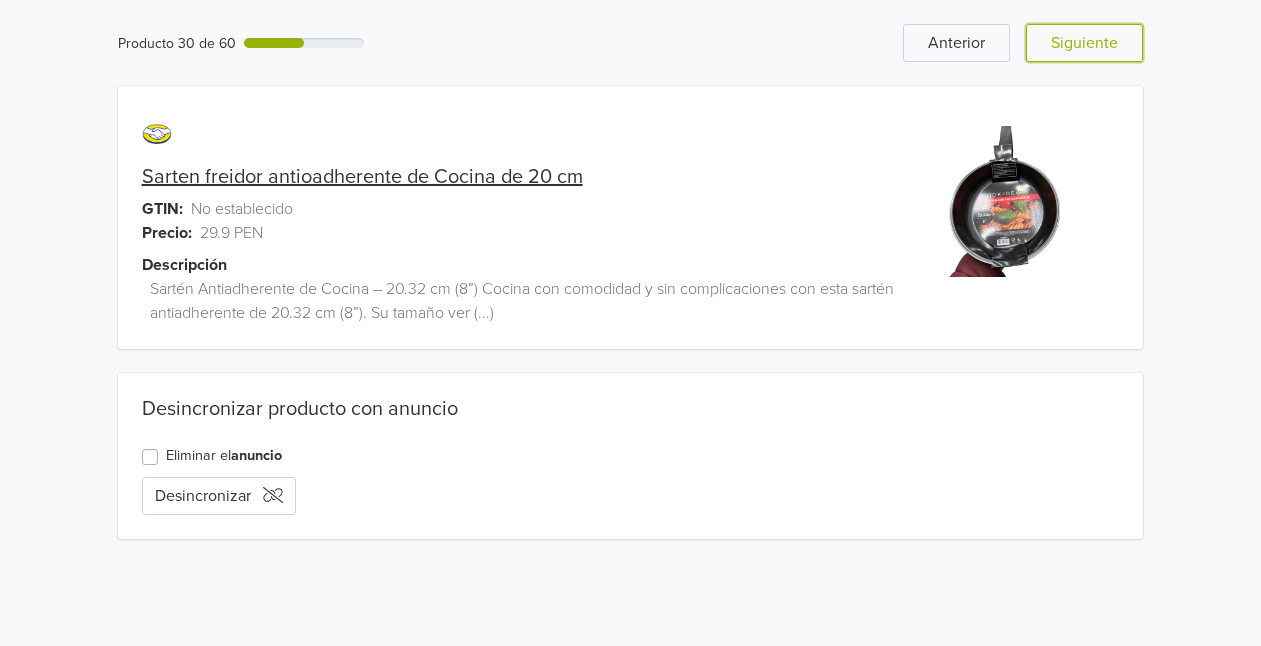 click on "Siguiente" at bounding box center [1084, 43] 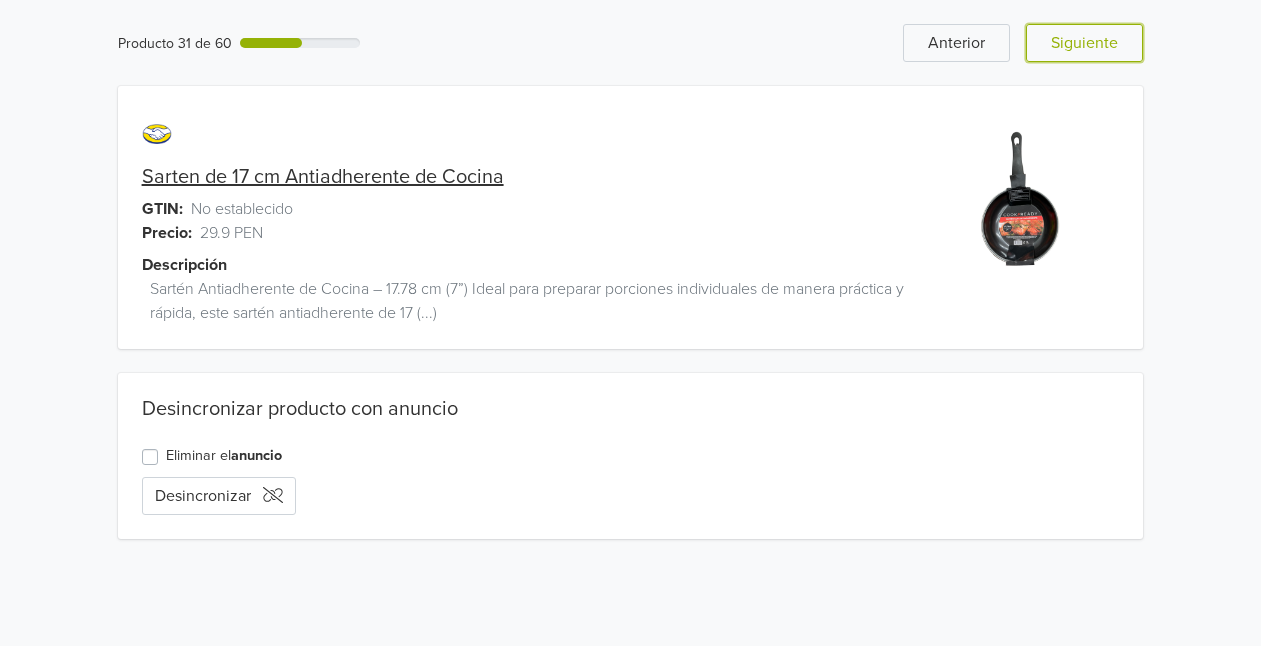 click on "Siguiente" at bounding box center [1084, 43] 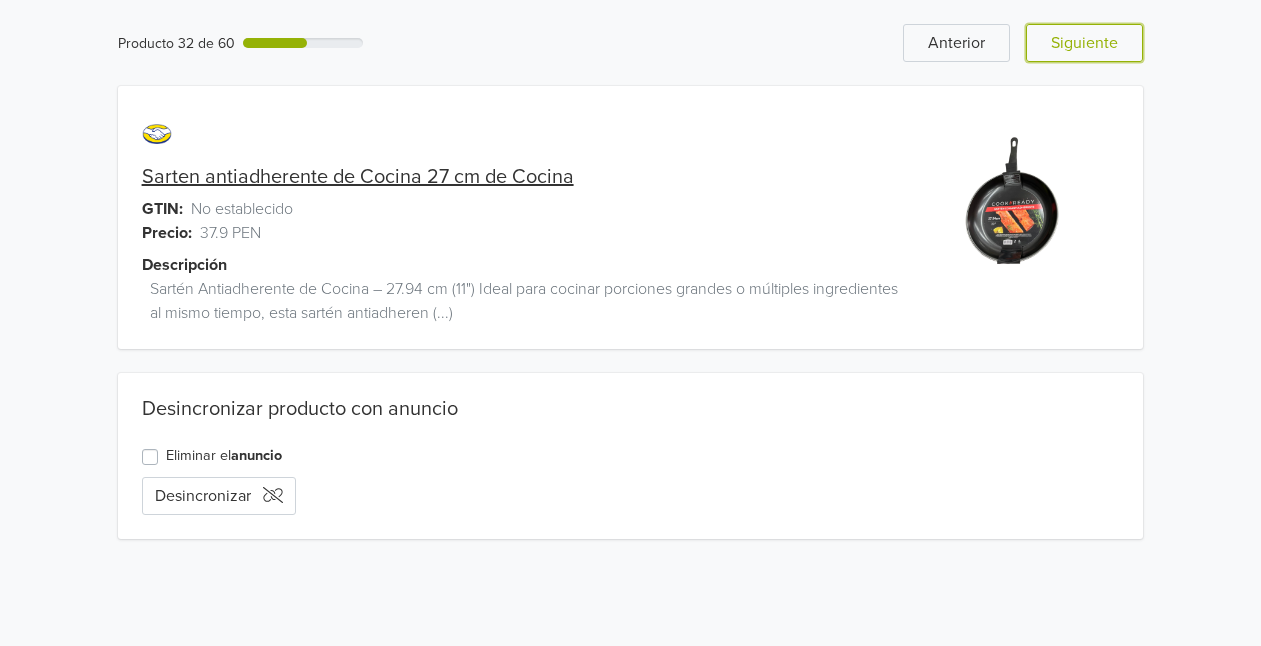 click on "Siguiente" at bounding box center (1084, 43) 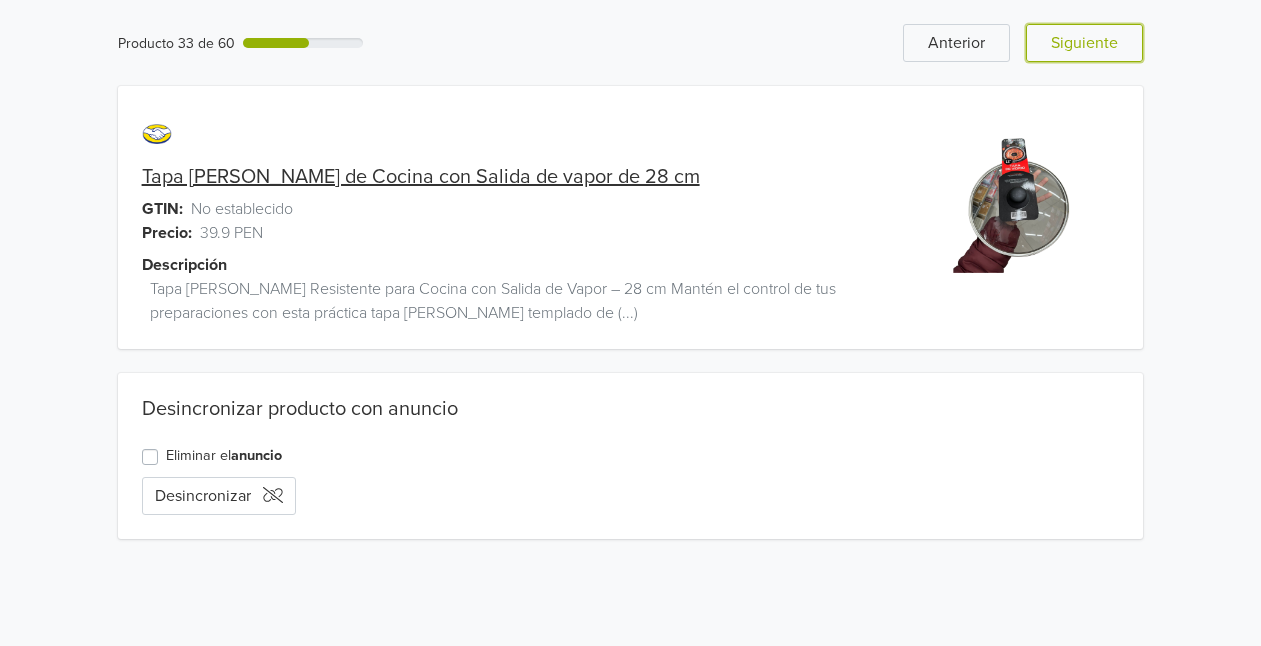 click on "Siguiente" at bounding box center (1084, 43) 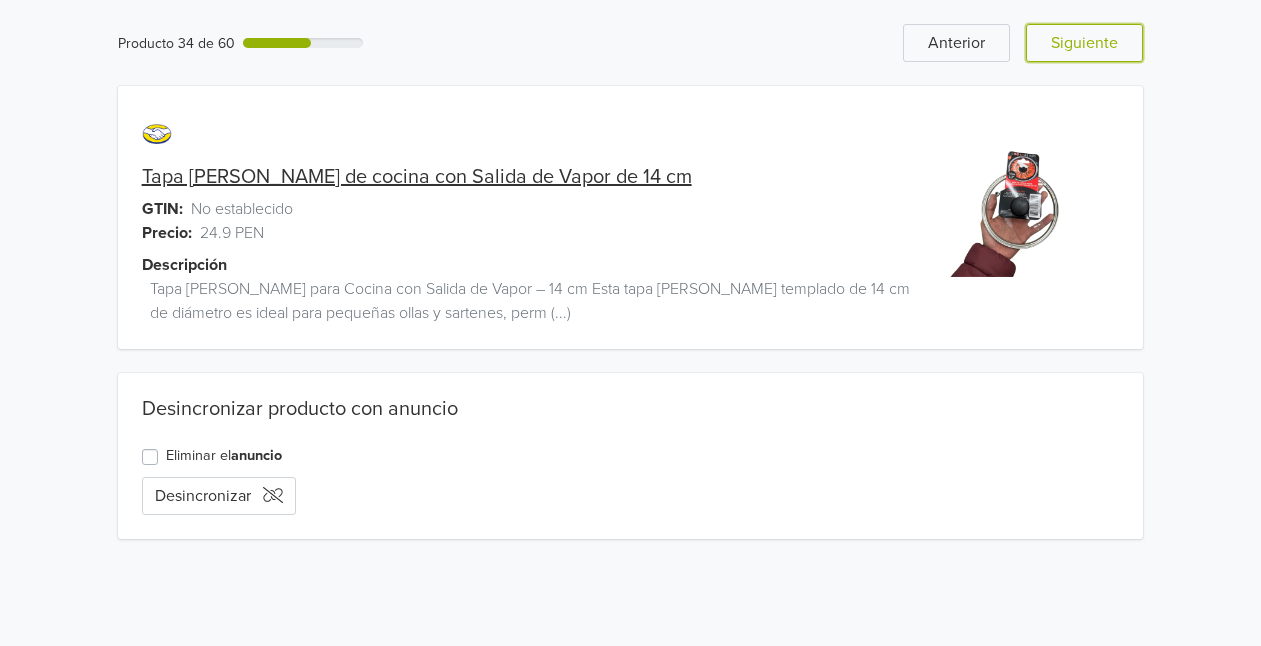 click on "Siguiente" at bounding box center [1084, 43] 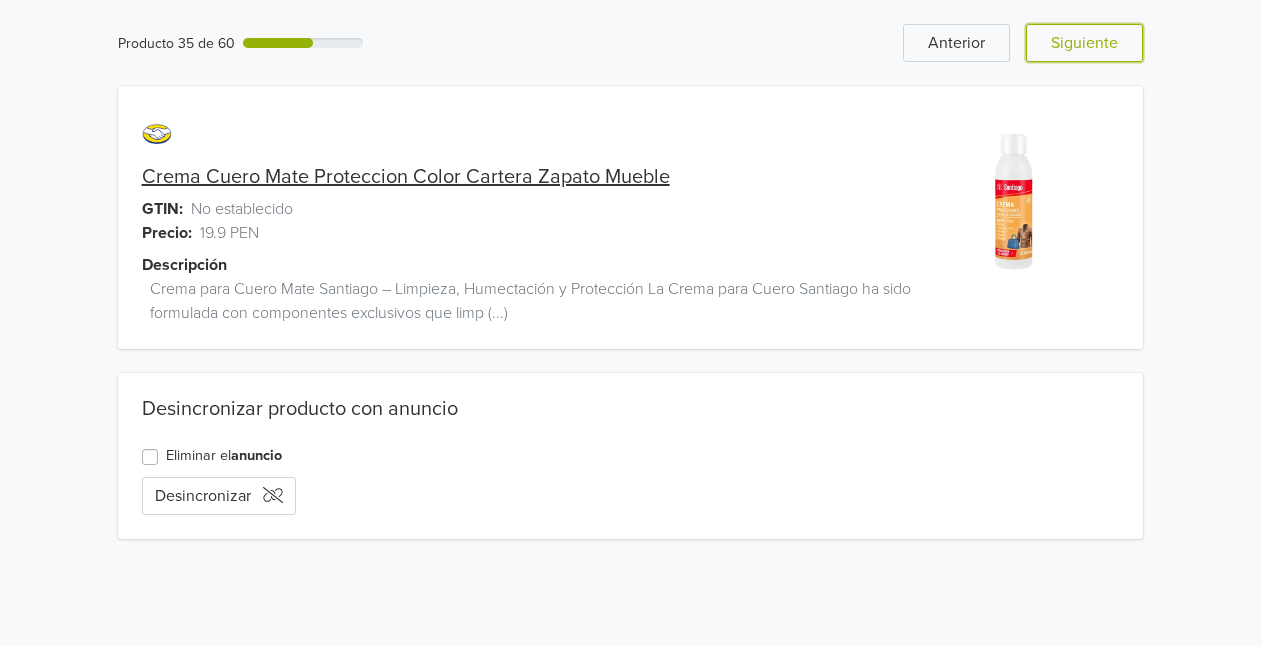 click on "Siguiente" at bounding box center (1084, 43) 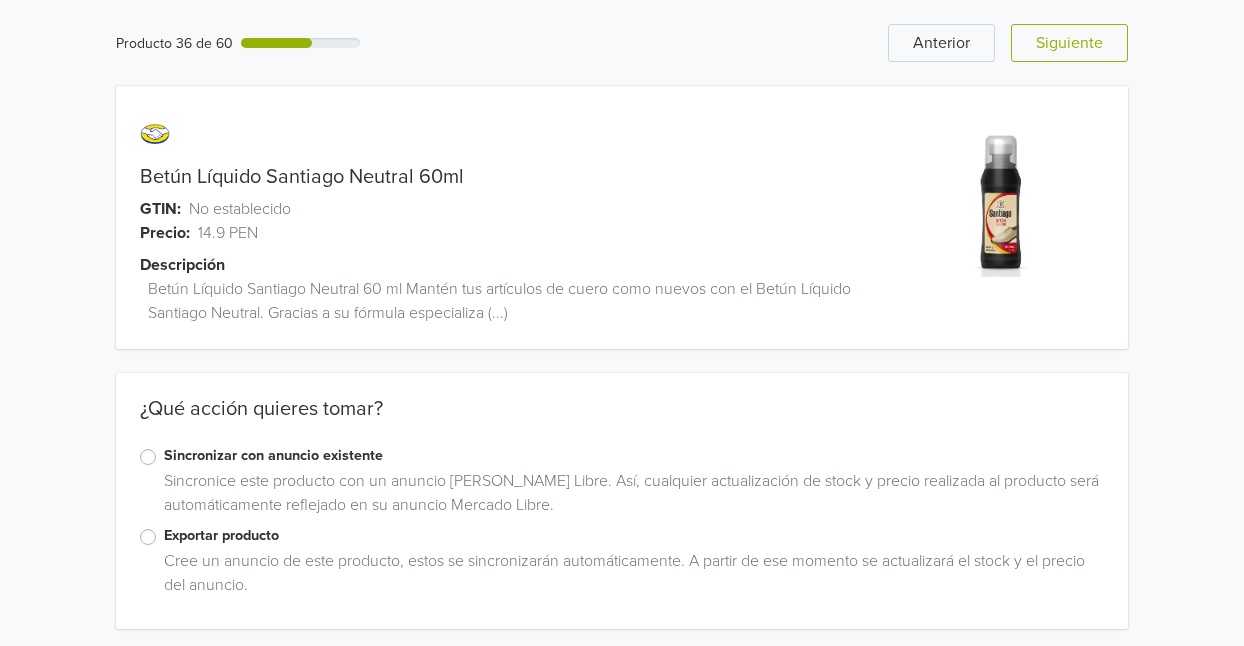 click on "Exportar producto" at bounding box center [634, 536] 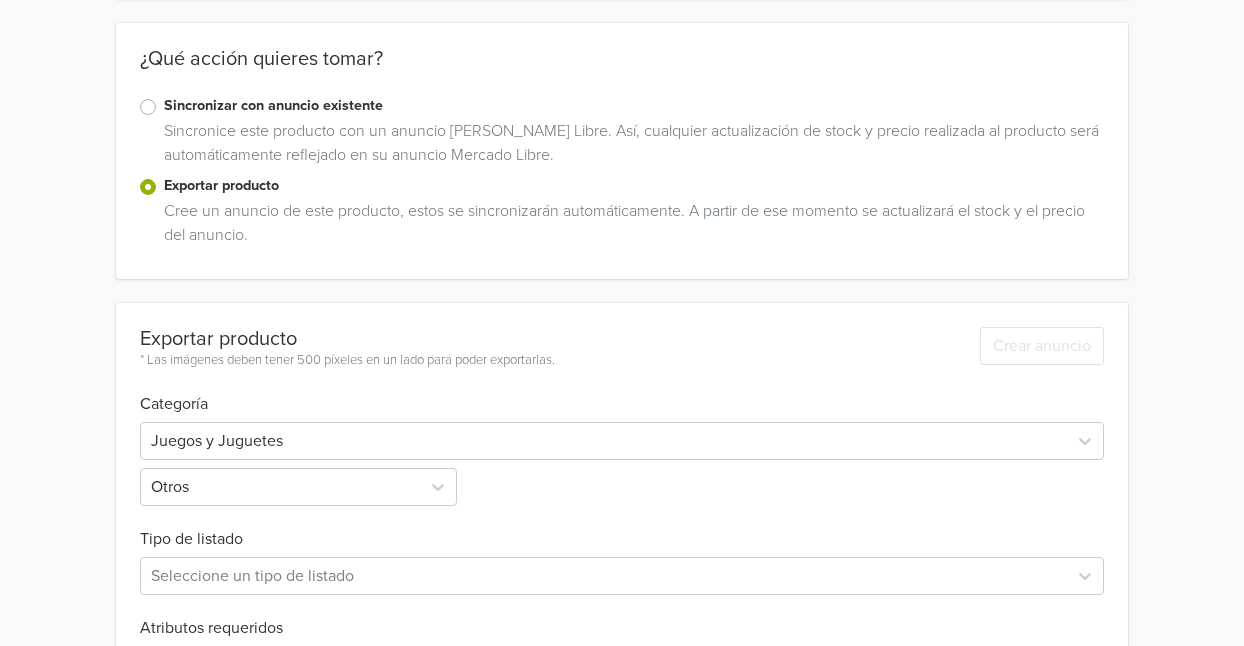 scroll, scrollTop: 350, scrollLeft: 0, axis: vertical 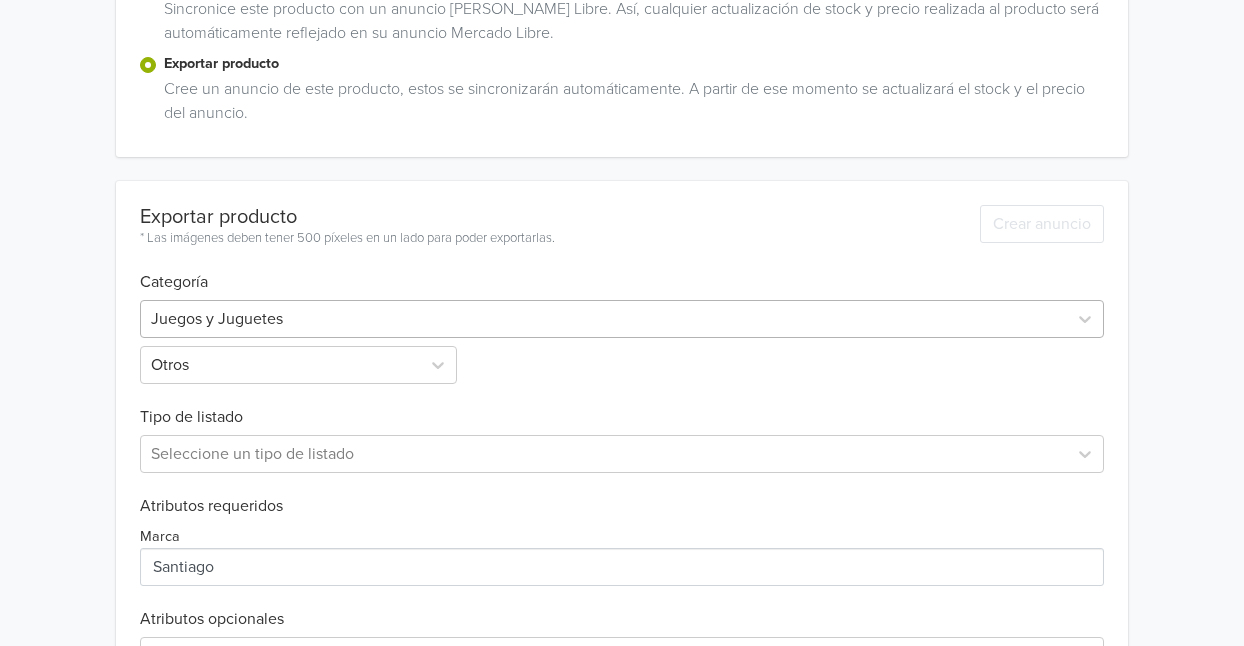click on "Juegos y Juguetes" at bounding box center (622, 319) 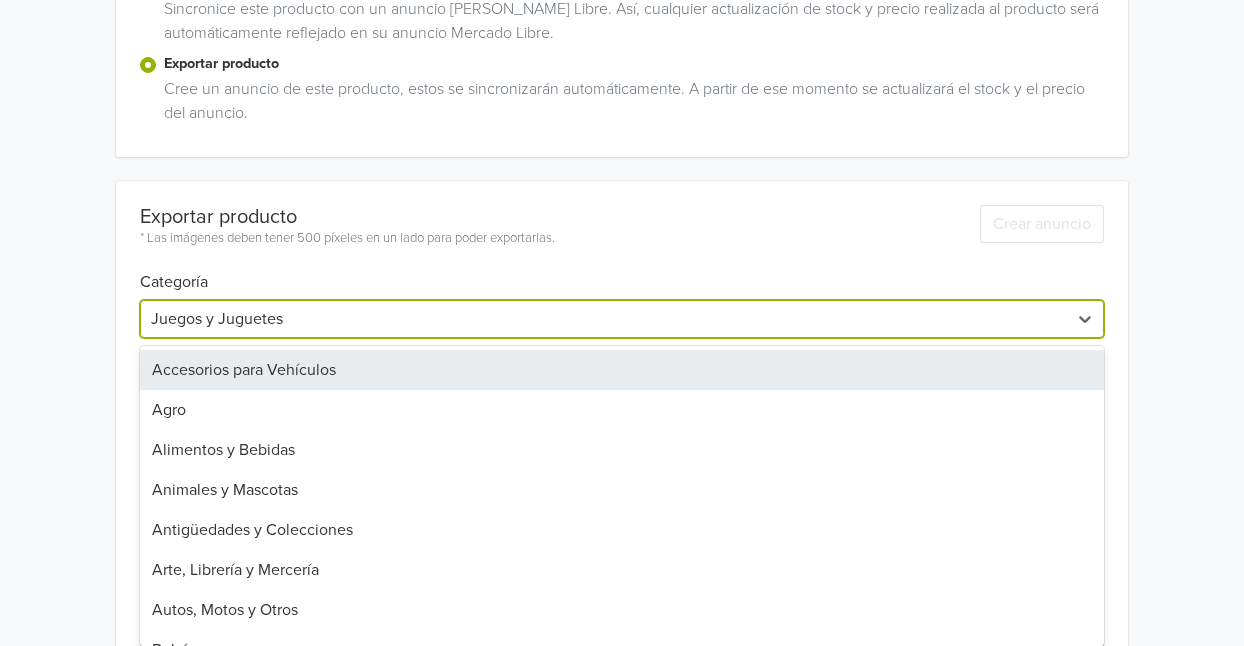 scroll, scrollTop: 480, scrollLeft: 0, axis: vertical 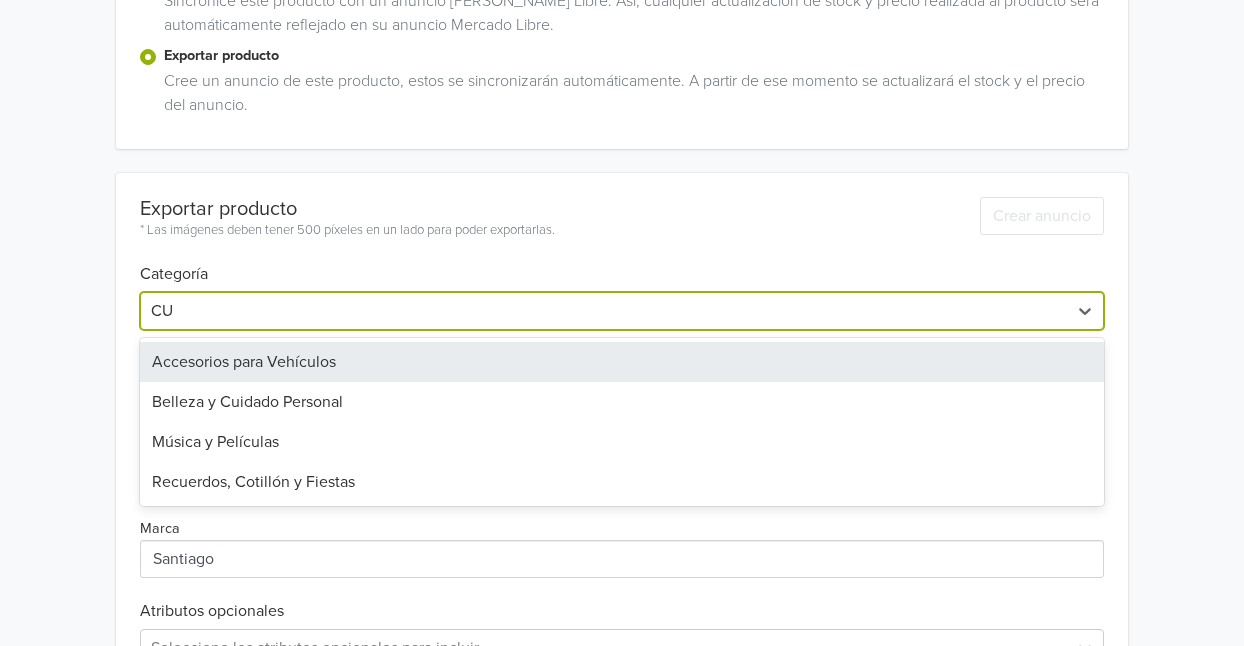 type on "CU" 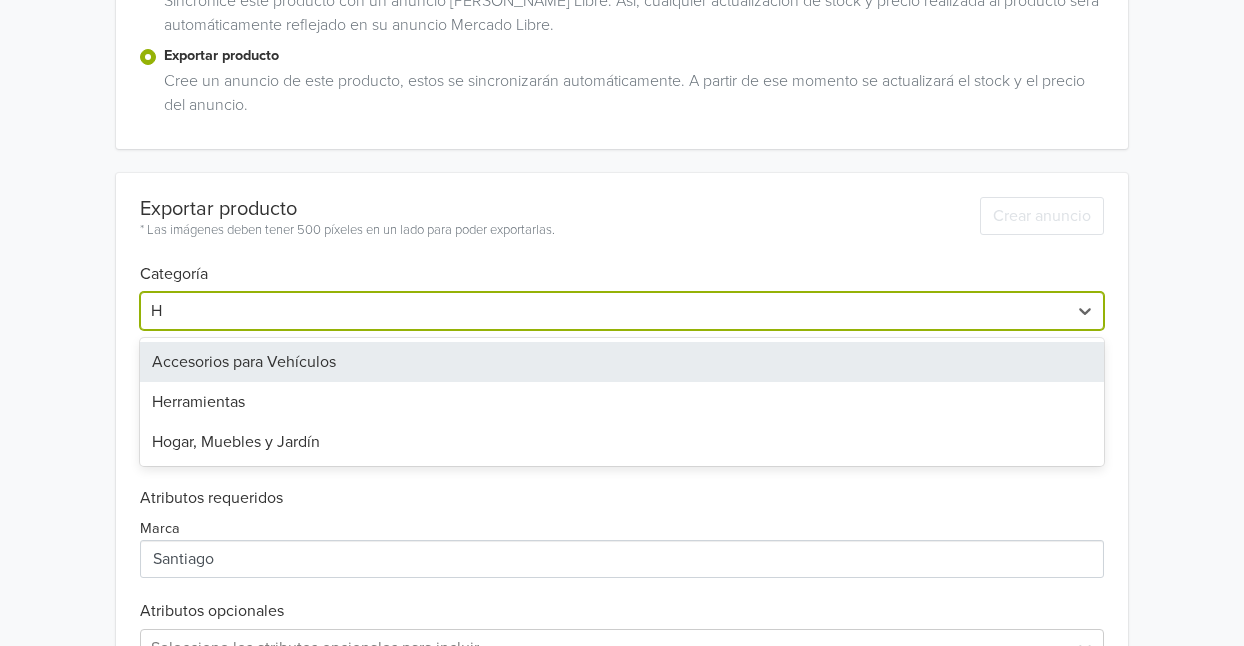 type on "HO" 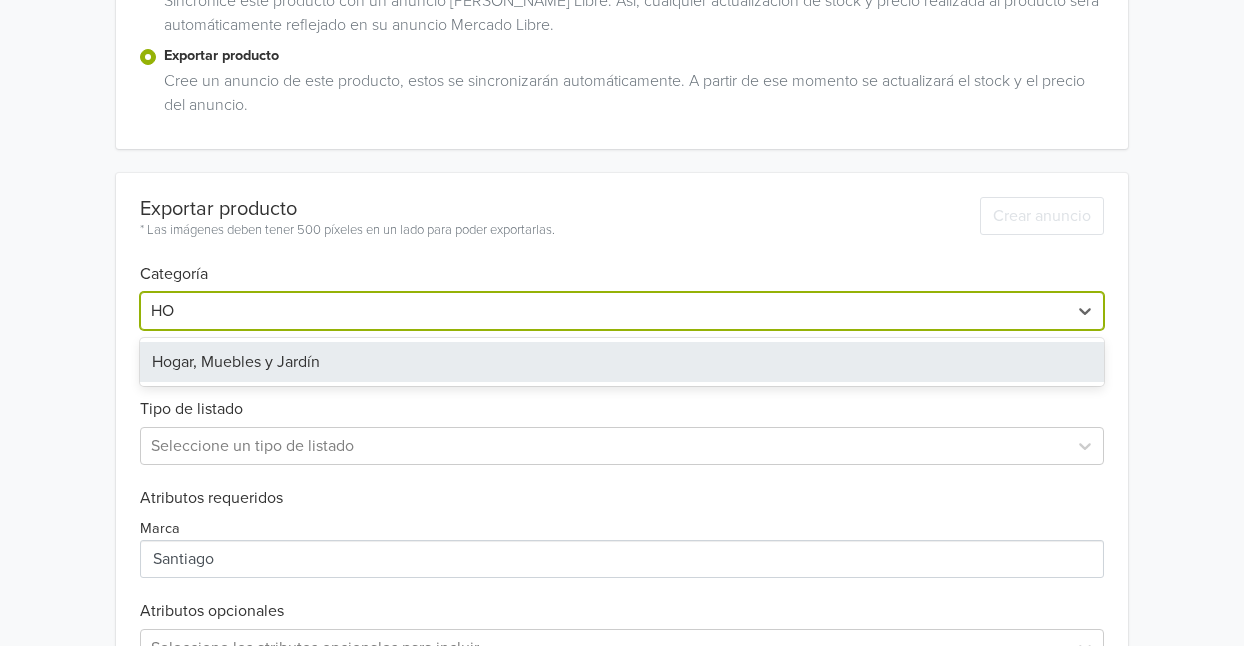 click on "Hogar, Muebles y Jardín" at bounding box center [622, 362] 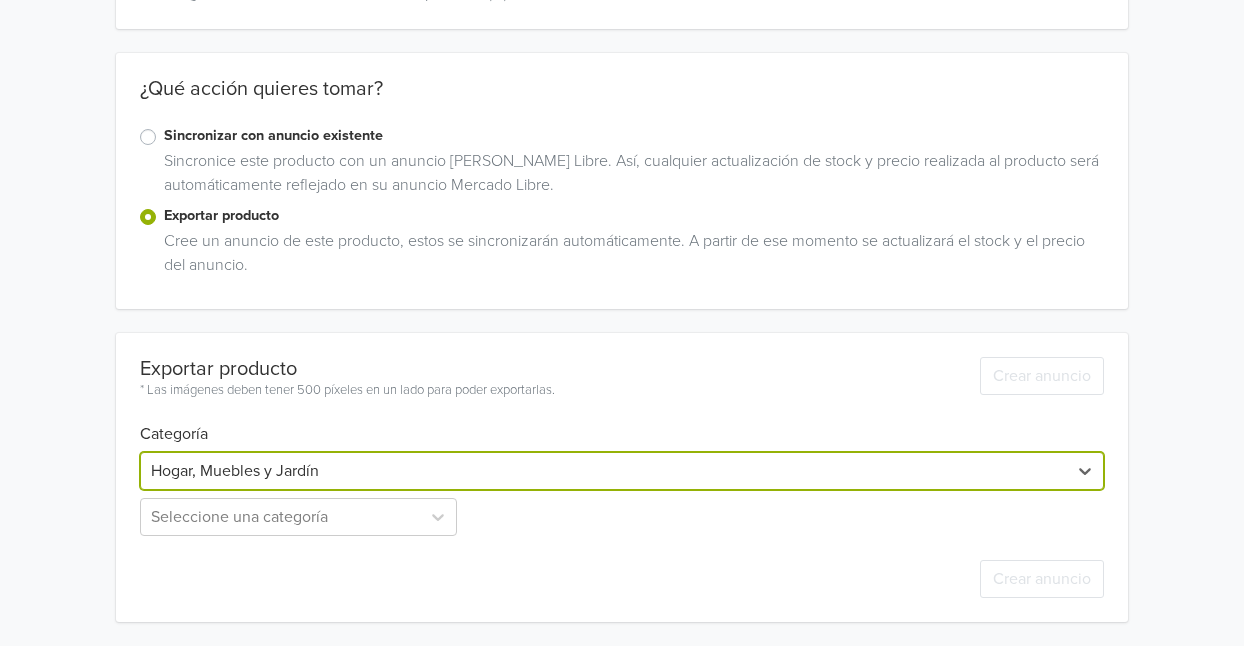 scroll, scrollTop: 320, scrollLeft: 0, axis: vertical 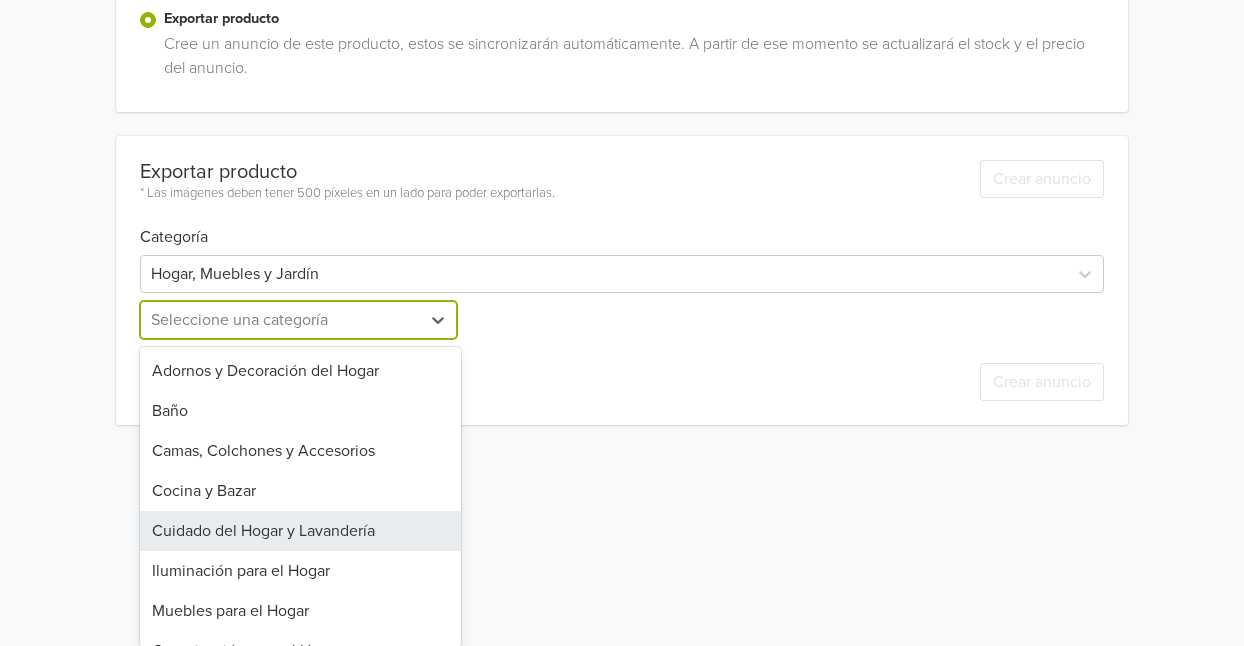 click on "12 results available. Use Up and Down to choose options, press Enter to select the currently focused option, press Escape to exit the menu, press Tab to select the option and exit the menu. Seleccione una categoría Adornos y Decoración del Hogar Baño Camas, Colchones y Accesorios Cocina y Bazar Cuidado del Hogar y Lavandería Iluminación para el Hogar Muebles para el Hogar Organización para el Hogar Otros Seguridad para el Hogar Terrazas y Jardines Textiles de Hogar y Decoración" at bounding box center (300, 320) 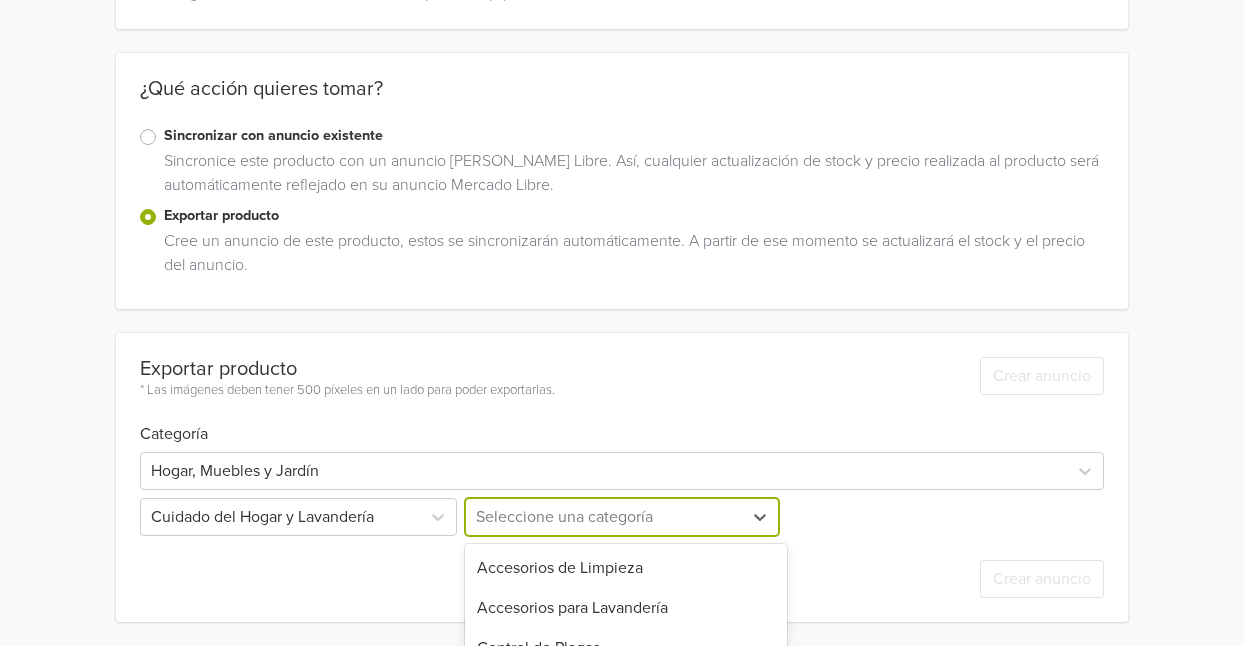 scroll, scrollTop: 517, scrollLeft: 0, axis: vertical 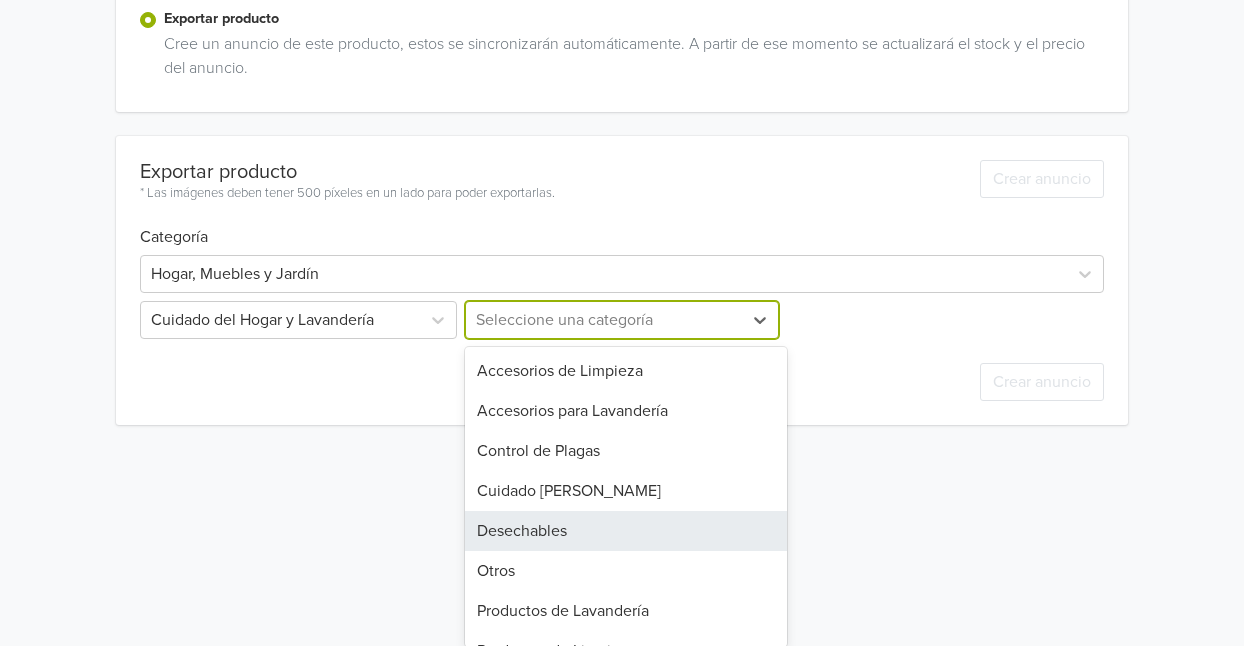 click on "8 results available. Use Up and Down to choose options, press Enter to select the currently focused option, press Escape to exit the menu, press Tab to select the option and exit the menu. Seleccione una categoría Accesorios de Limpieza Accesorios para Lavandería Control de Plagas Cuidado [PERSON_NAME] Desechables Otros Productos de Lavandería Productos de Limpieza" at bounding box center (621, 320) 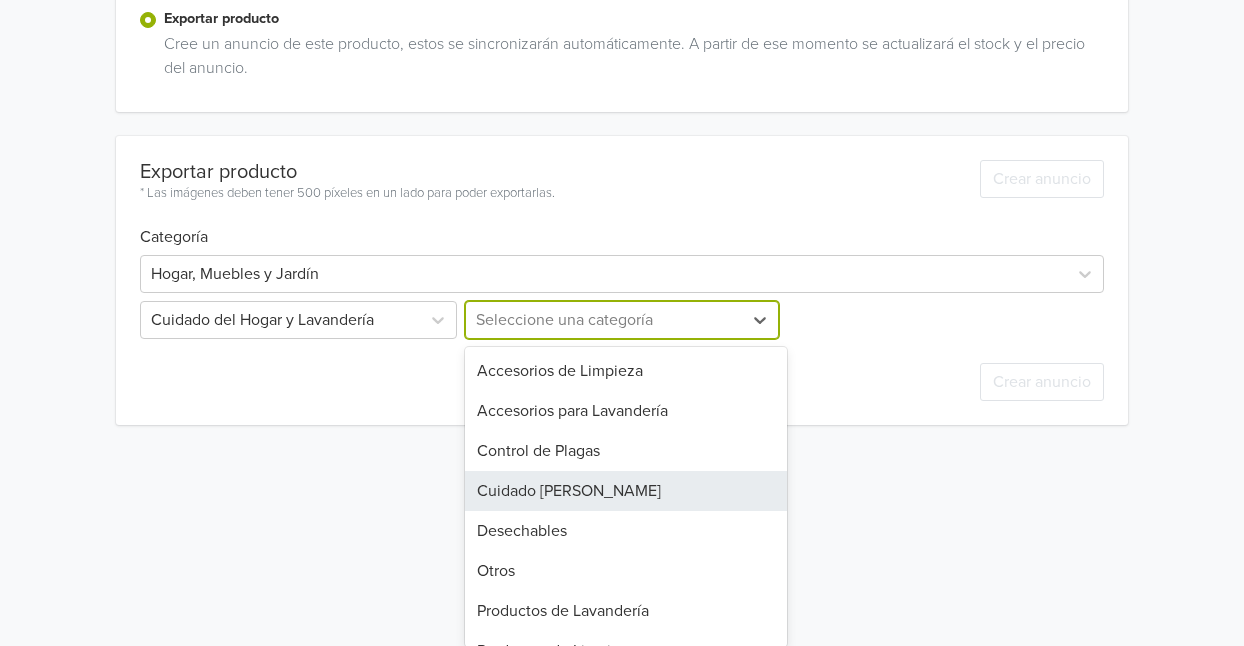 click on "Cuidado [PERSON_NAME]" at bounding box center (625, 491) 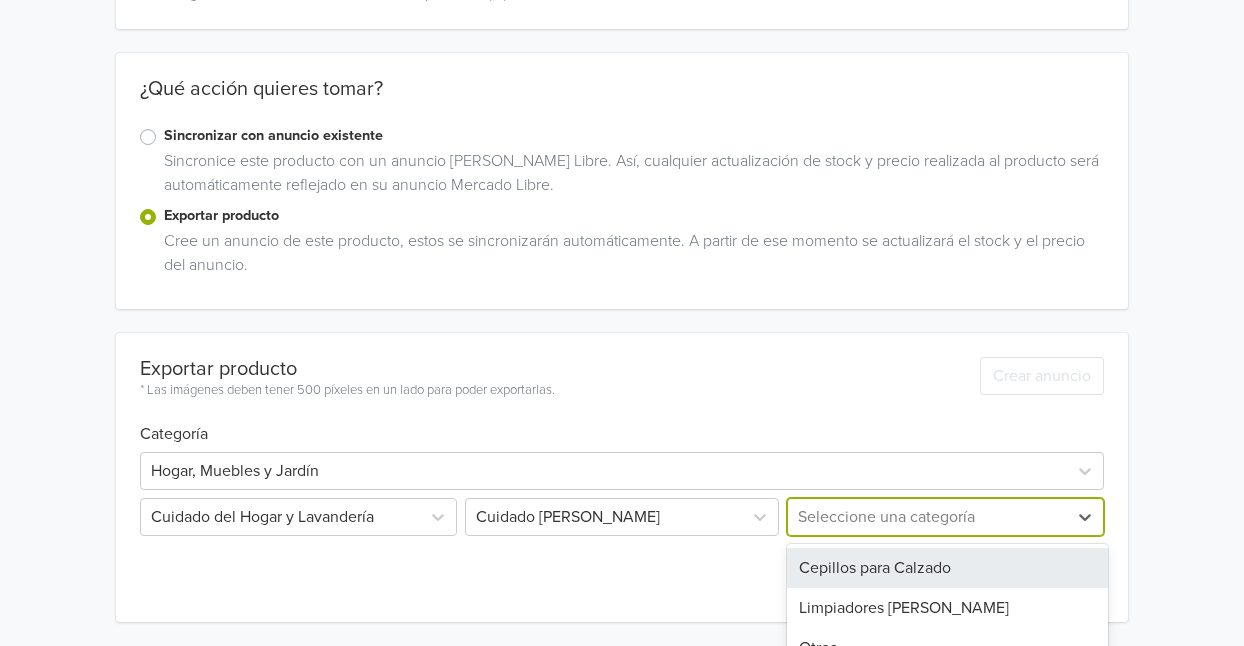 scroll, scrollTop: 345, scrollLeft: 0, axis: vertical 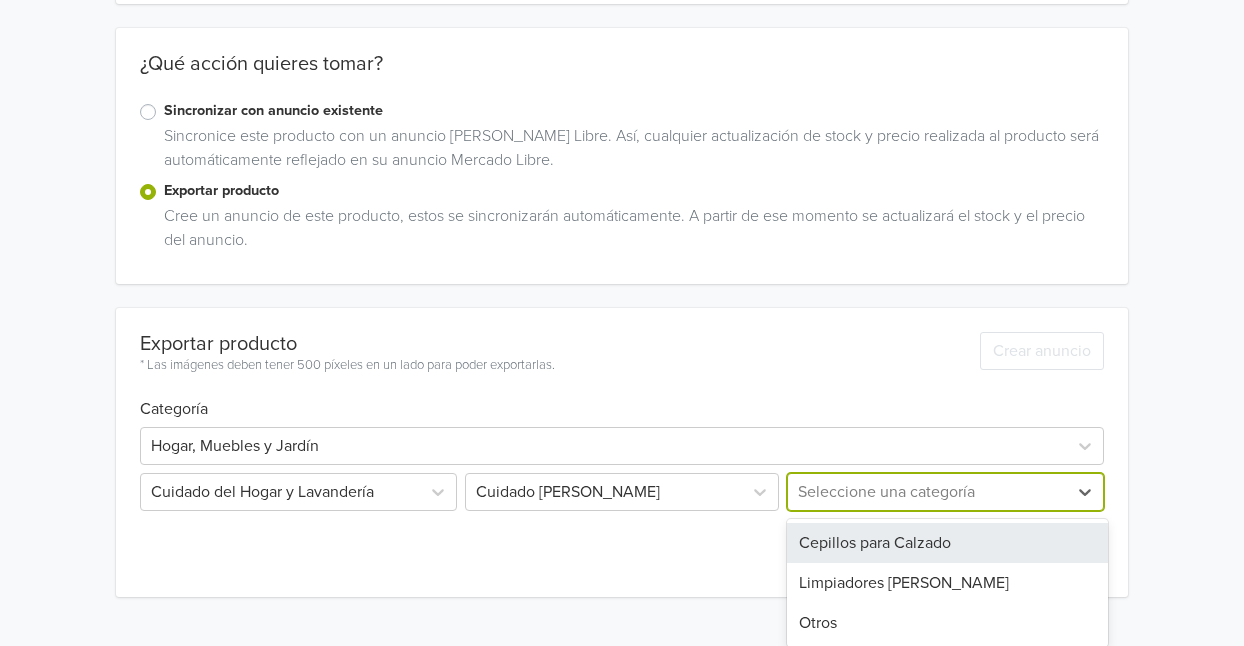 click on "3 results available. Use Up and Down to choose options, press Enter to select the currently focused option, press Escape to exit the menu, press Tab to select the option and exit the menu. Seleccione una categoría Cepillos para Calzado Limpiadores [PERSON_NAME] Otros" at bounding box center [943, 492] 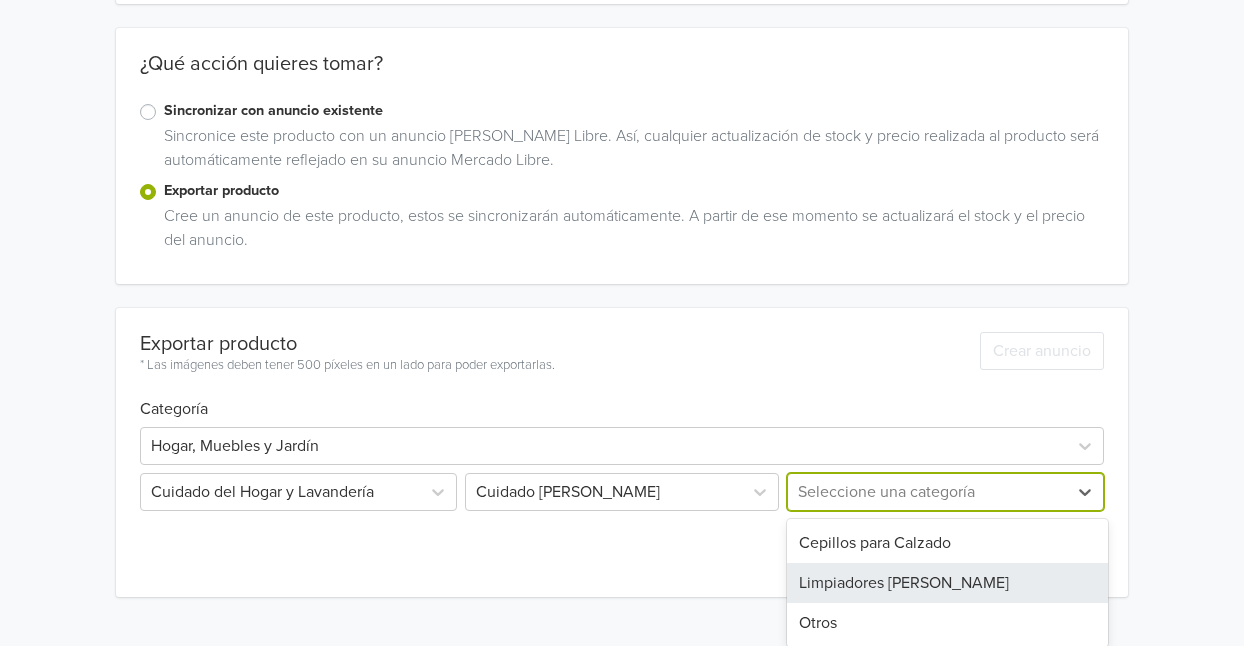click on "Limpiadores [PERSON_NAME]" at bounding box center [947, 583] 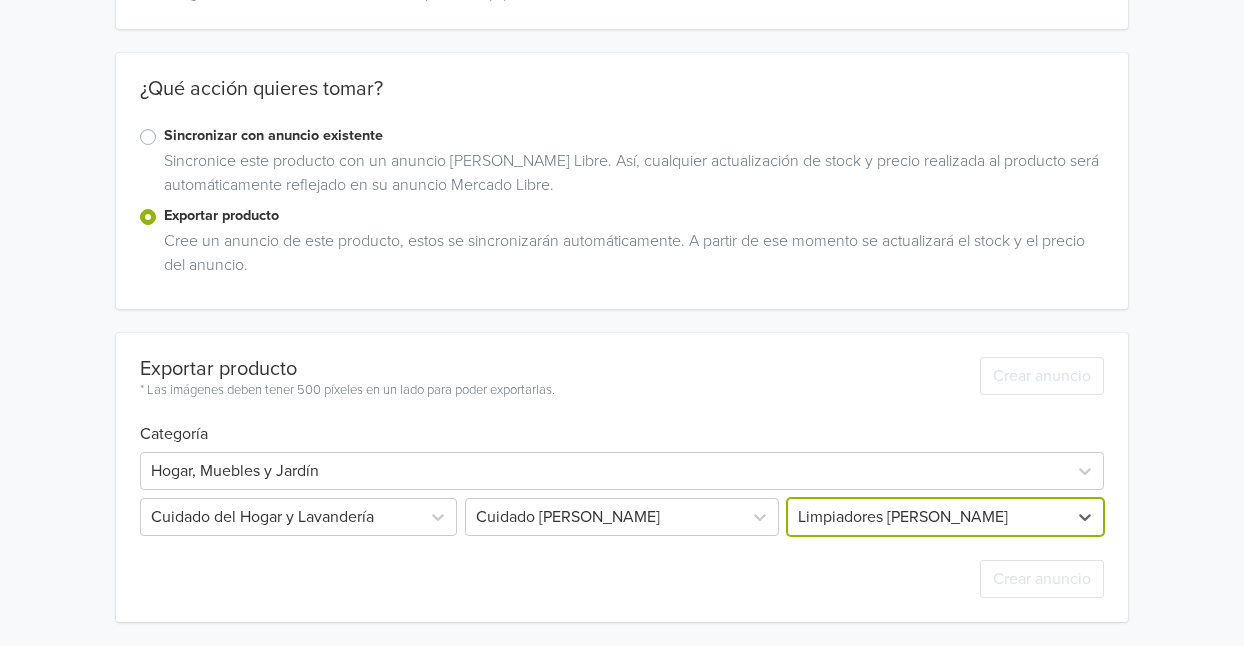 scroll, scrollTop: 320, scrollLeft: 0, axis: vertical 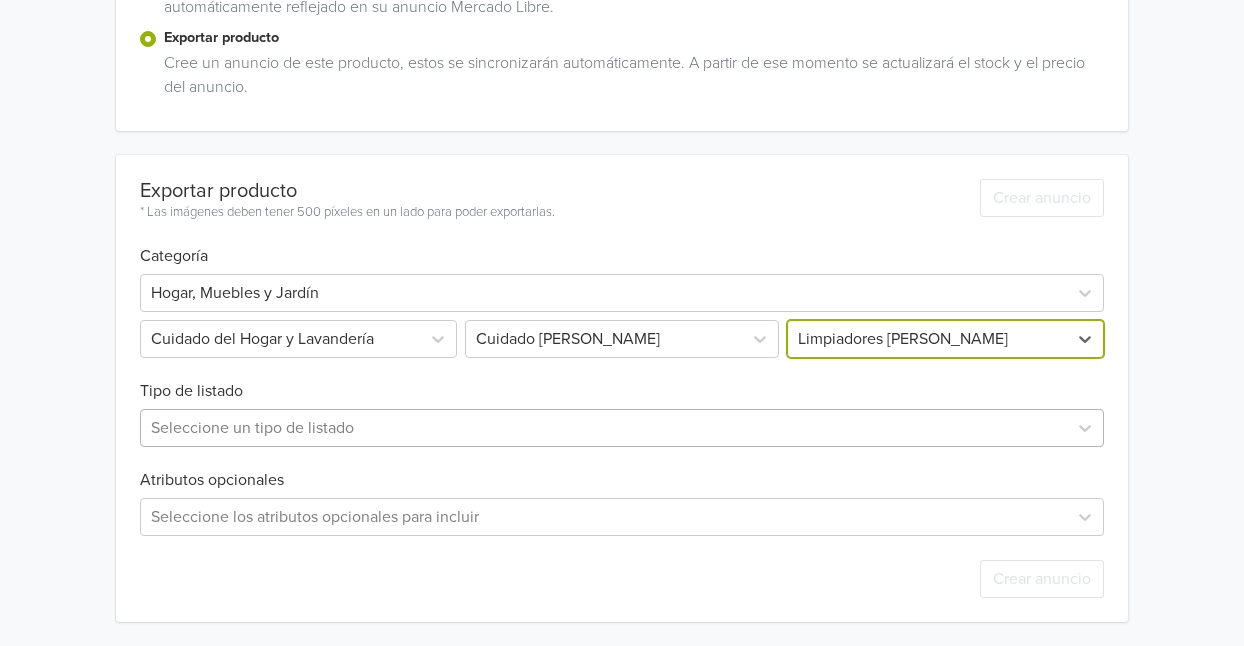 click at bounding box center (604, 428) 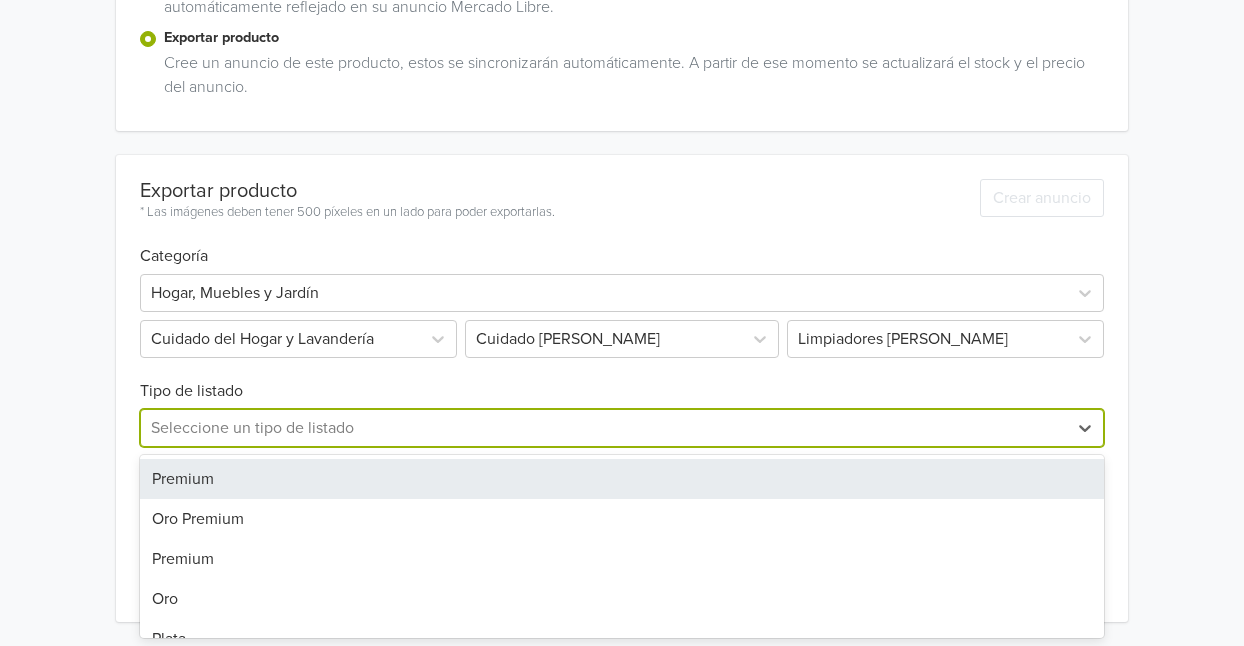 click on "Premium" at bounding box center (622, 479) 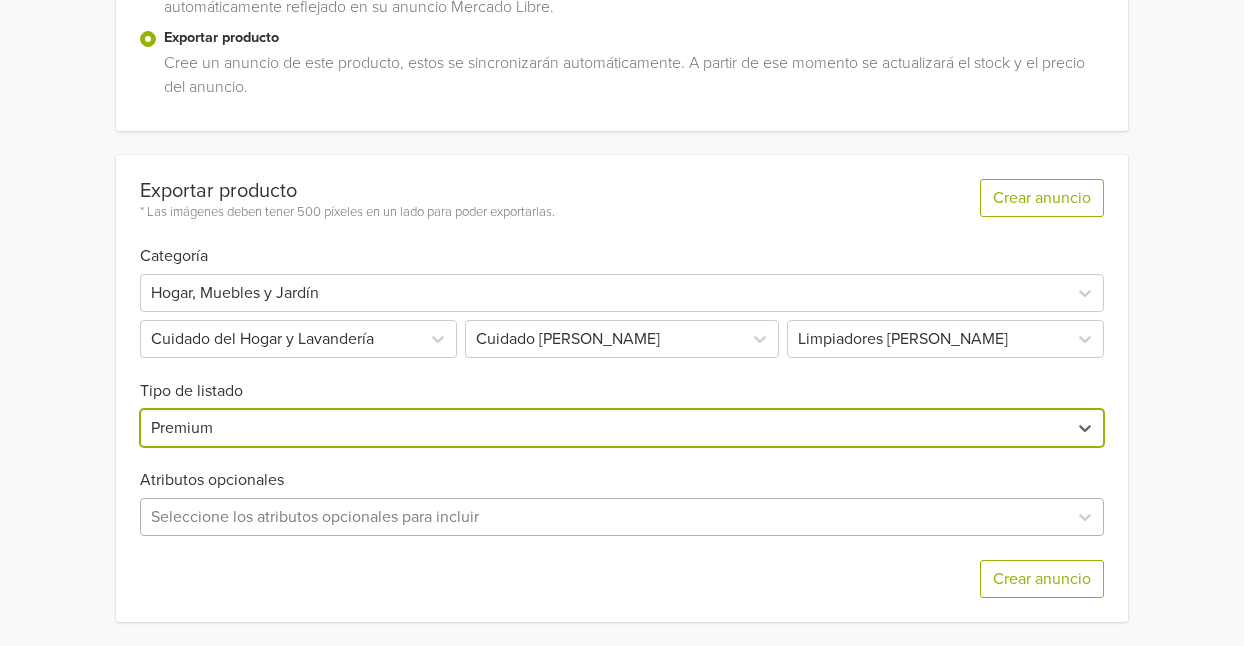 scroll, scrollTop: 696, scrollLeft: 0, axis: vertical 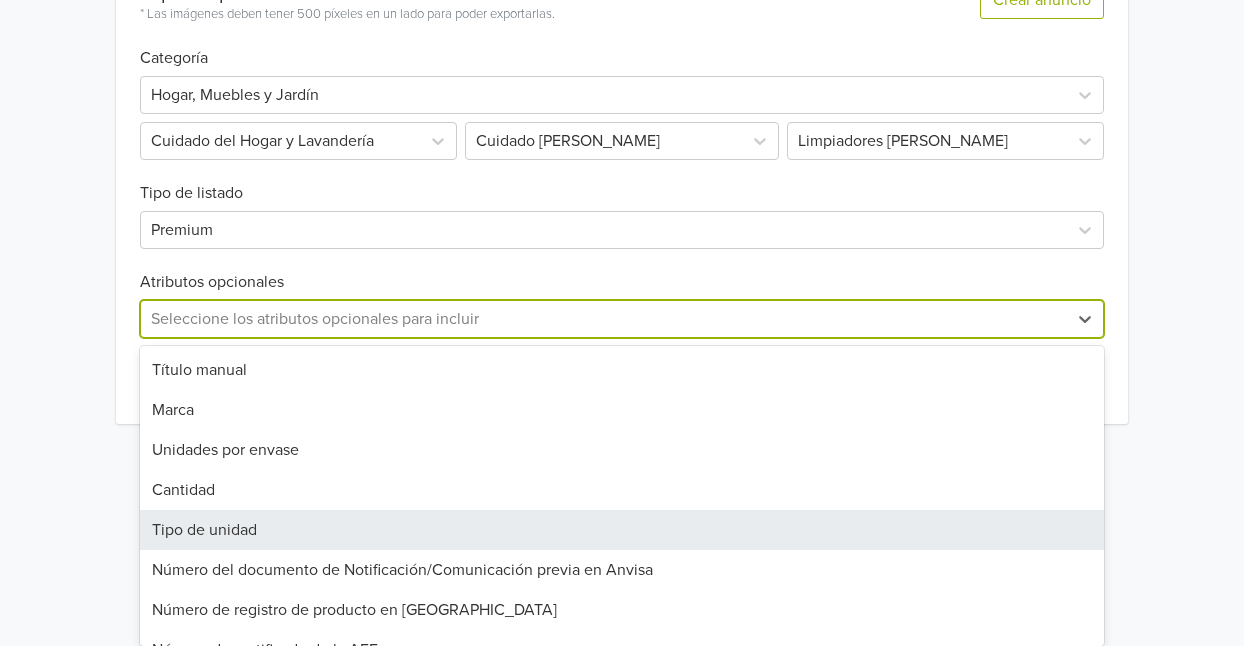 click on "25 results available. Use Up and Down to choose options, press Enter to select the currently focused option, press Escape to exit the menu, press Tab to select the option and exit the menu. Seleccione los atributos opcionales para incluir Título manual Marca Unidades por envase Cantidad Tipo de unidad Número del documento de Notificación/Comunicación previa en Anvisa Número de registro de producto en Anvisa Número de certificado de la AFE Número de licencia del CONAMA Número de registro de producto del MS Vida útil MPN Modelo Es kit Fuente del producto Número de autorización sanitaria DIGEMID Número de registro/NSO del producto  Número de R.S/NSO del producto Número de inscripción de producto I.S.P Número de aviso de funcionamiento Ancho del paquete del seller Largo del paquete del seller Altura del paquete del seller Tipo de paquete del seller Peso del paquete del seller" at bounding box center (622, 319) 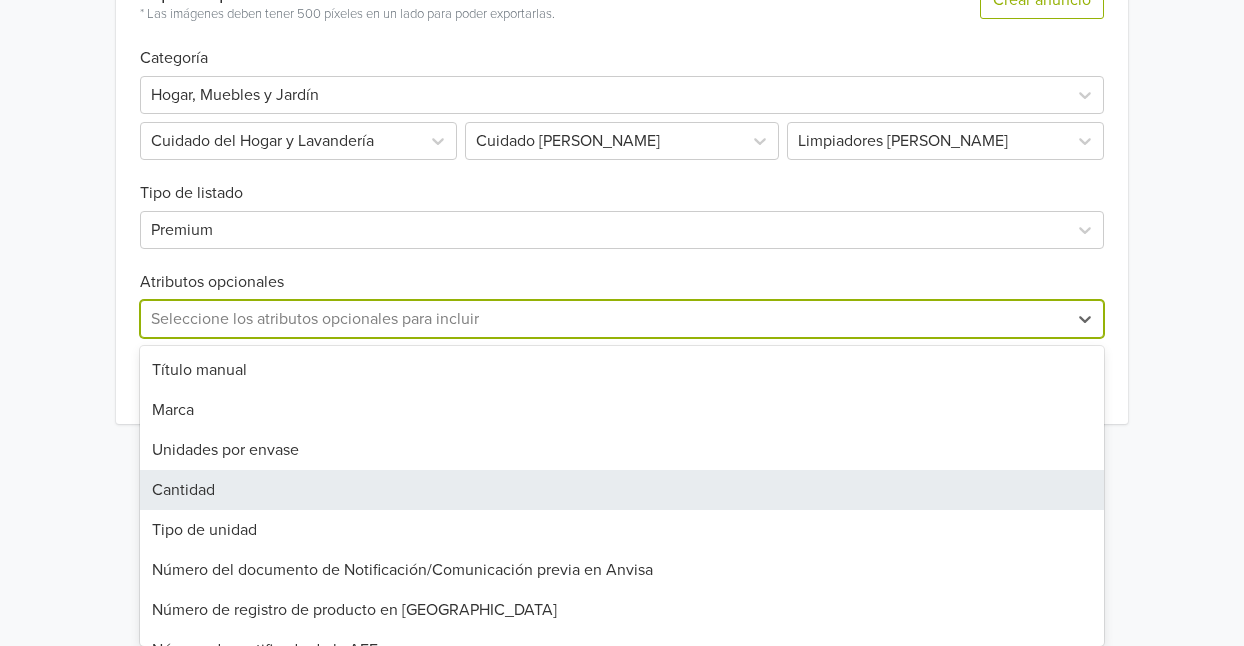 scroll, scrollTop: 498, scrollLeft: 0, axis: vertical 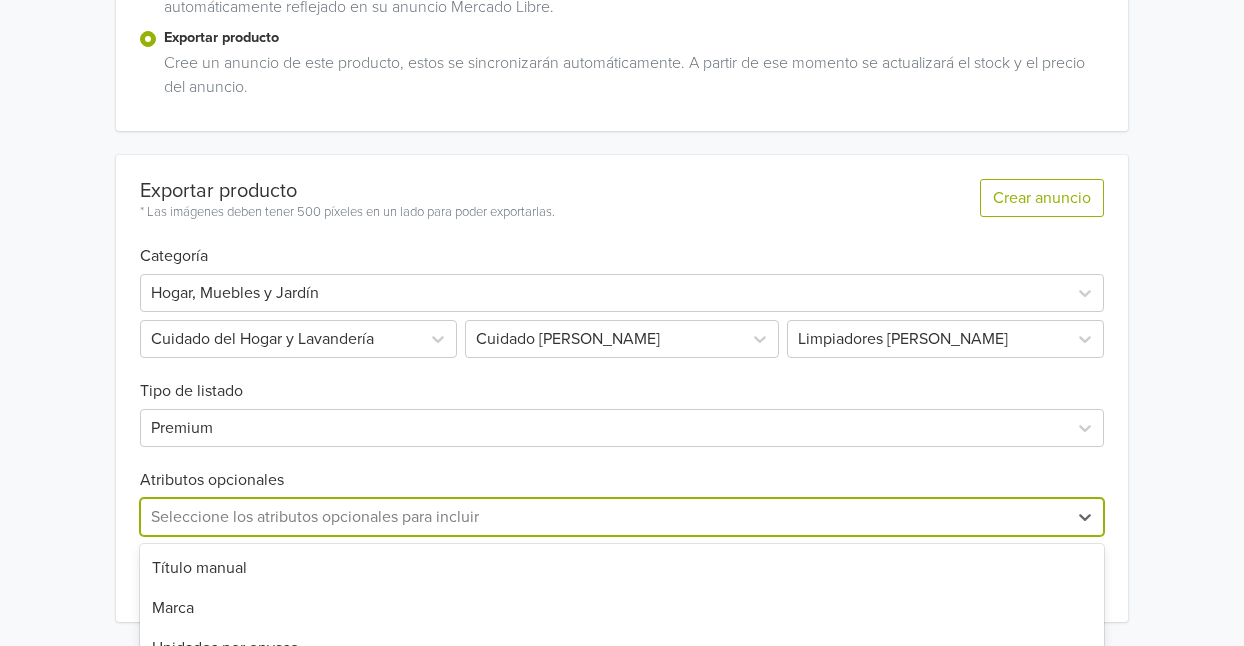 click on "Producto 36 de 60 Anterior Siguiente Betún Líquido Santiago Neutral 60ml   GTIN: No establecido   Precio: 14.9 PEN   Descripción   Betún Líquido Santiago Neutral 60 ml
Mantén tus artículos de cuero como nuevos con el Betún Líquido Santiago Neutral. Gracias a su fórmula especializa (...) ¿Qué acción quieres tomar? Sincronizar con anuncio existente Sincronice este producto con un anuncio [PERSON_NAME] Libre. Así, cualquier actualización de stock y precio realizada al producto será automáticamente reflejado en su anuncio Mercado Libre. Exportar producto Cree un anuncio de este producto, estos se sincronizarán automáticamente. A partir de ese momento se actualizará el stock y el precio del anuncio. Exportar producto * Las imágenes deben tener 500 píxeles en un lado para poder exportarlas. Crear anuncio Categoría Hogar, Muebles y Jardín Cuidado del Hogar y Lavandería Cuidado [PERSON_NAME] Limpiadores [PERSON_NAME] Tipo de listado Premium Atributos opcionales 25 results available. Marca" at bounding box center [622, 74] 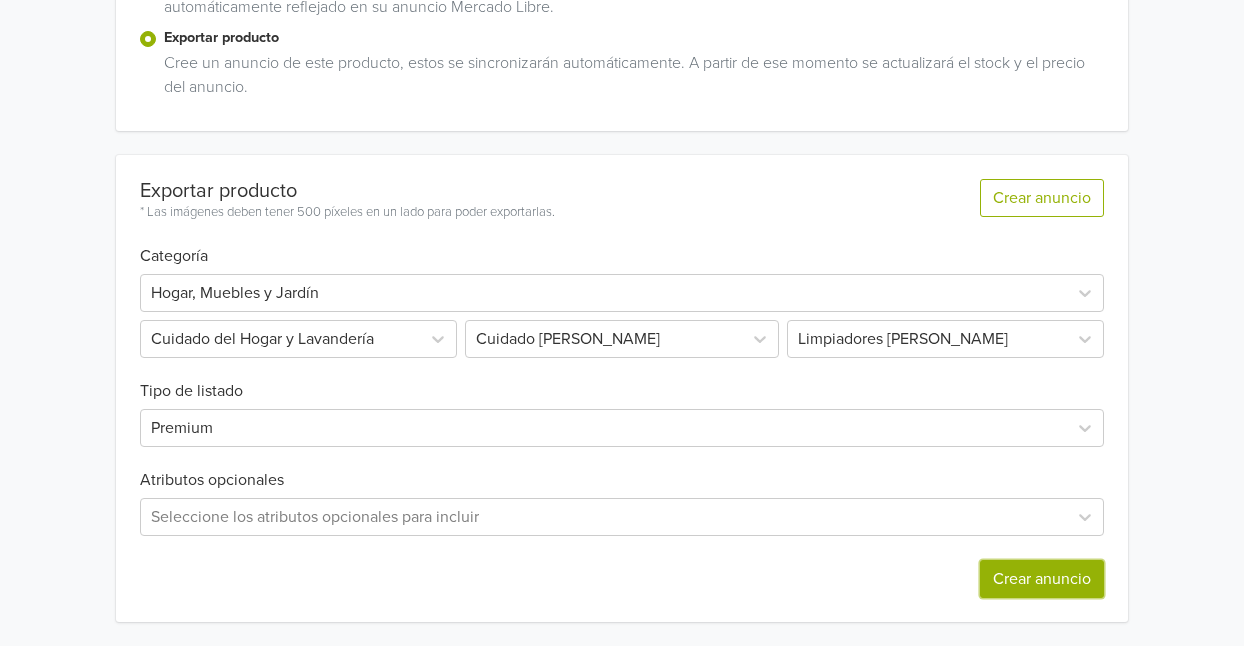 click on "Crear anuncio" at bounding box center (1042, 579) 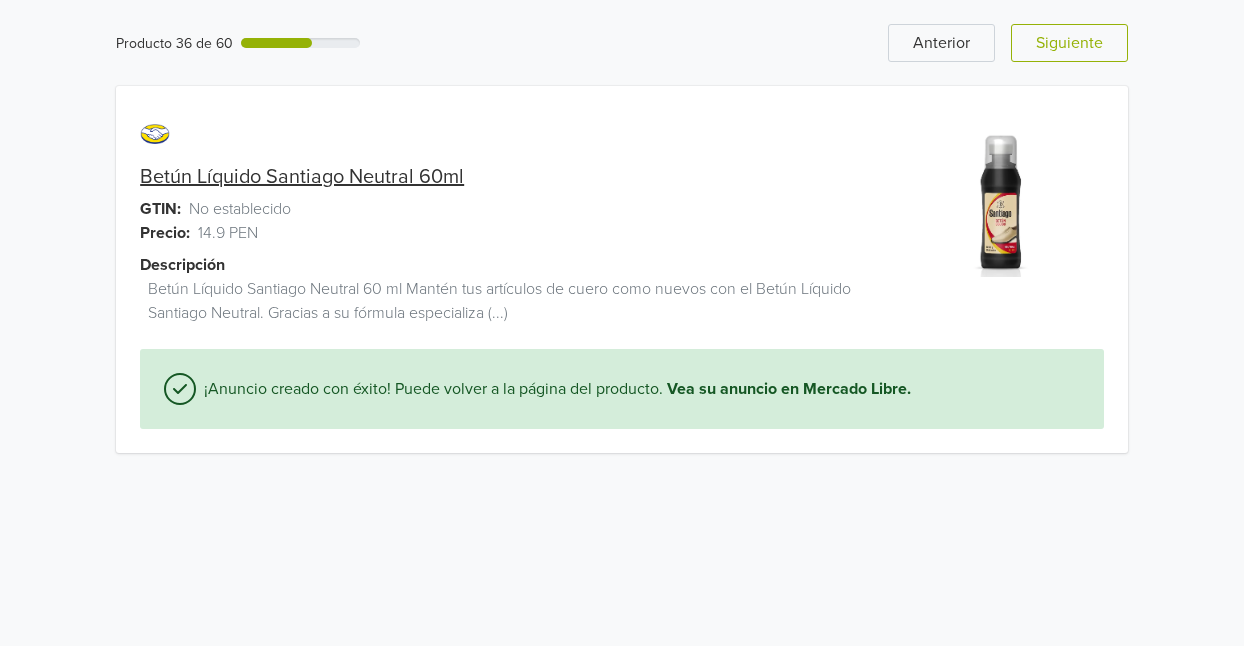scroll, scrollTop: 0, scrollLeft: 0, axis: both 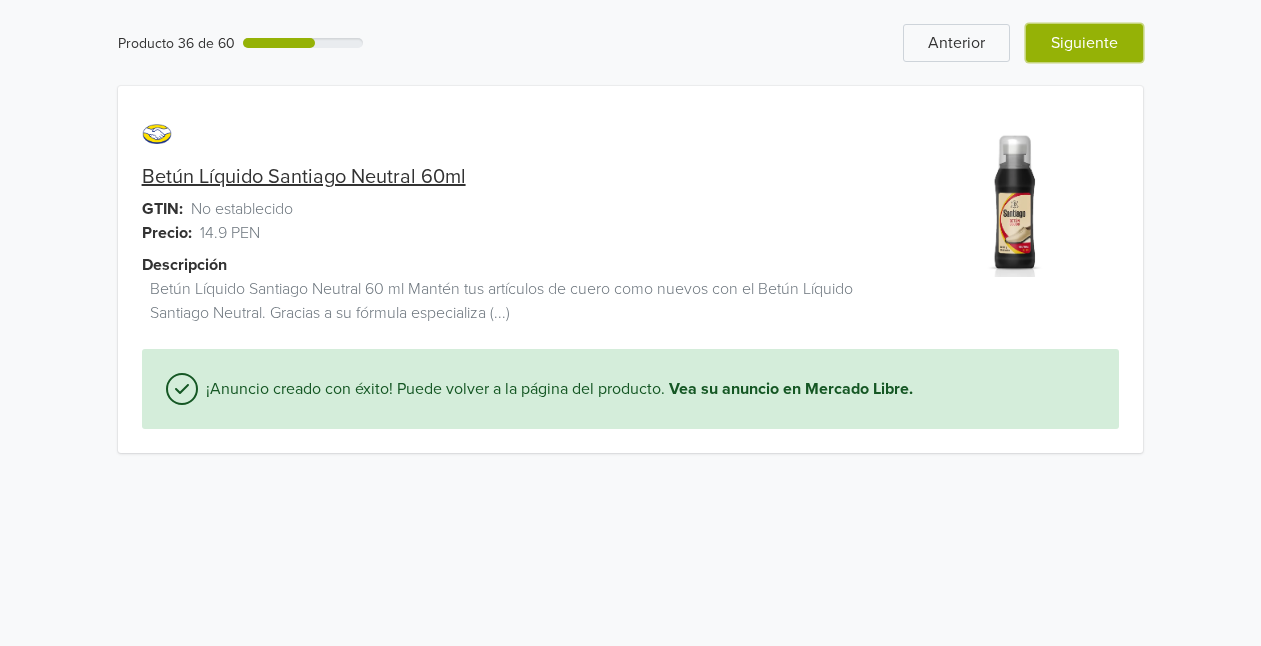 click on "Siguiente" at bounding box center (1084, 43) 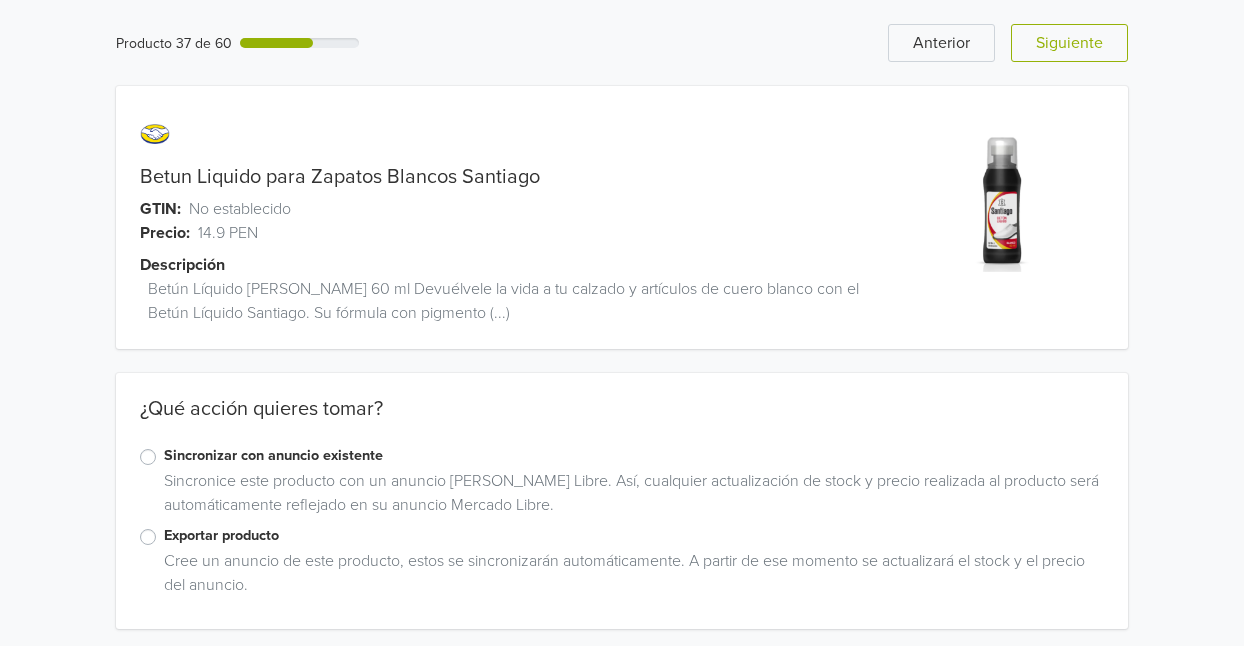 click on "Exportar producto" at bounding box center [634, 536] 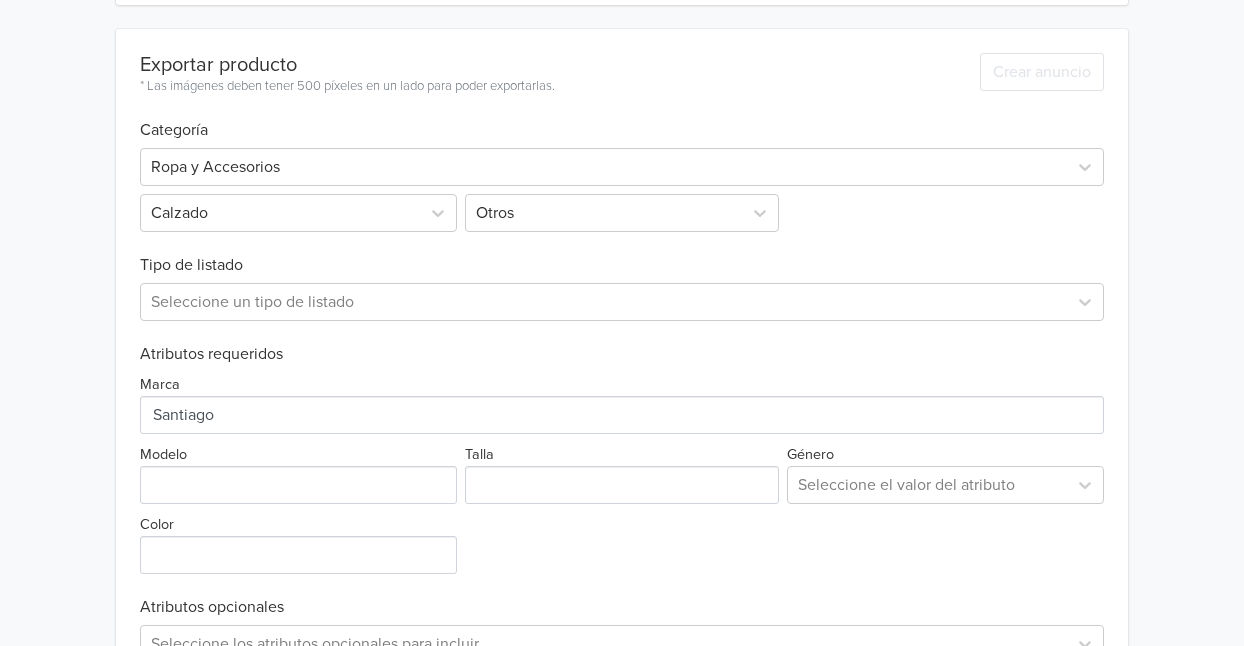 scroll, scrollTop: 642, scrollLeft: 0, axis: vertical 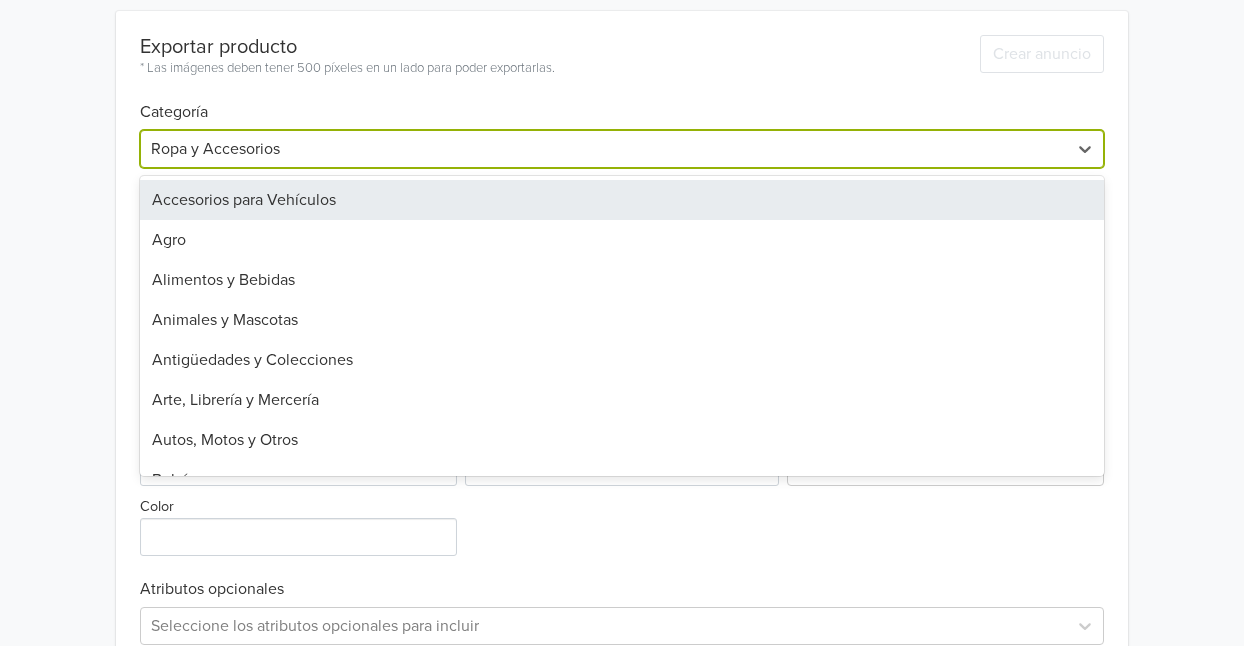 click at bounding box center (604, 149) 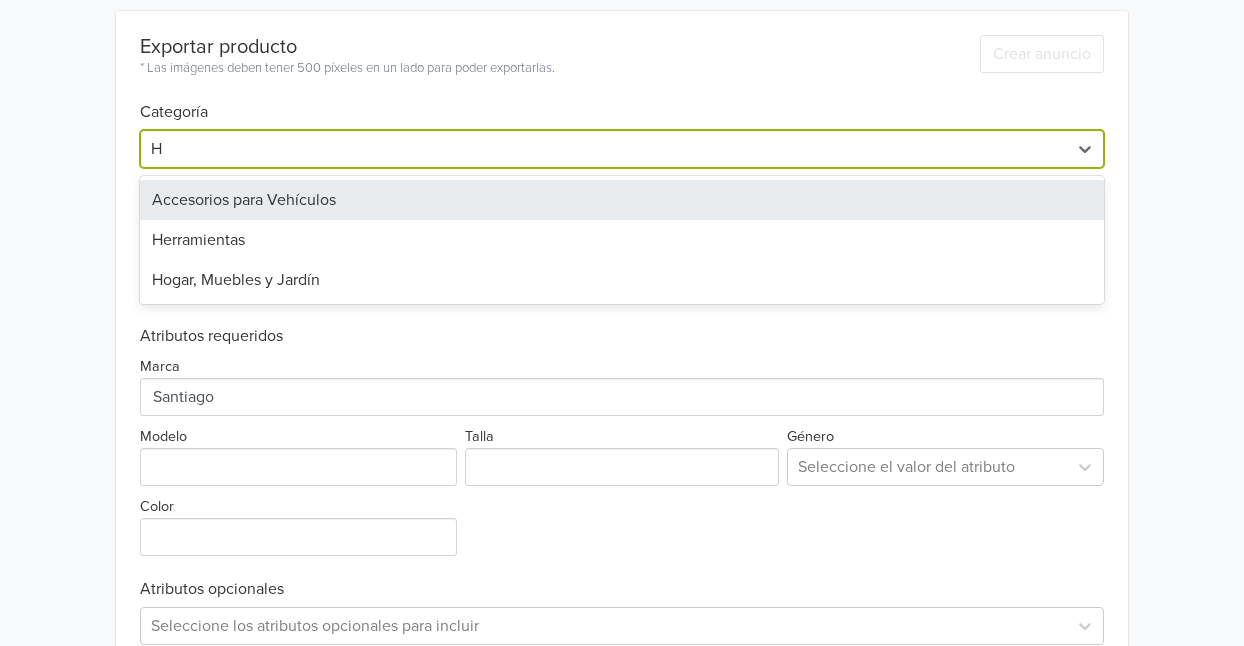 type on "HO" 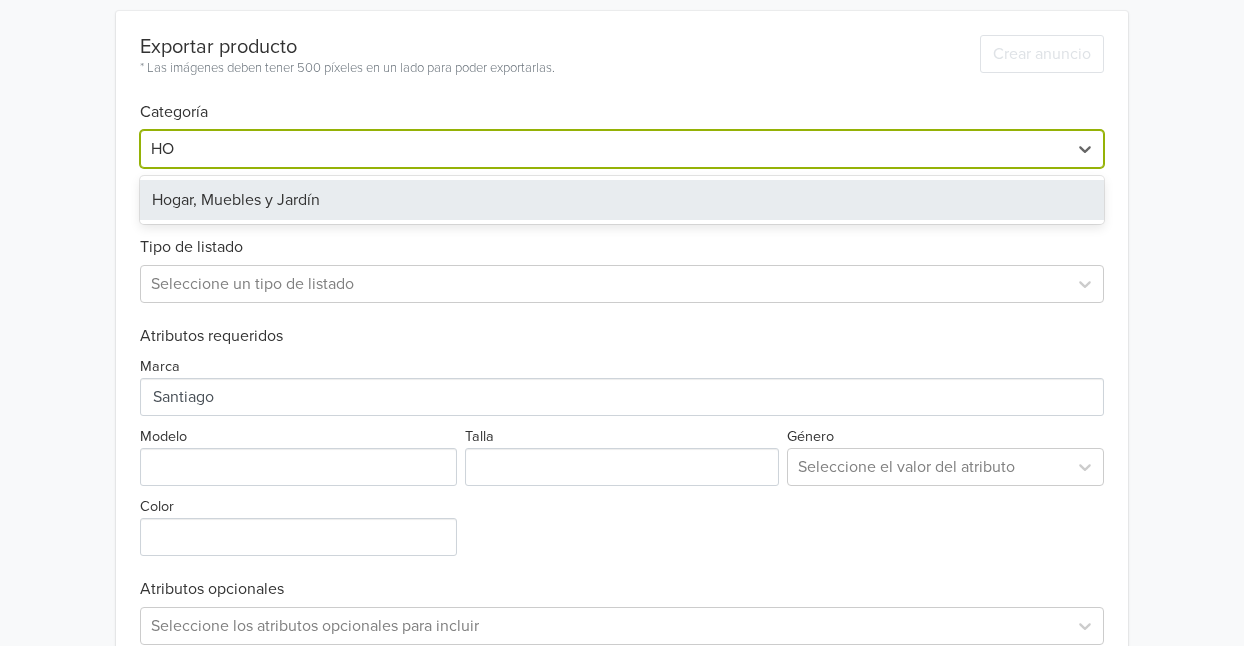 click on "Hogar, Muebles y Jardín" at bounding box center (622, 200) 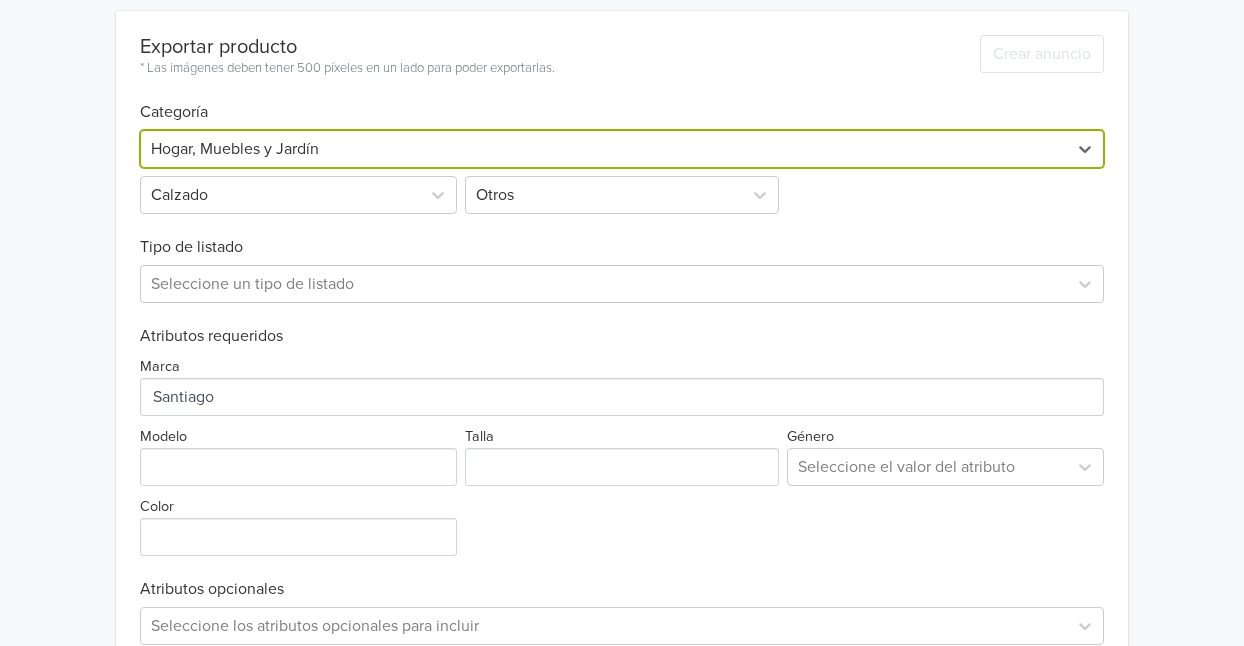 scroll, scrollTop: 320, scrollLeft: 0, axis: vertical 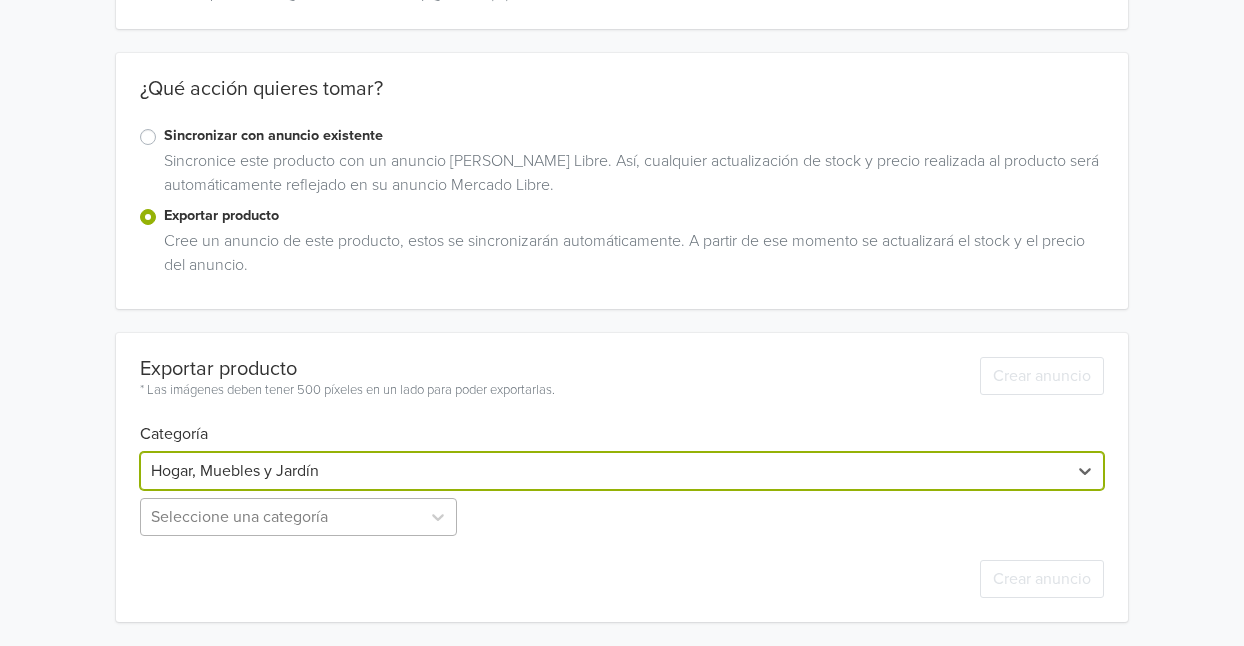 click on "Seleccione una categoría" at bounding box center (300, 517) 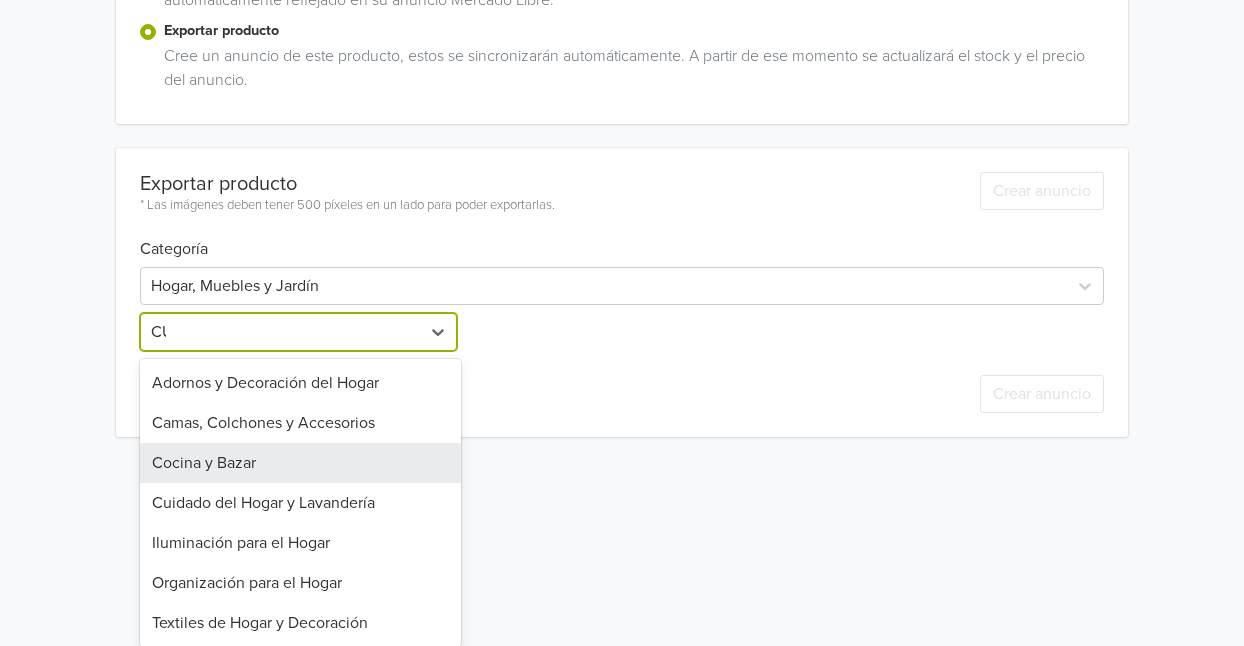 scroll, scrollTop: 320, scrollLeft: 0, axis: vertical 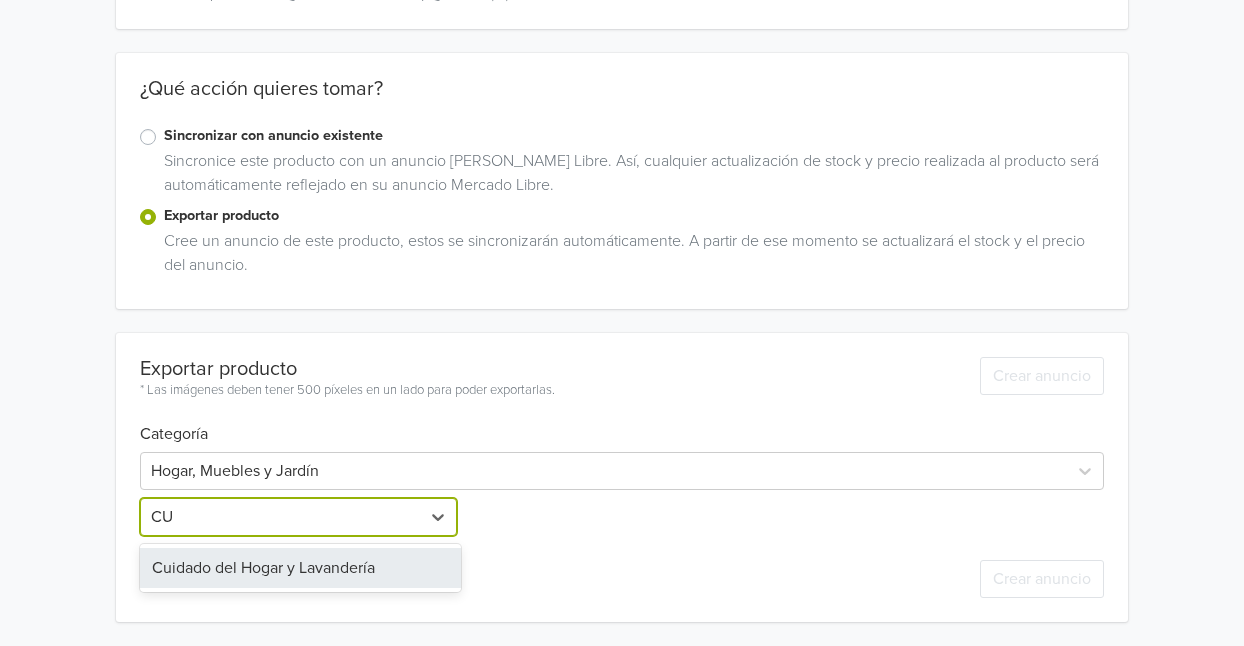 type on "CUI" 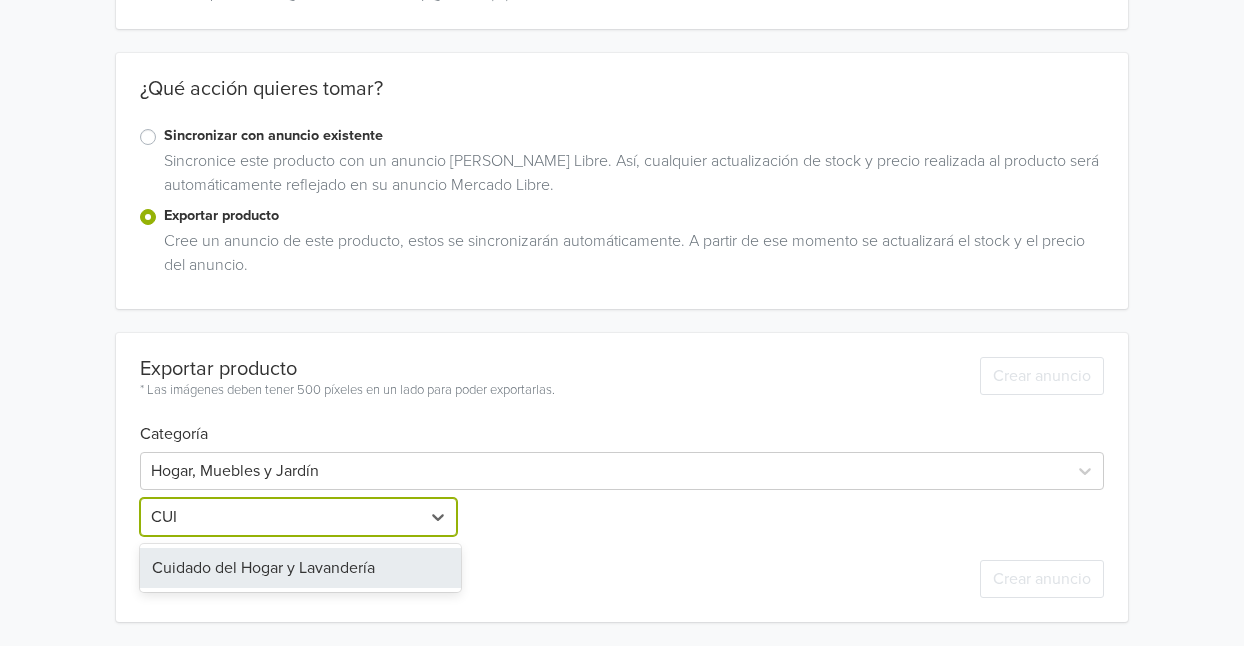 click on "Cuidado del Hogar y Lavandería" at bounding box center [300, 568] 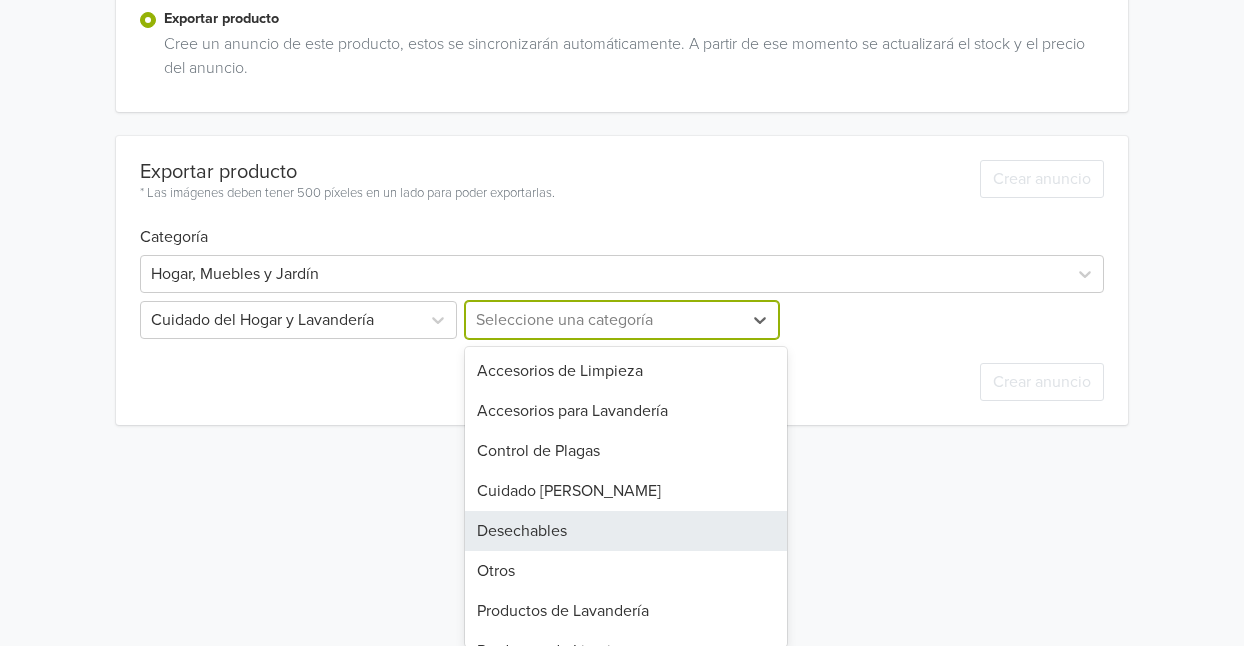 click on "8 results available. Use Up and Down to choose options, press Enter to select the currently focused option, press Escape to exit the menu, press Tab to select the option and exit the menu. Seleccione una categoría Accesorios de Limpieza Accesorios para Lavandería Control de Plagas Cuidado [PERSON_NAME] Desechables Otros Productos de Lavandería Productos de Limpieza" at bounding box center (621, 320) 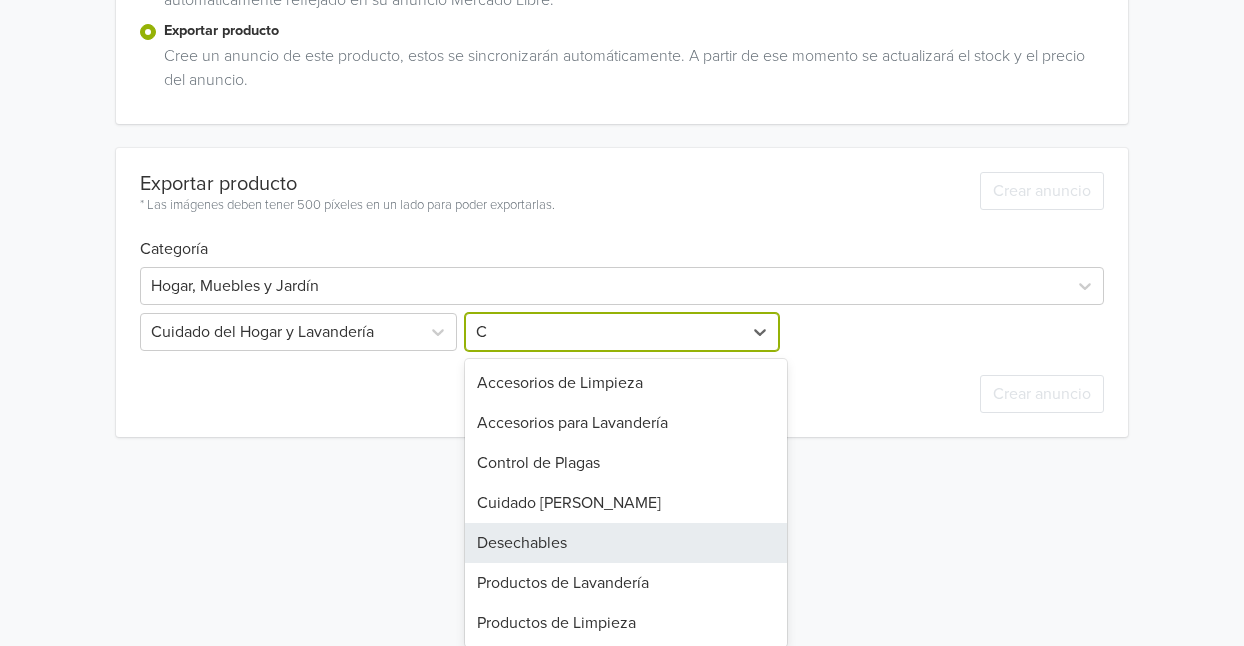 type on "CU" 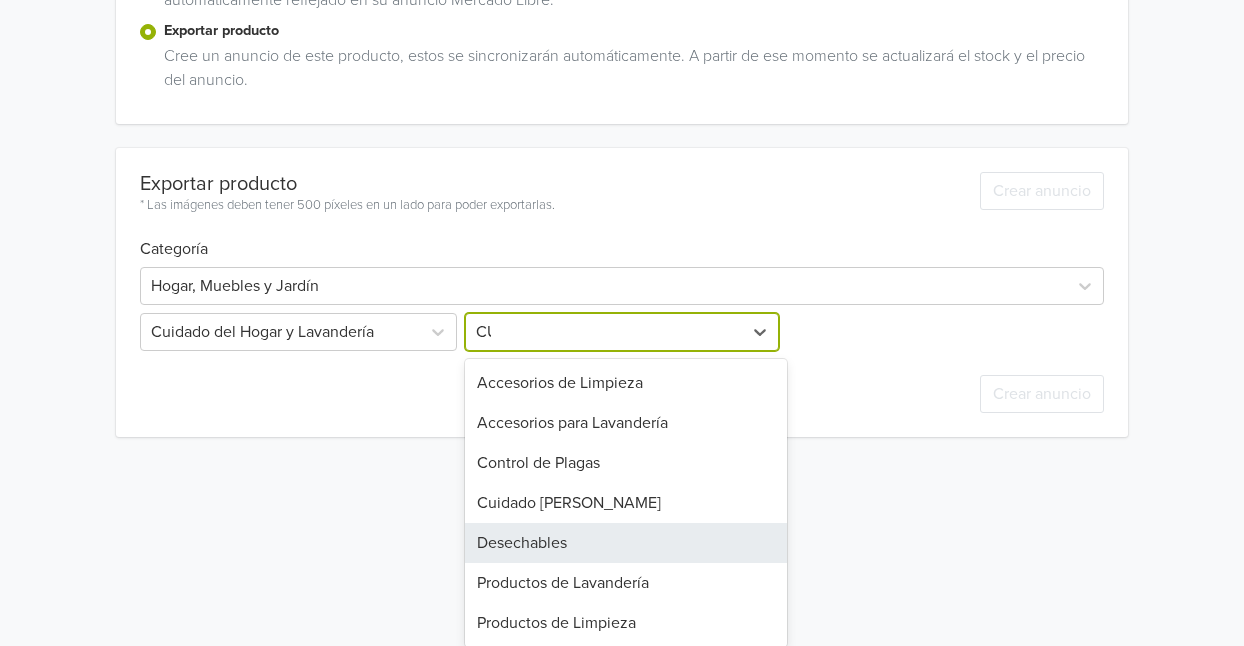 scroll, scrollTop: 320, scrollLeft: 0, axis: vertical 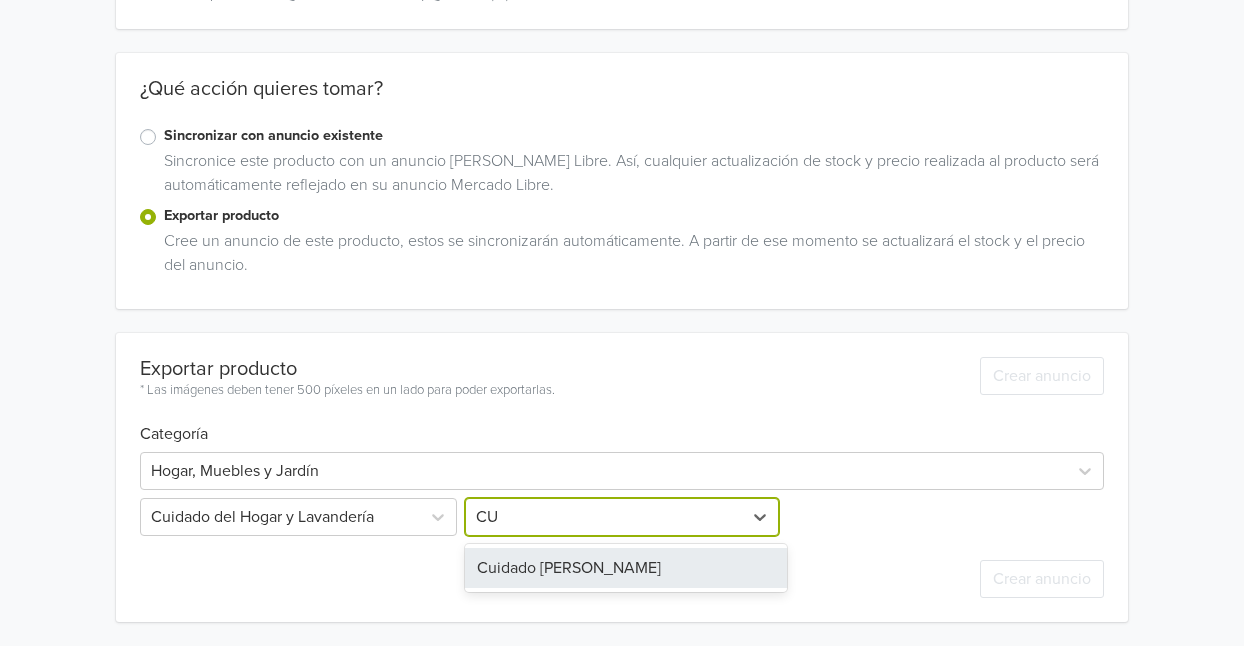 click on "Cuidado [PERSON_NAME]" at bounding box center [625, 568] 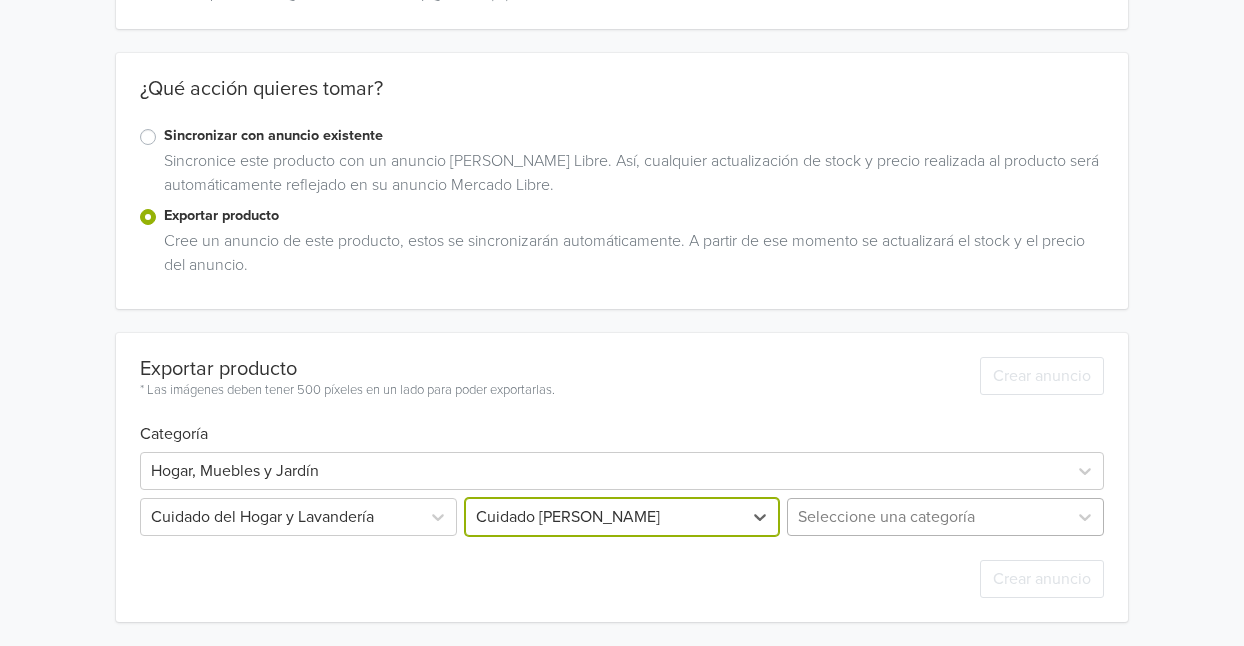 scroll, scrollTop: 345, scrollLeft: 0, axis: vertical 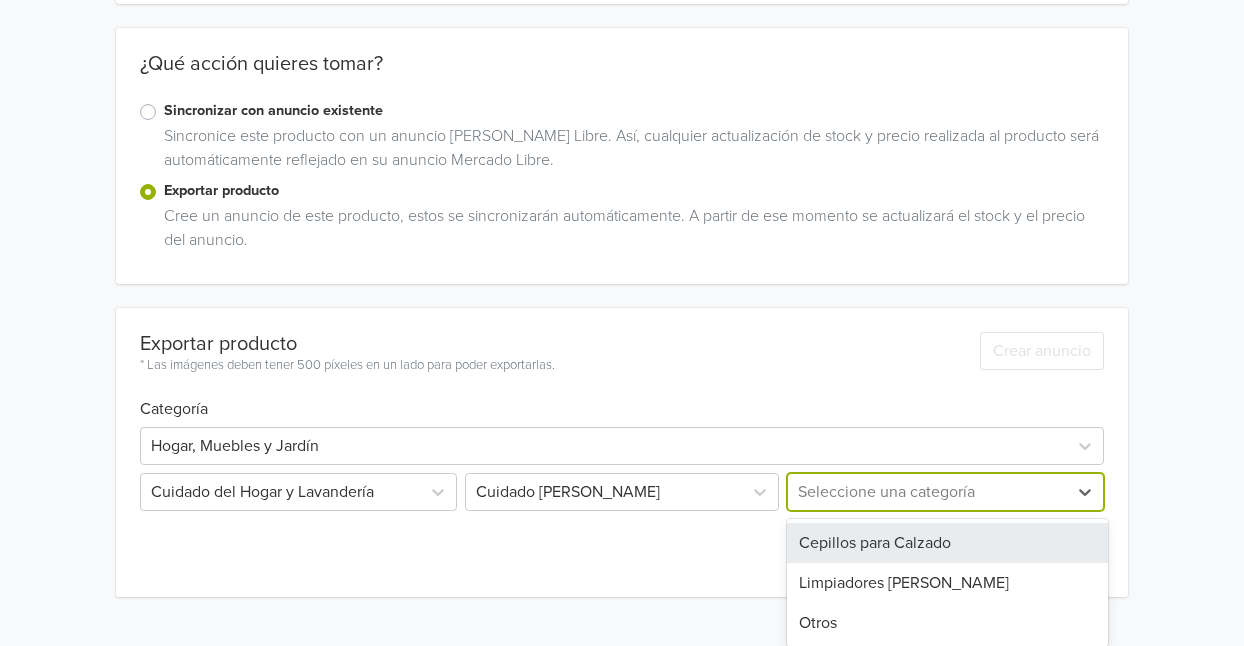 click on "Exportar producto * Las imágenes deben tener 500 píxeles en un lado para poder exportarlas. Crear anuncio Categoría Hogar, Muebles y Jardín Cuidado del Hogar y Lavandería Cuidado [PERSON_NAME] 3 results available. Use Up and Down to choose options, press Enter to select the currently focused option, press Escape to exit the menu, press Tab to select the option and exit the menu. Seleccione una categoría Cepillos para Calzado Limpiadores [PERSON_NAME] Otros Crear anuncio" at bounding box center (622, 452) 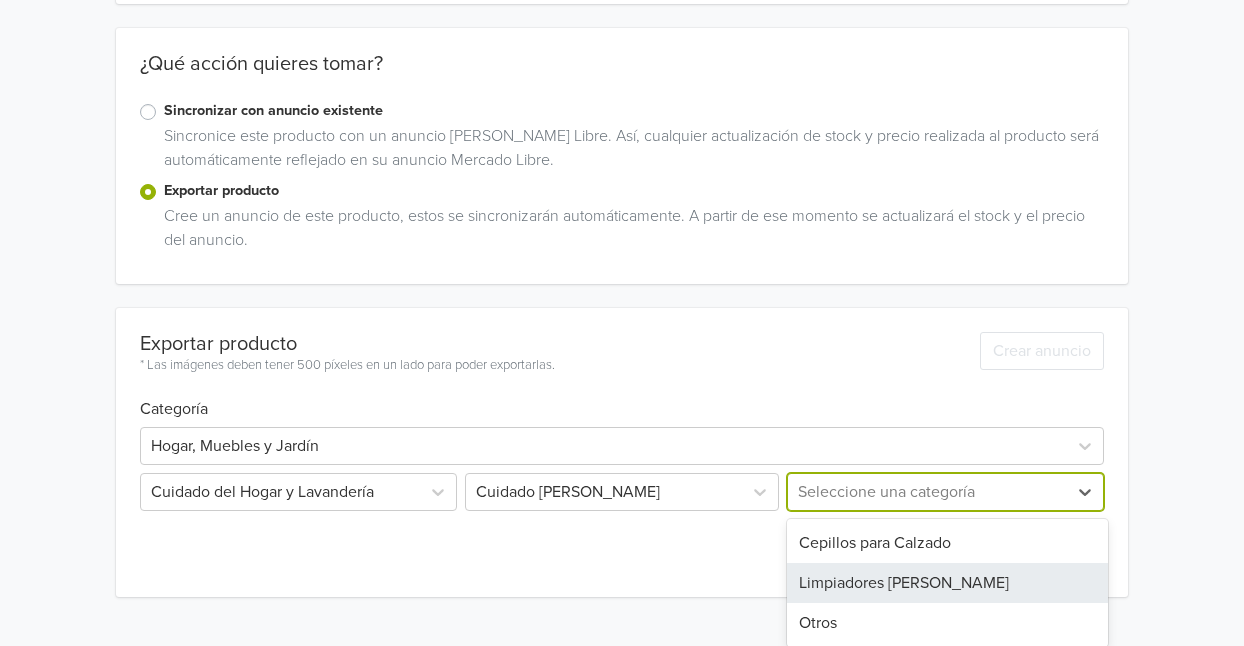 click on "Limpiadores [PERSON_NAME]" at bounding box center (947, 583) 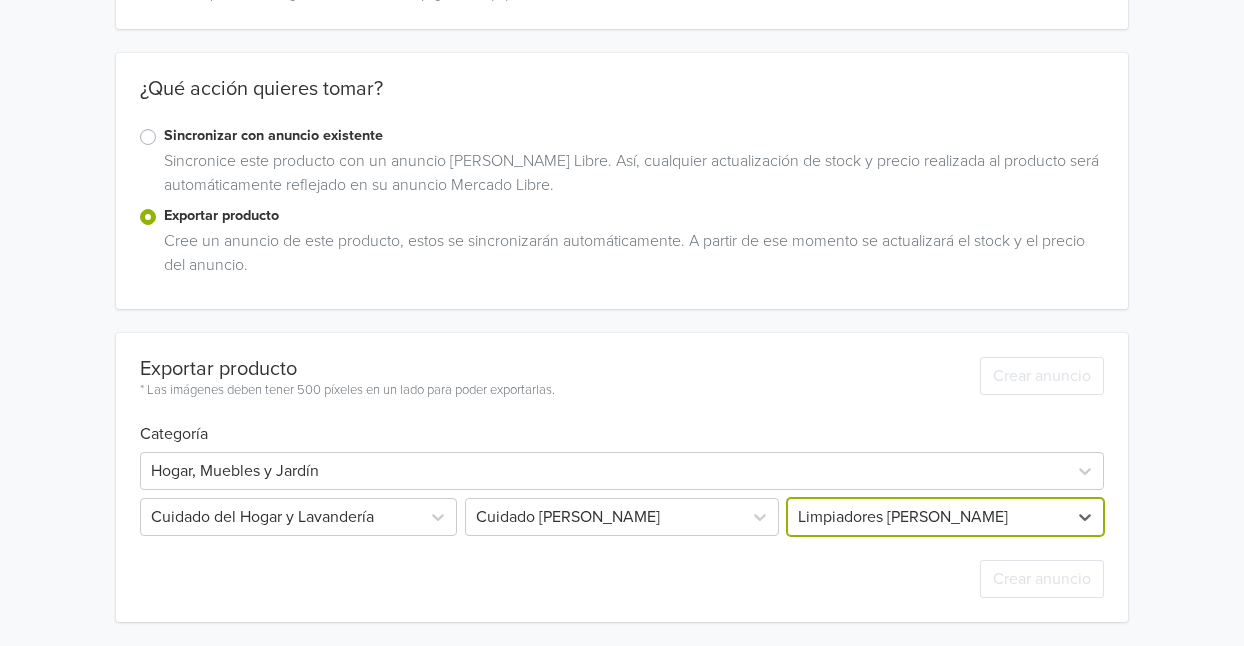 scroll, scrollTop: 345, scrollLeft: 0, axis: vertical 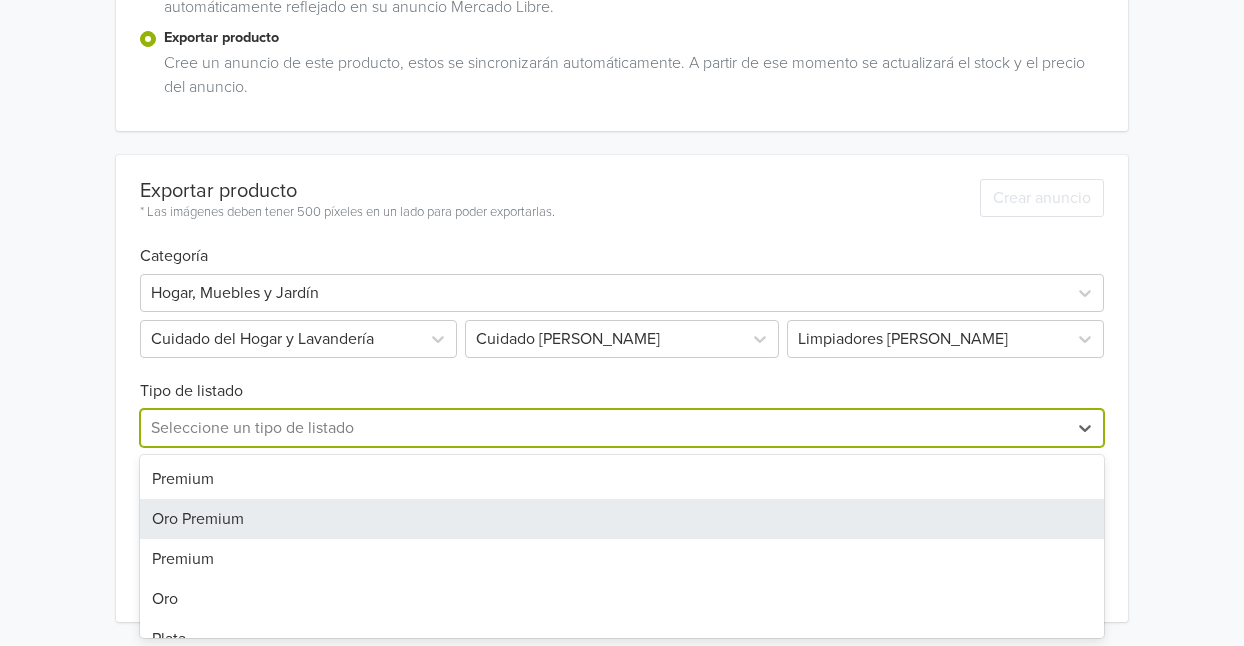 click on "7 results available. Use Up and Down to choose options, press Enter to select the currently focused option, press Escape to exit the menu, press Tab to select the option and exit the menu. Seleccione un tipo de listado Premium Oro Premium Premium Oro Plata Clásico Gratuita" at bounding box center [622, 428] 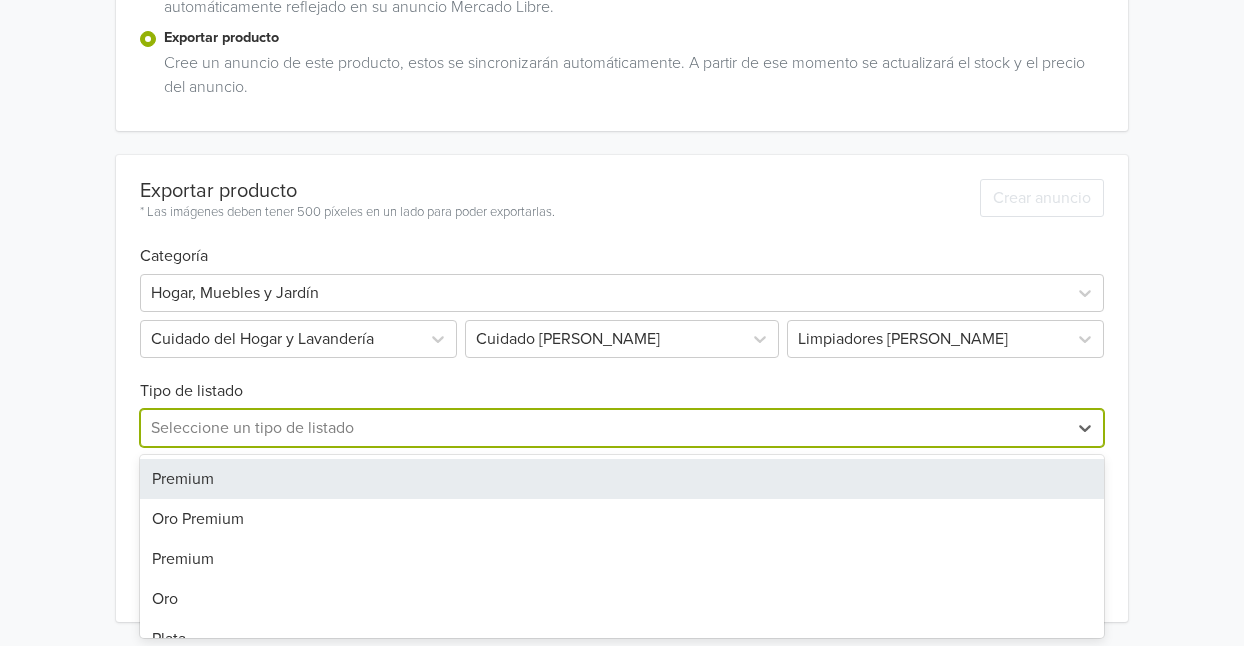 click on "Premium" at bounding box center (622, 479) 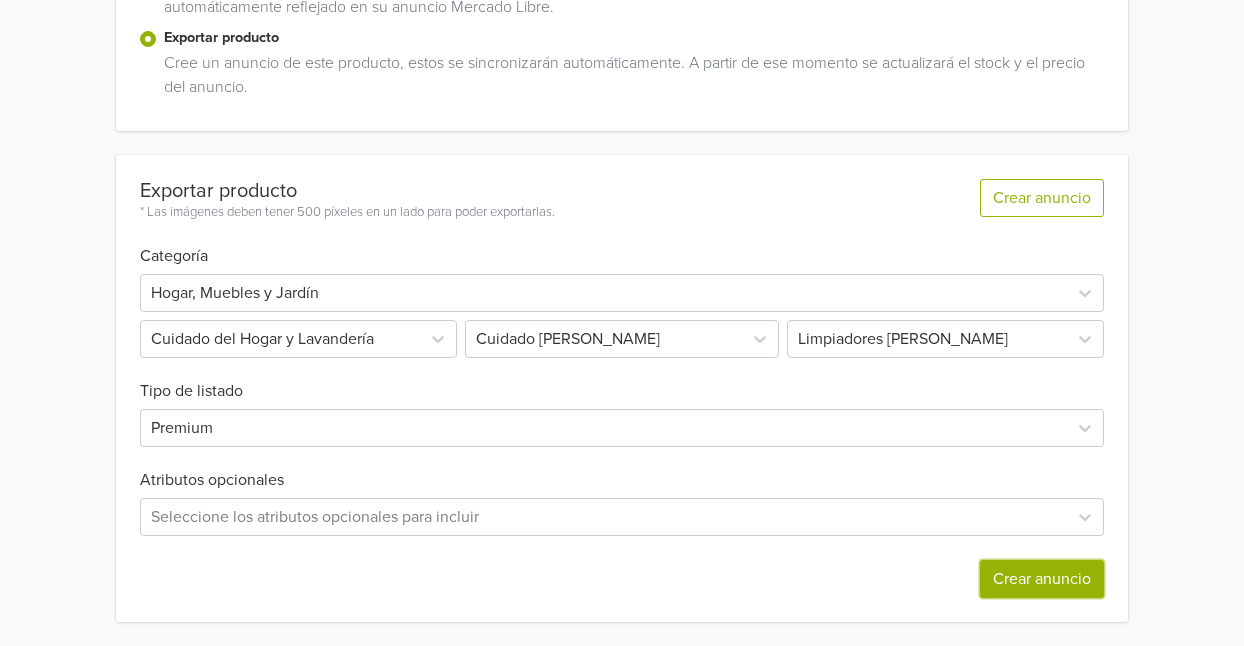 click on "Crear anuncio" at bounding box center (1042, 579) 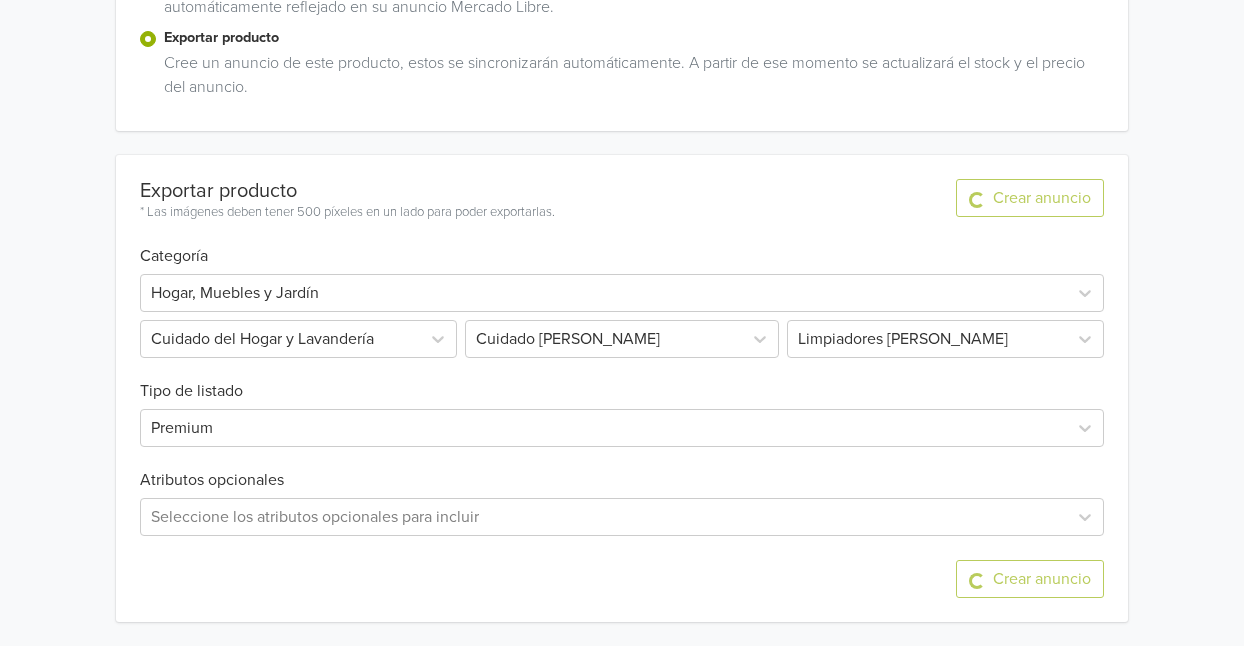 scroll, scrollTop: 0, scrollLeft: 0, axis: both 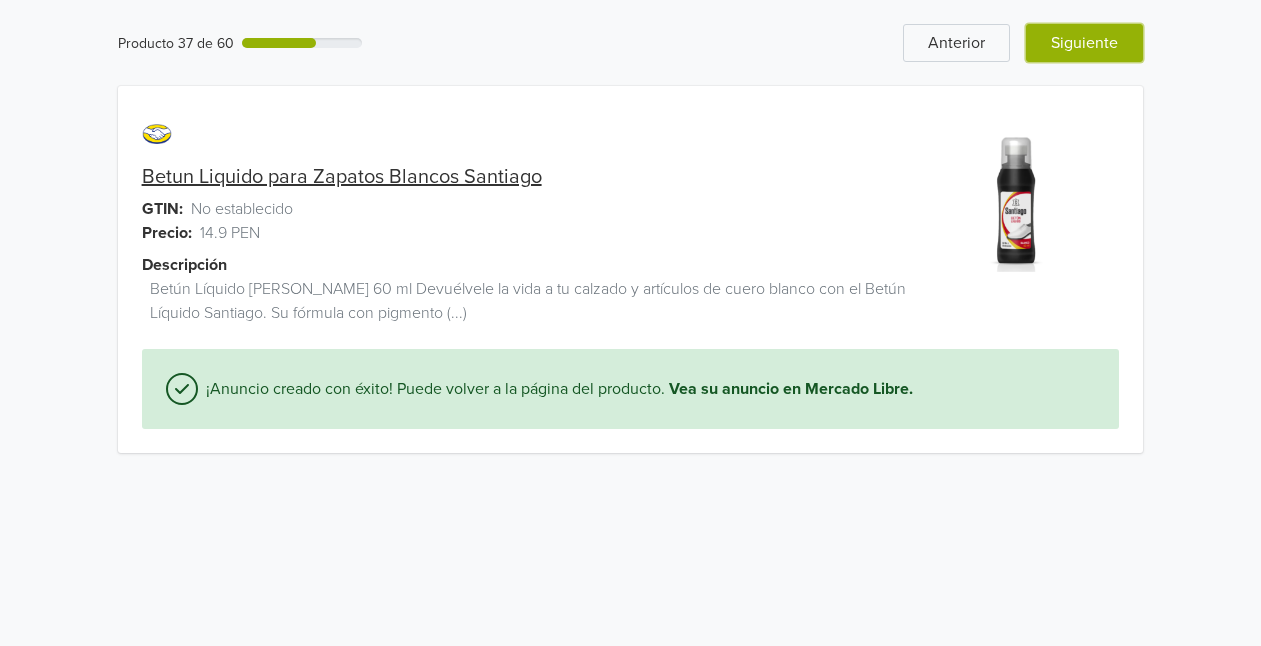 click on "Siguiente" at bounding box center [1084, 43] 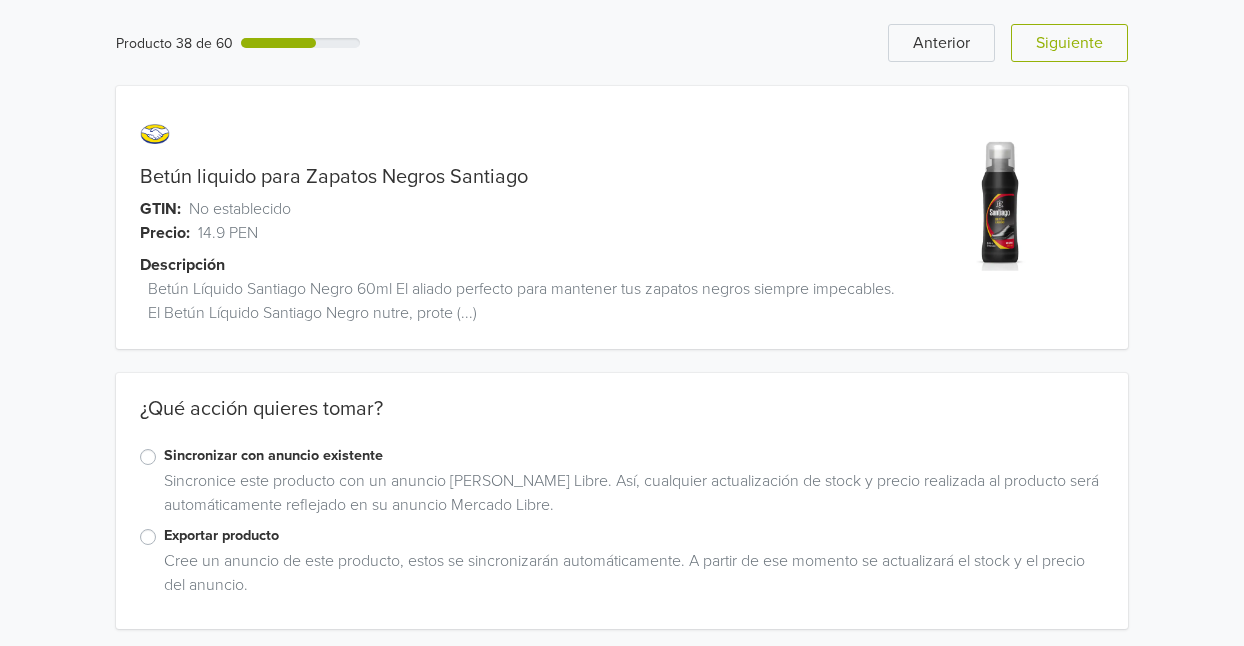 click on "Exportar producto" at bounding box center [634, 536] 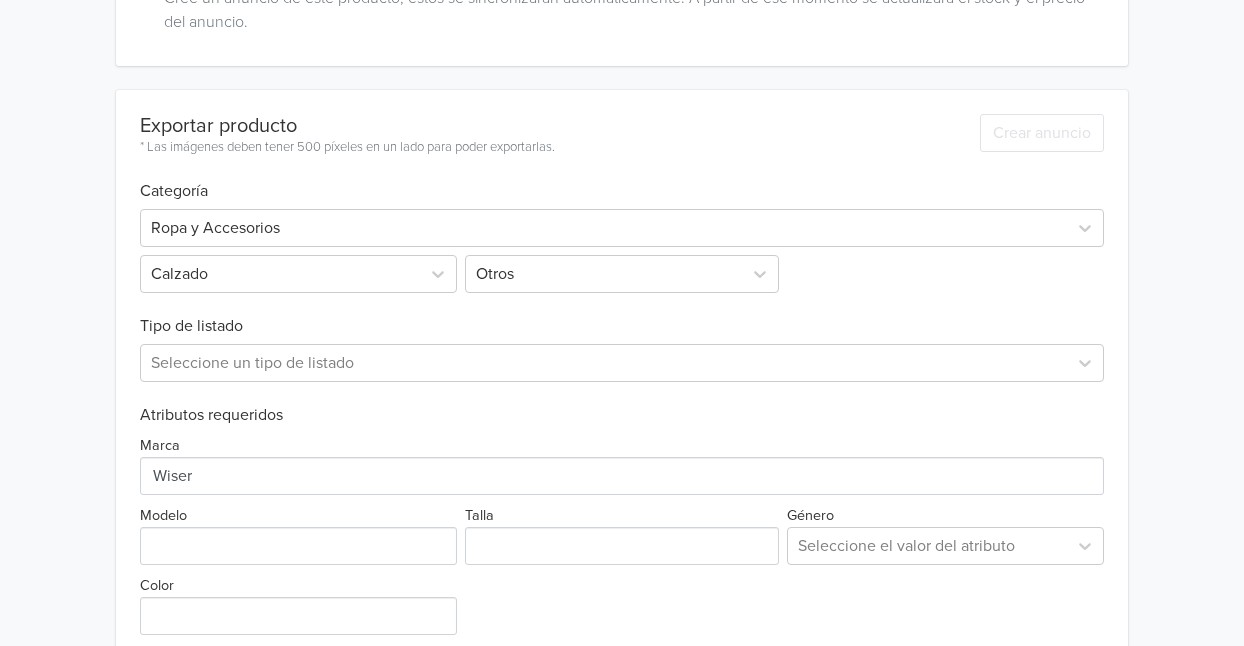 scroll, scrollTop: 652, scrollLeft: 0, axis: vertical 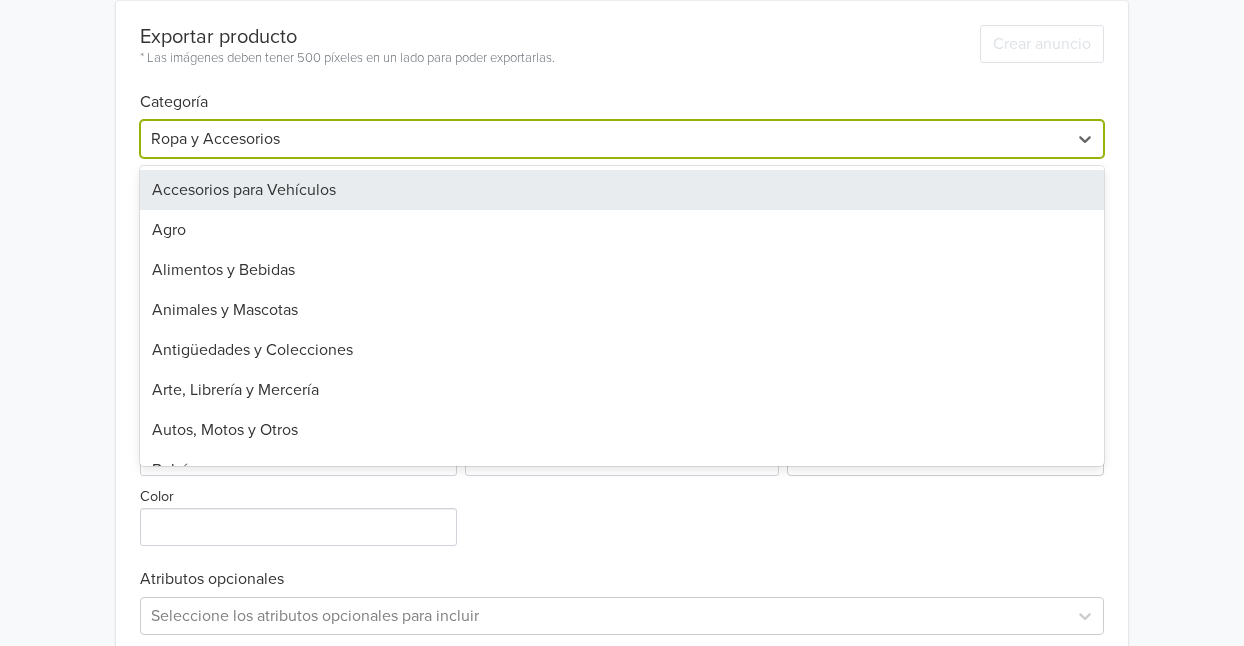 click at bounding box center [604, 139] 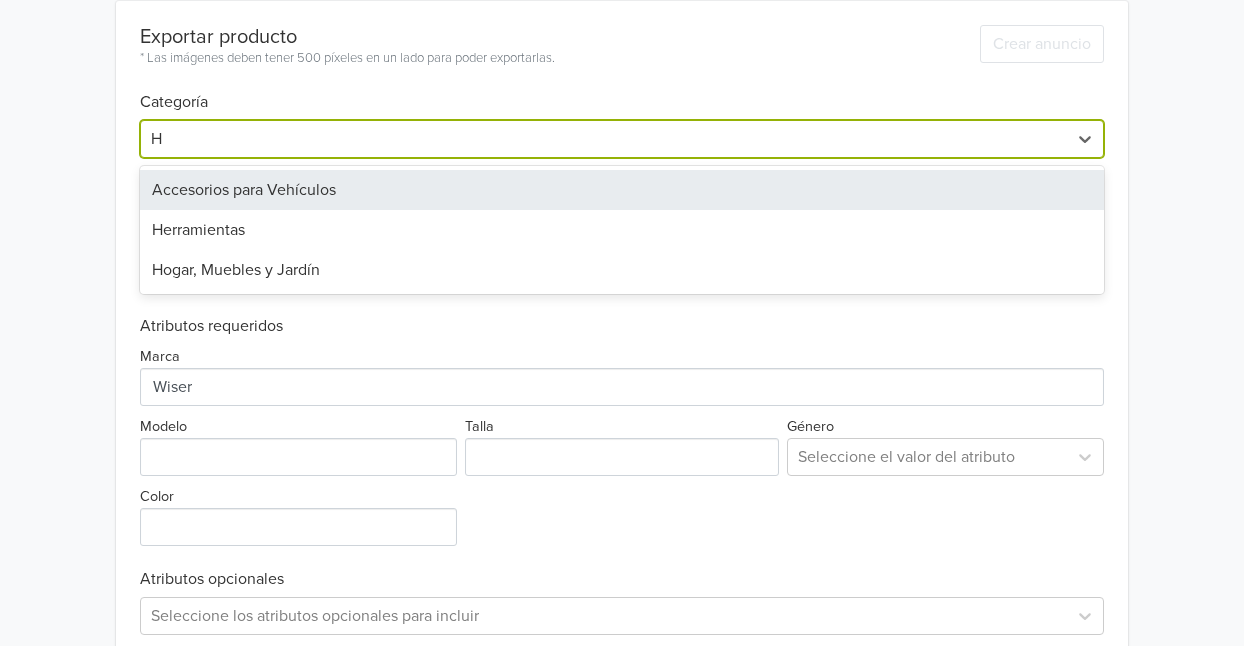 type on "HO" 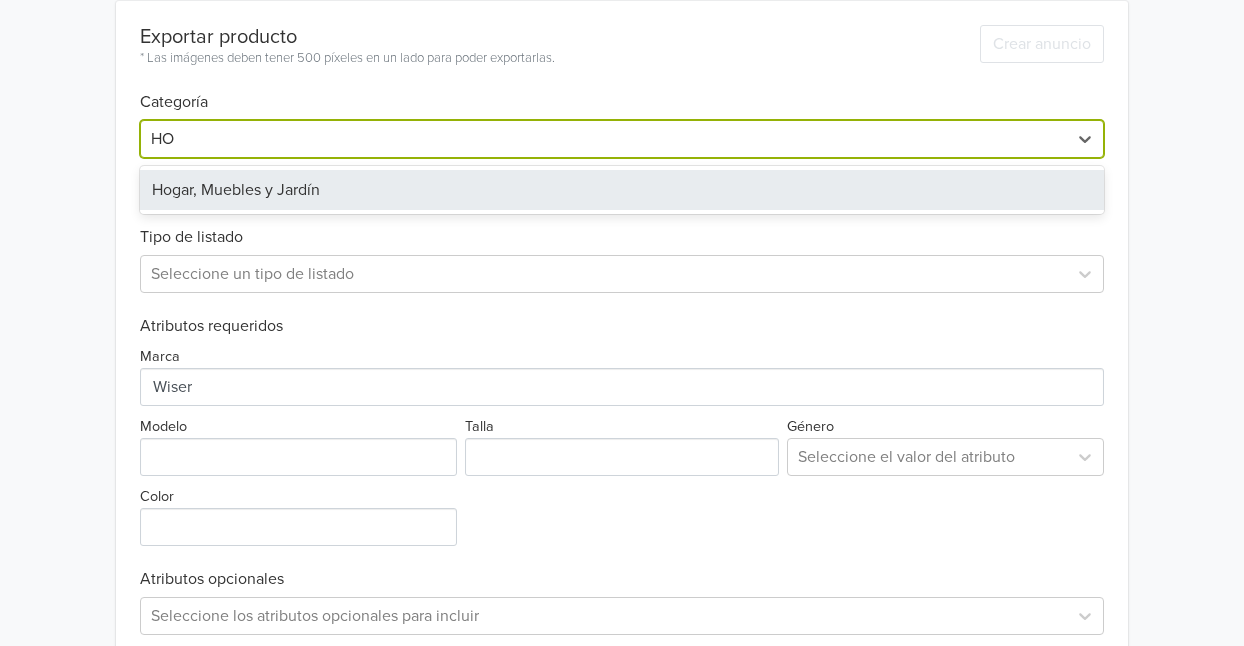 click on "Hogar, Muebles y Jardín" at bounding box center (622, 190) 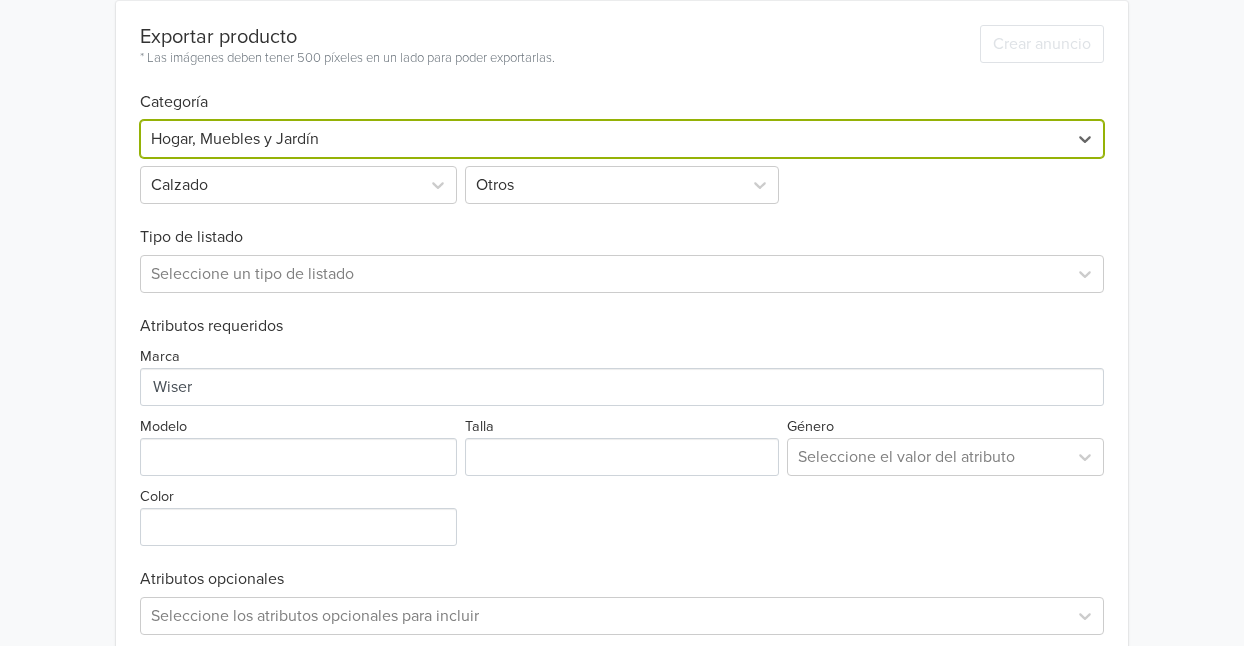 scroll, scrollTop: 320, scrollLeft: 0, axis: vertical 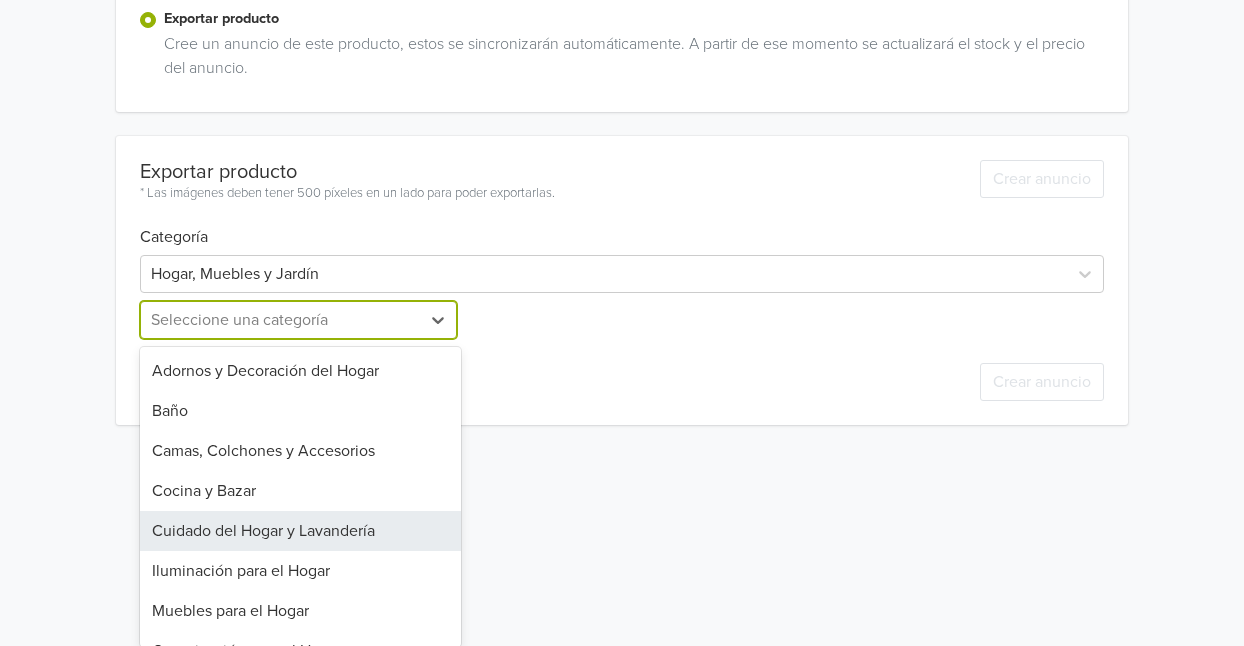 click on "12 results available. Use Up and Down to choose options, press Enter to select the currently focused option, press Escape to exit the menu, press Tab to select the option and exit the menu. Seleccione una categoría Adornos y Decoración del Hogar Baño Camas, Colchones y Accesorios Cocina y Bazar Cuidado del Hogar y Lavandería Iluminación para el Hogar Muebles para el Hogar Organización para el Hogar Otros Seguridad para el Hogar Terrazas y Jardines Textiles de Hogar y Decoración" at bounding box center (300, 320) 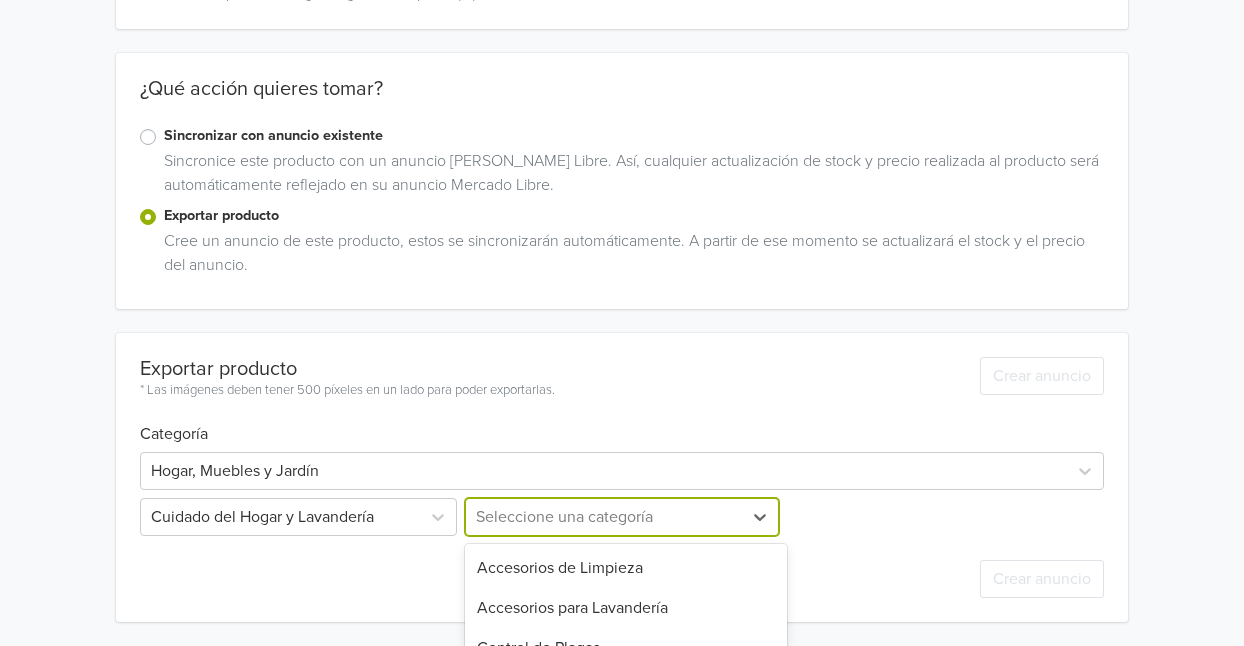 scroll, scrollTop: 517, scrollLeft: 0, axis: vertical 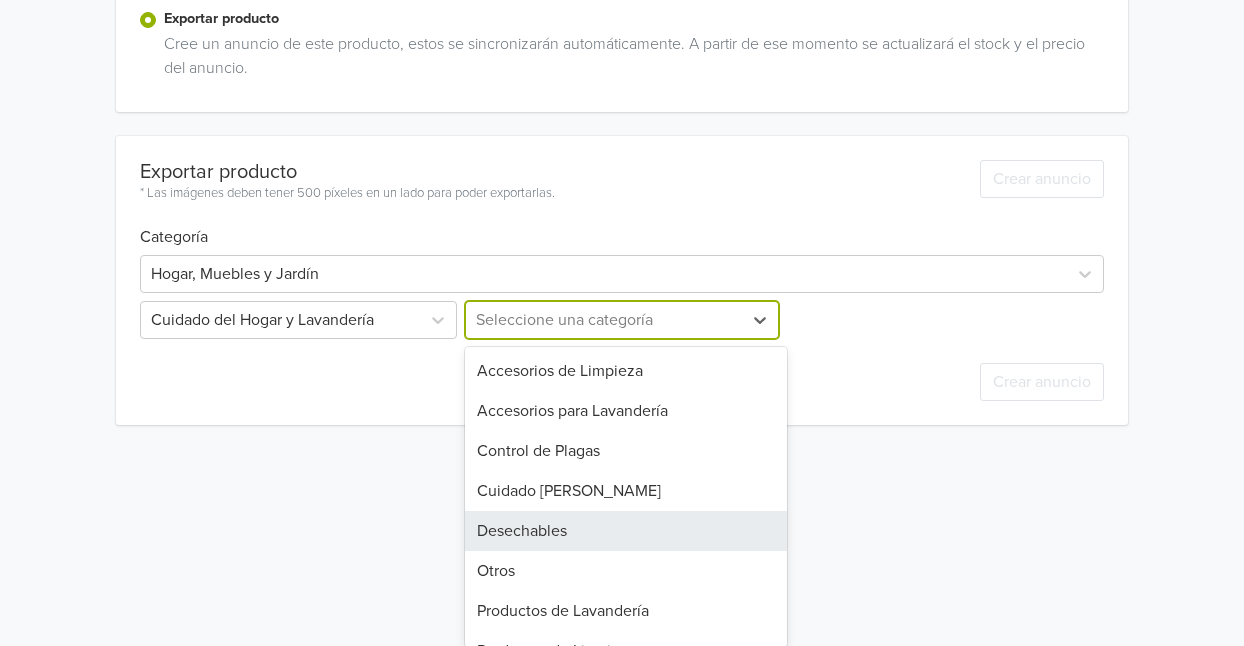 click on "8 results available. Use Up and Down to choose options, press Enter to select the currently focused option, press Escape to exit the menu, press Tab to select the option and exit the menu. Seleccione una categoría Accesorios de Limpieza Accesorios para Lavandería Control de Plagas Cuidado [PERSON_NAME] Desechables Otros Productos de Lavandería Productos de Limpieza" at bounding box center [621, 320] 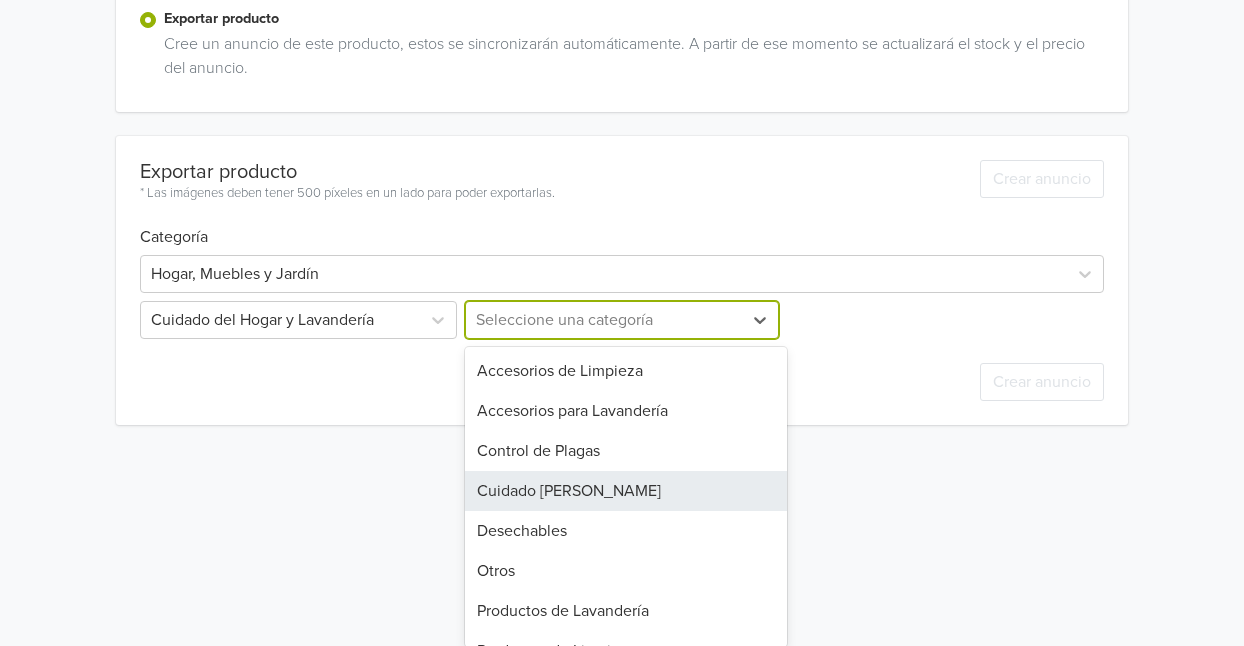 click on "Cuidado [PERSON_NAME]" at bounding box center [625, 491] 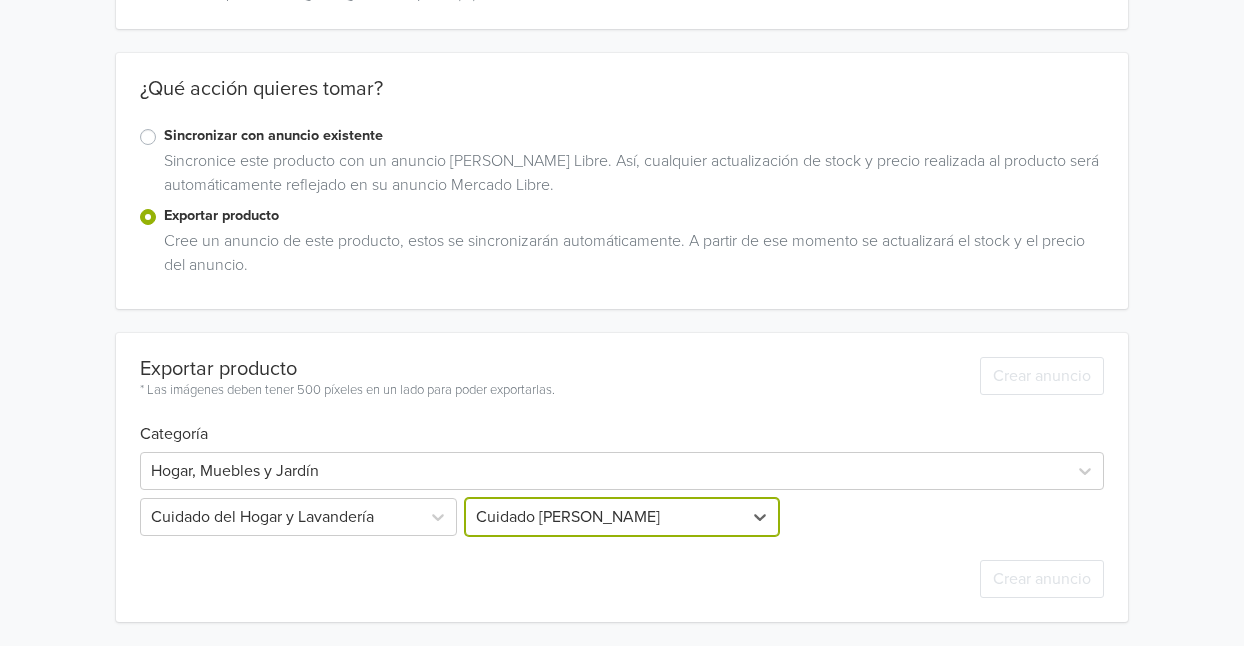 scroll, scrollTop: 320, scrollLeft: 0, axis: vertical 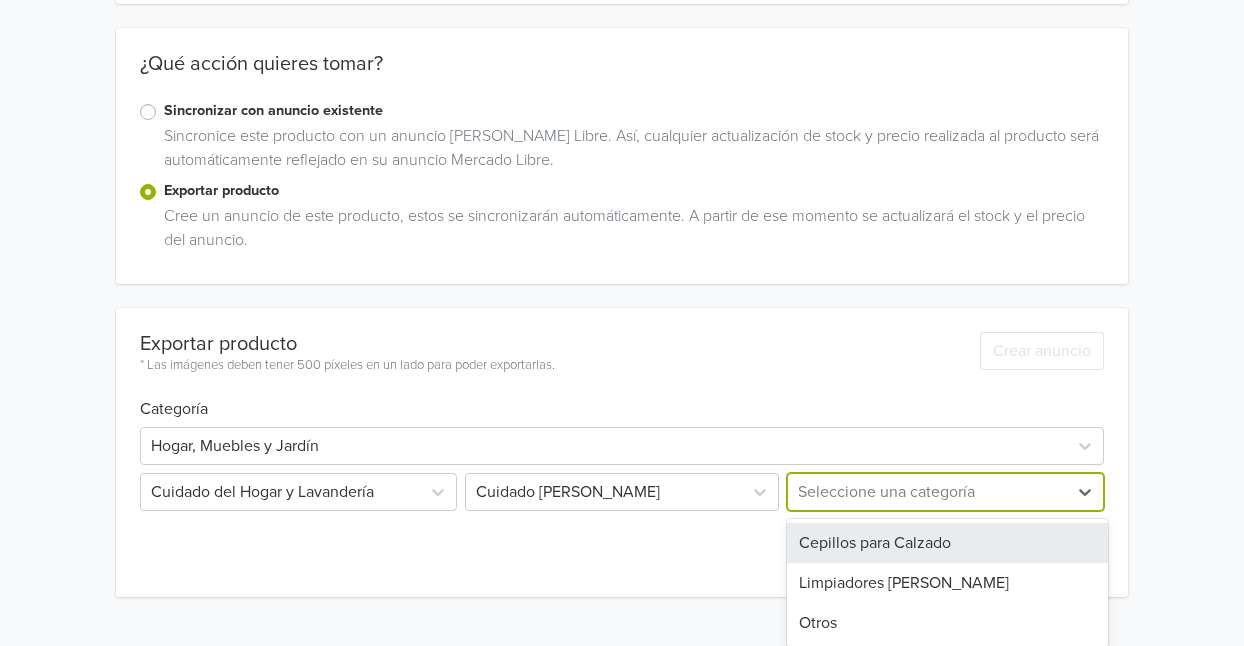 click on "3 results available. Use Up and Down to choose options, press Enter to select the currently focused option, press Escape to exit the menu, press Tab to select the option and exit the menu. Seleccione una categoría Cepillos para Calzado Limpiadores [PERSON_NAME] Otros" at bounding box center (943, 492) 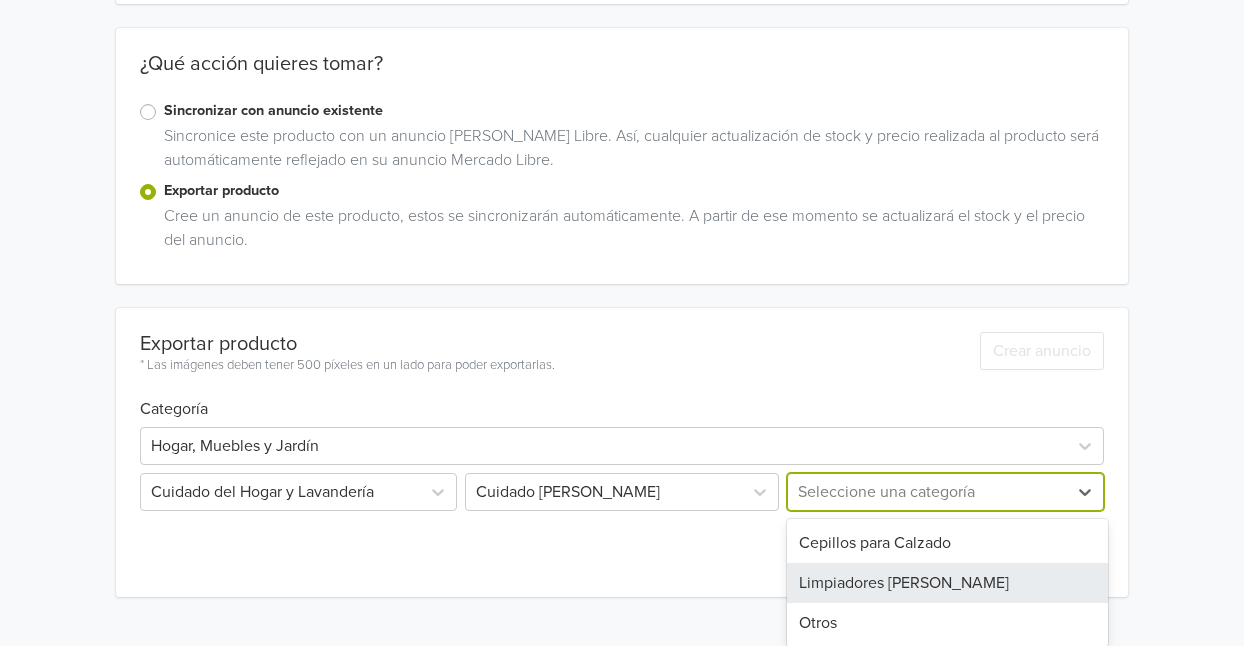 click on "Limpiadores [PERSON_NAME]" at bounding box center (947, 583) 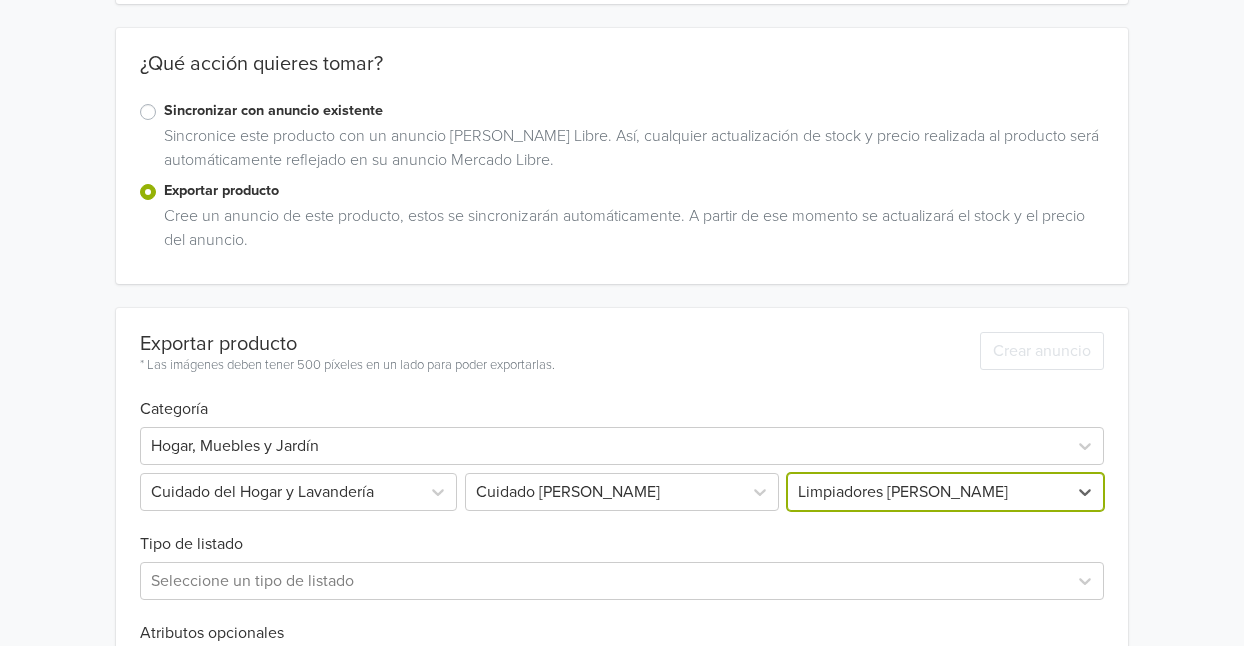 scroll, scrollTop: 498, scrollLeft: 0, axis: vertical 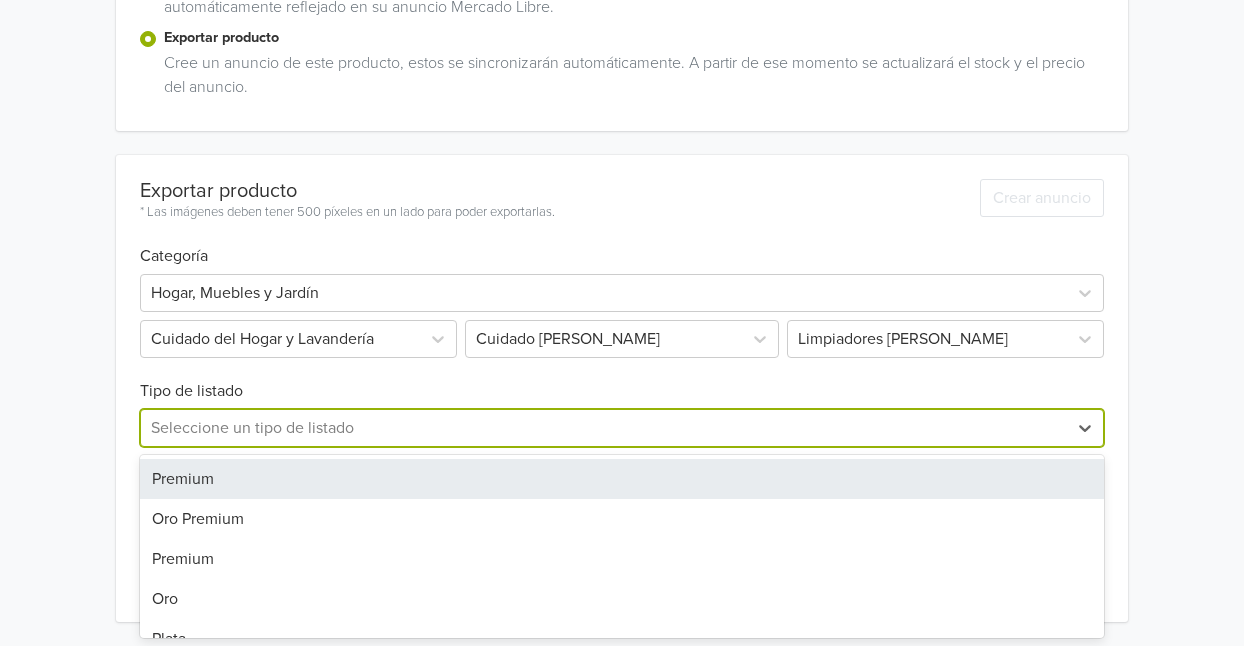 click at bounding box center (604, 428) 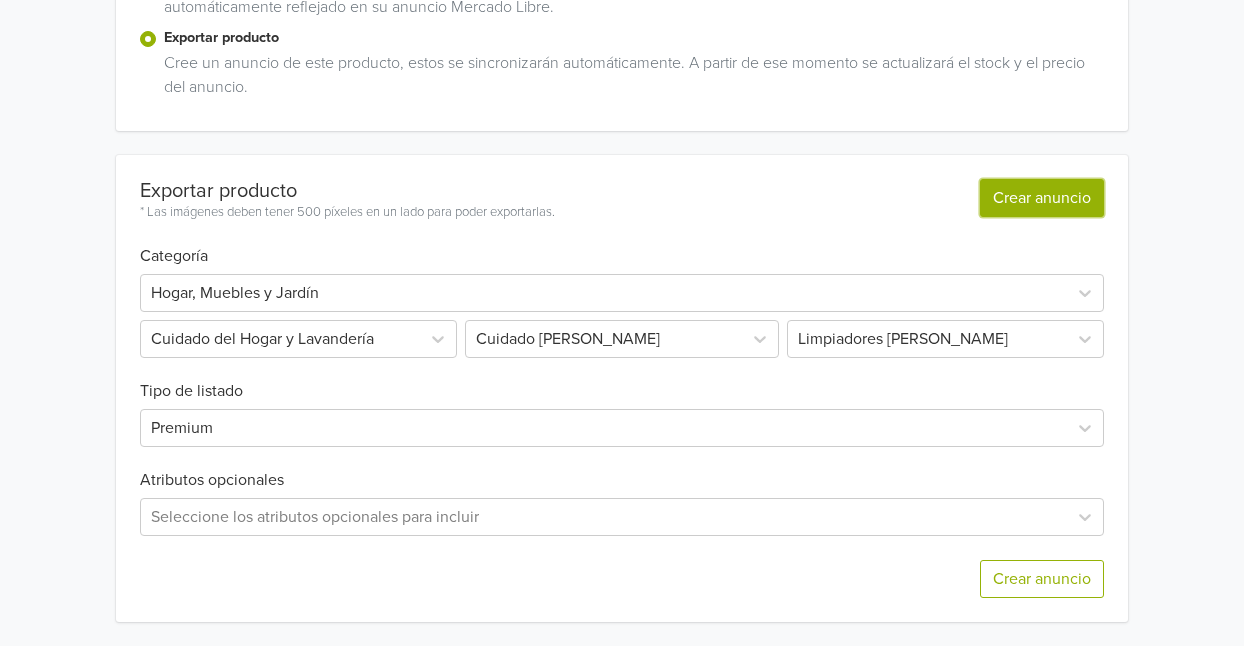 click on "Crear anuncio" at bounding box center [1042, 198] 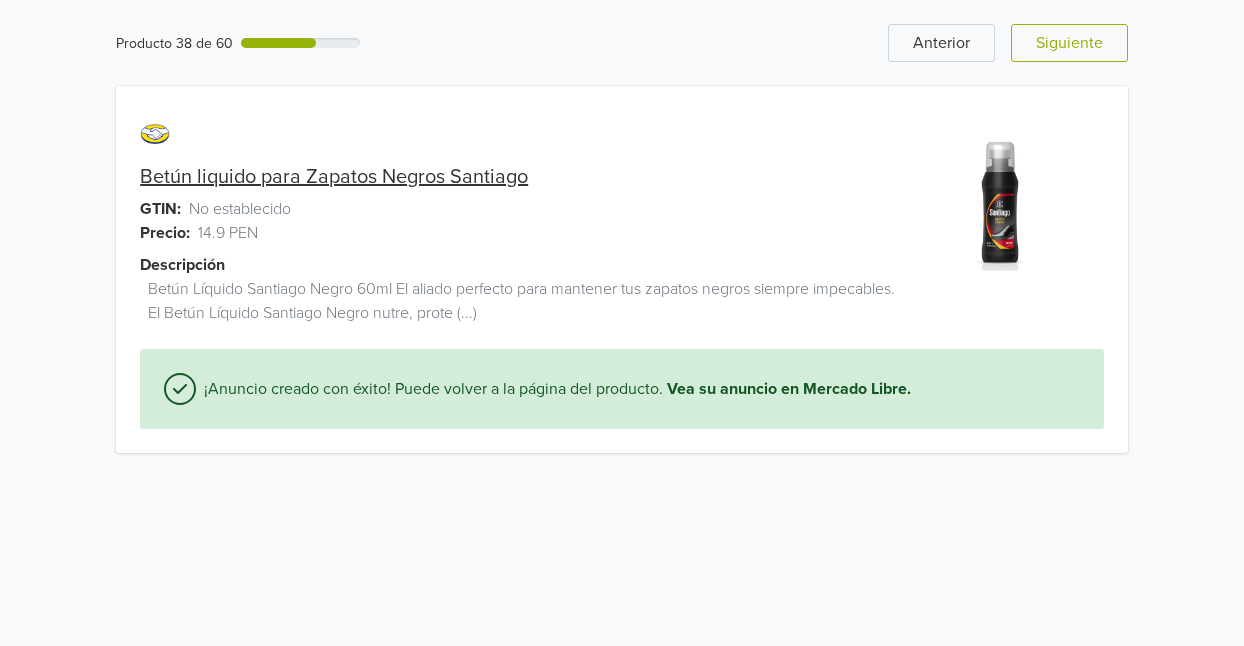 scroll, scrollTop: 0, scrollLeft: 0, axis: both 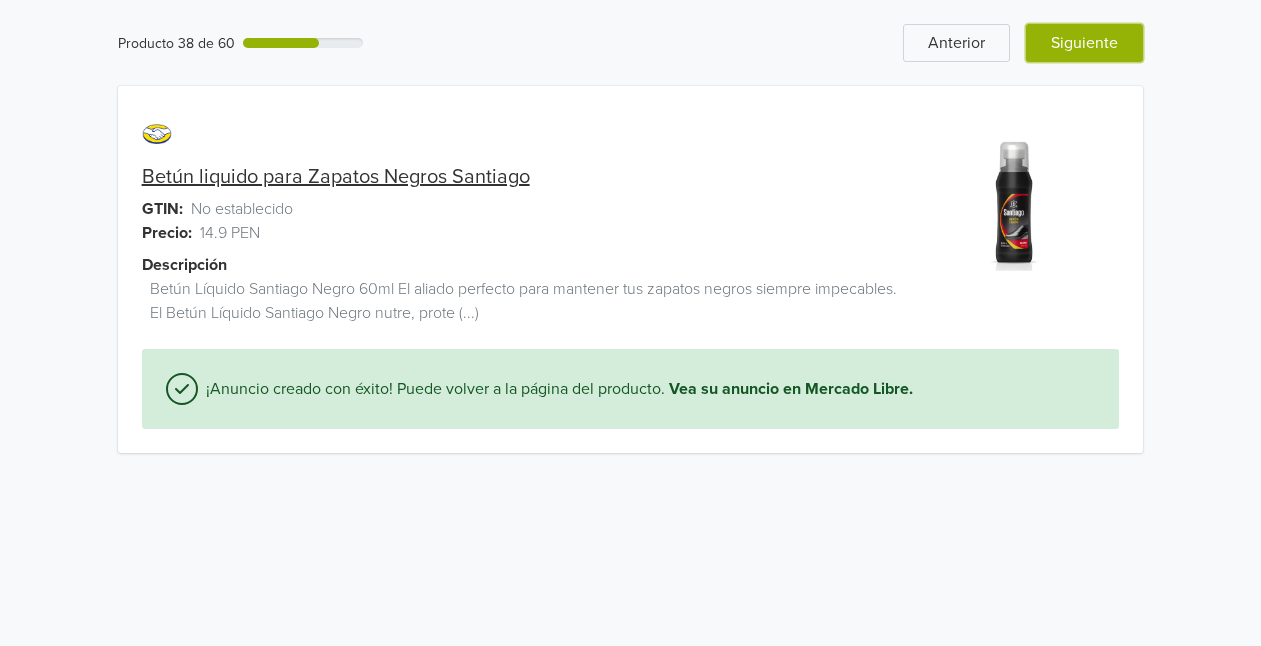 click on "Siguiente" at bounding box center [1084, 43] 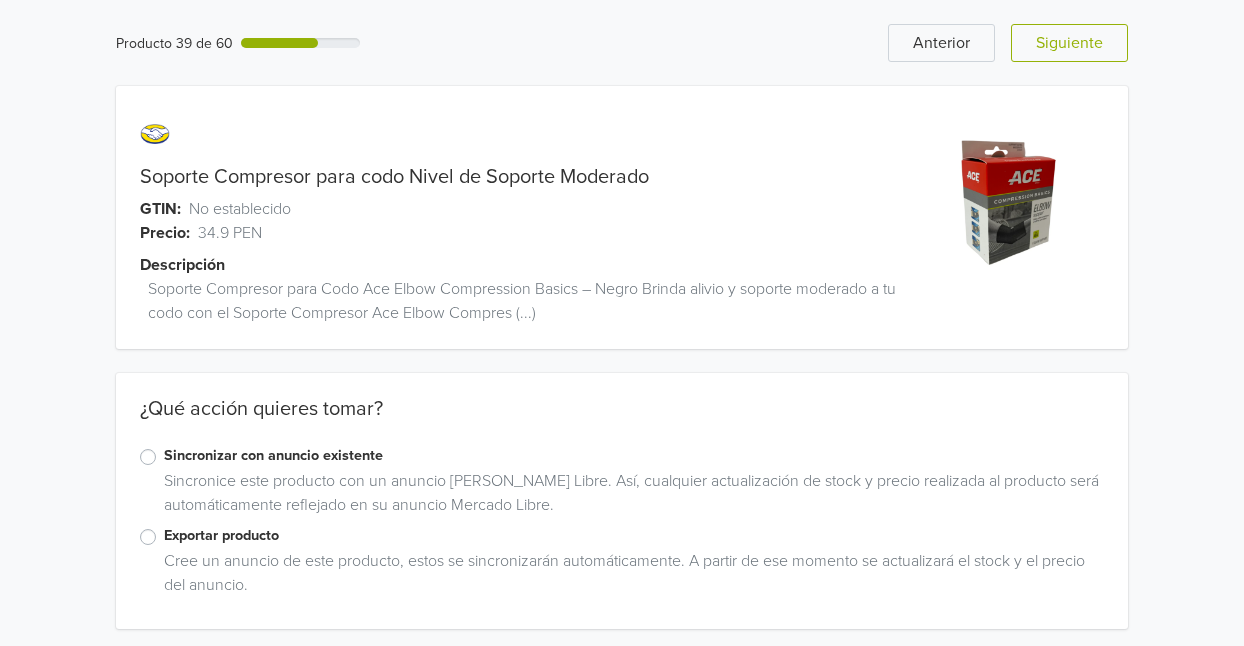 click on "Exportar producto" at bounding box center (634, 536) 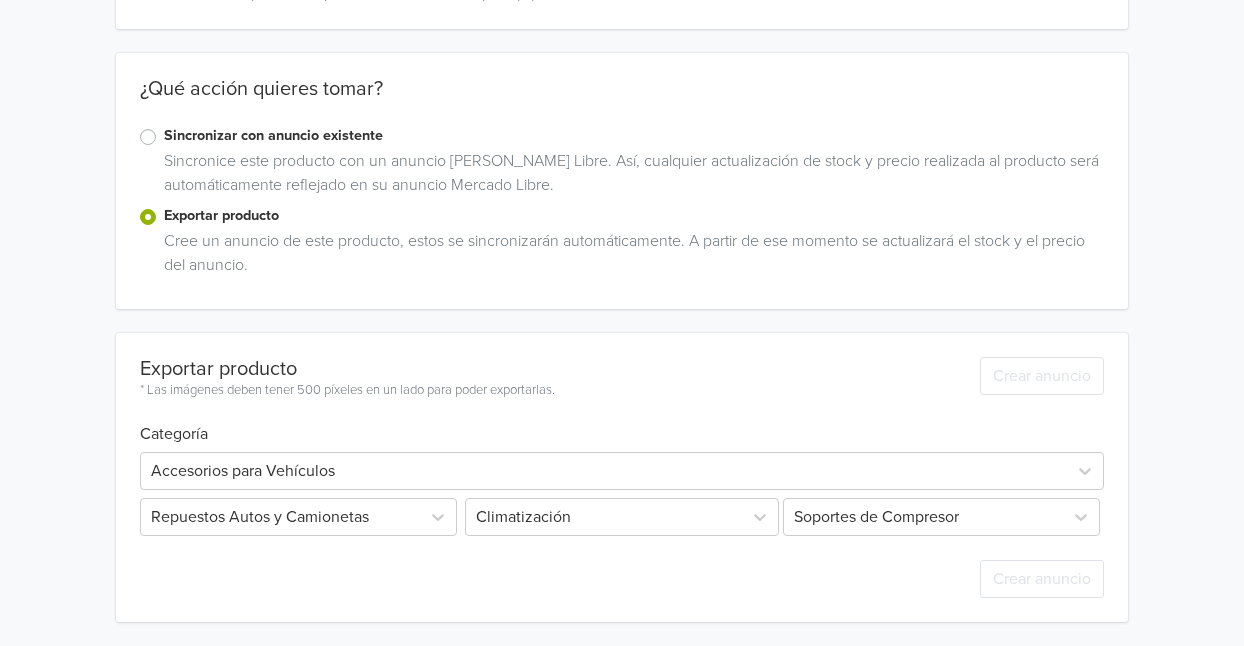 scroll, scrollTop: 336, scrollLeft: 0, axis: vertical 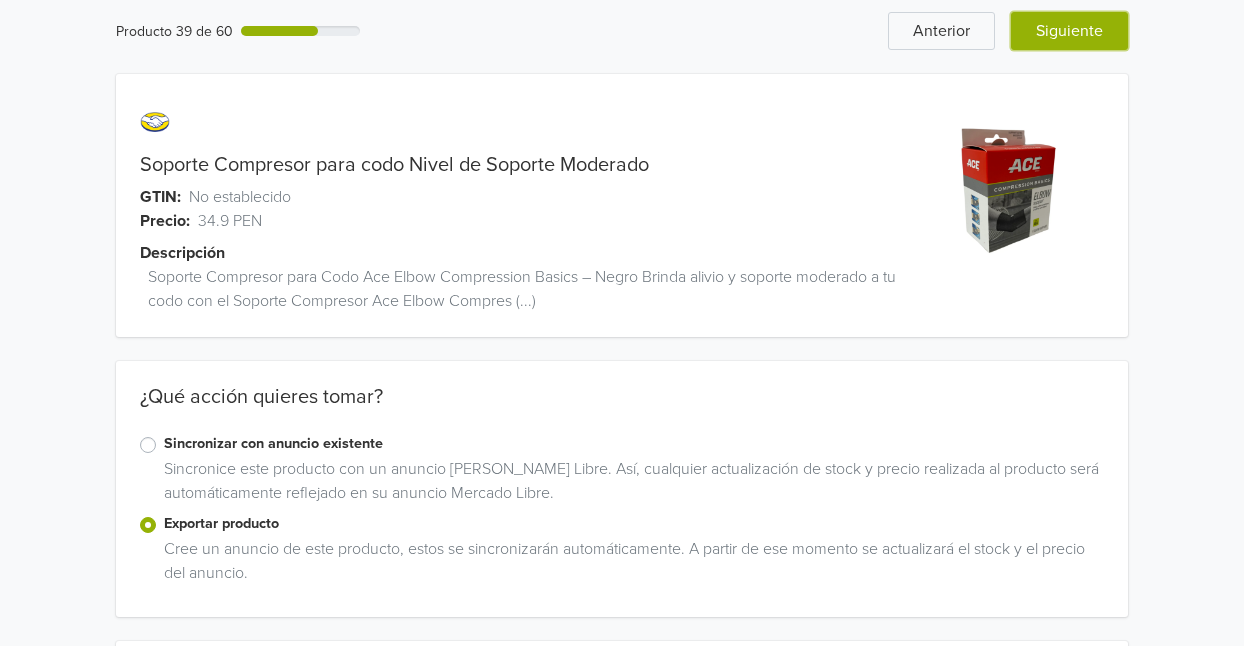 click on "Siguiente" at bounding box center [1069, 31] 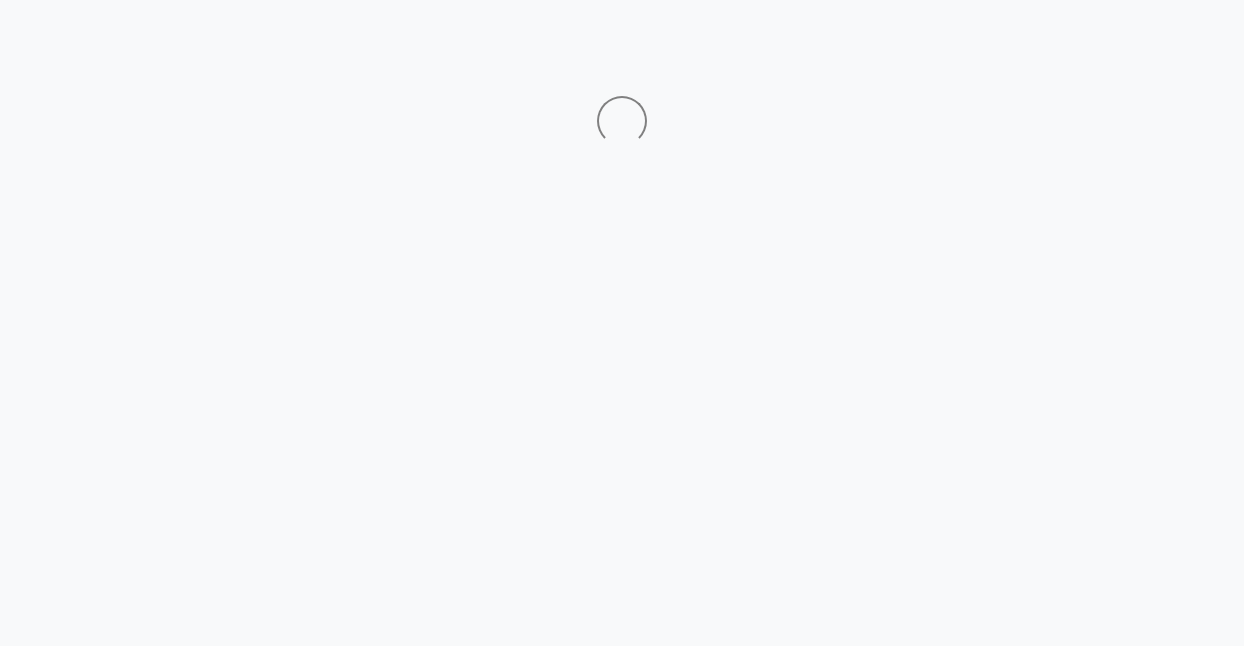 scroll, scrollTop: 0, scrollLeft: 0, axis: both 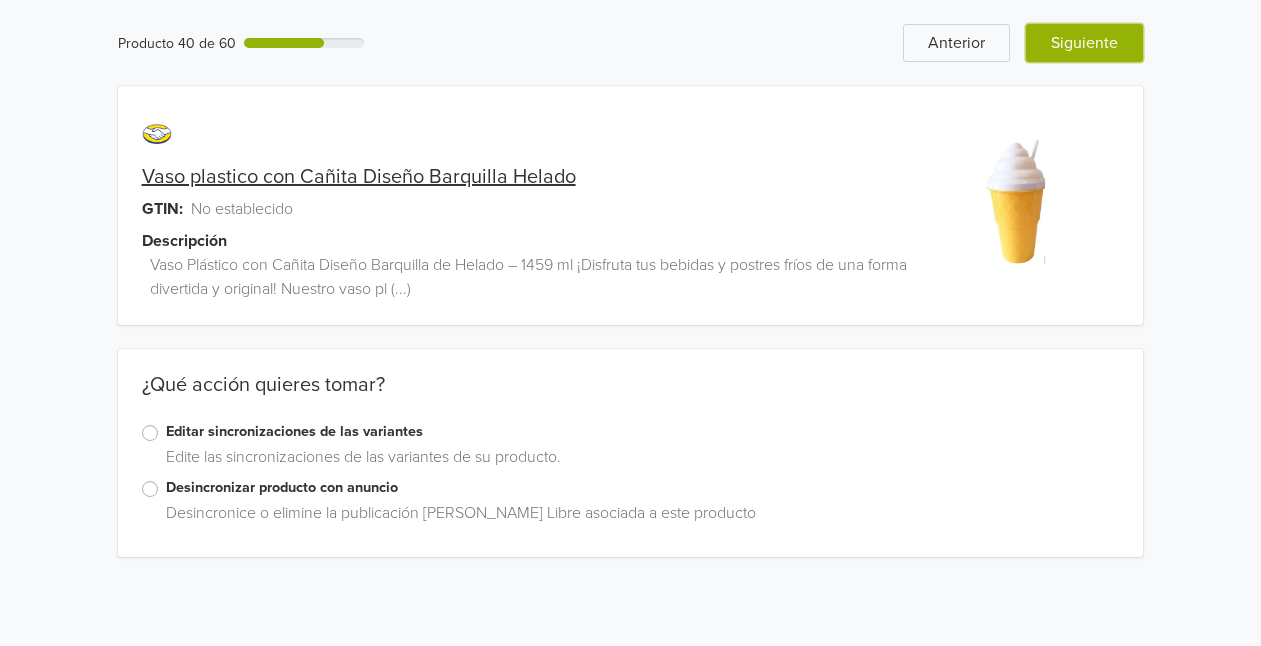 click on "Siguiente" at bounding box center [1084, 43] 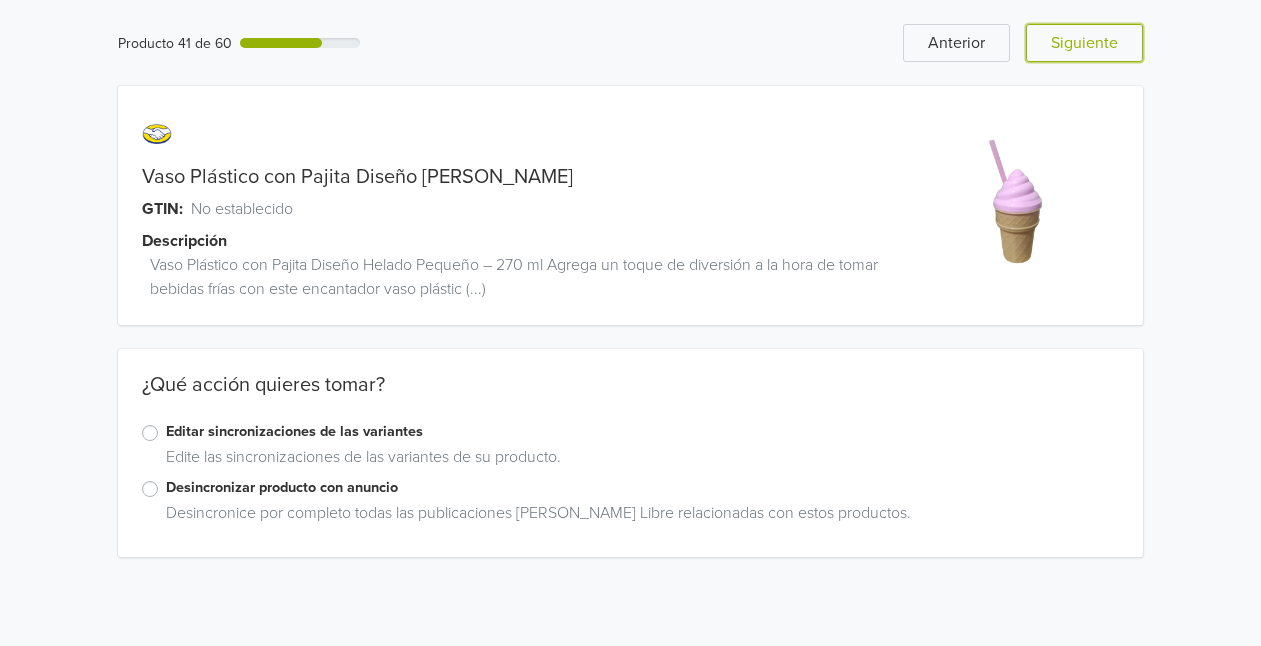 click on "Siguiente" at bounding box center [1084, 43] 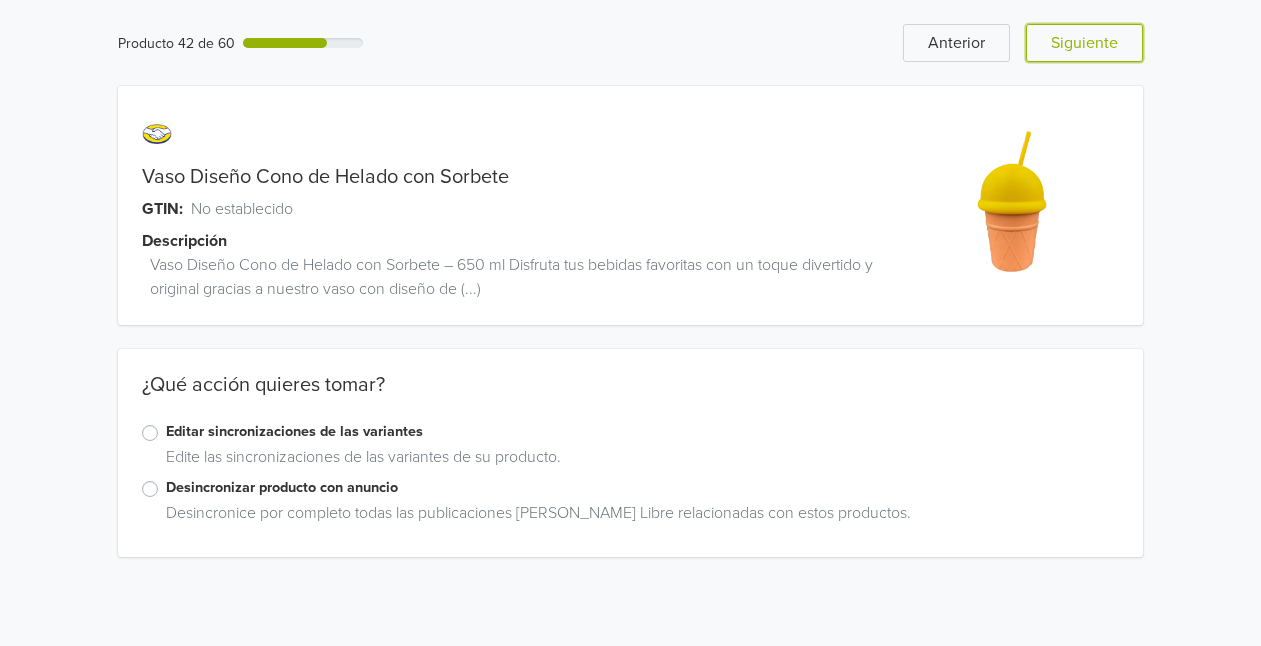 click on "Siguiente" at bounding box center (1084, 43) 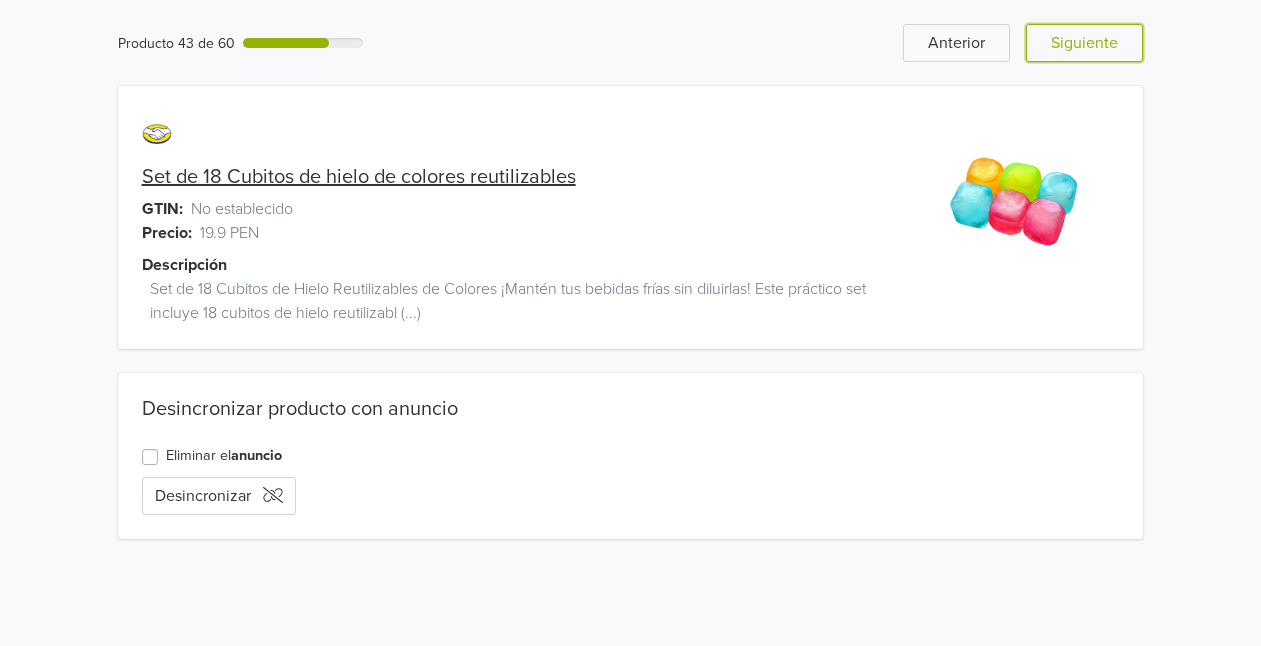 click on "Siguiente" at bounding box center [1084, 43] 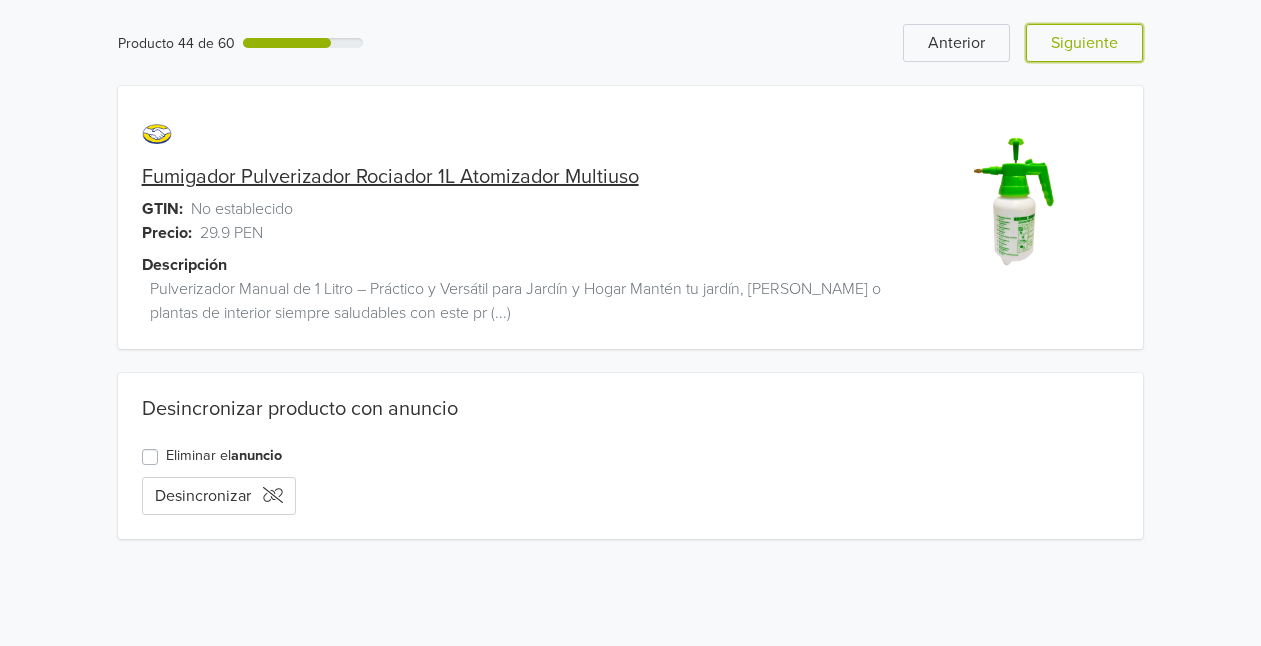 click on "Siguiente" at bounding box center [1084, 43] 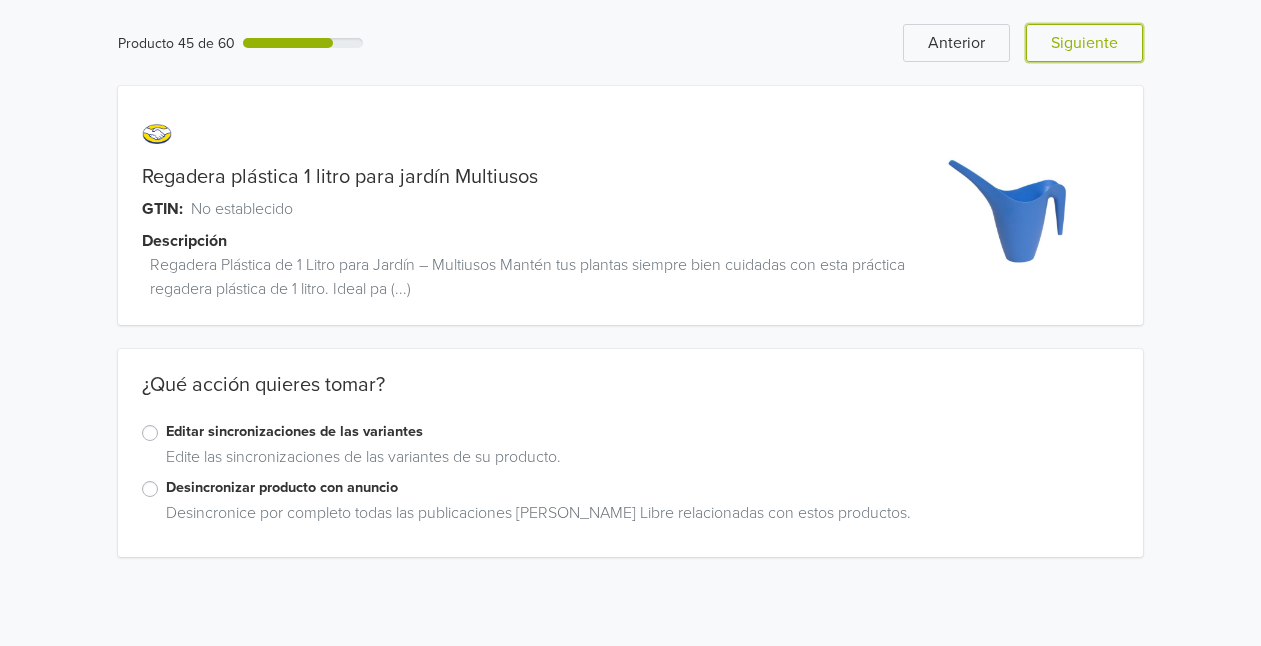 click on "Siguiente" at bounding box center [1084, 43] 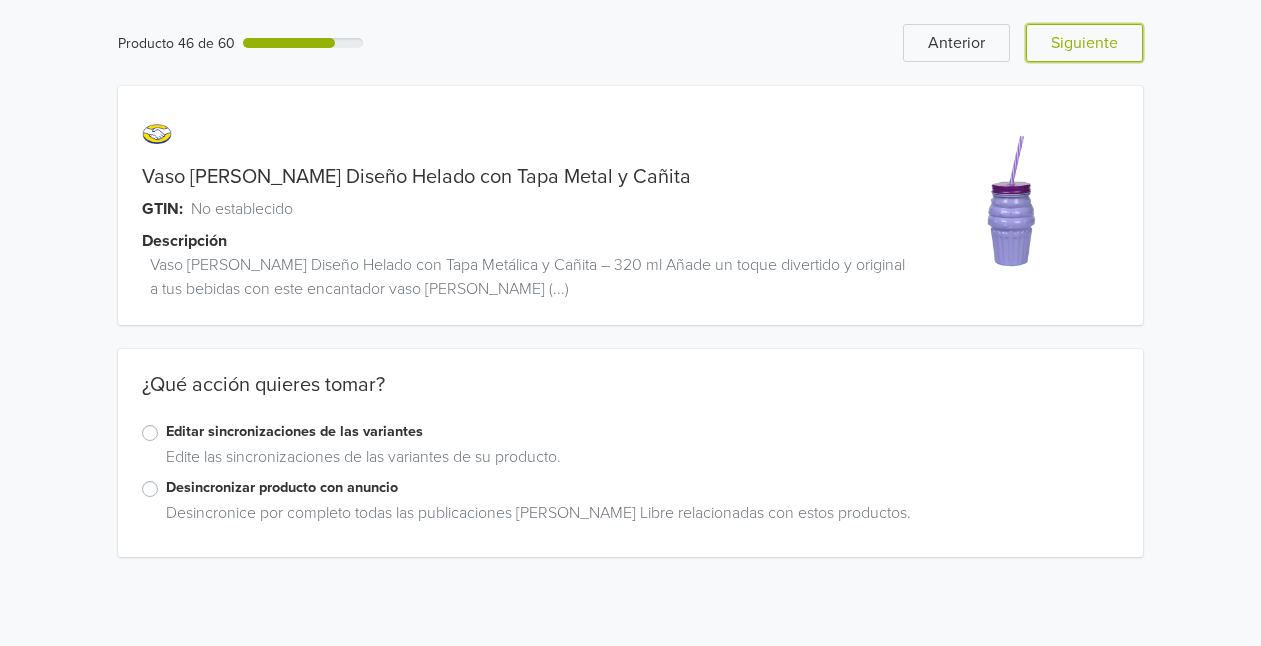 click on "Siguiente" at bounding box center (1084, 43) 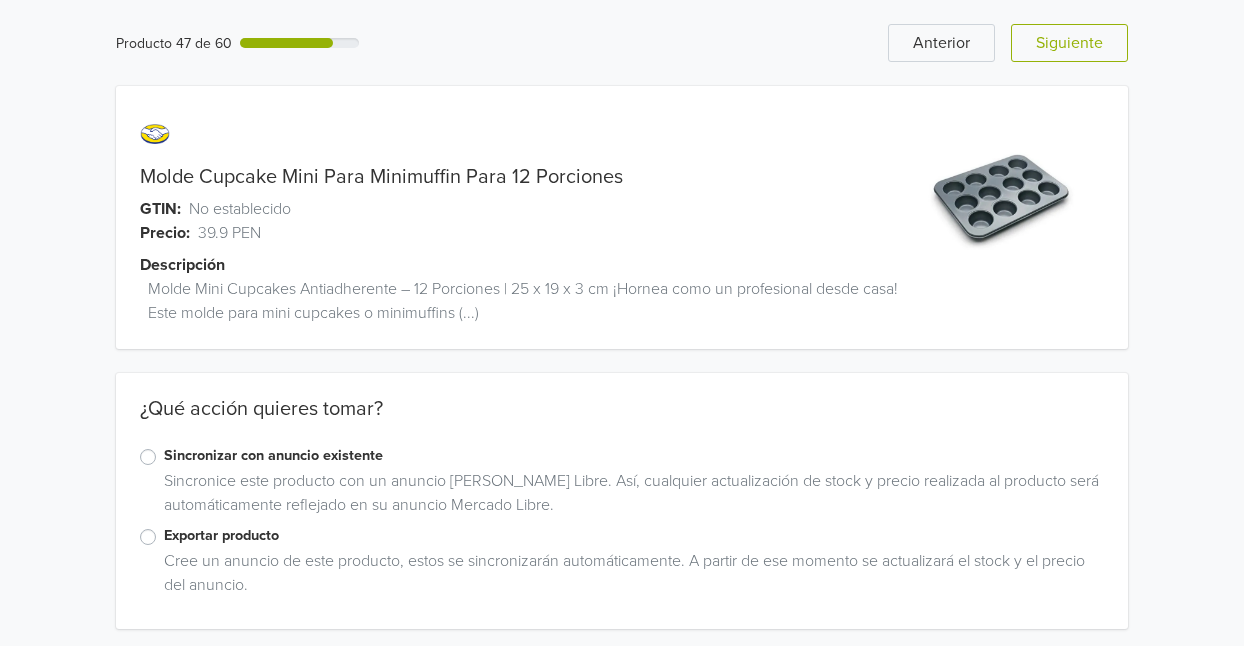click on "Exportar producto" at bounding box center (634, 536) 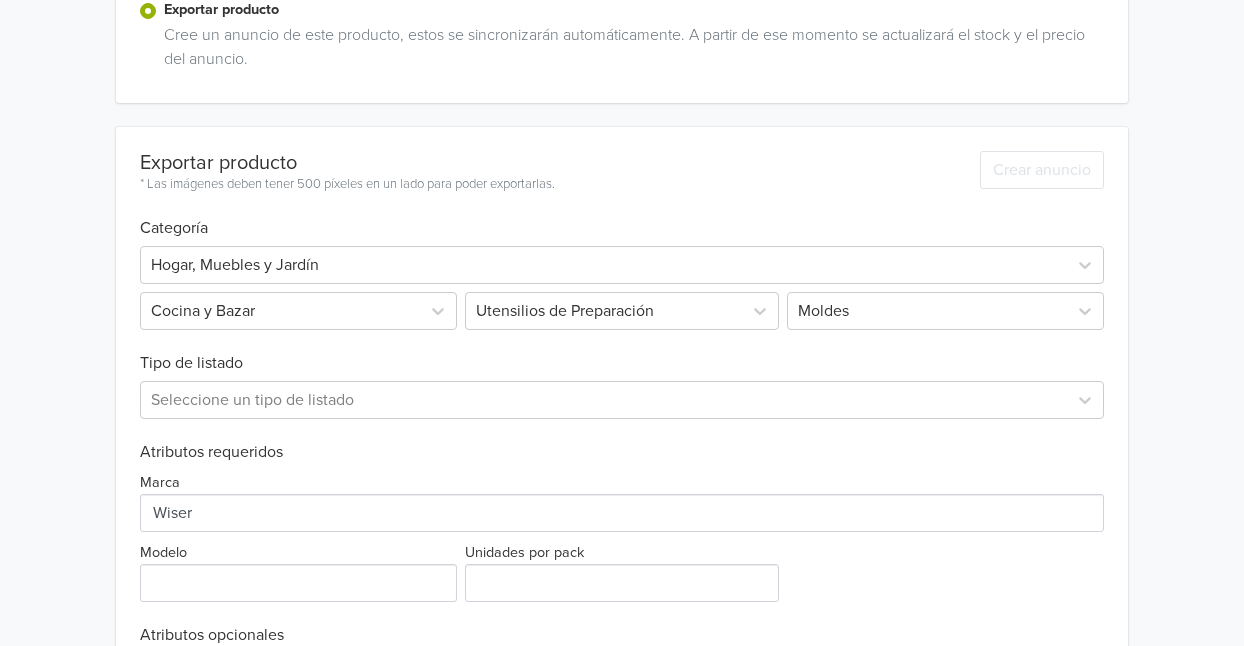 scroll, scrollTop: 528, scrollLeft: 0, axis: vertical 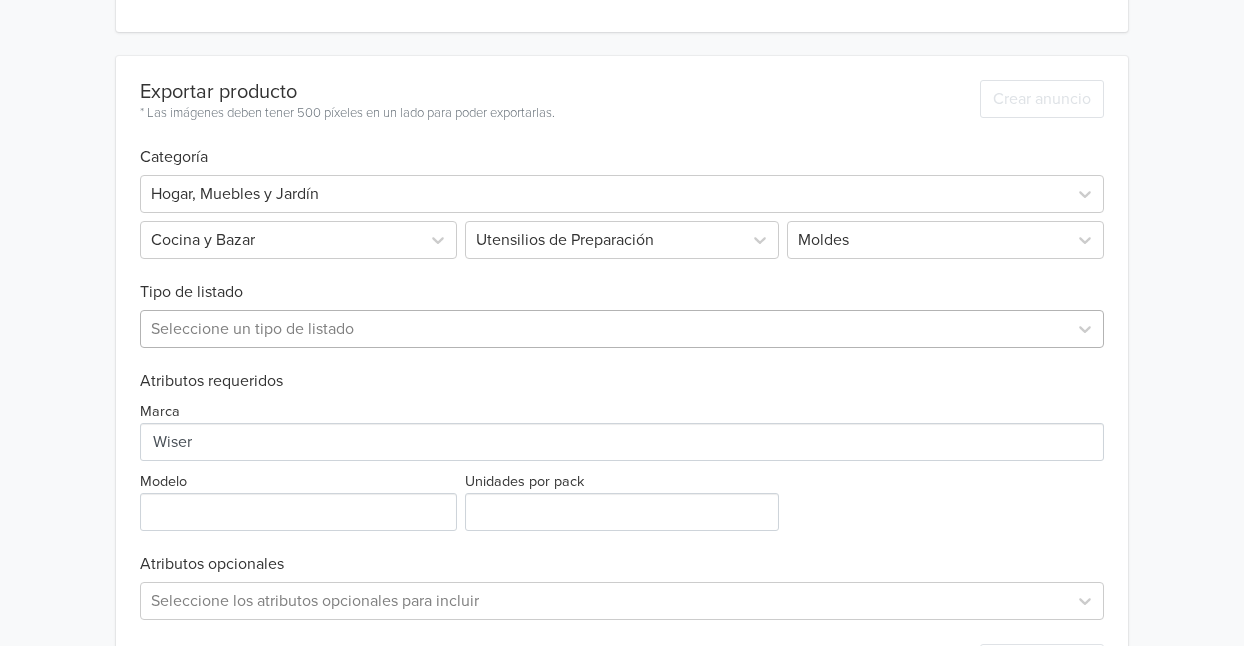 click on "Seleccione un tipo de listado" at bounding box center (622, 329) 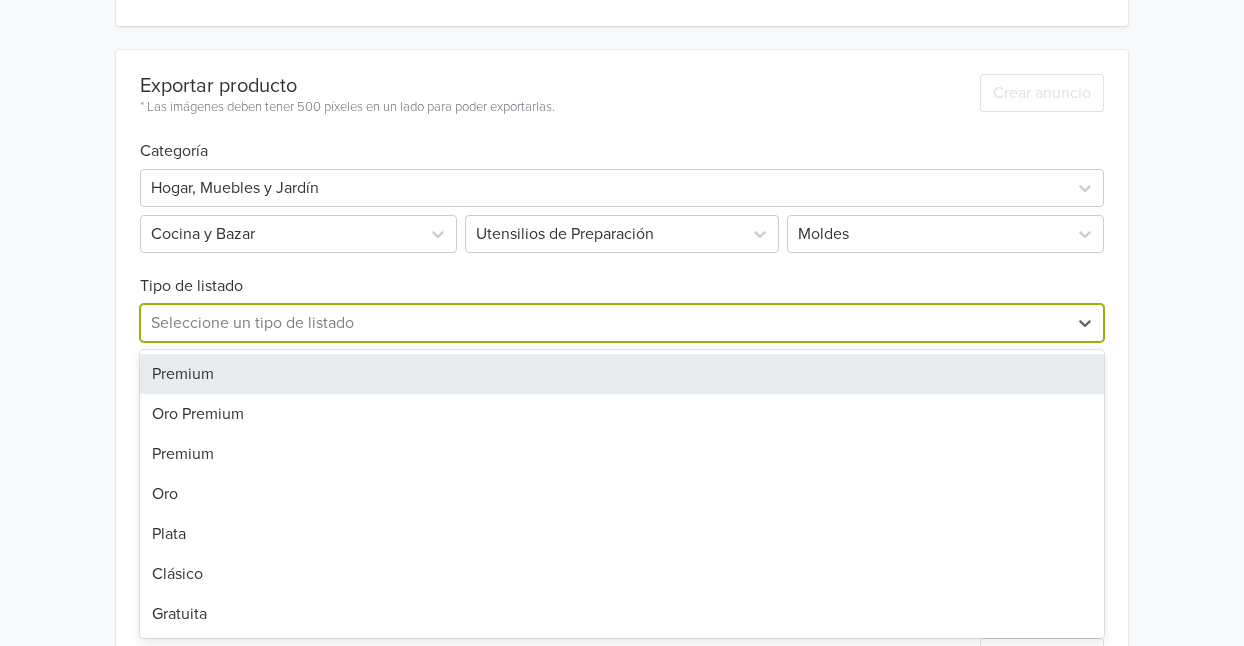 click on "Premium" at bounding box center (622, 374) 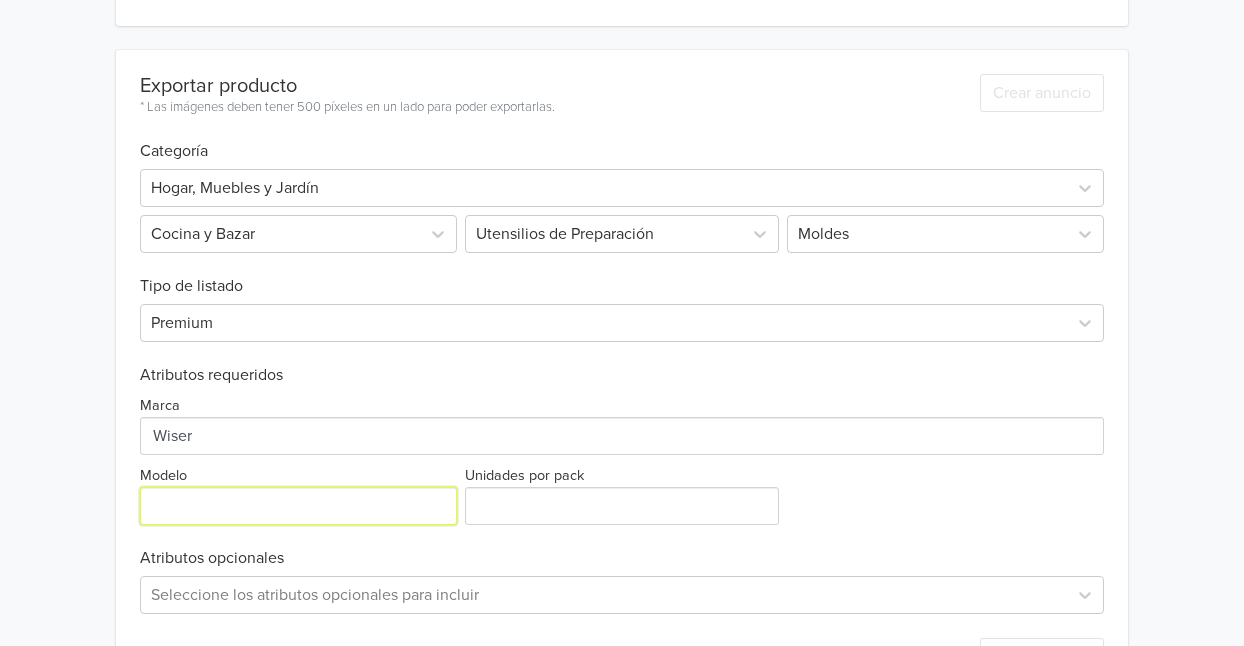 click on "Modelo" at bounding box center (298, 506) 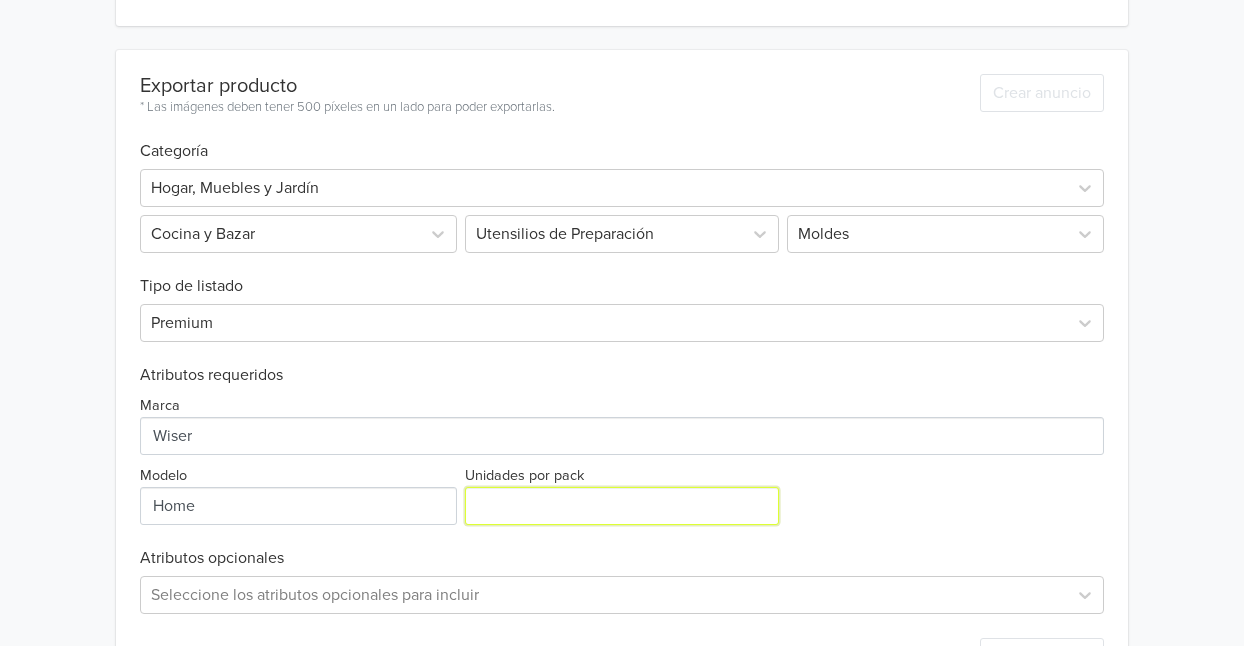 click on "Unidades por pack" at bounding box center [621, 506] 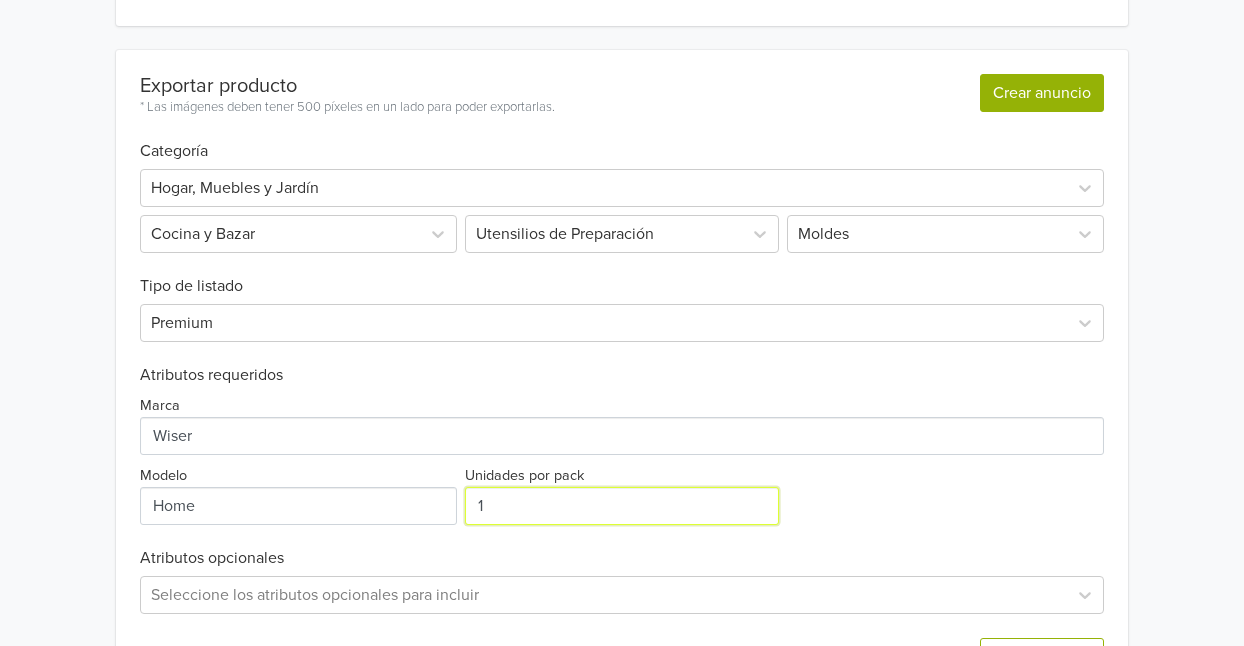 type on "1" 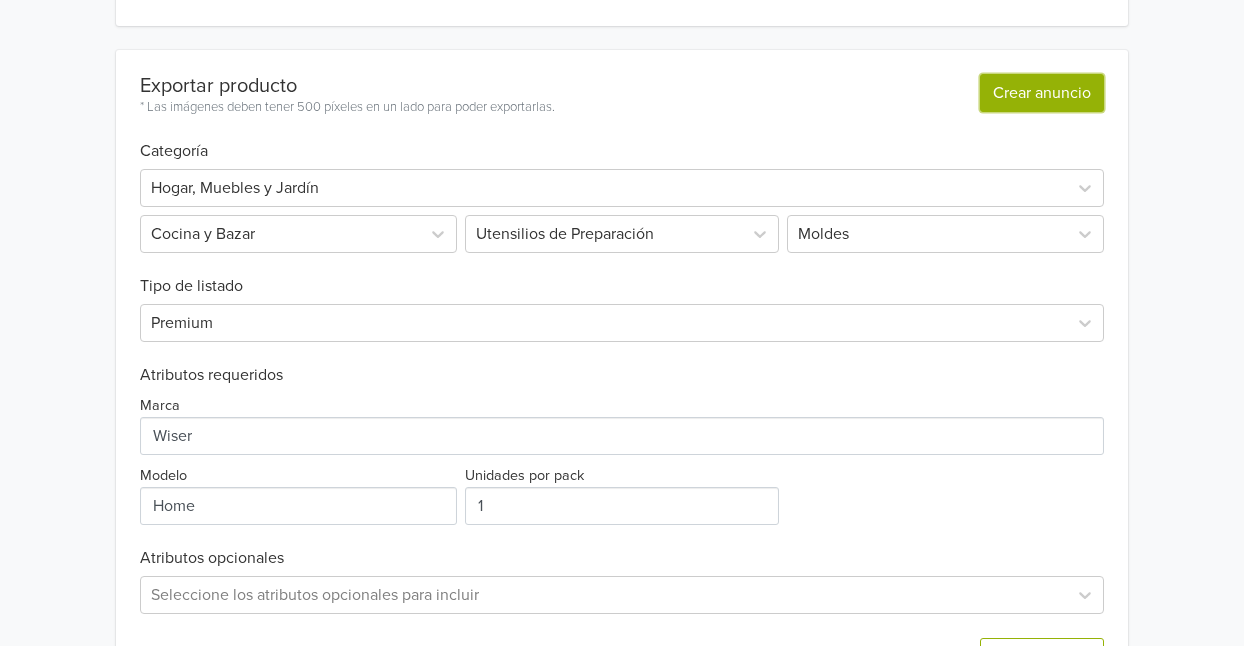 click on "Crear anuncio" at bounding box center (1042, 93) 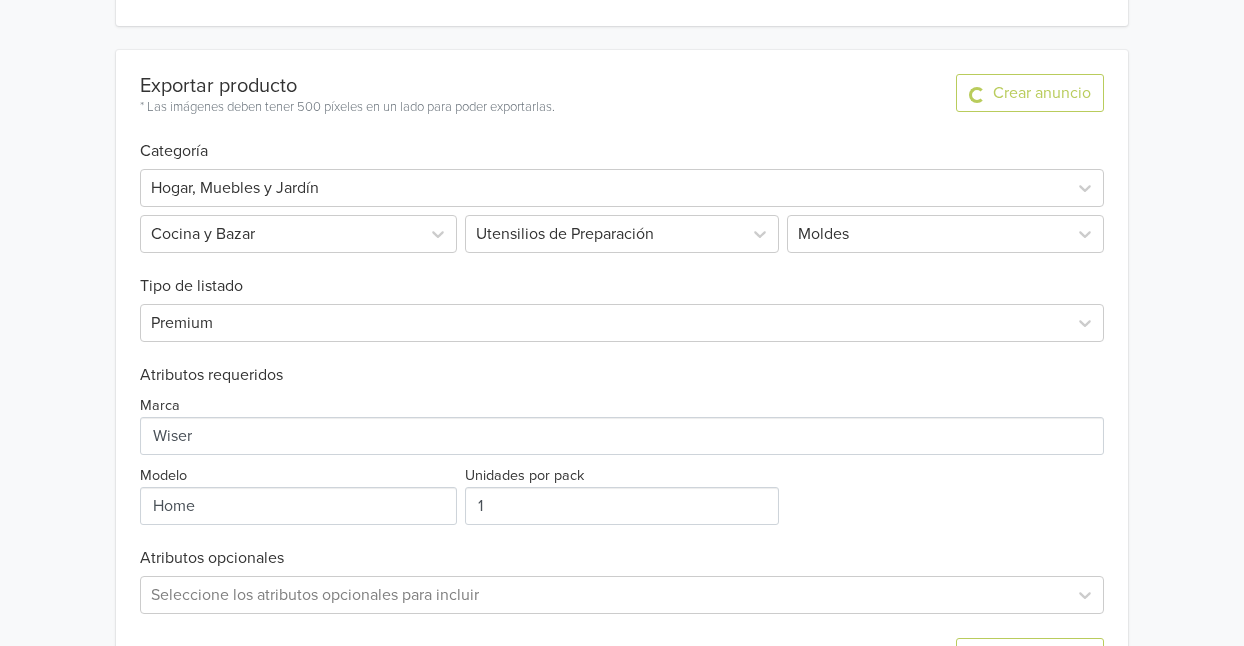 scroll, scrollTop: 0, scrollLeft: 0, axis: both 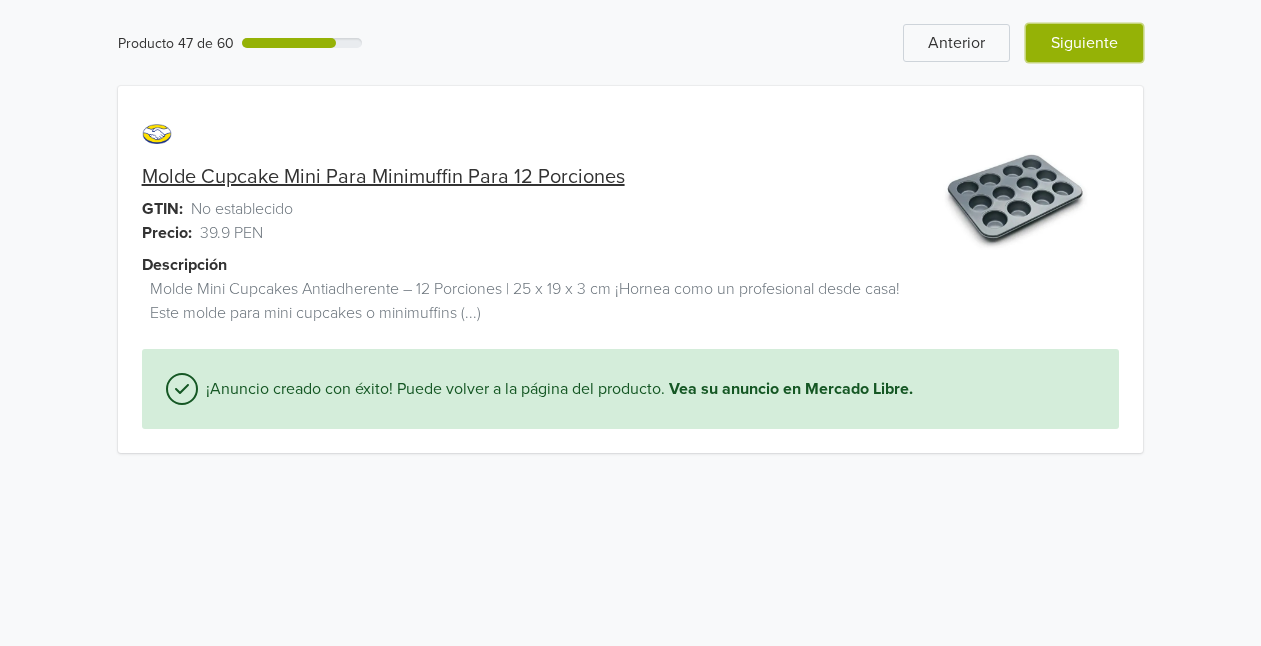 click on "Siguiente" at bounding box center [1084, 43] 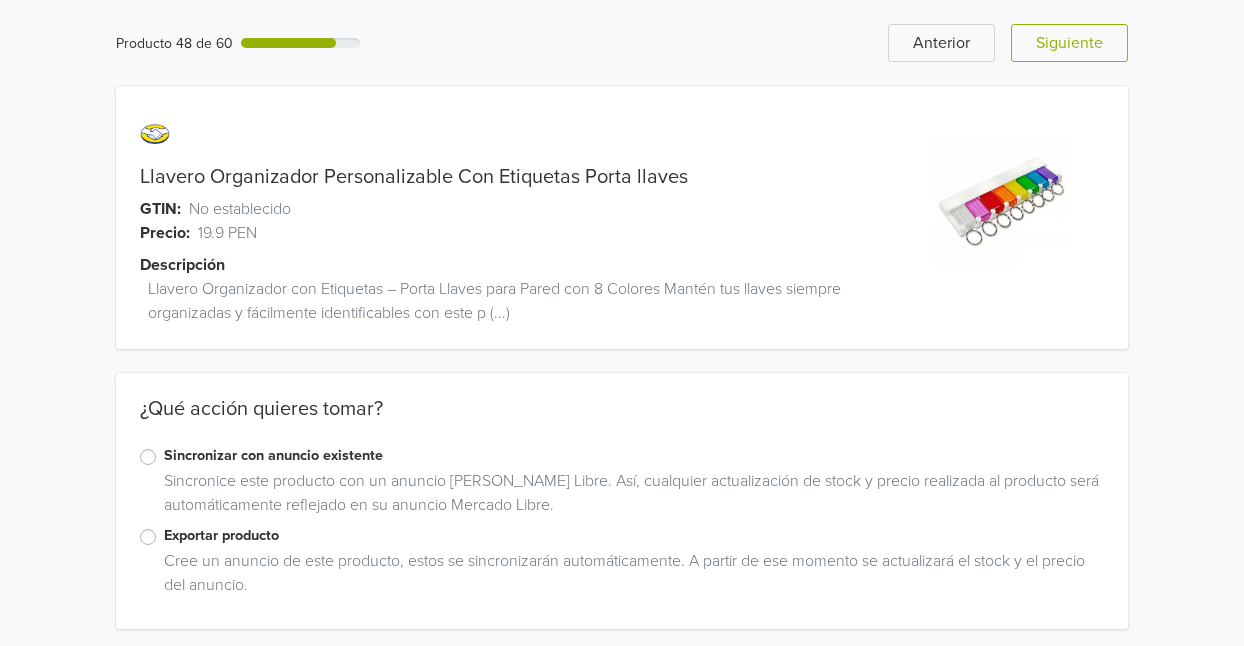 click on "Exportar producto" at bounding box center (634, 536) 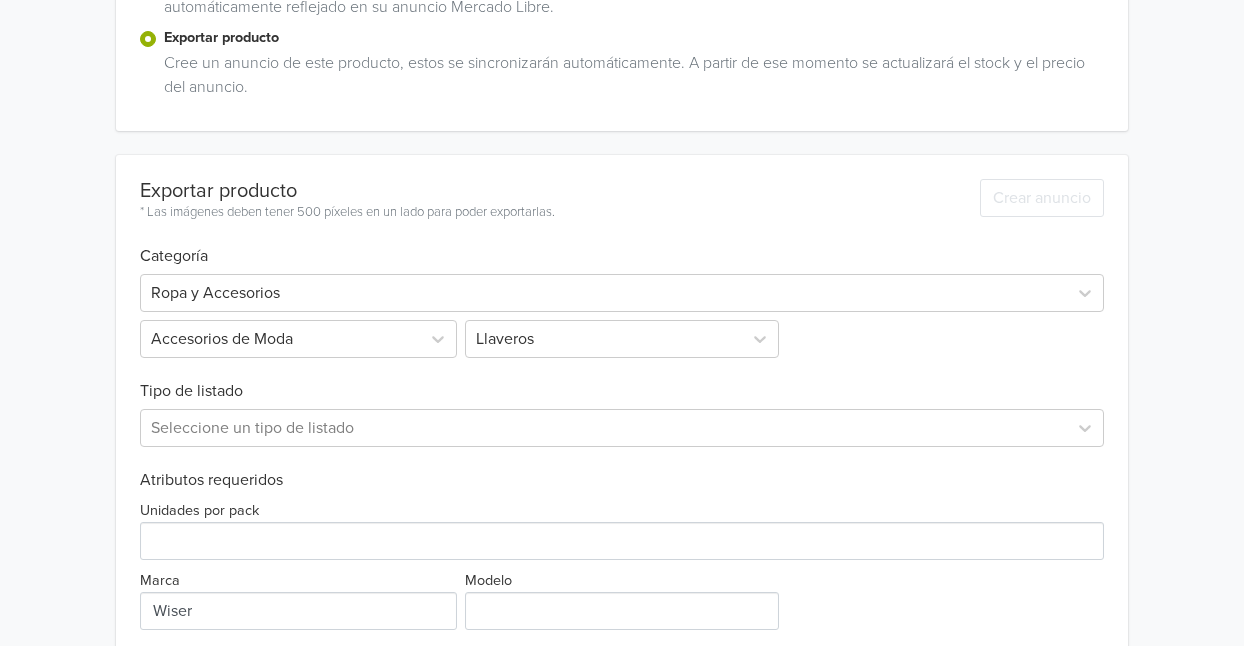 scroll, scrollTop: 501, scrollLeft: 0, axis: vertical 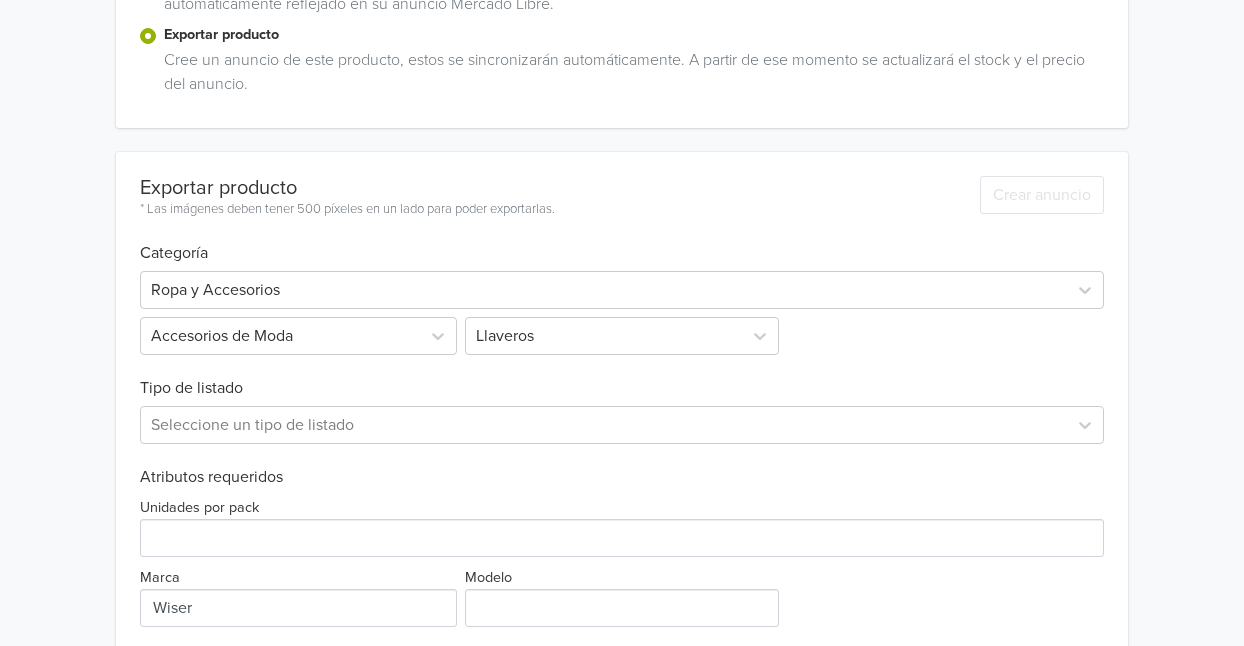 click on "Exportar producto * Las imágenes deben tener 500 píxeles en un lado para poder exportarlas. Crear anuncio Categoría Ropa y Accesorios Accesorios de Moda Llaveros Tipo de listado Seleccione un tipo de listado Atributos requeridos Unidades por pack Marca Modelo Atributos opcionales Seleccione los atributos opcionales para incluir Crear anuncio" at bounding box center (622, 477) 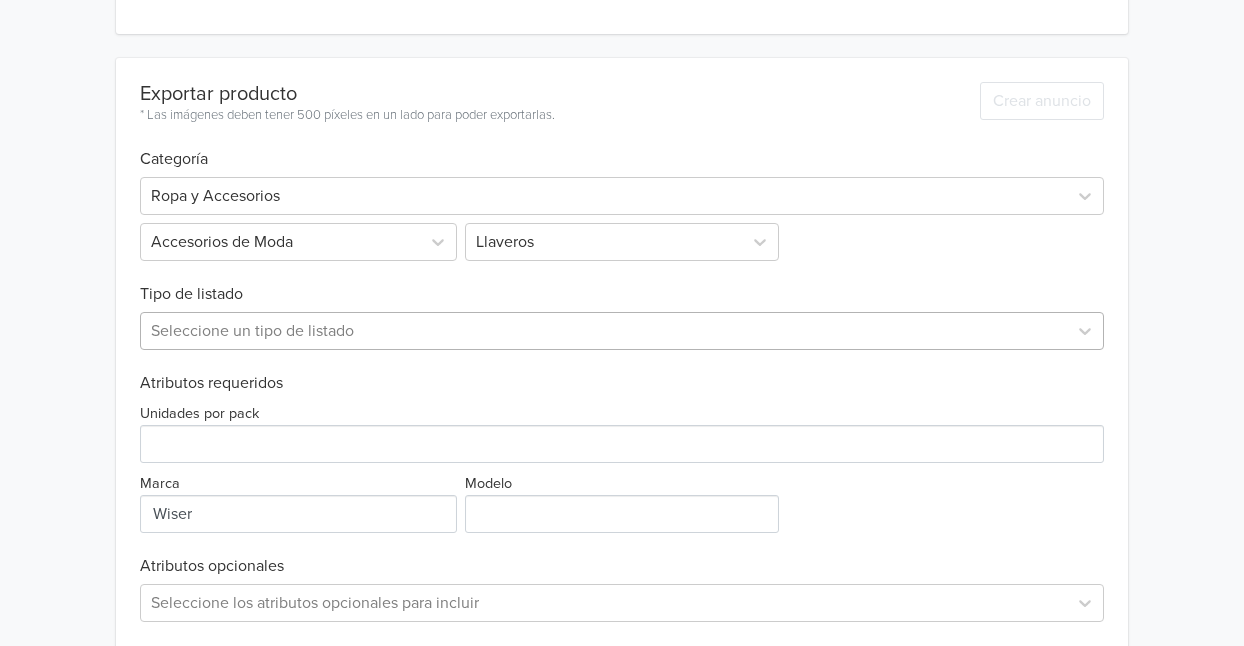 click on "Seleccione un tipo de listado" at bounding box center (622, 331) 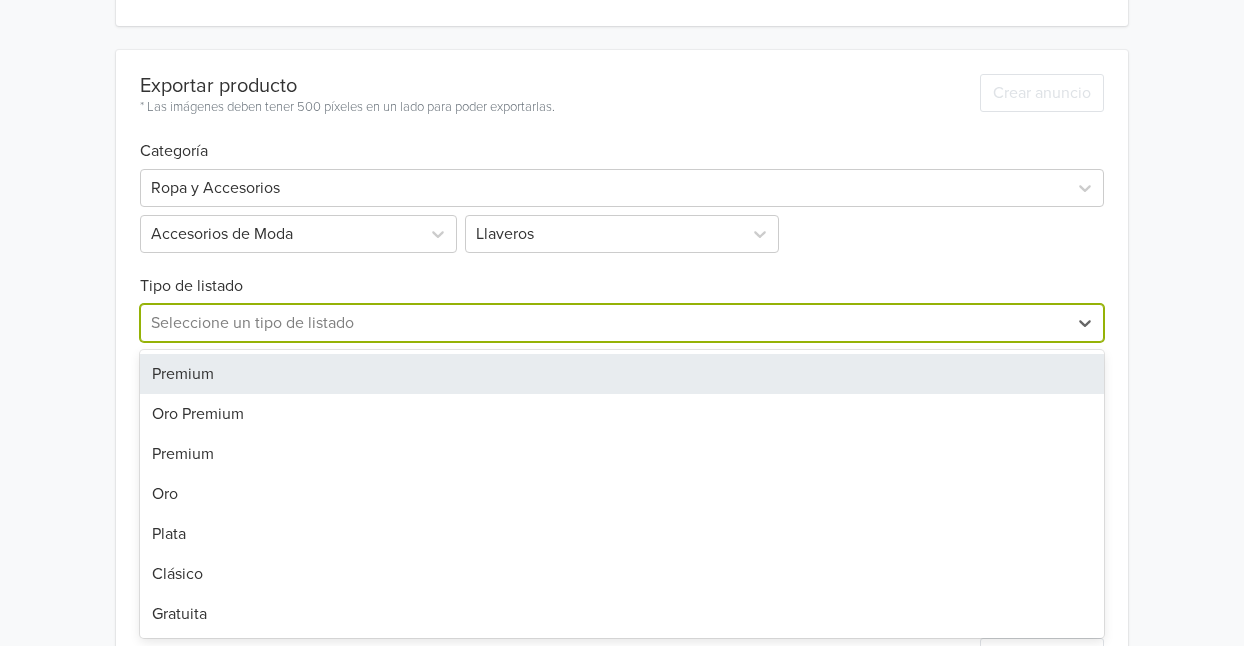 click on "Premium" at bounding box center (622, 374) 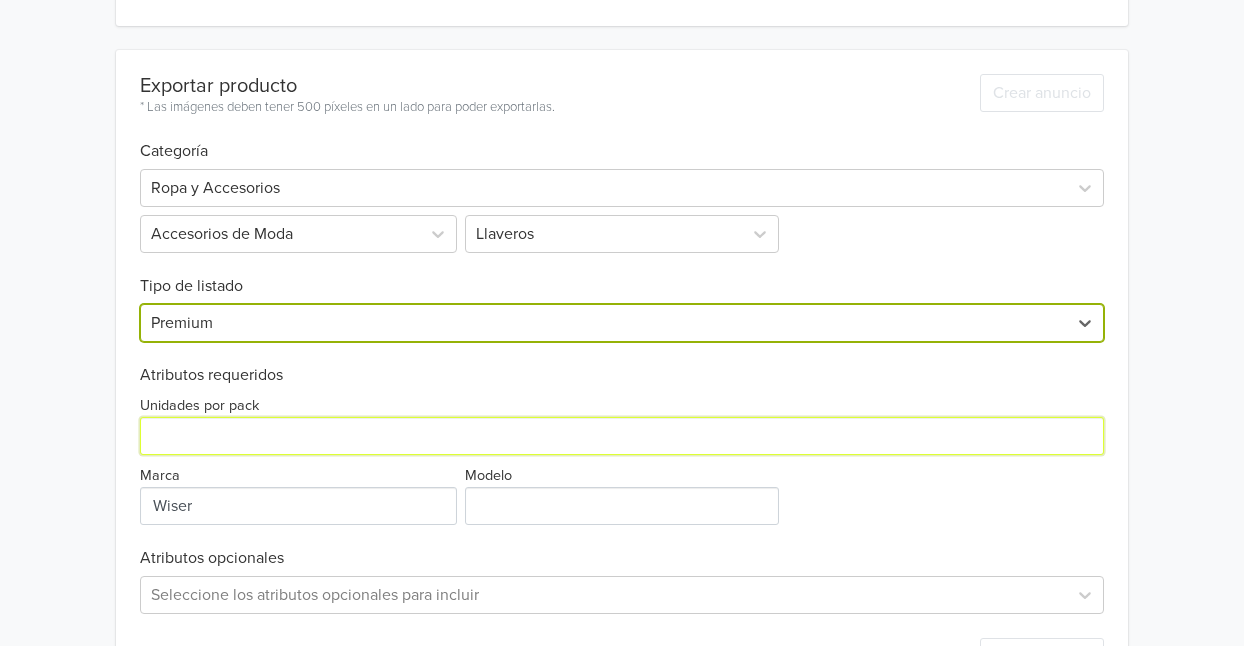 click on "Unidades por pack" at bounding box center [622, 436] 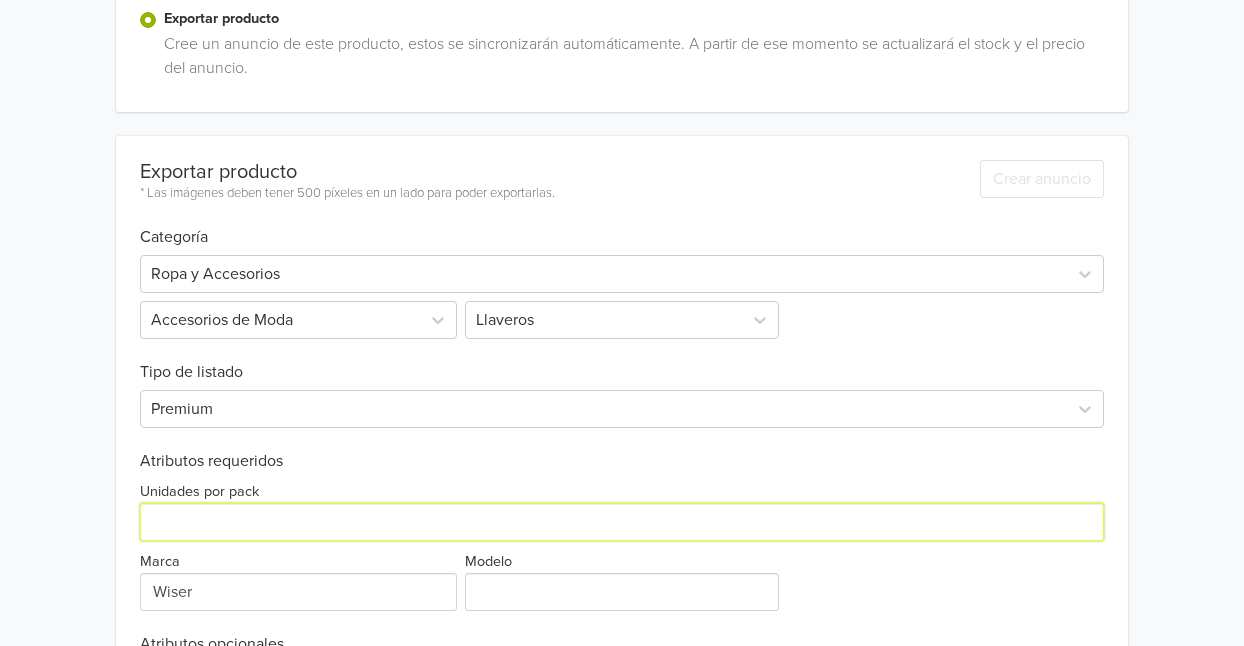 scroll, scrollTop: 566, scrollLeft: 0, axis: vertical 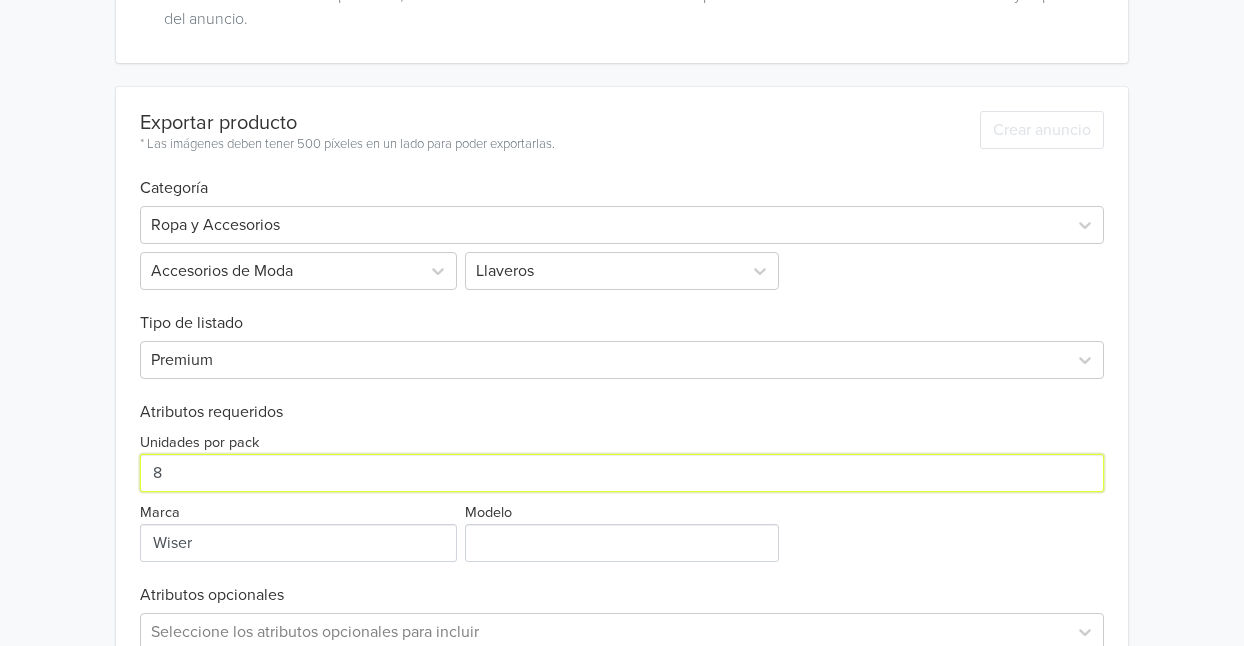 type on "8" 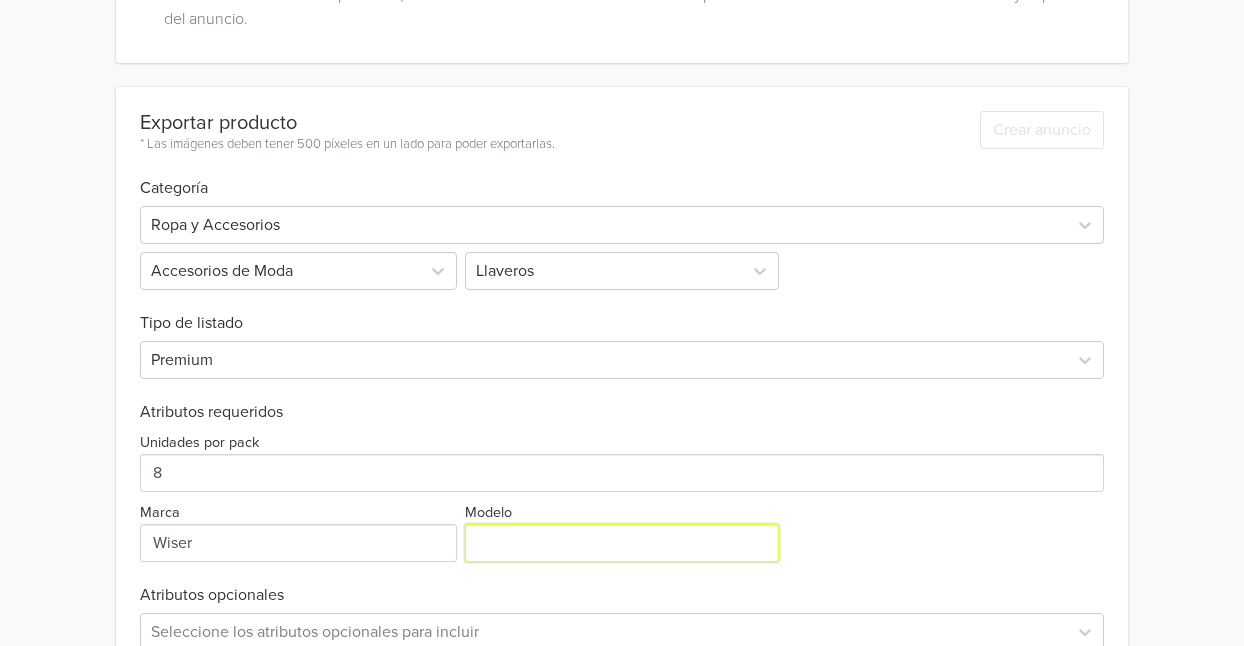 click on "Modelo" at bounding box center (621, 543) 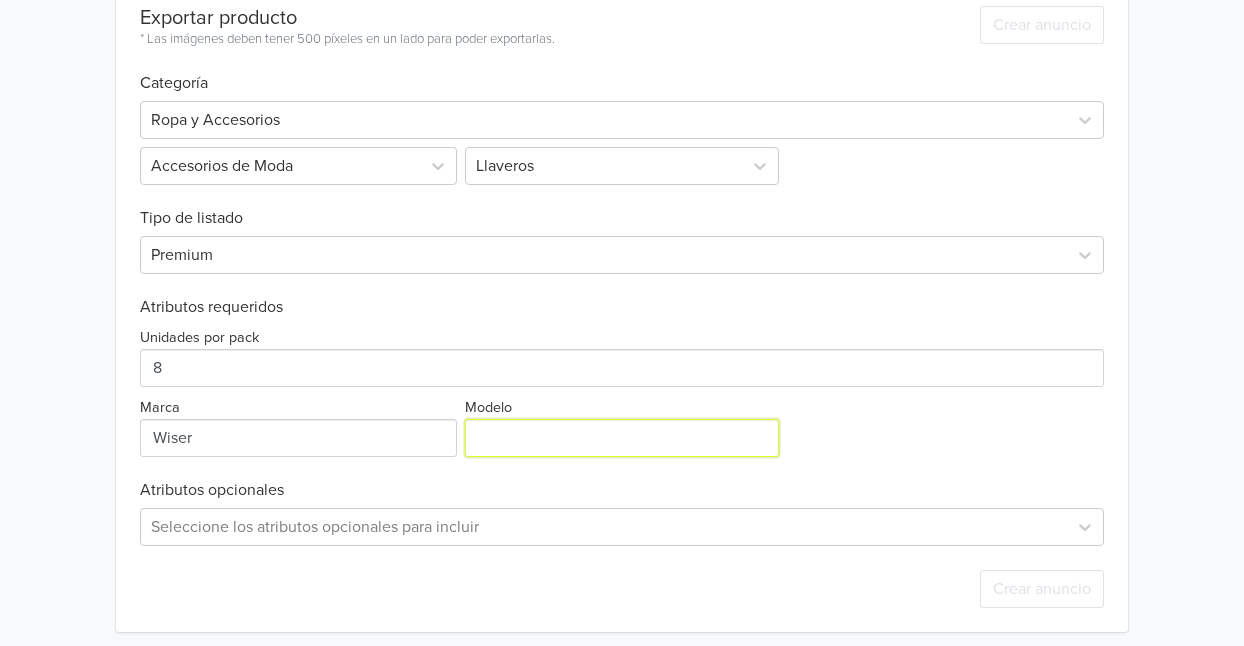 scroll, scrollTop: 682, scrollLeft: 0, axis: vertical 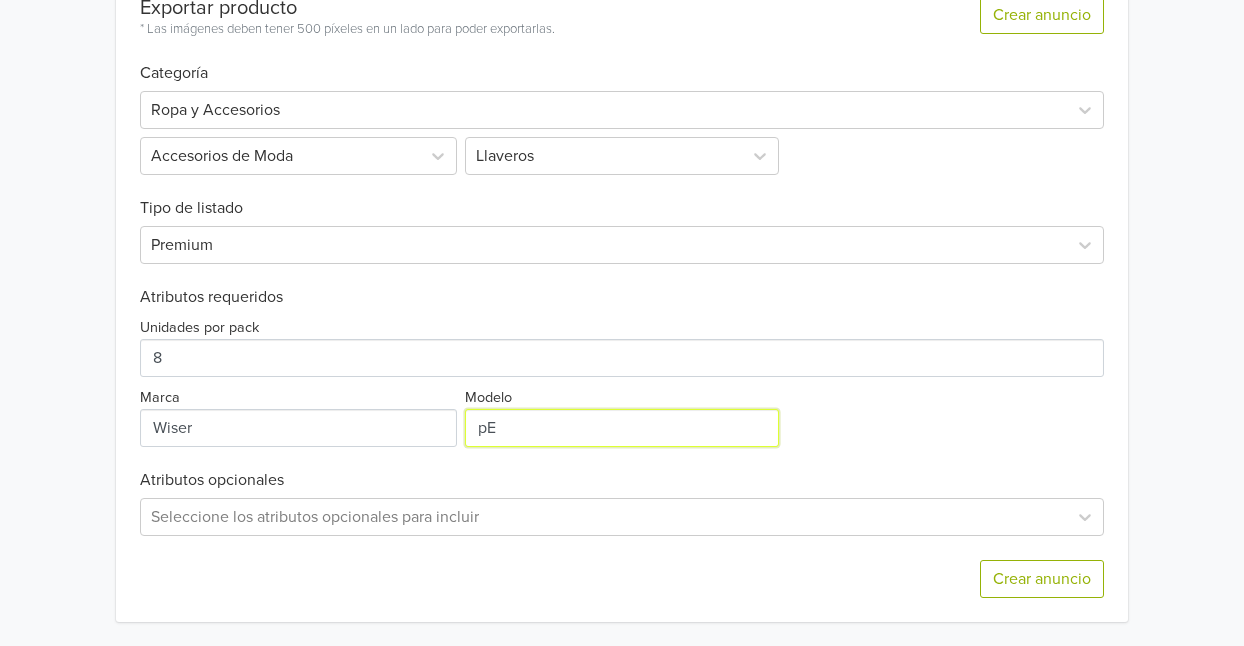type on "p" 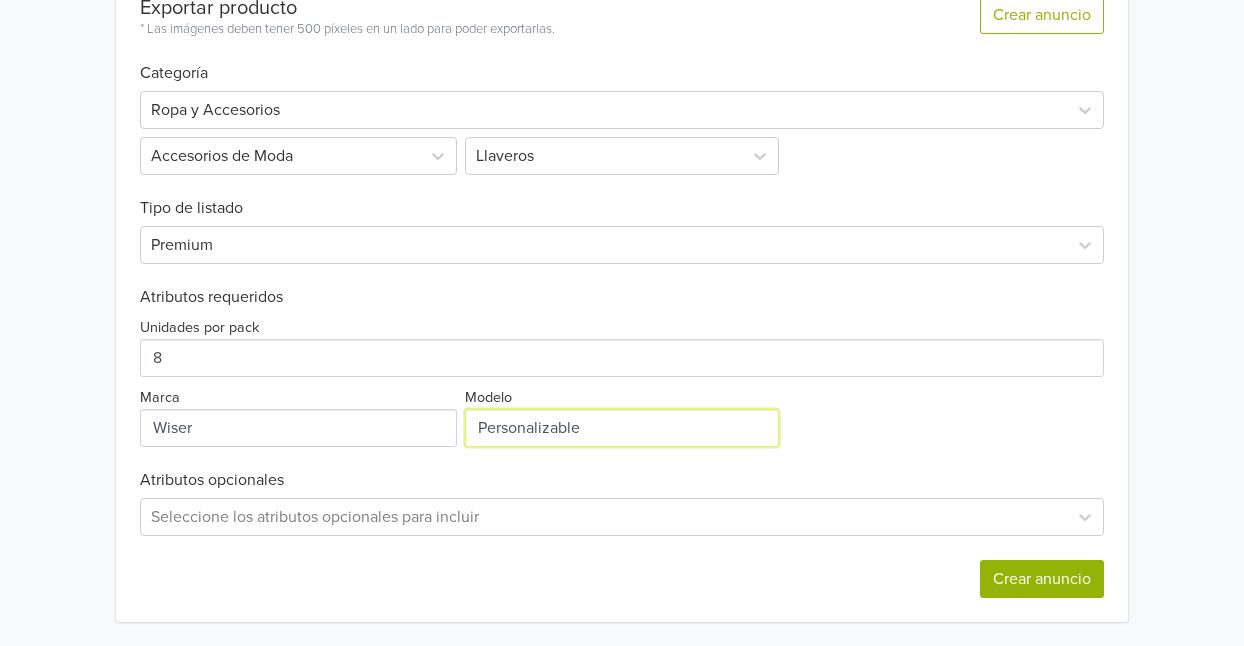 type on "Personalizable" 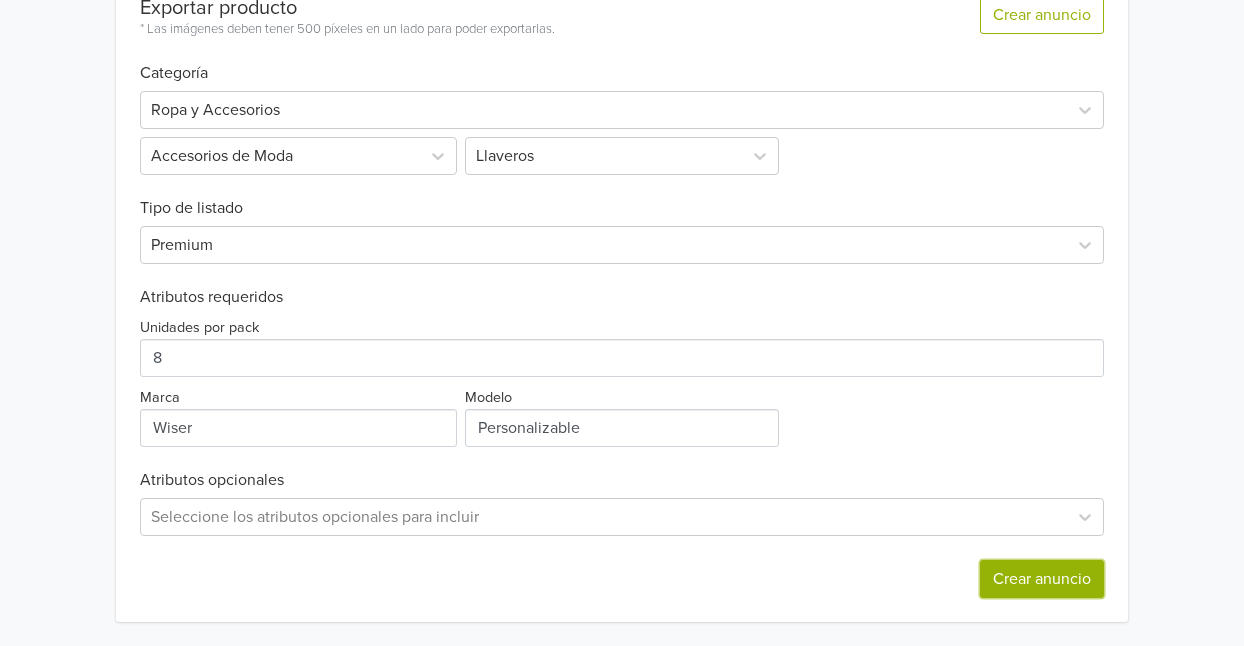 click on "Crear anuncio" at bounding box center [1042, 579] 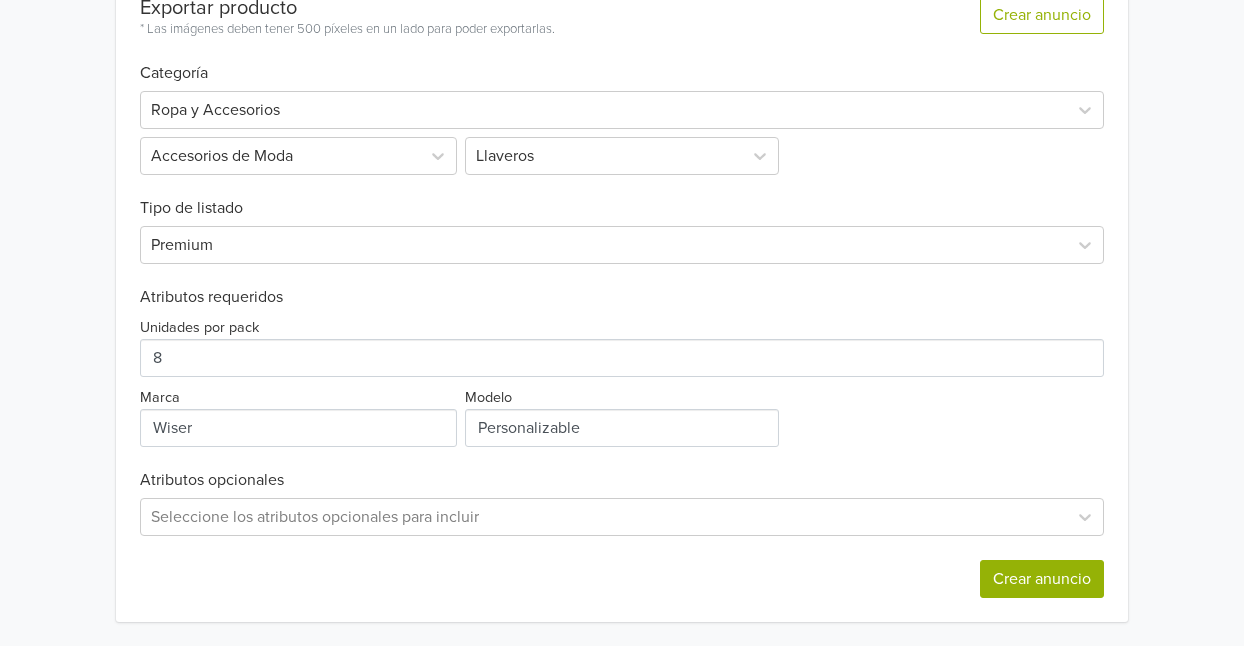 scroll, scrollTop: 0, scrollLeft: 0, axis: both 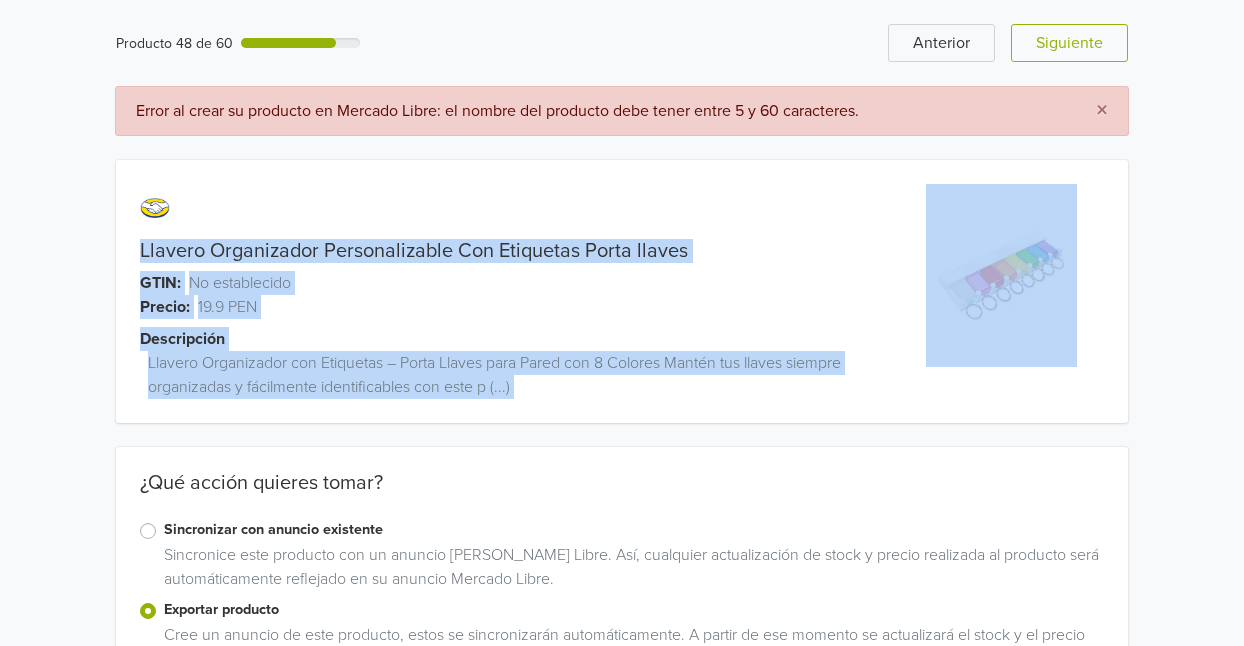 drag, startPoint x: 1235, startPoint y: 113, endPoint x: 1222, endPoint y: 186, distance: 74.1485 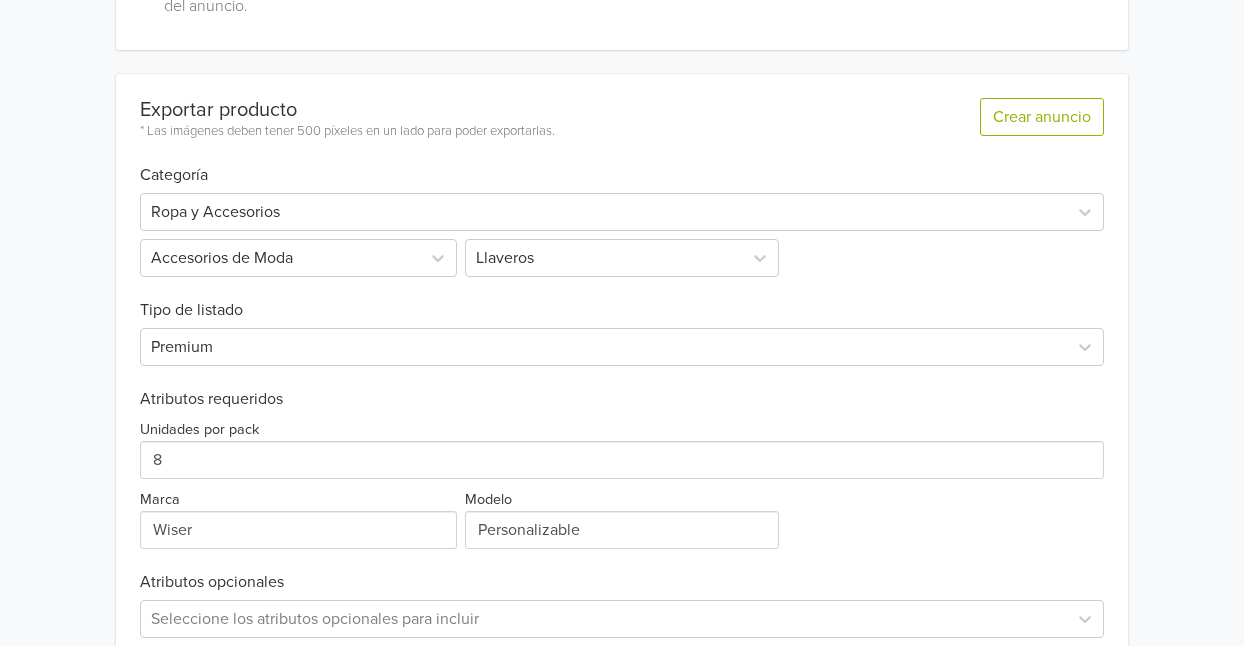 scroll, scrollTop: 756, scrollLeft: 0, axis: vertical 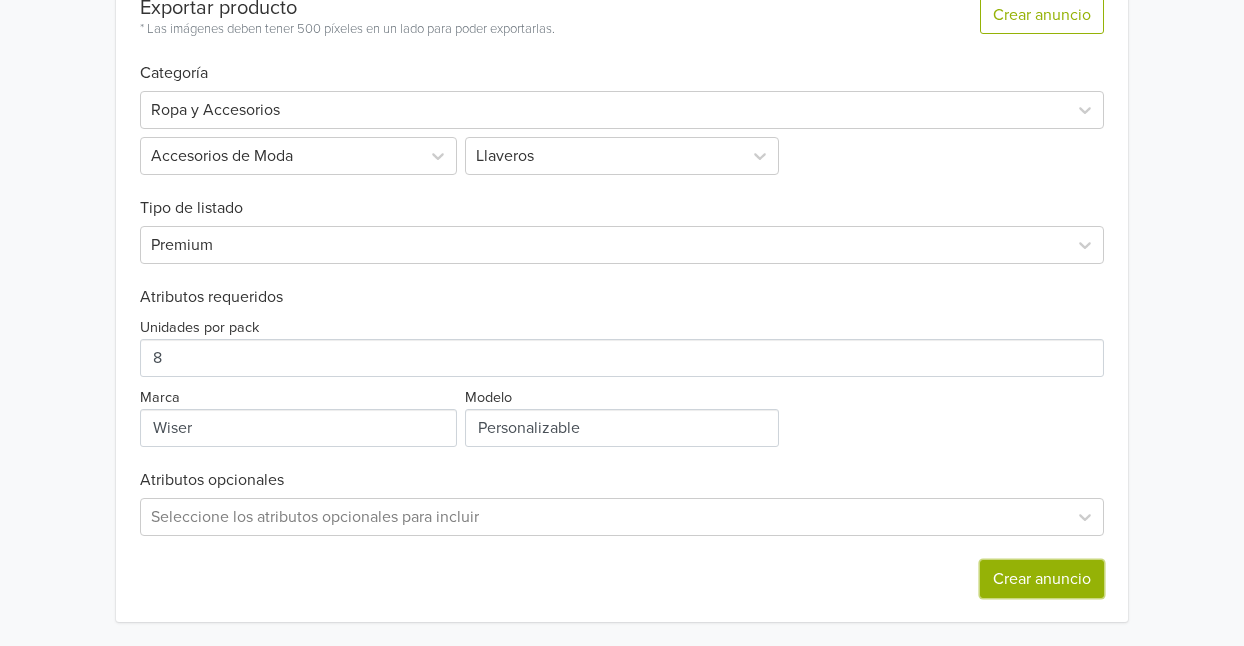 click on "Crear anuncio" at bounding box center [1042, 579] 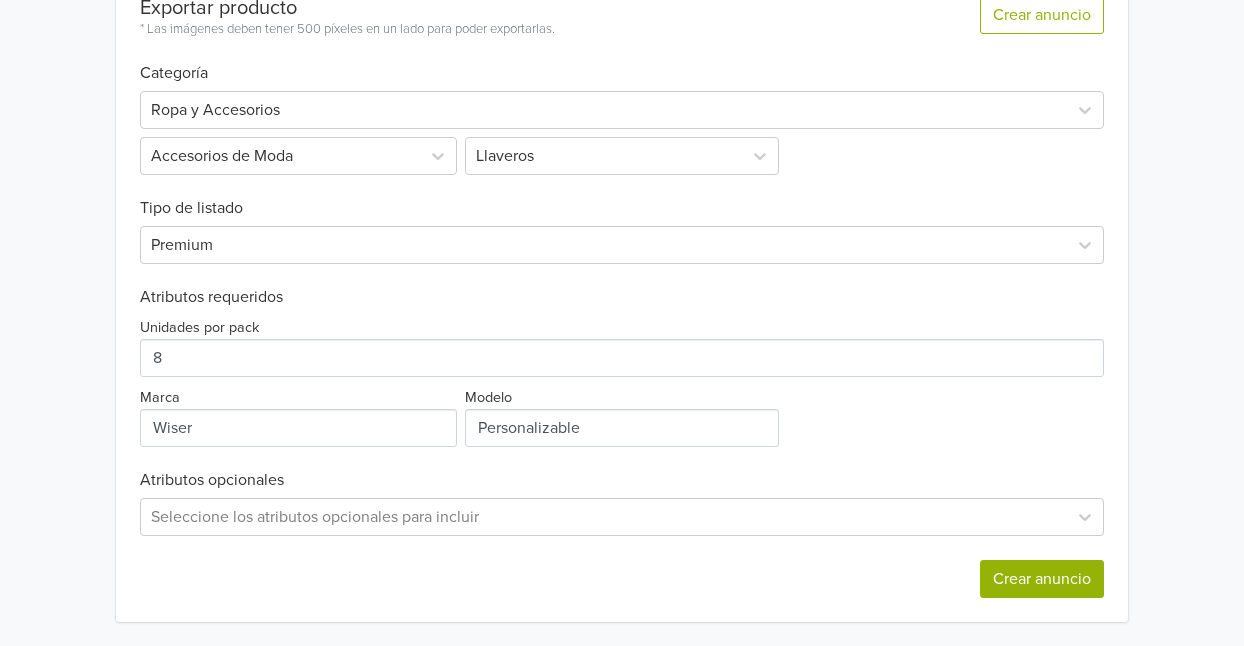 scroll, scrollTop: 0, scrollLeft: 0, axis: both 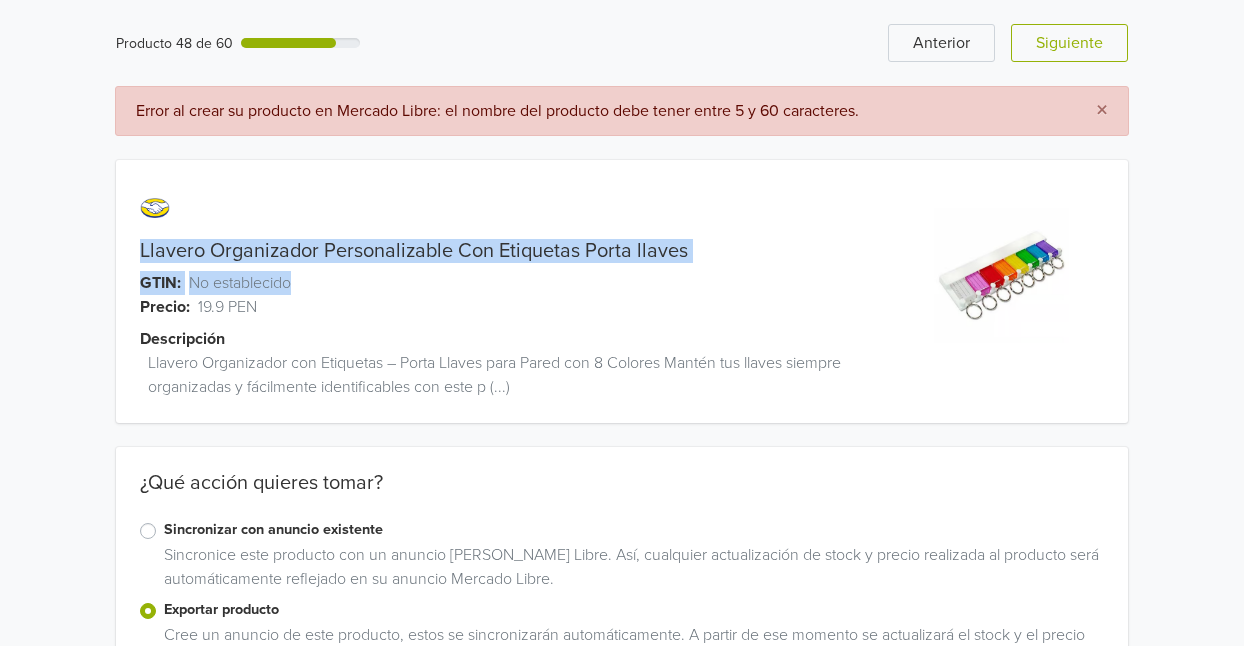 drag, startPoint x: 98, startPoint y: 246, endPoint x: 686, endPoint y: 260, distance: 588.1666 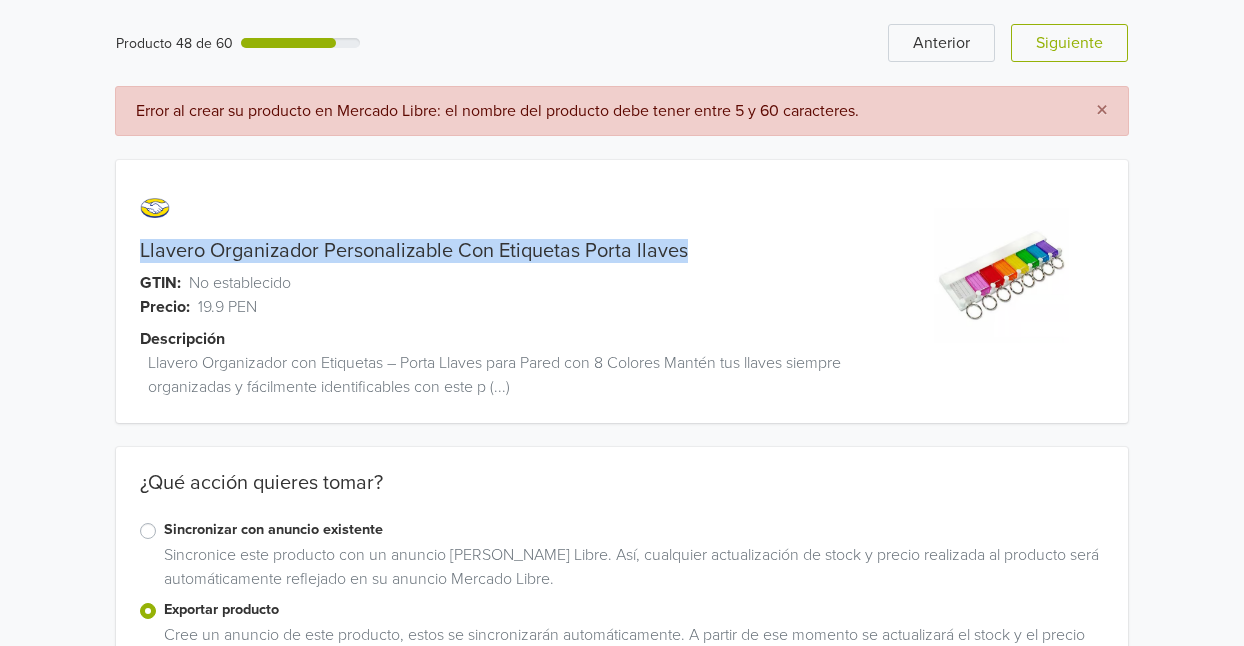 copy on "Llavero Organizador Personalizable Con Etiquetas Porta llaves" 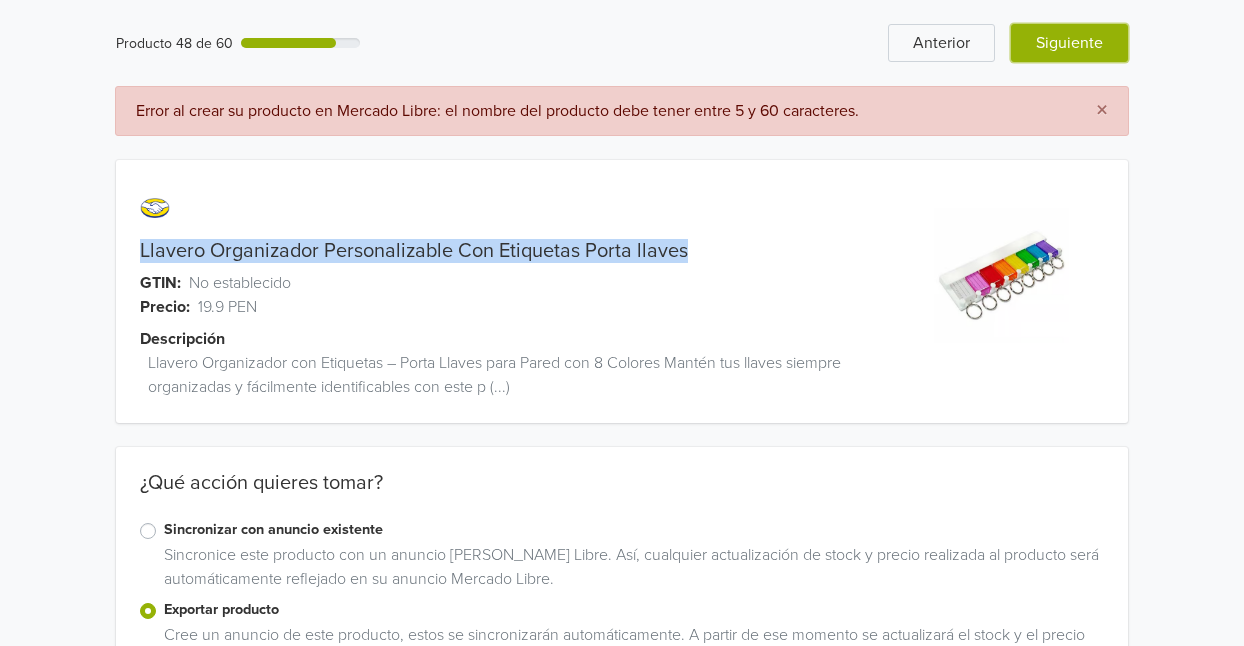 click on "Siguiente" at bounding box center (1069, 43) 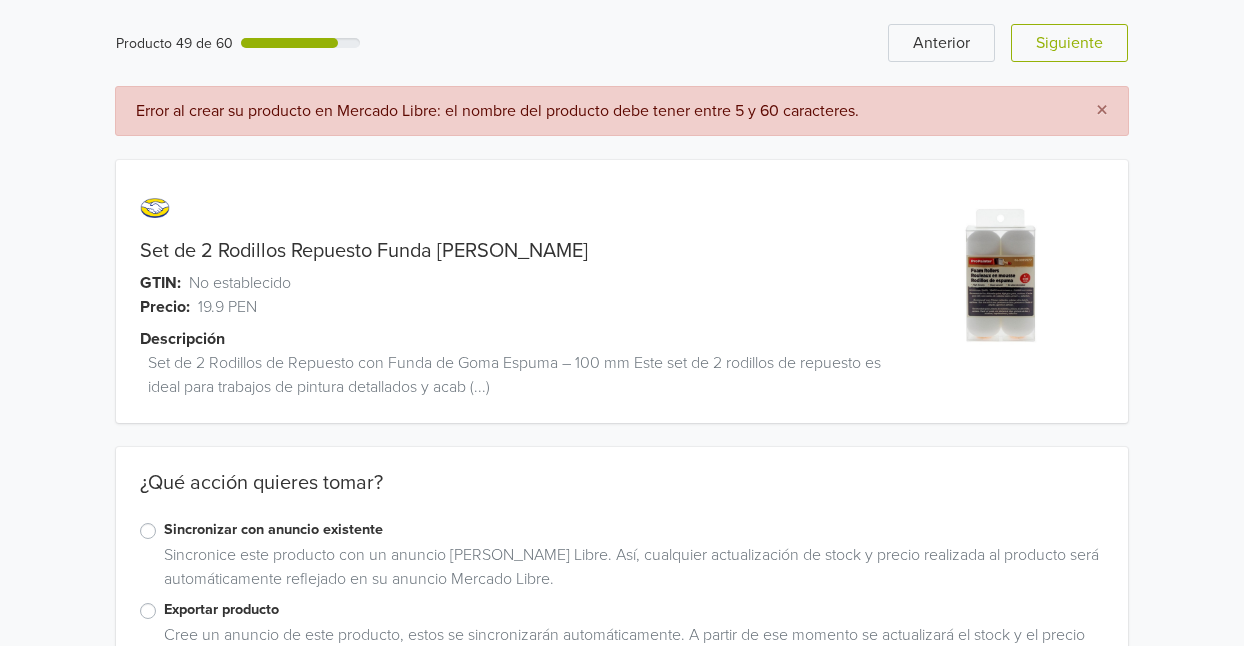 click on "Exportar producto" at bounding box center [634, 610] 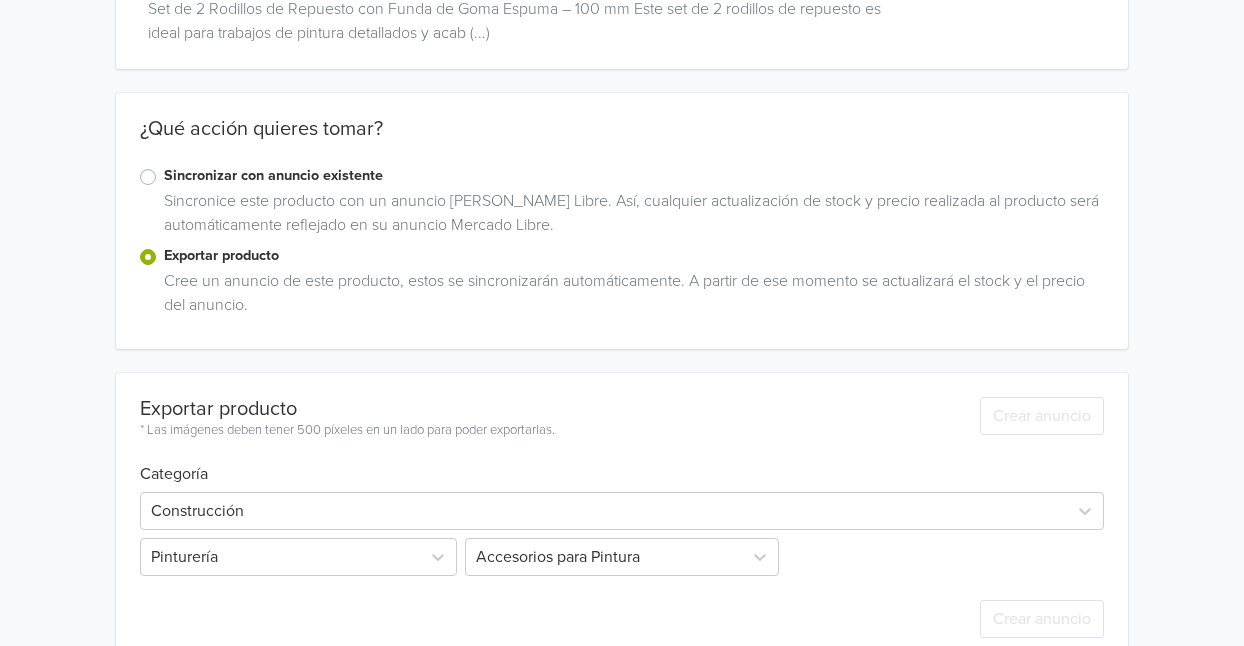 scroll, scrollTop: 320, scrollLeft: 0, axis: vertical 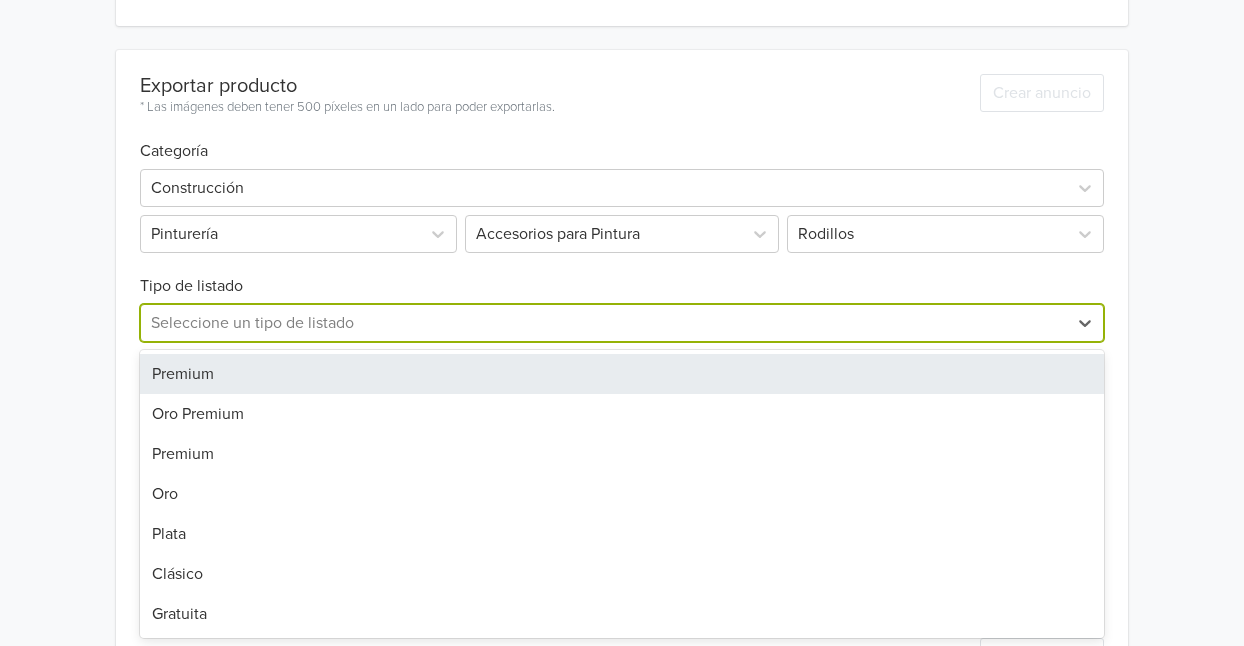 click on "7 results available. Use Up and Down to choose options, press Enter to select the currently focused option, press Escape to exit the menu, press Tab to select the option and exit the menu. Seleccione un tipo de listado Premium Oro Premium Premium Oro Plata Clásico Gratuita" at bounding box center (622, 323) 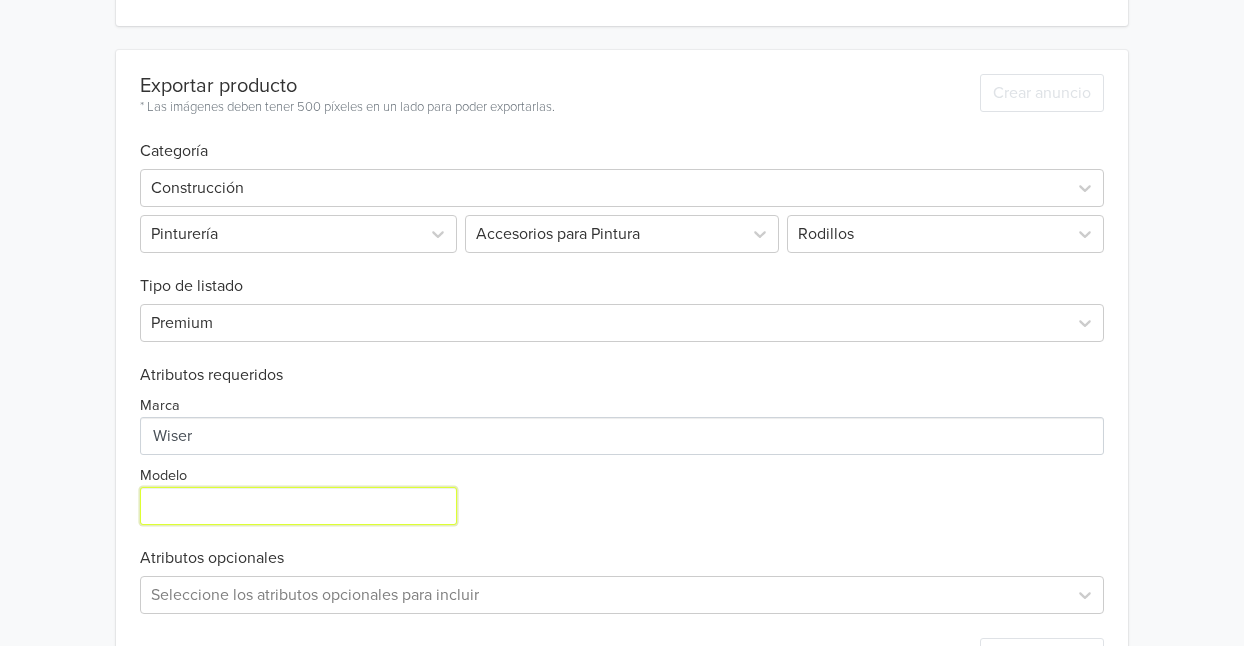 click on "Modelo" at bounding box center (298, 506) 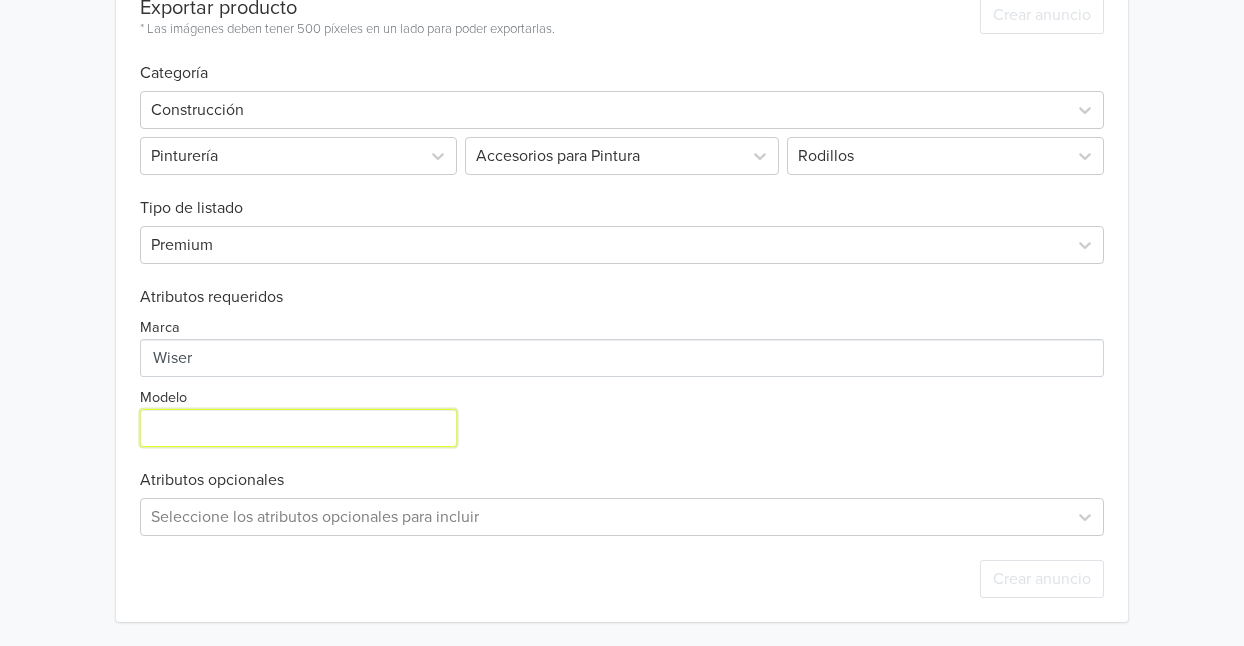 scroll, scrollTop: 682, scrollLeft: 0, axis: vertical 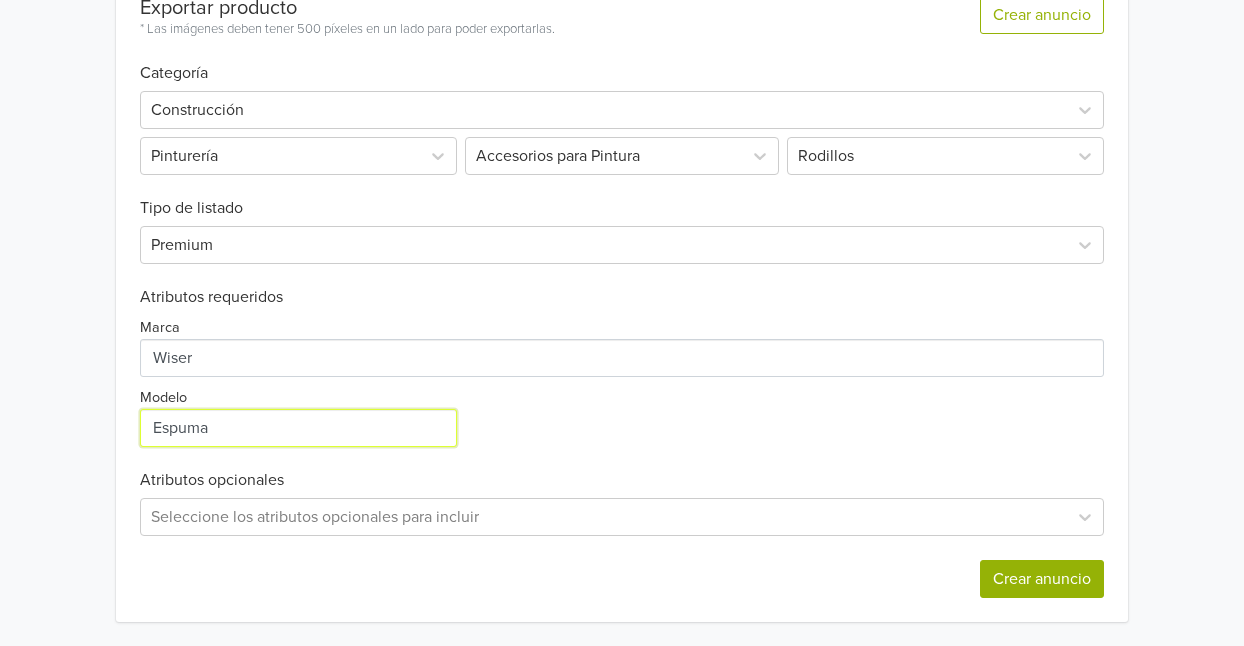 type on "Espuma" 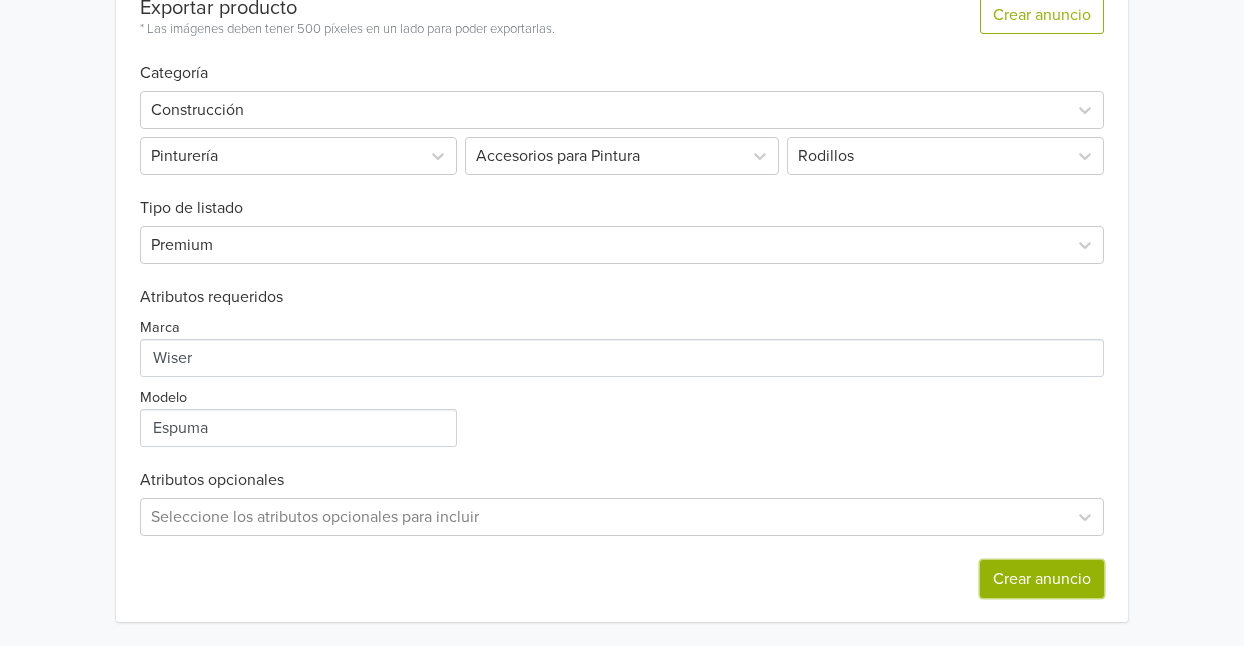 click on "Crear anuncio" at bounding box center [1042, 579] 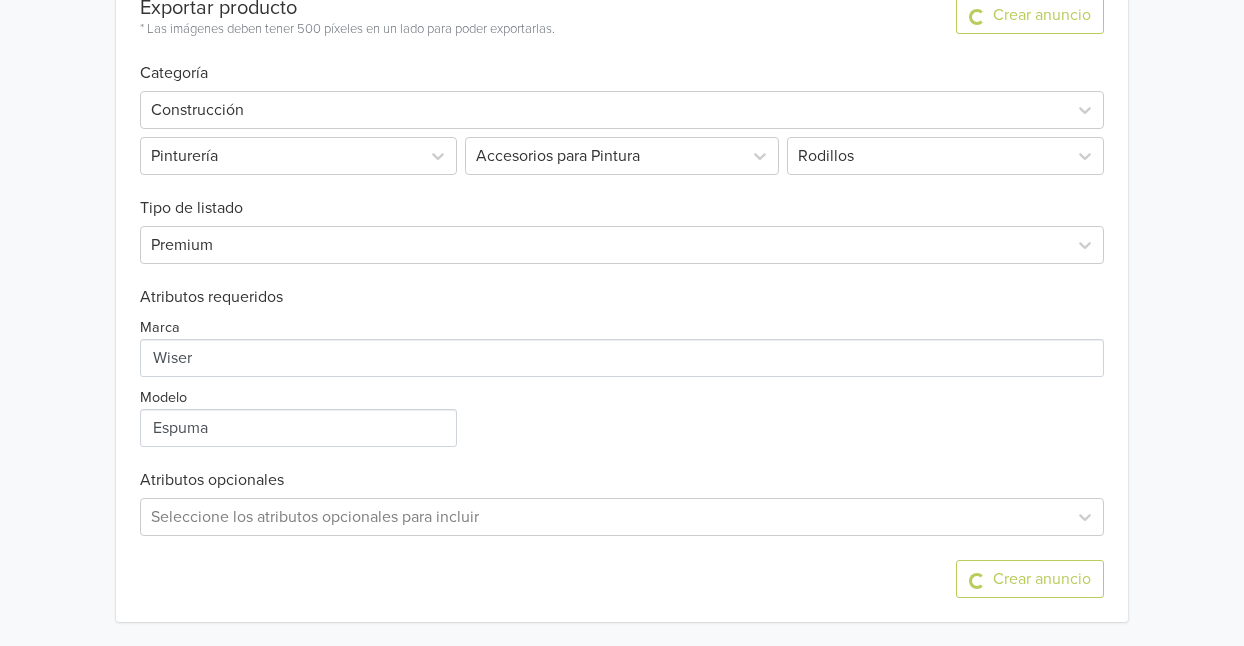 scroll, scrollTop: 0, scrollLeft: 0, axis: both 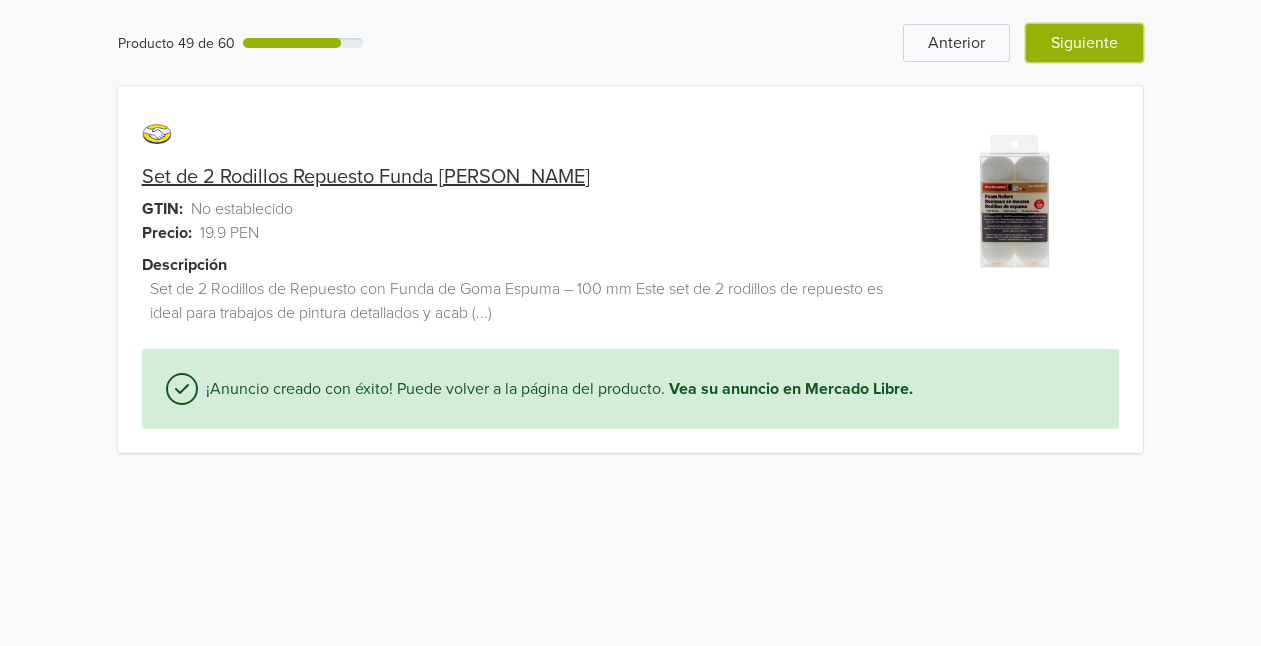 click on "Siguiente" at bounding box center [1084, 43] 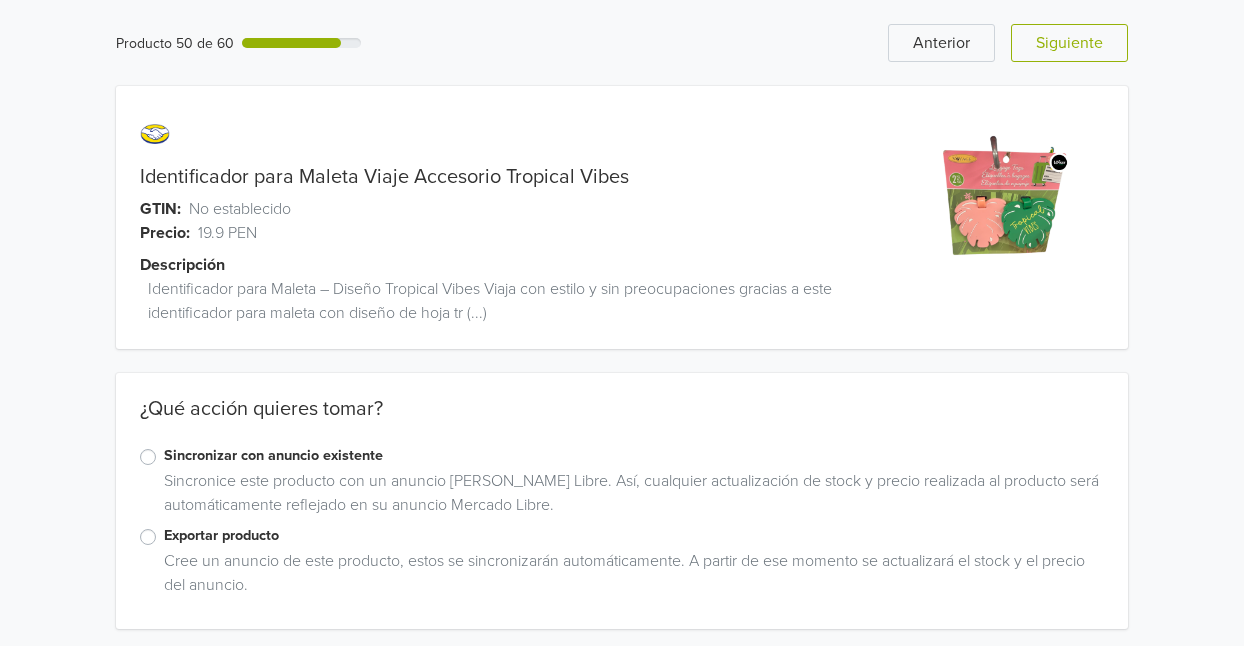 click on "Exportar producto" at bounding box center [634, 536] 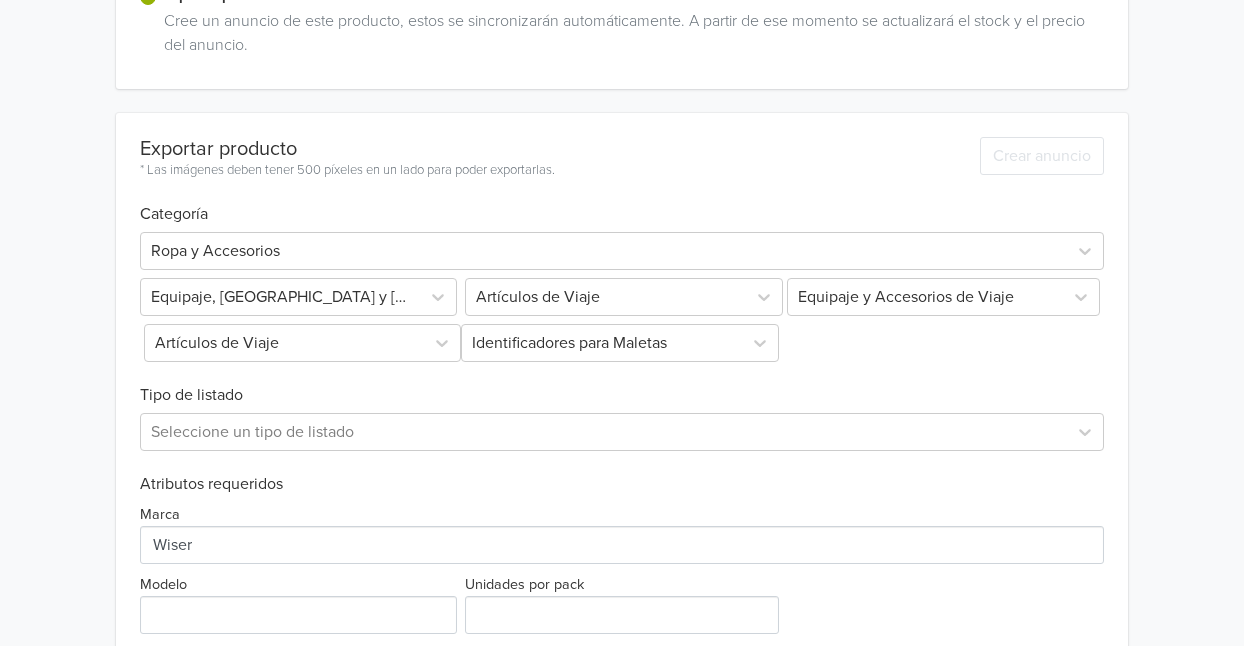 scroll, scrollTop: 543, scrollLeft: 0, axis: vertical 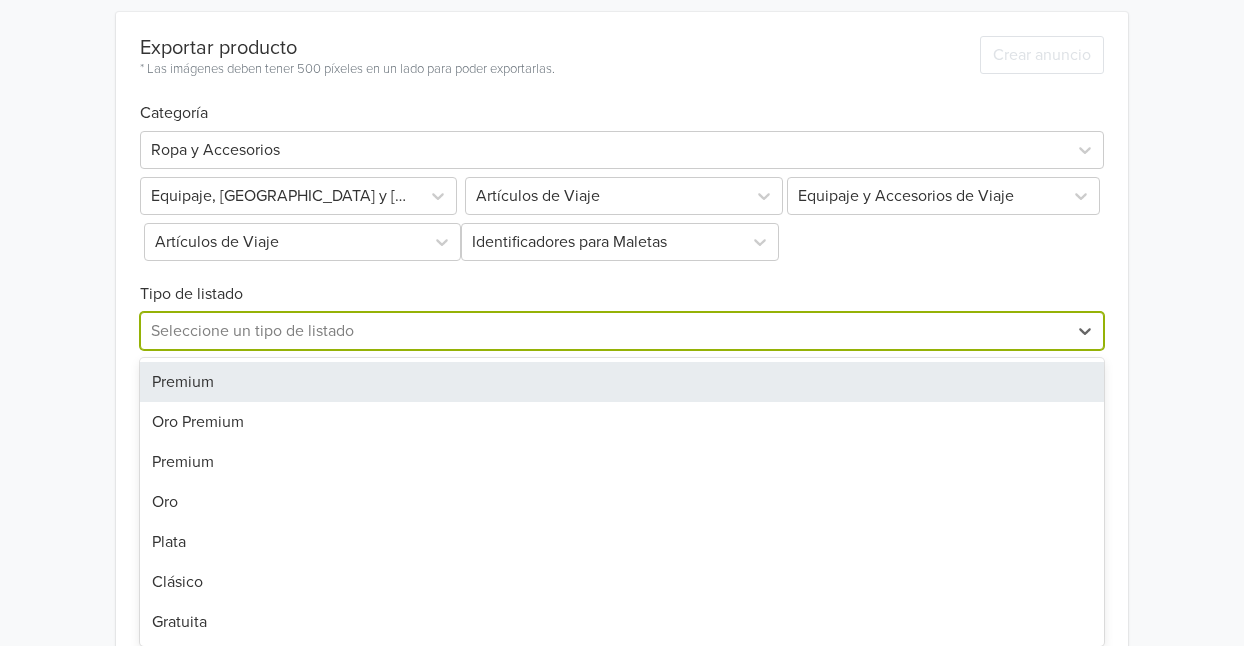 click on "7 results available. Use Up and Down to choose options, press Enter to select the currently focused option, press Escape to exit the menu, press Tab to select the option and exit the menu. Seleccione un tipo de listado Premium Oro Premium Premium Oro Plata Clásico Gratuita" at bounding box center (622, 331) 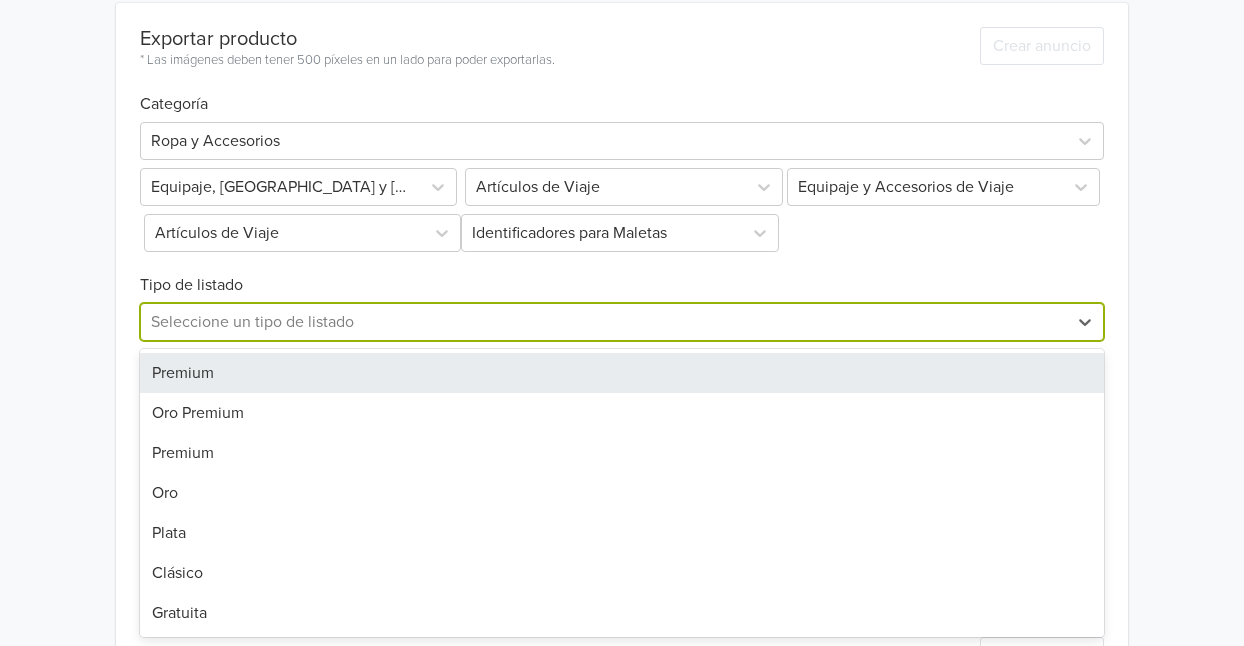 click on "Premium" at bounding box center [622, 373] 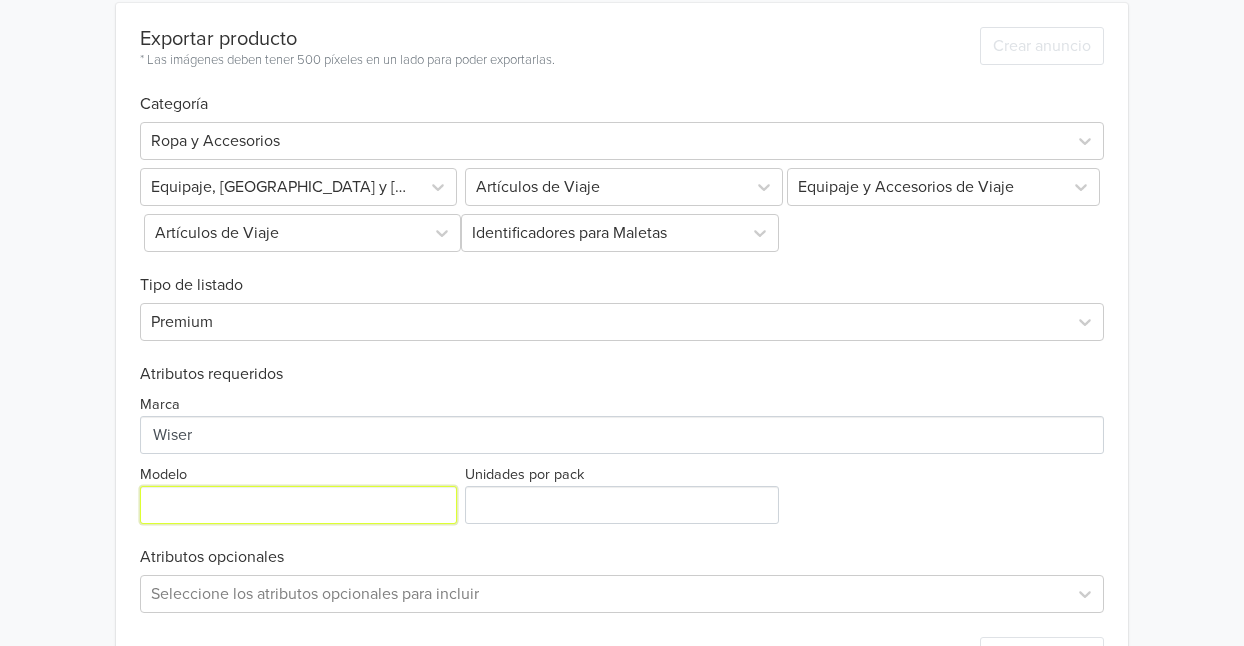 click on "Modelo" at bounding box center (298, 505) 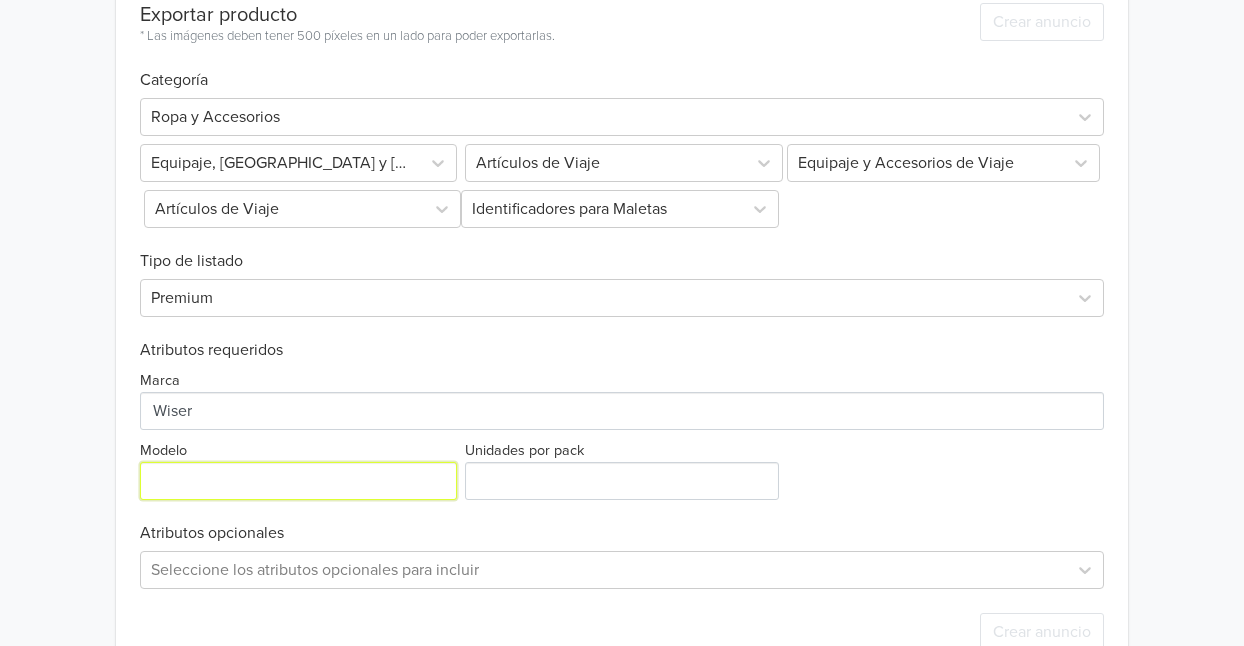 scroll, scrollTop: 697, scrollLeft: 0, axis: vertical 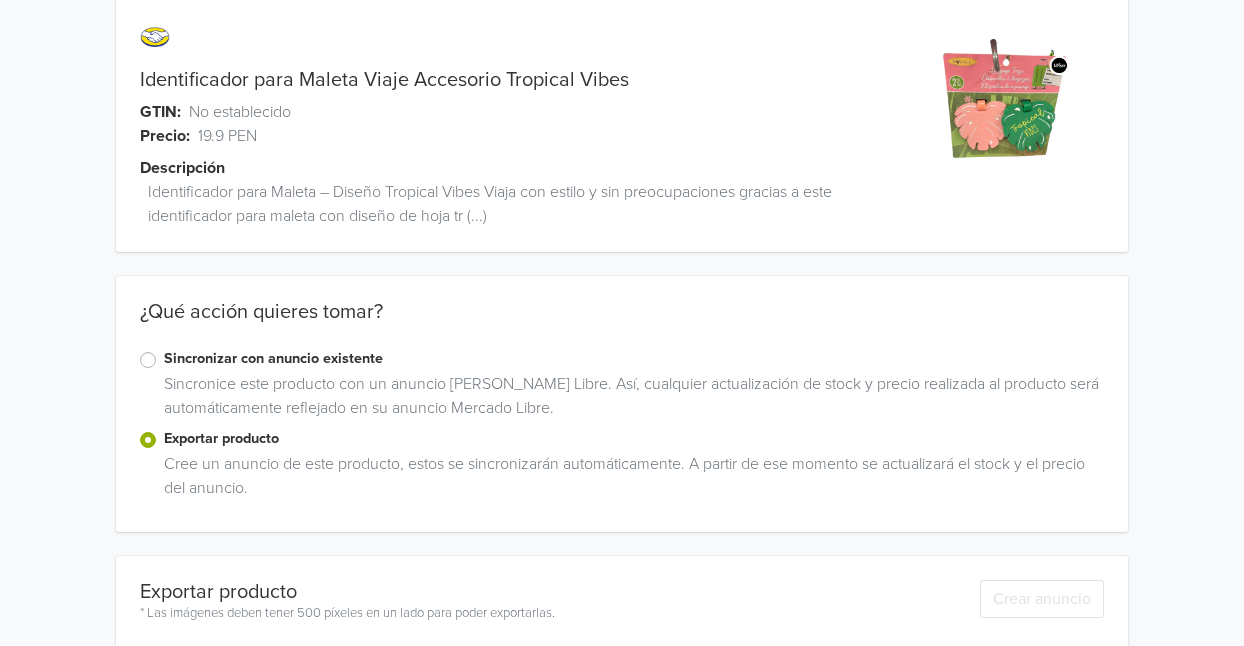 type on "Tropical vibes" 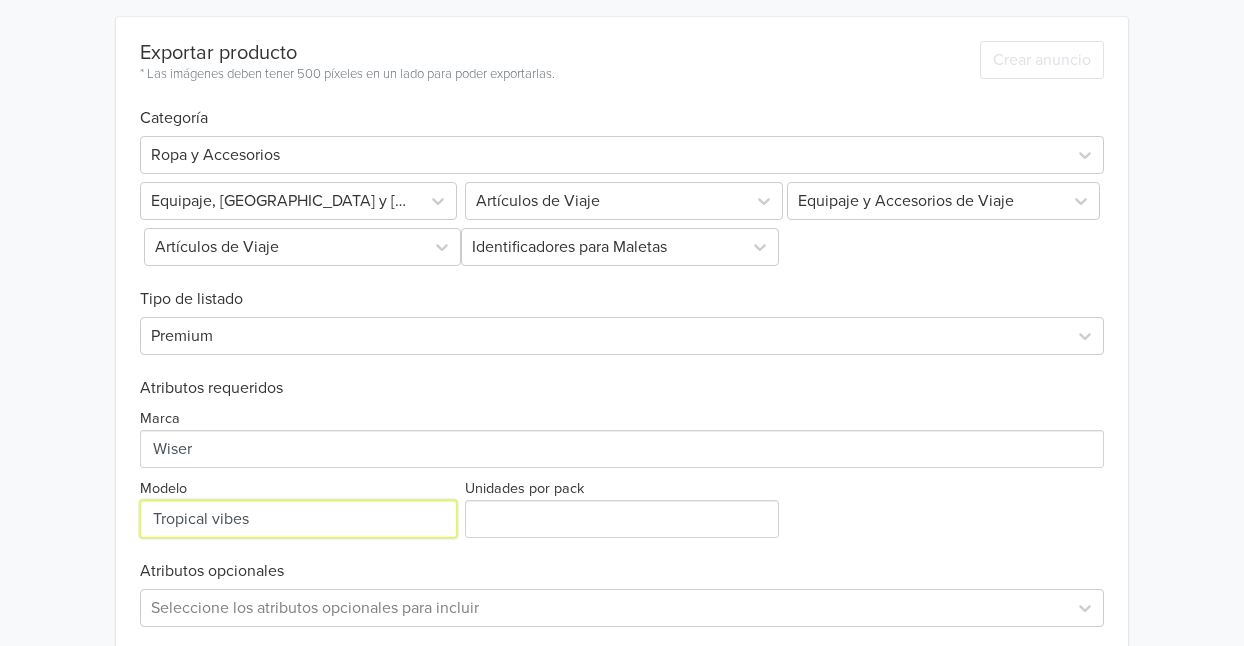 scroll, scrollTop: 654, scrollLeft: 0, axis: vertical 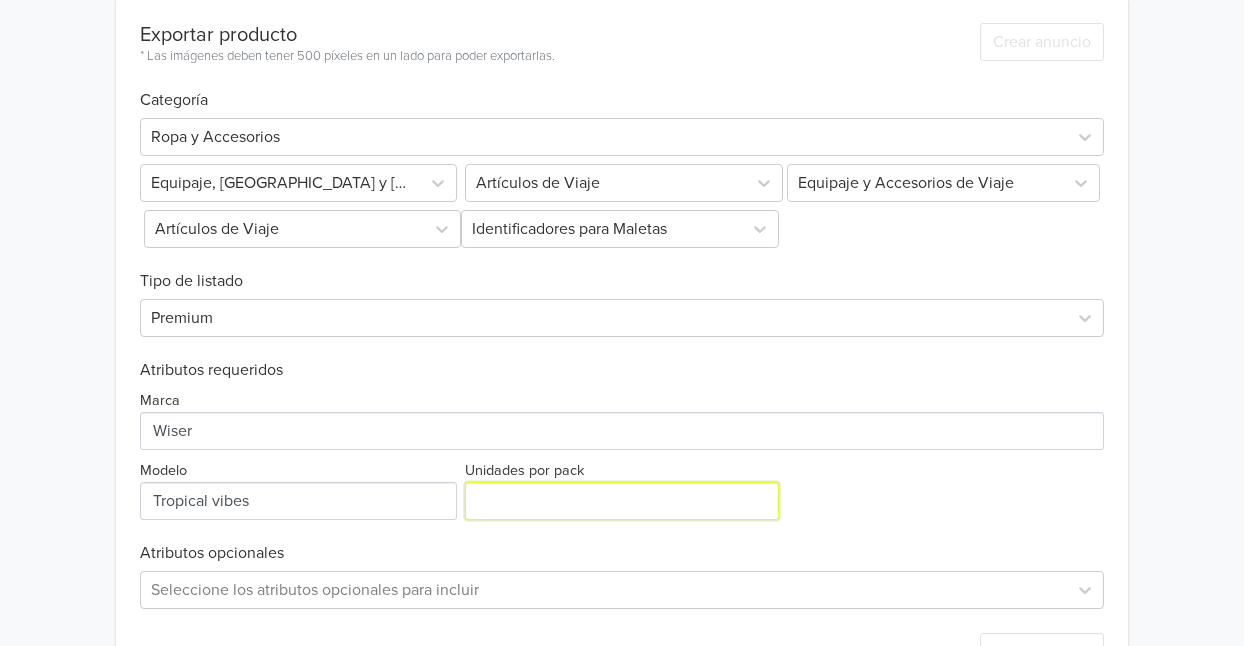 click on "Unidades por pack" at bounding box center [621, 501] 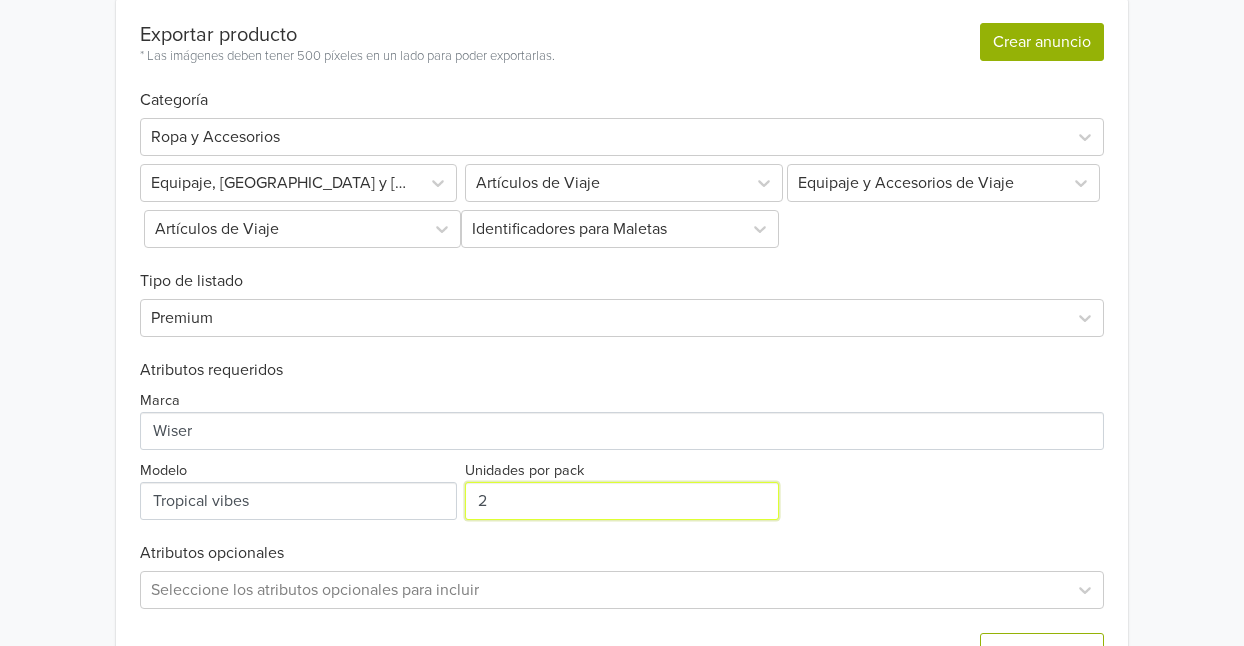 type on "2" 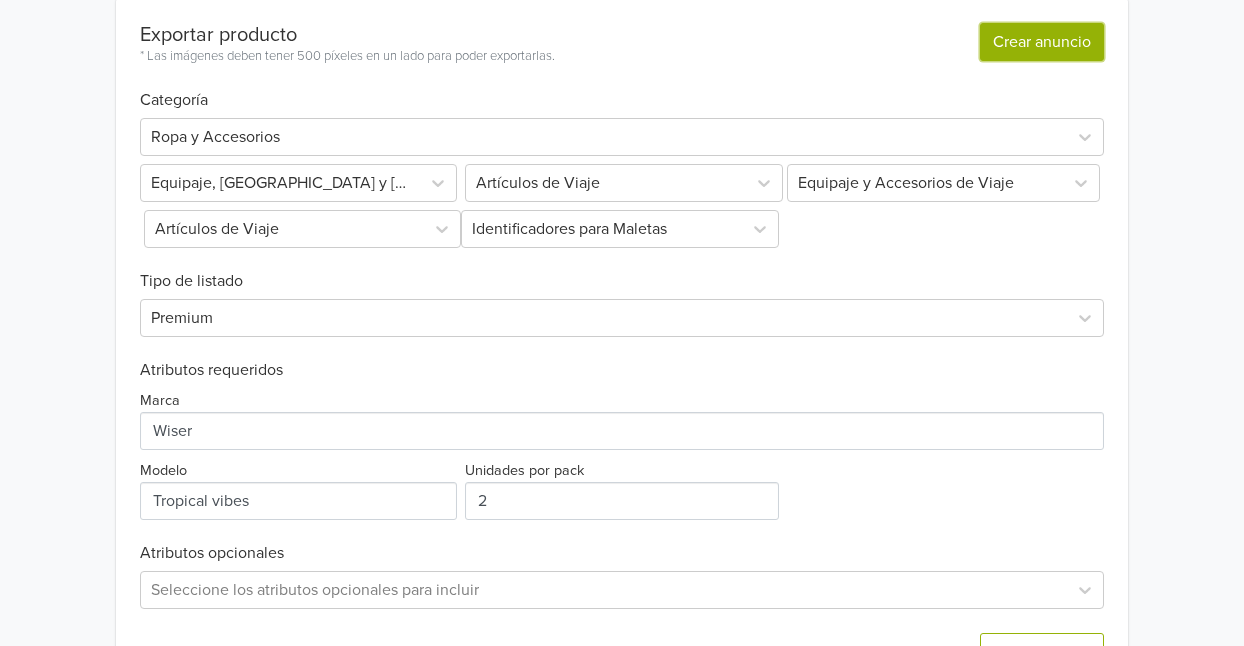click on "Crear anuncio" at bounding box center (1042, 42) 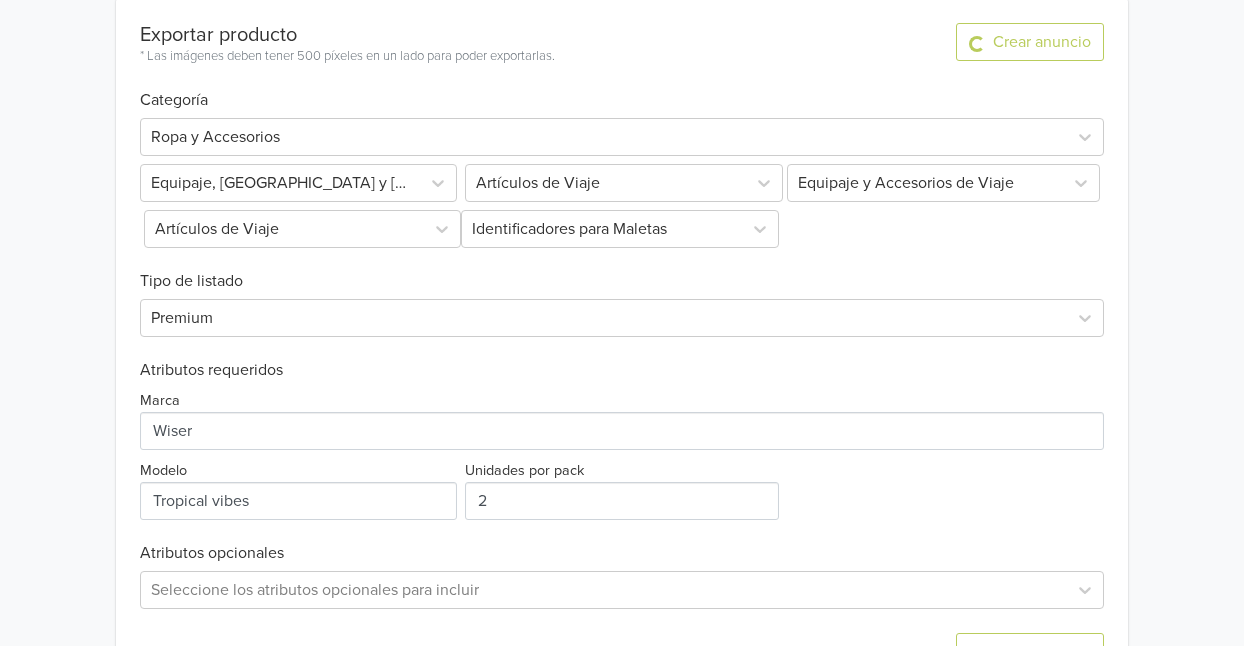 scroll, scrollTop: 0, scrollLeft: 0, axis: both 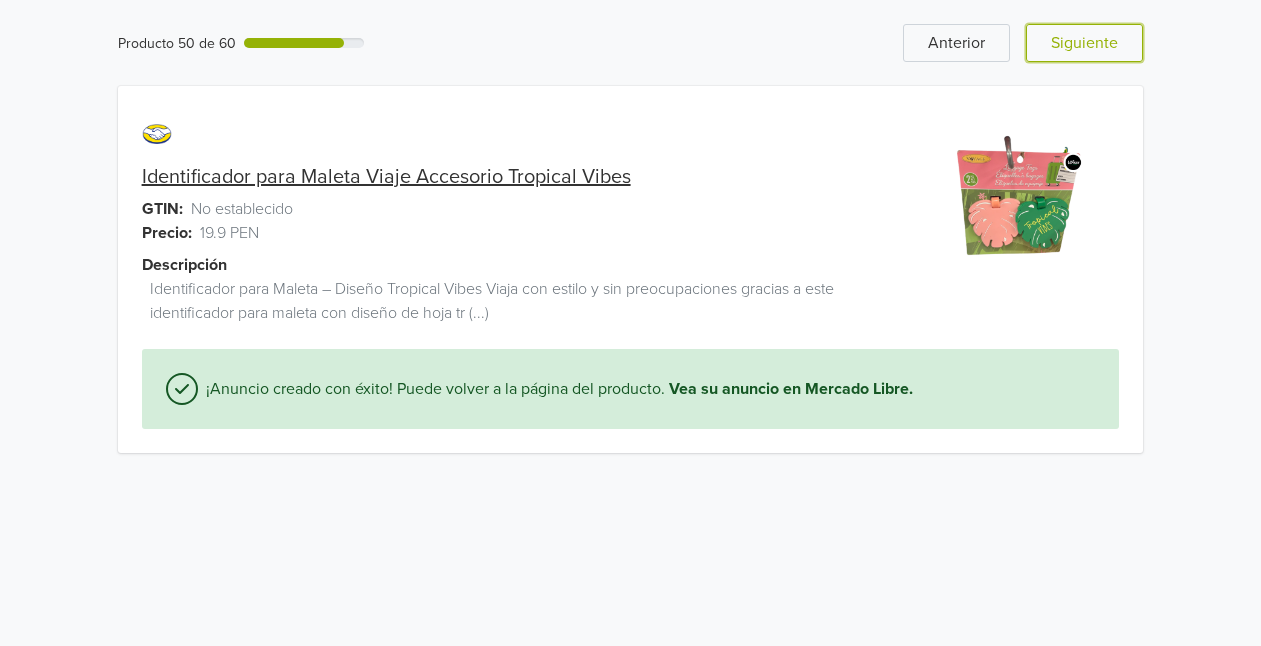 click on "Siguiente" at bounding box center (1084, 43) 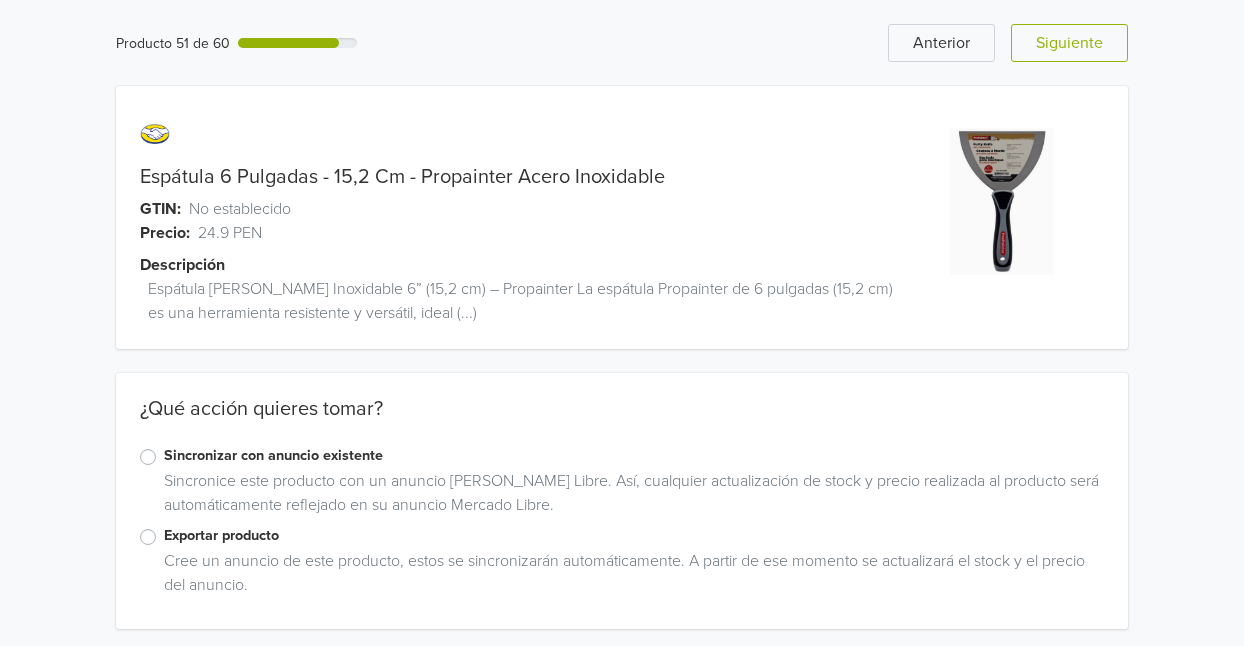click on "Exportar producto" at bounding box center (634, 536) 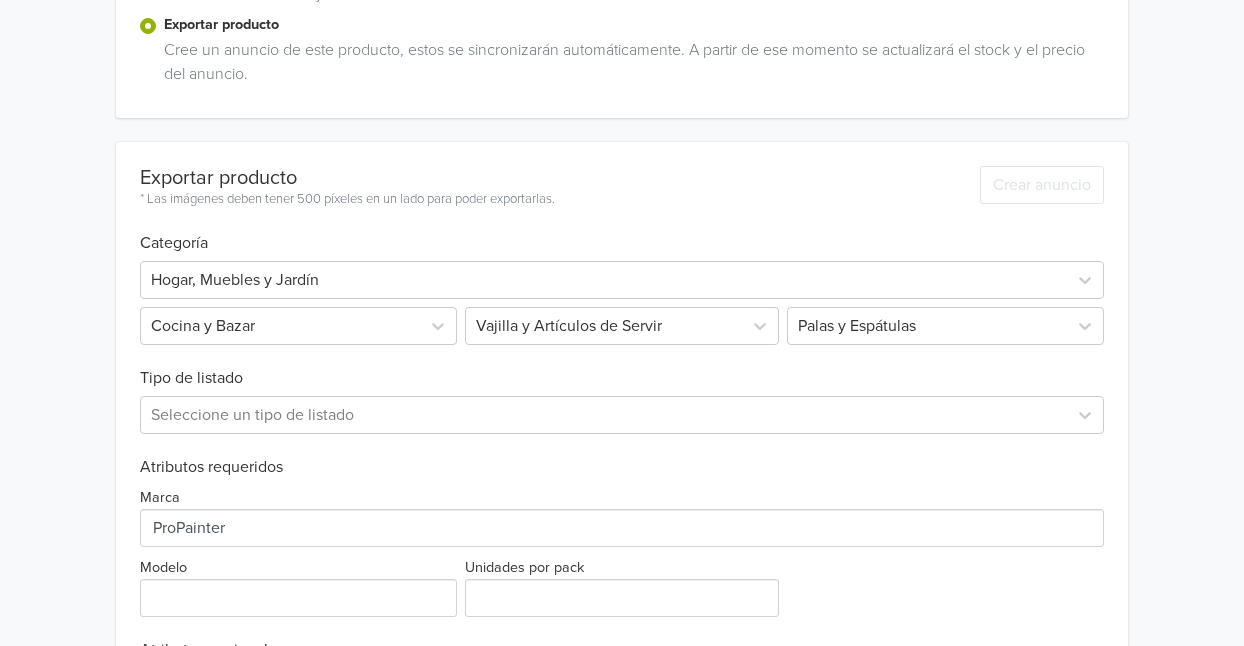 scroll, scrollTop: 547, scrollLeft: 0, axis: vertical 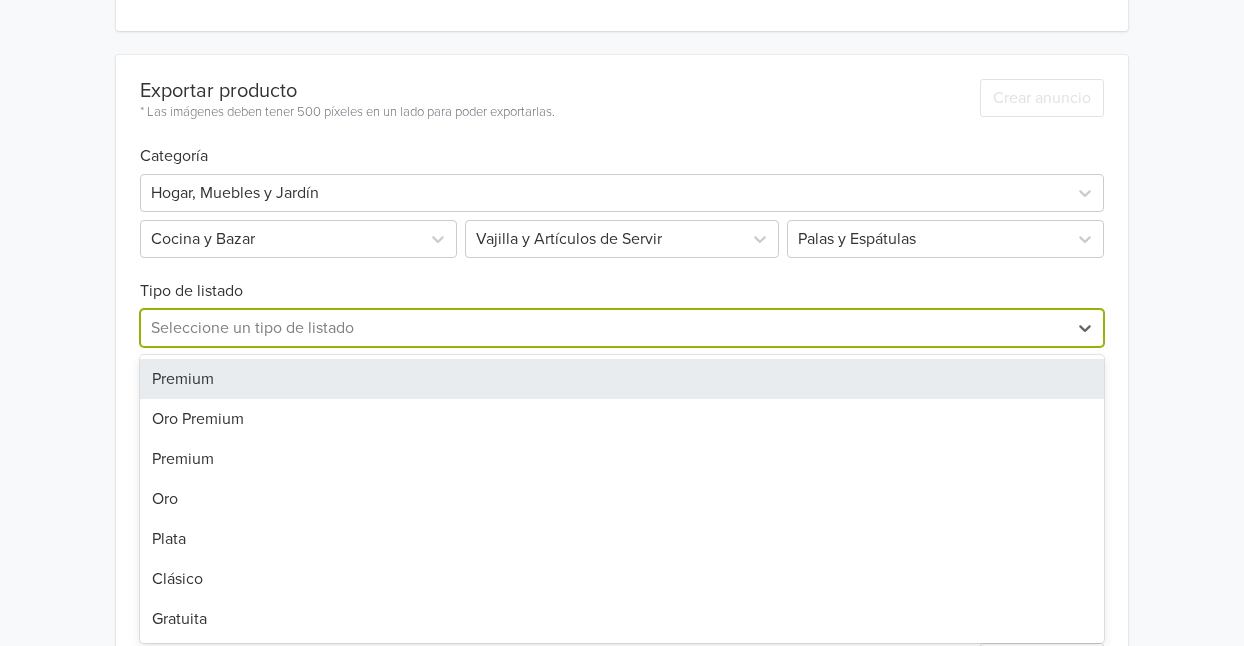 click on "7 results available. Use Up and Down to choose options, press Enter to select the currently focused option, press Escape to exit the menu, press Tab to select the option and exit the menu. Seleccione un tipo de listado Premium Oro Premium Premium Oro Plata Clásico Gratuita" at bounding box center [622, 328] 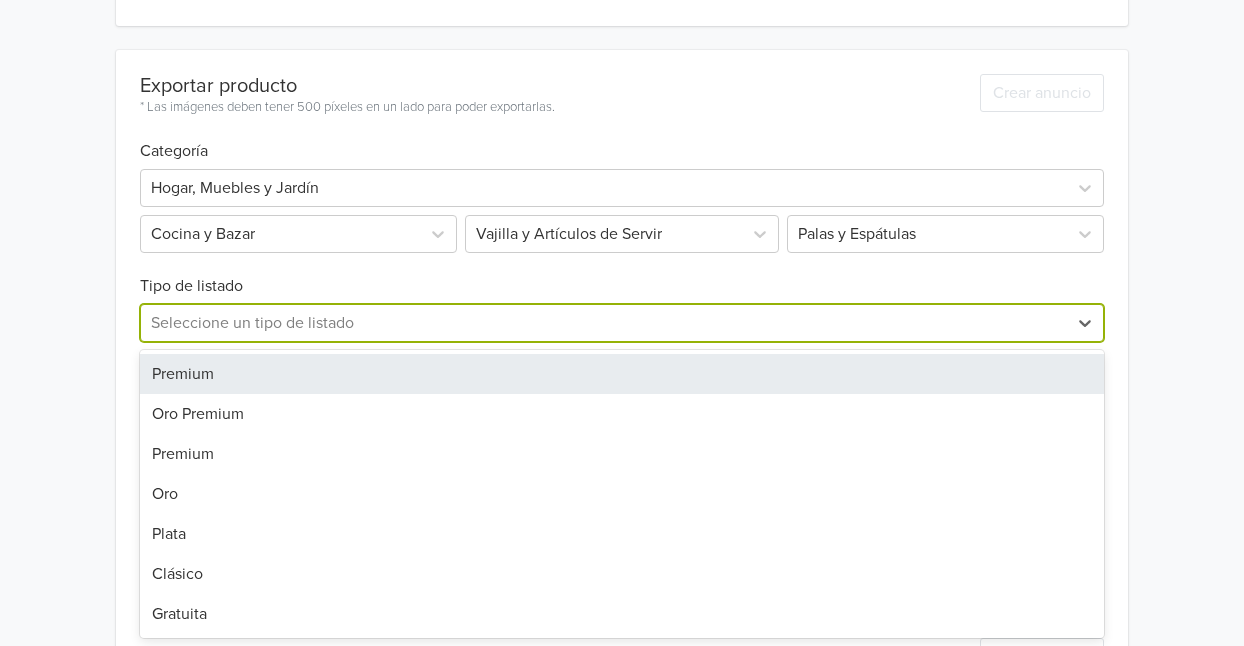 click on "Premium" at bounding box center [622, 374] 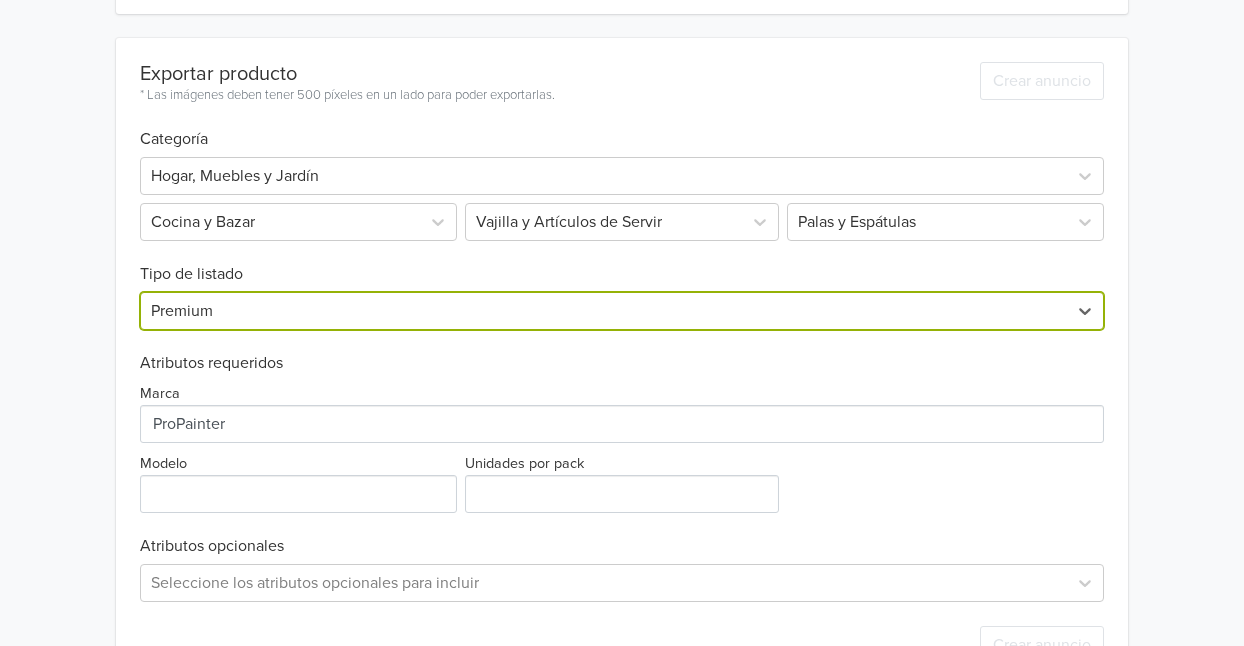 scroll, scrollTop: 618, scrollLeft: 0, axis: vertical 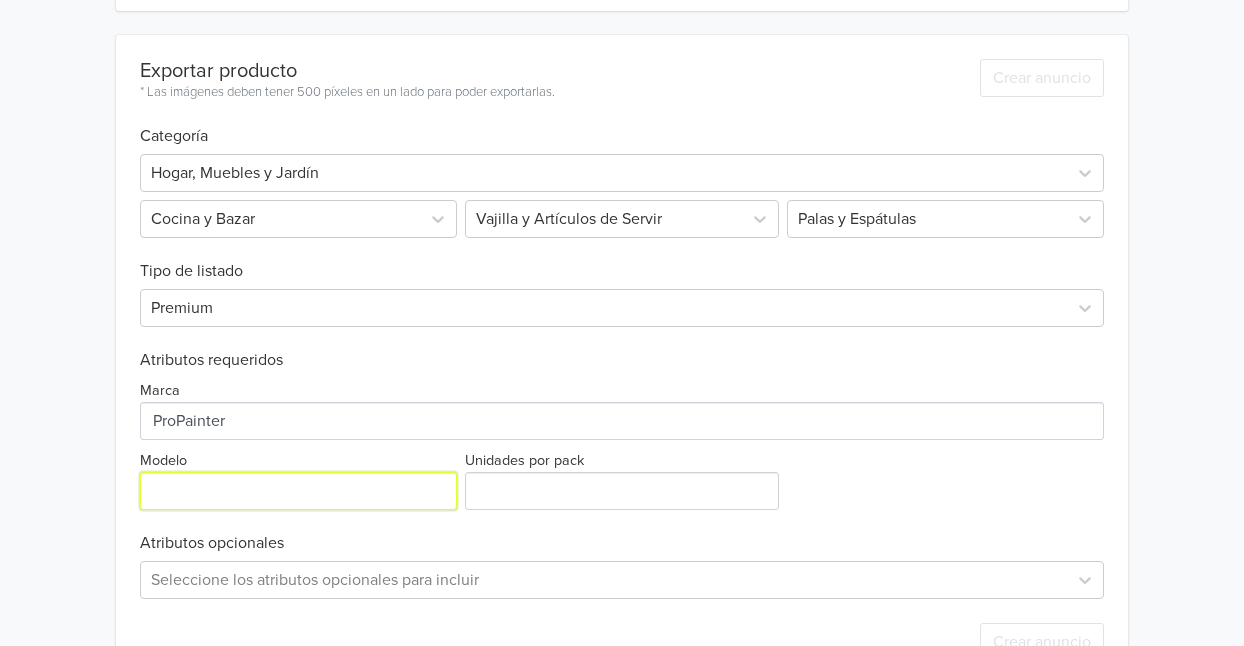 click on "Modelo" at bounding box center (298, 491) 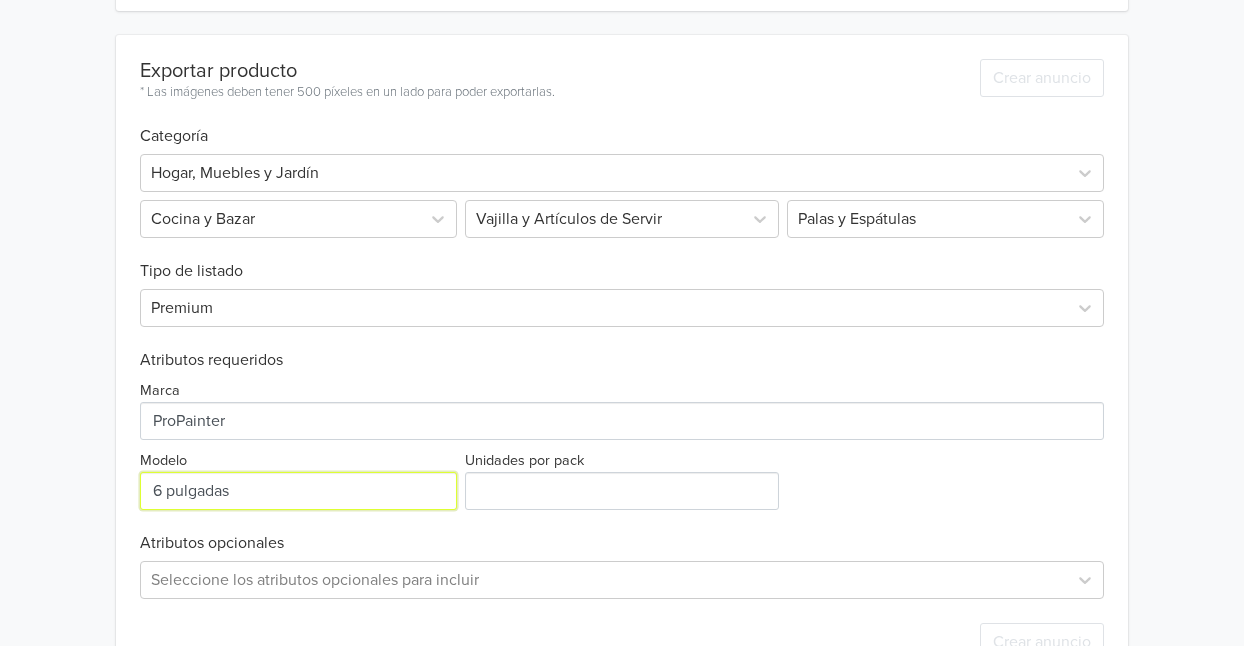 type on "6 pulgadas" 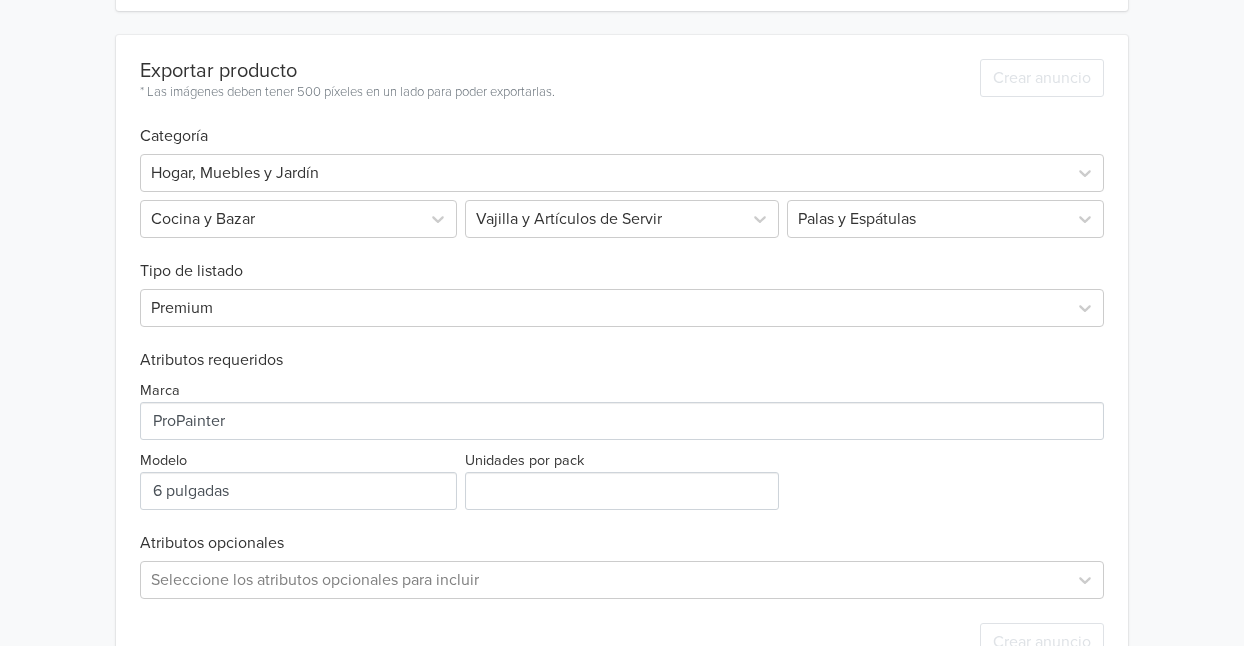 click on "Exportar producto * Las imágenes deben tener 500 píxeles en un lado para poder exportarlas. Crear anuncio Categoría Hogar, Muebles y Jardín Cocina y Bazar Vajilla y Artículos de Servir Palas y Espátulas Tipo de listado Premium Atributos requeridos Marca Modelo Unidades por pack Atributos opcionales Seleccione los atributos opcionales para incluir Crear anuncio" at bounding box center (622, 360) 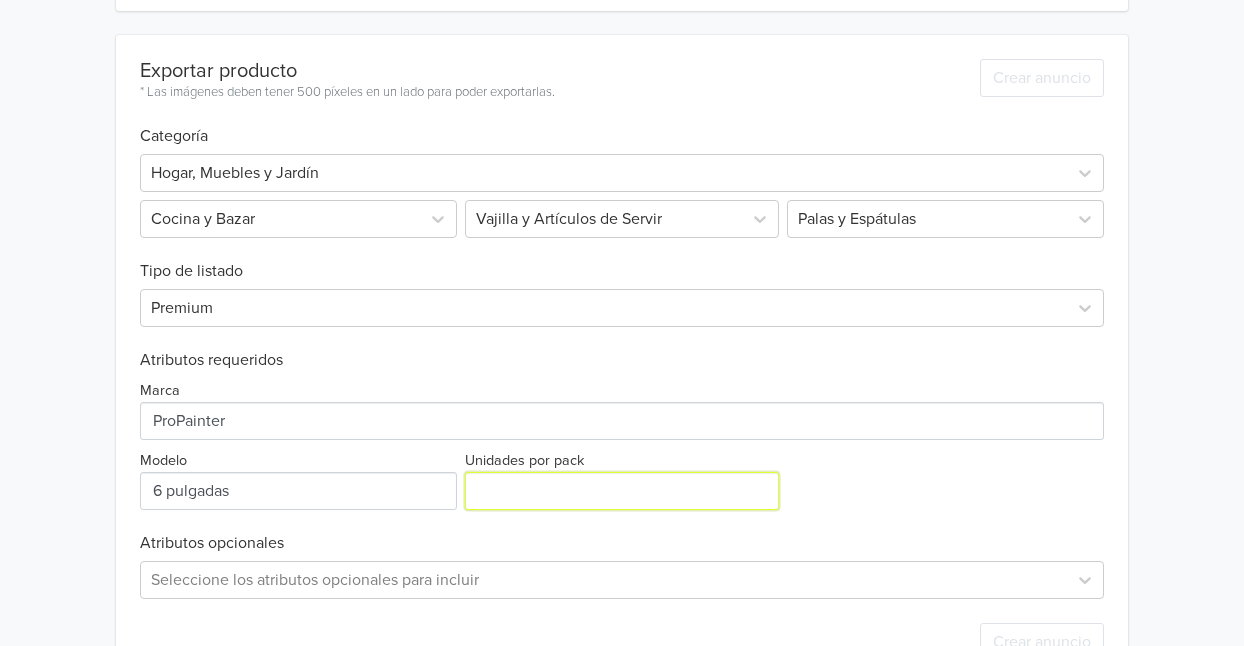 click on "Unidades por pack" at bounding box center (621, 491) 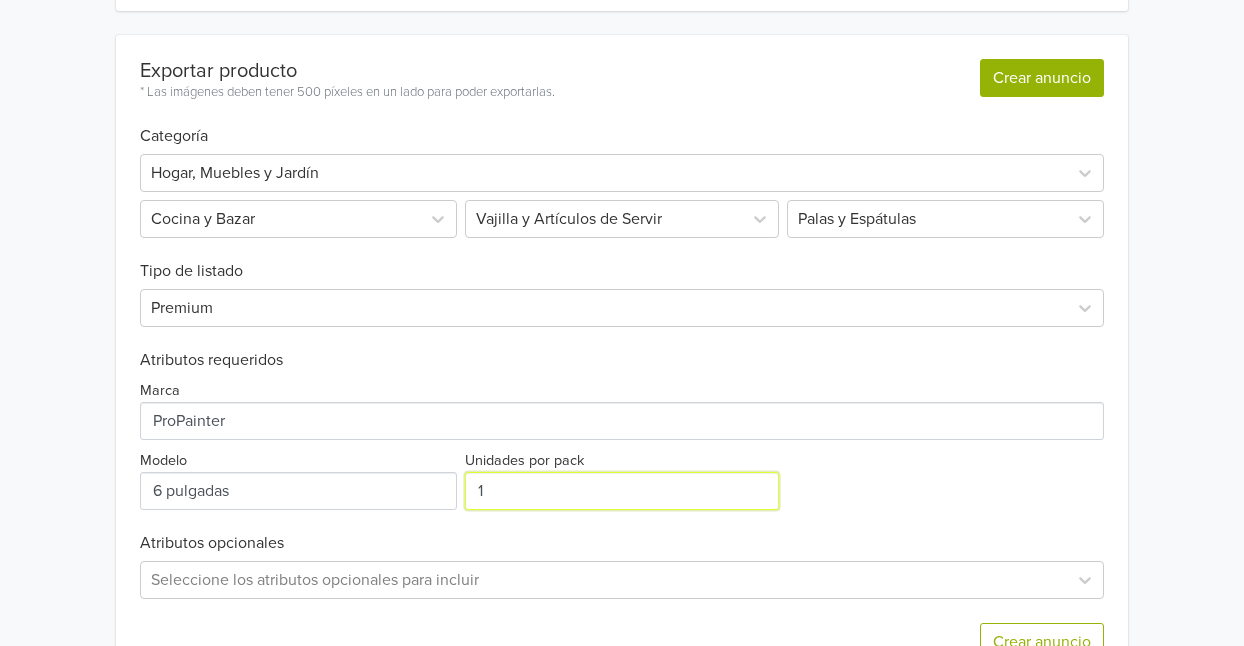 type on "1" 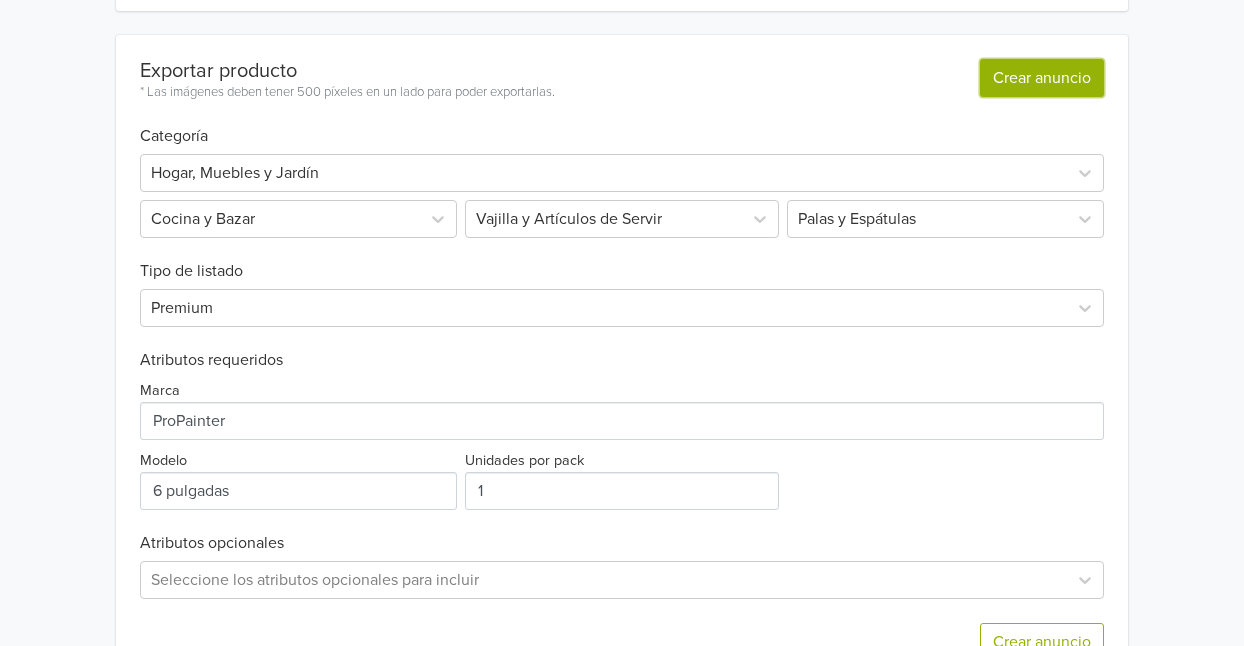click on "Crear anuncio" at bounding box center (1042, 78) 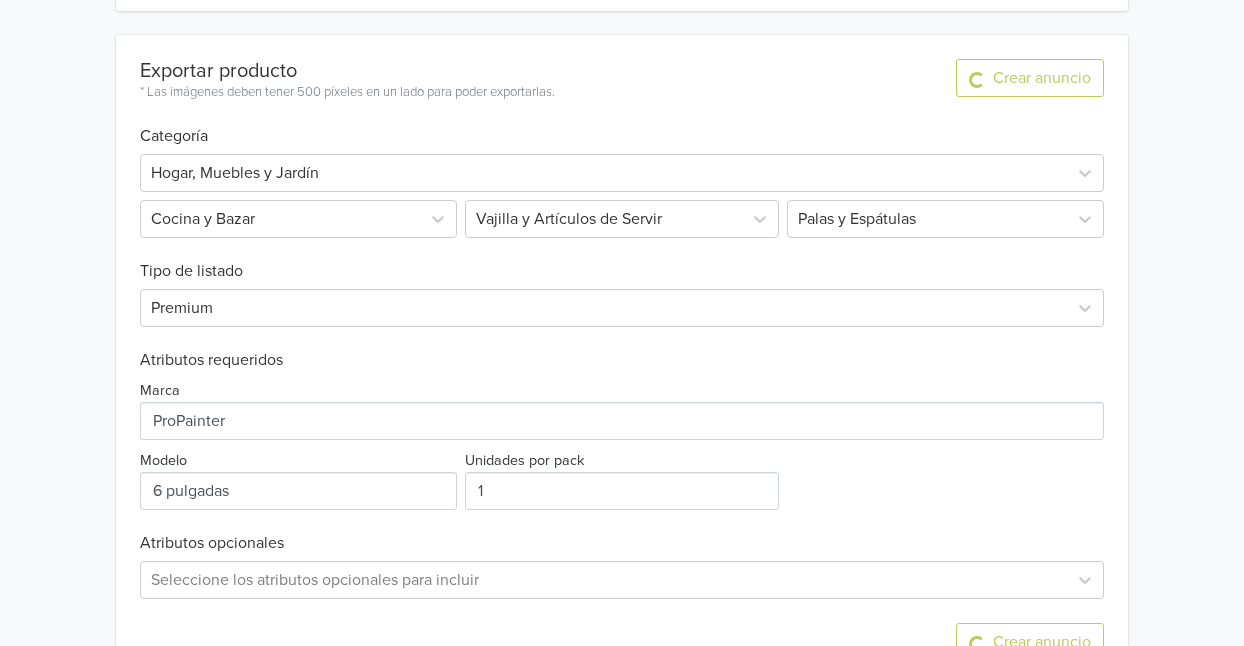 scroll, scrollTop: 0, scrollLeft: 0, axis: both 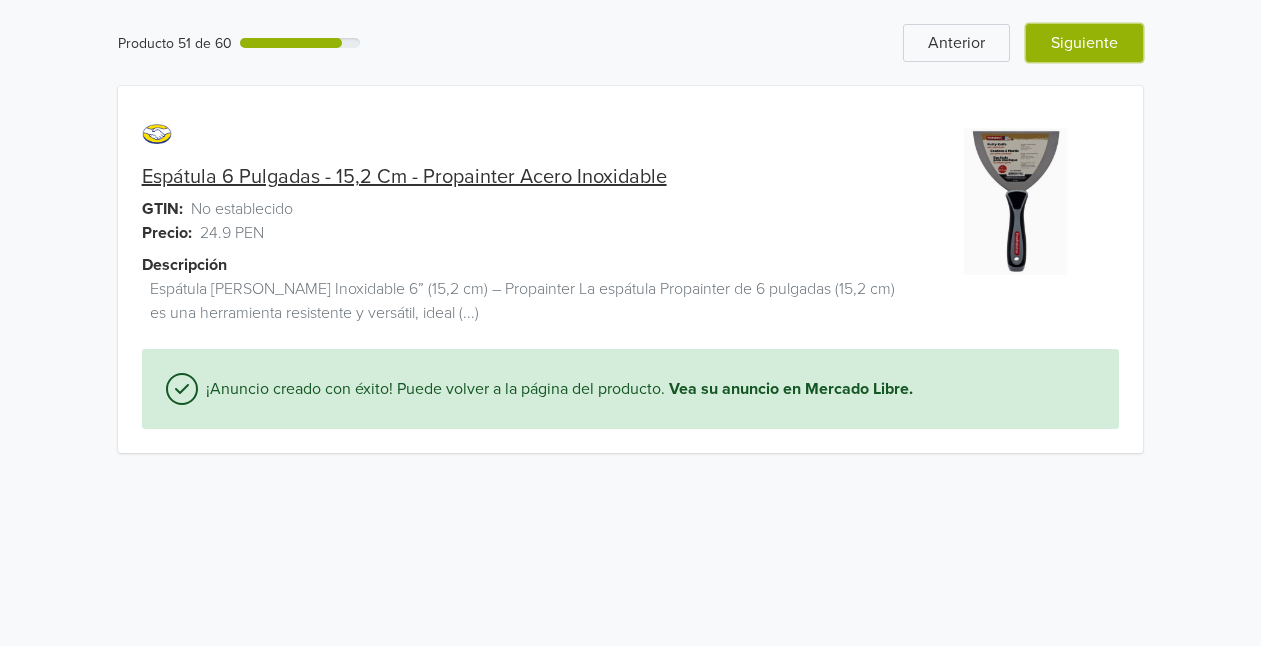 click on "Siguiente" at bounding box center (1084, 43) 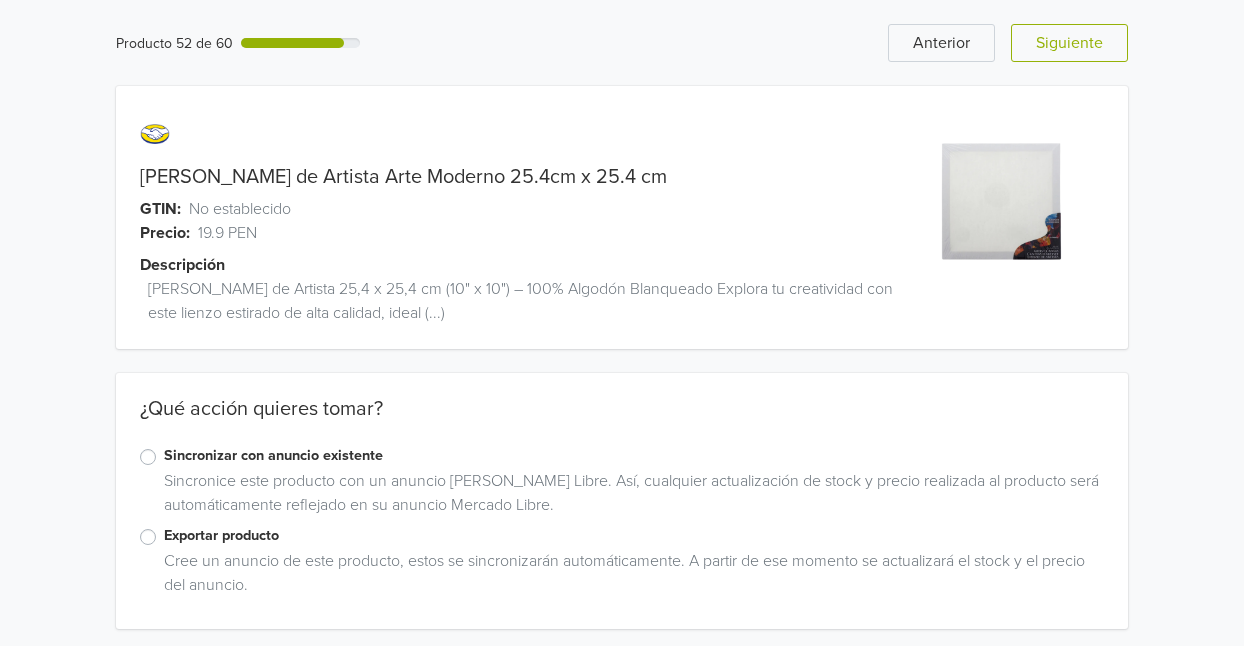 click on "Exportar producto" at bounding box center [634, 536] 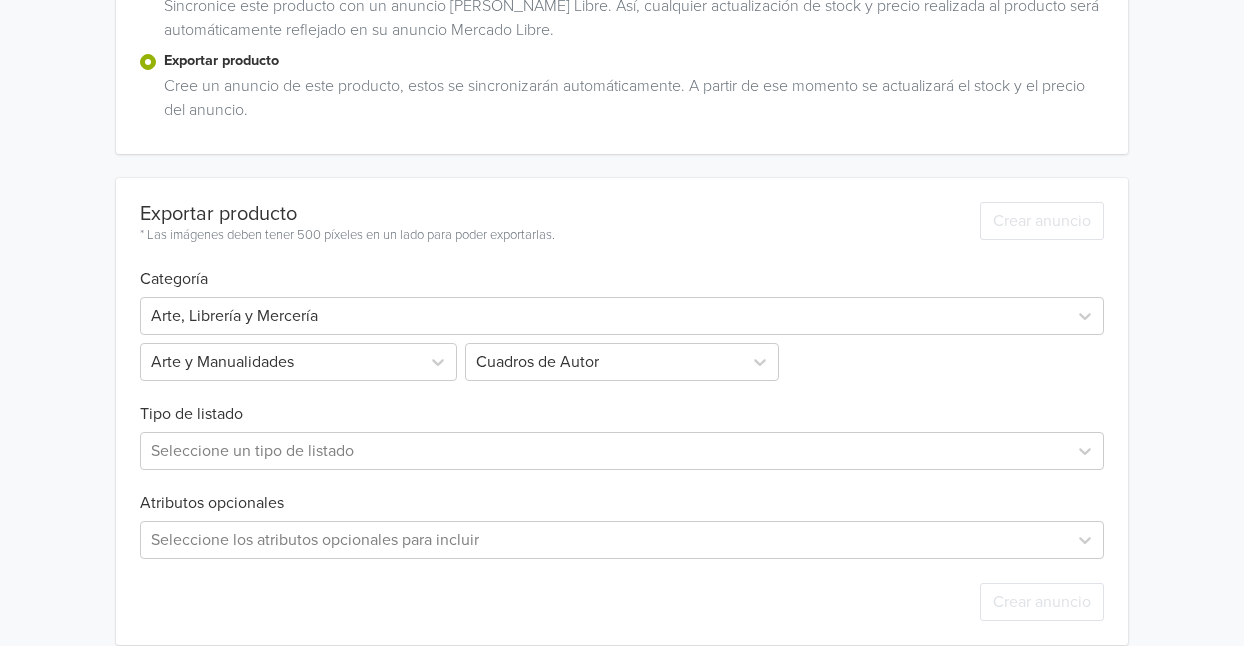 scroll, scrollTop: 477, scrollLeft: 0, axis: vertical 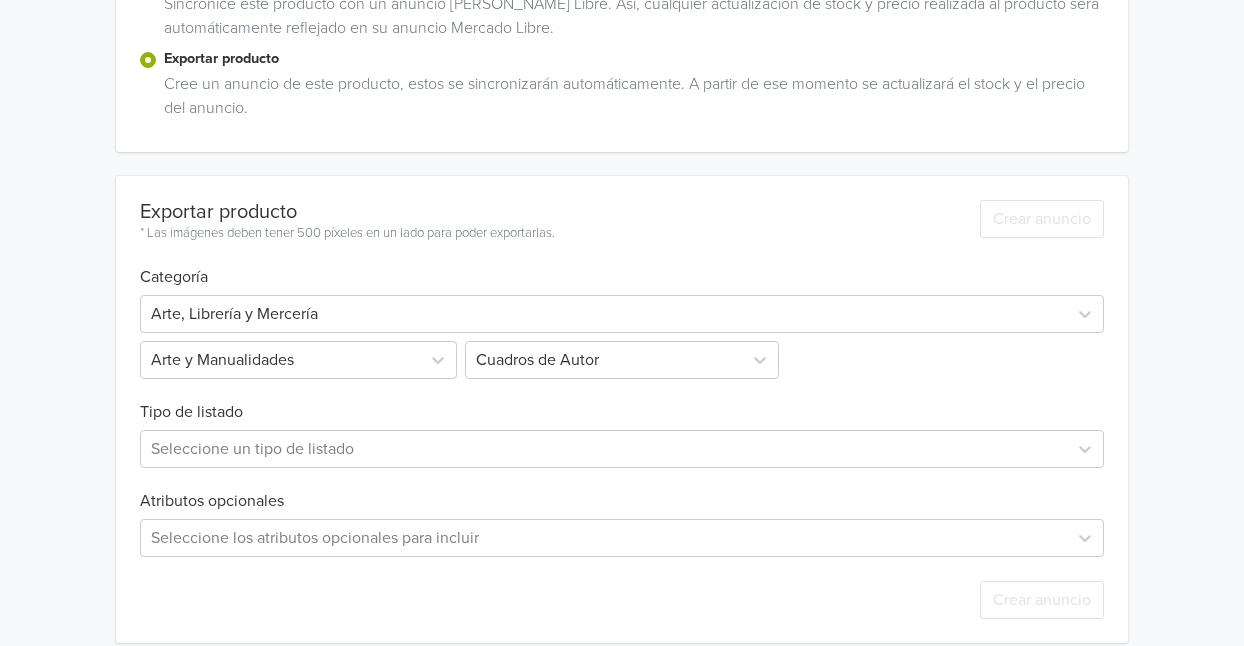 drag, startPoint x: 1243, startPoint y: 372, endPoint x: 1261, endPoint y: 301, distance: 73.24616 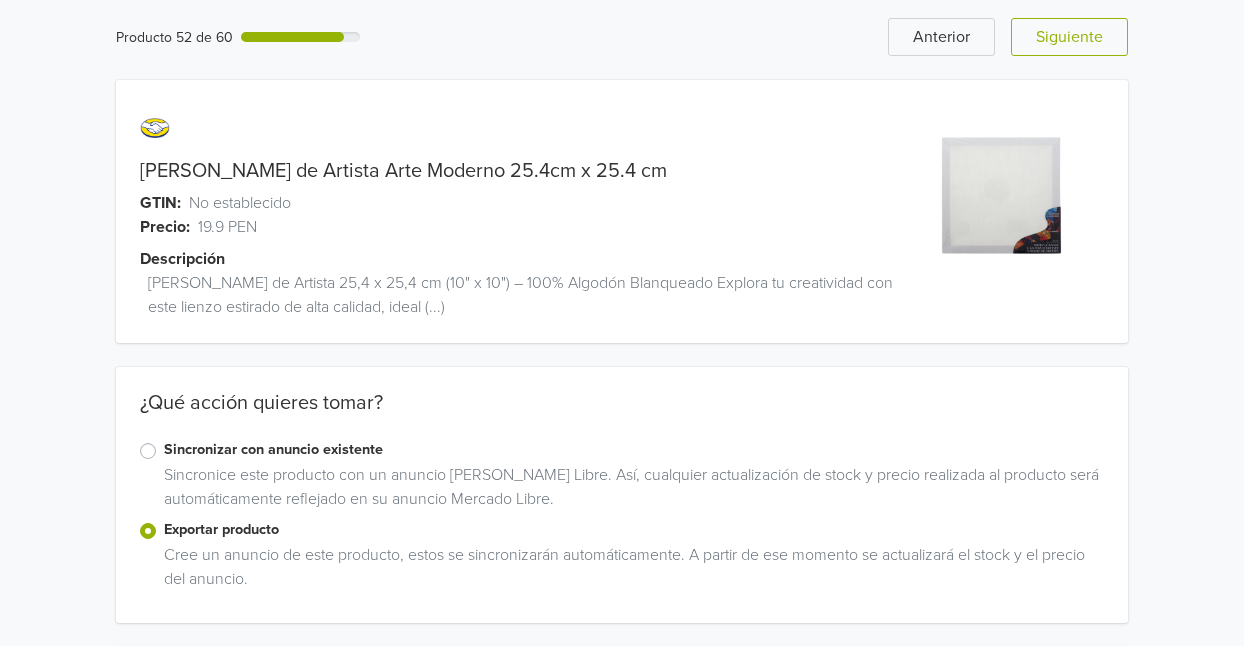 scroll, scrollTop: 0, scrollLeft: 0, axis: both 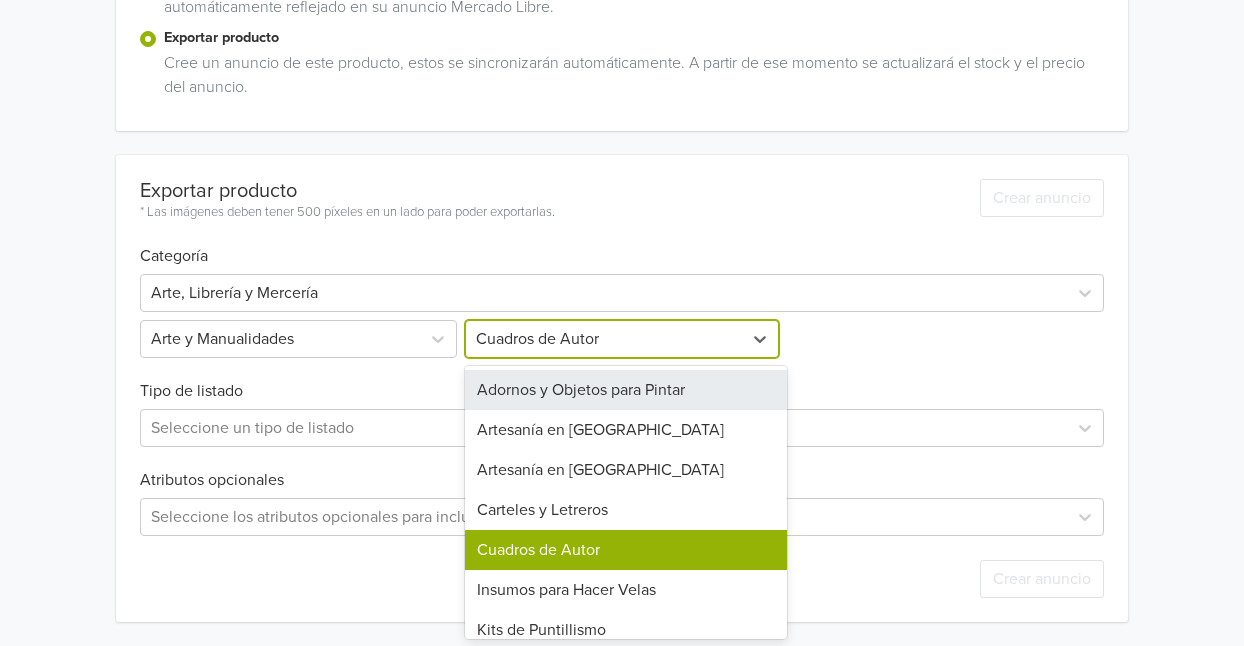click on "15 results available. Use Up and Down to choose options, press Enter to select the currently focused option, press Escape to exit the menu, press Tab to select the option and exit the menu. Cuadros de Autor [PERSON_NAME] y Objetos para Pintar Artesanía en Cerámica Artesanía en Resina Carteles y Letreros Cuadros de Autor Insumos para Hacer Velas Kits de Puntillismo Masas y Plastilina Moldes para Manualidades Máquinas Corta Botellas Otros Planchas [PERSON_NAME] Porcelana Fría Venecitas para mosaiquismo Vinilos para Frasco y Botella" at bounding box center (621, 339) 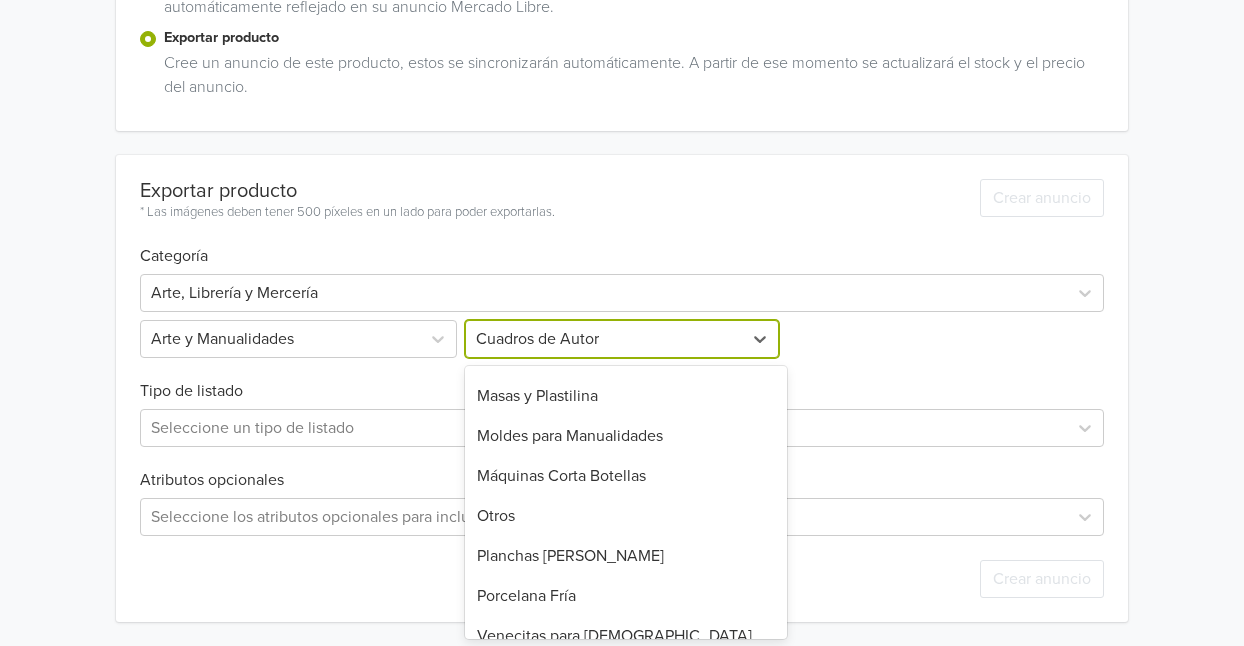 scroll, scrollTop: 334, scrollLeft: 0, axis: vertical 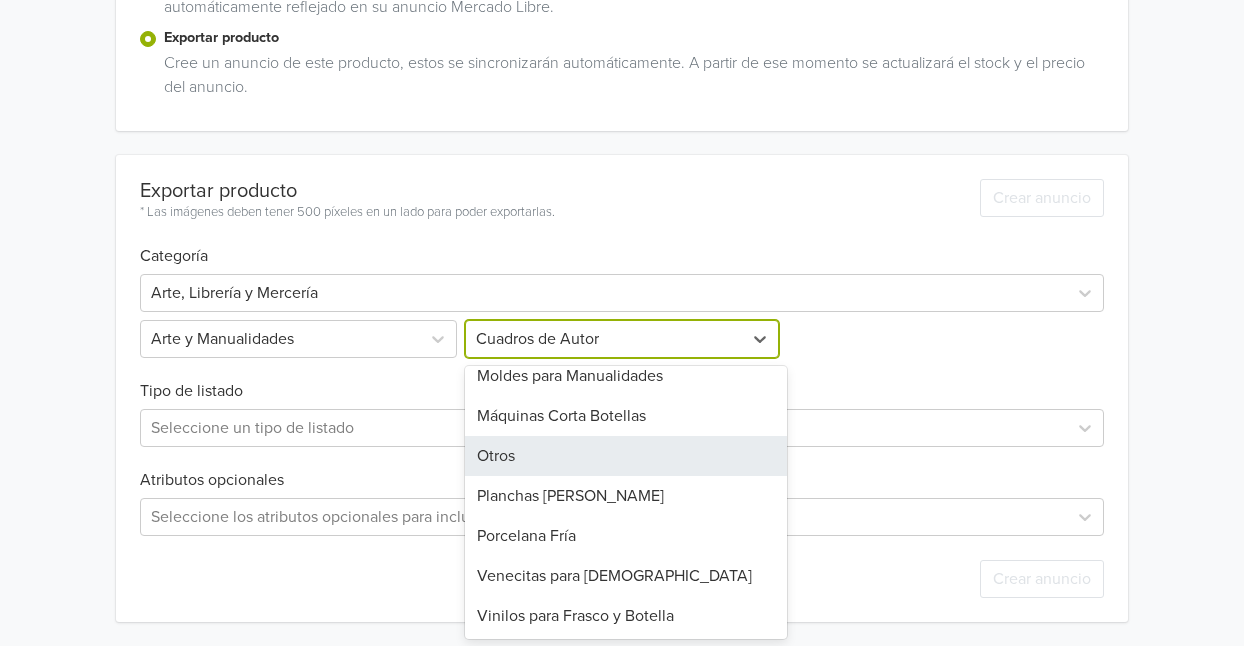 click on "Otros" at bounding box center [625, 456] 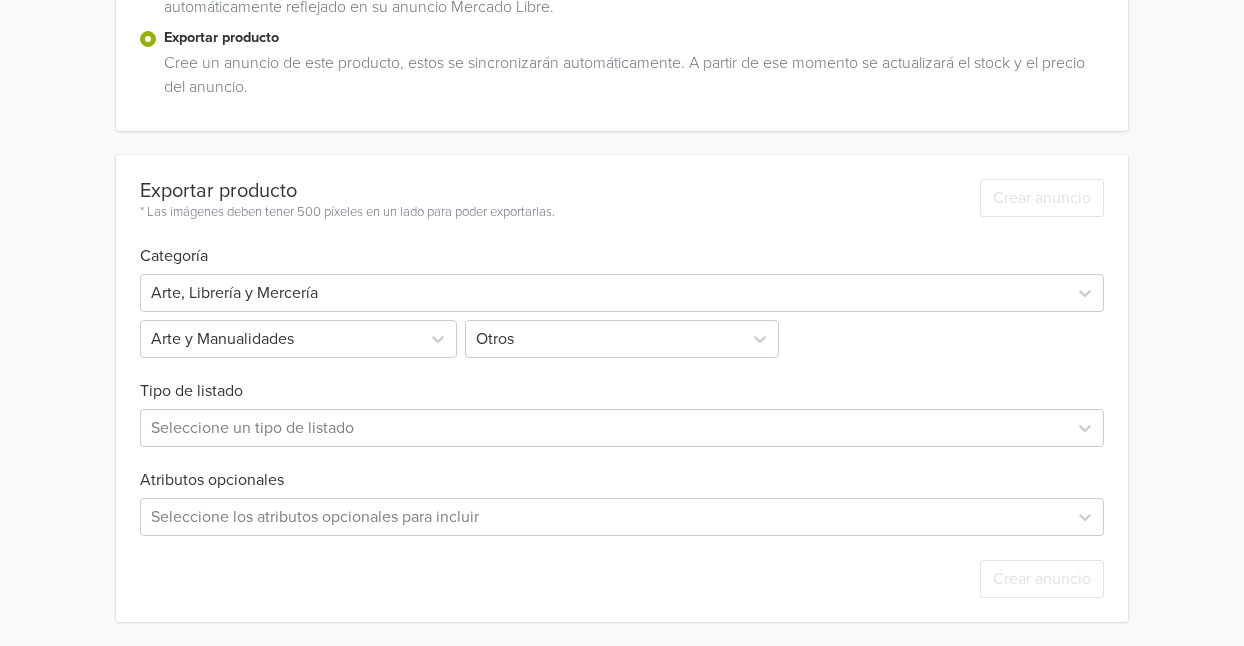 click on "Tipo de listado" at bounding box center [622, 379] 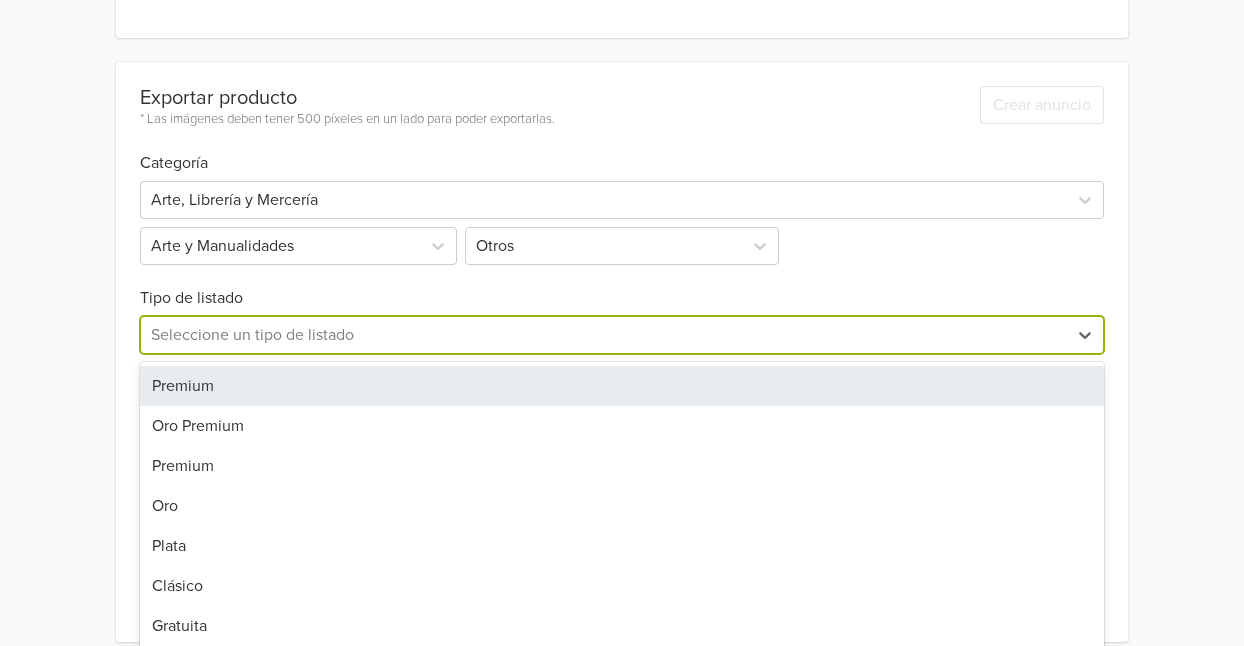 click on "7 results available. Use Up and Down to choose options, press Enter to select the currently focused option, press Escape to exit the menu, press Tab to select the option and exit the menu. Seleccione un tipo de listado Premium Oro Premium Premium Oro Plata Clásico Gratuita" at bounding box center (622, 335) 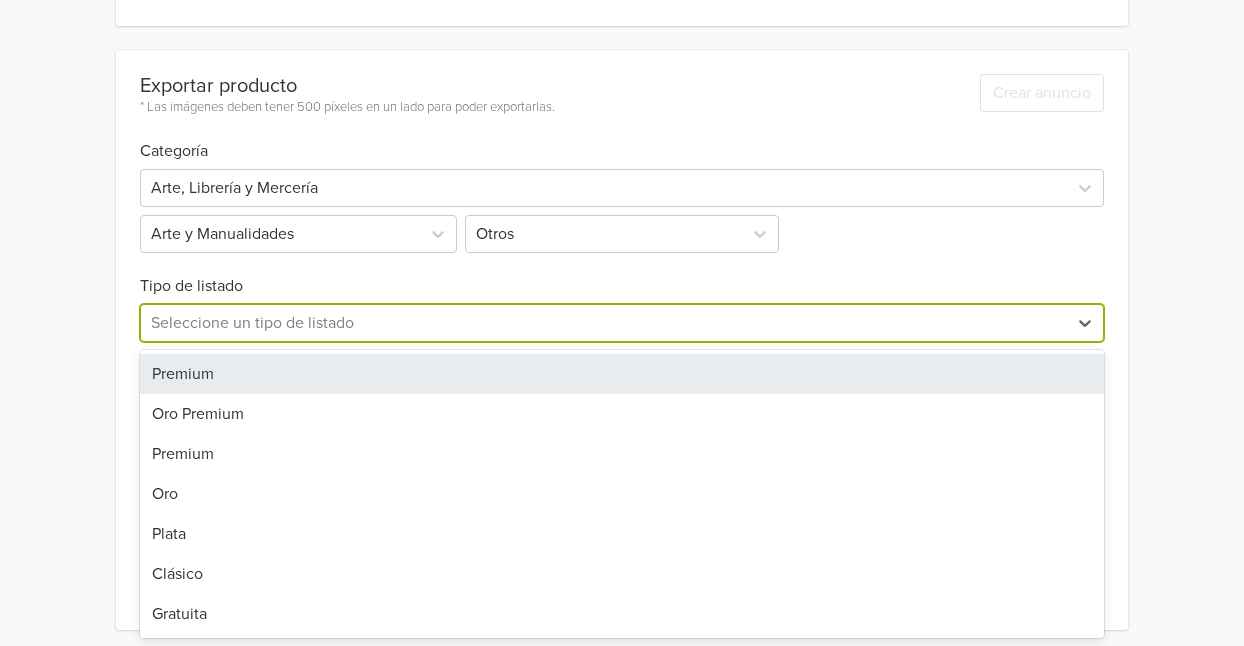 click on "Premium" at bounding box center [622, 374] 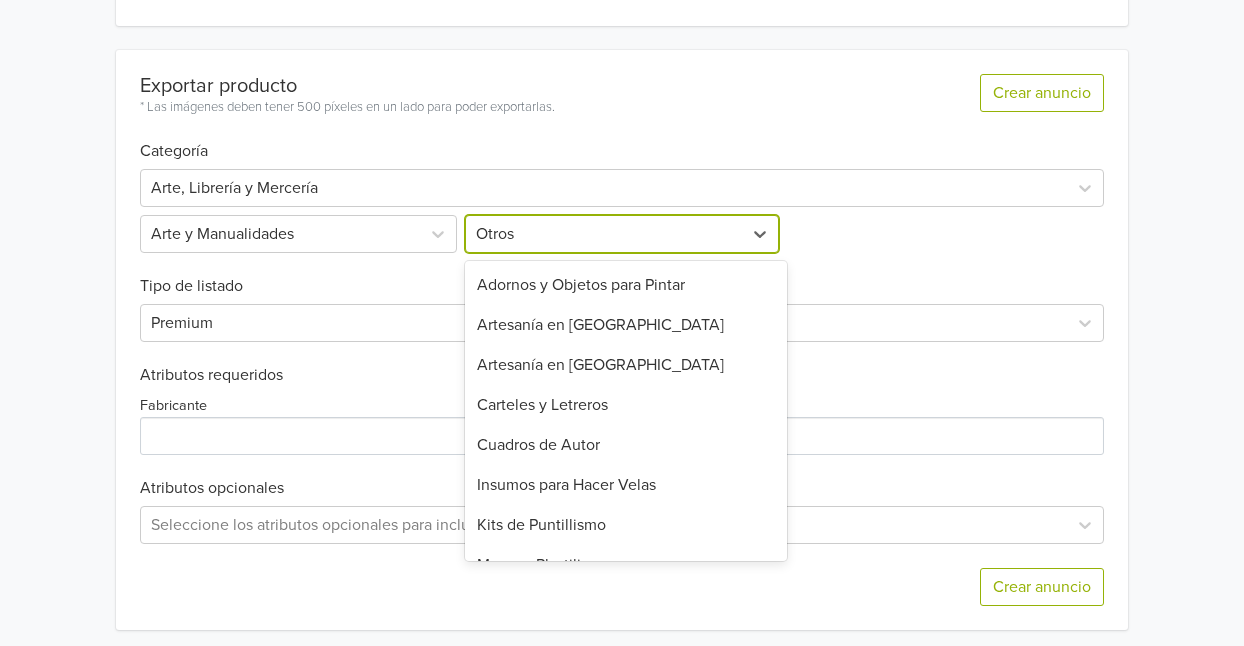 click at bounding box center (603, 234) 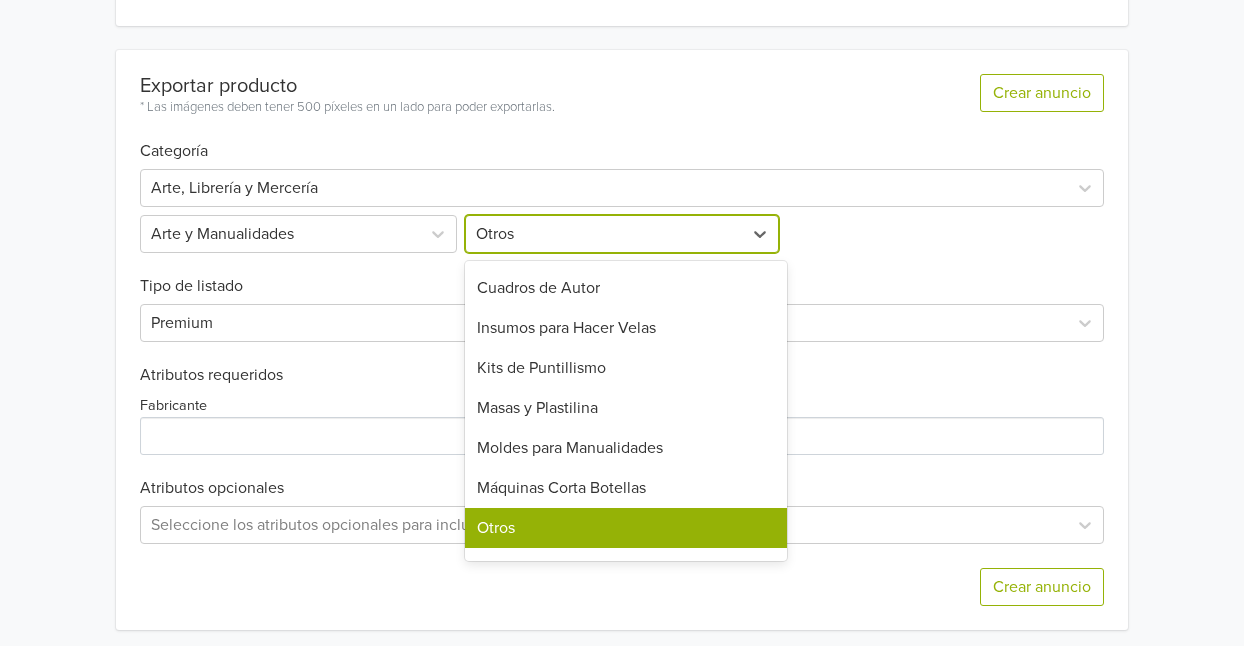 click at bounding box center [603, 234] 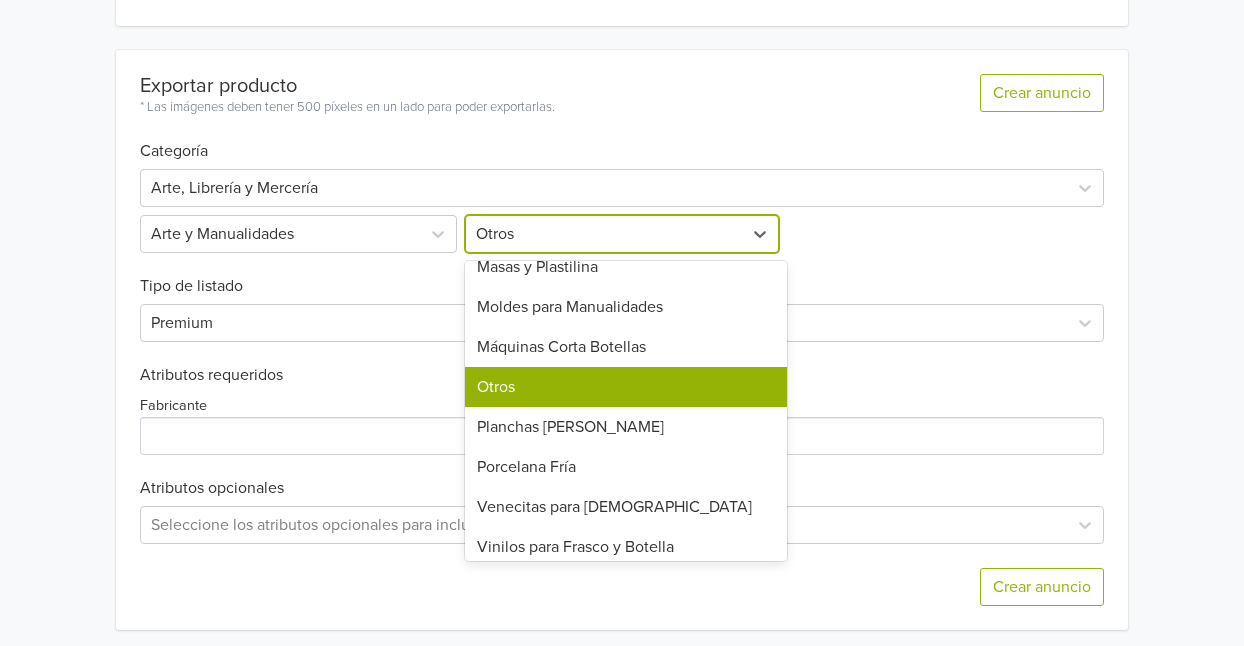 scroll, scrollTop: 307, scrollLeft: 0, axis: vertical 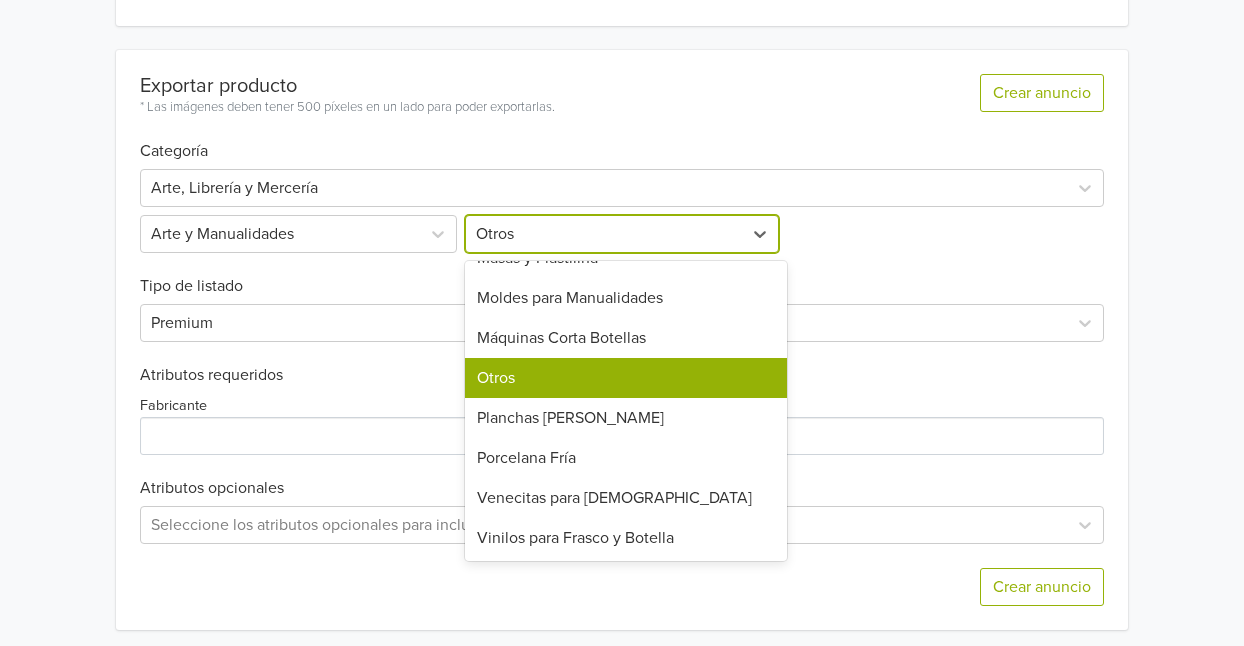 click on "Otros" at bounding box center (625, 378) 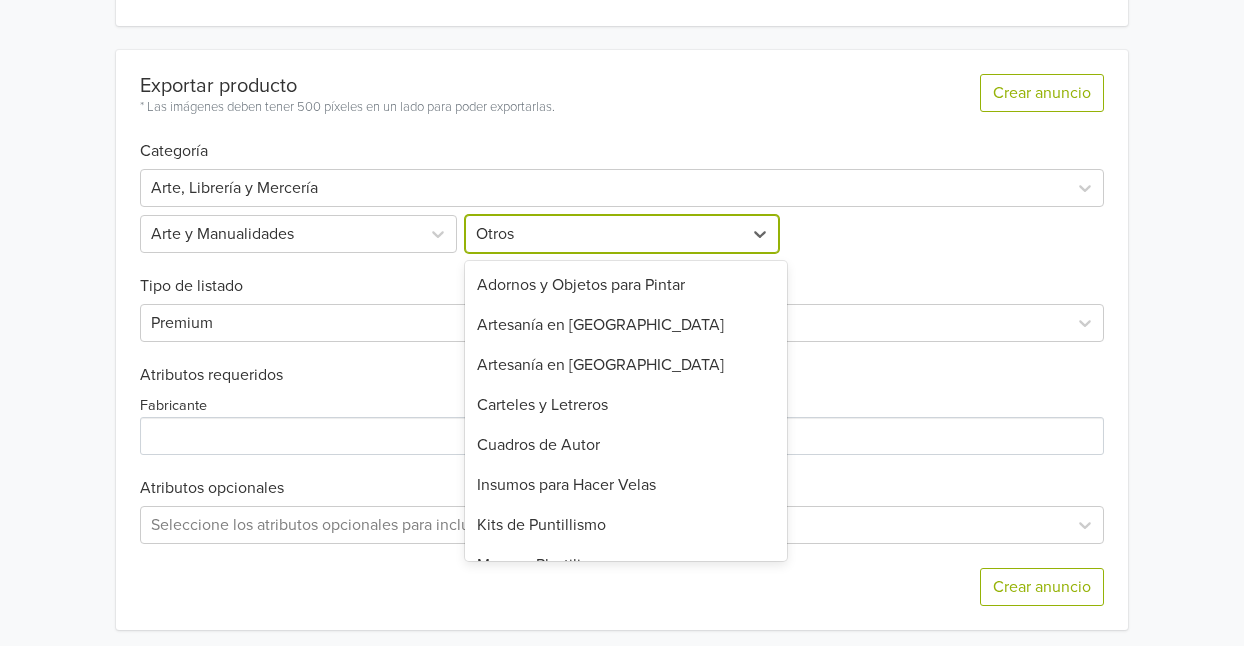 click at bounding box center (603, 234) 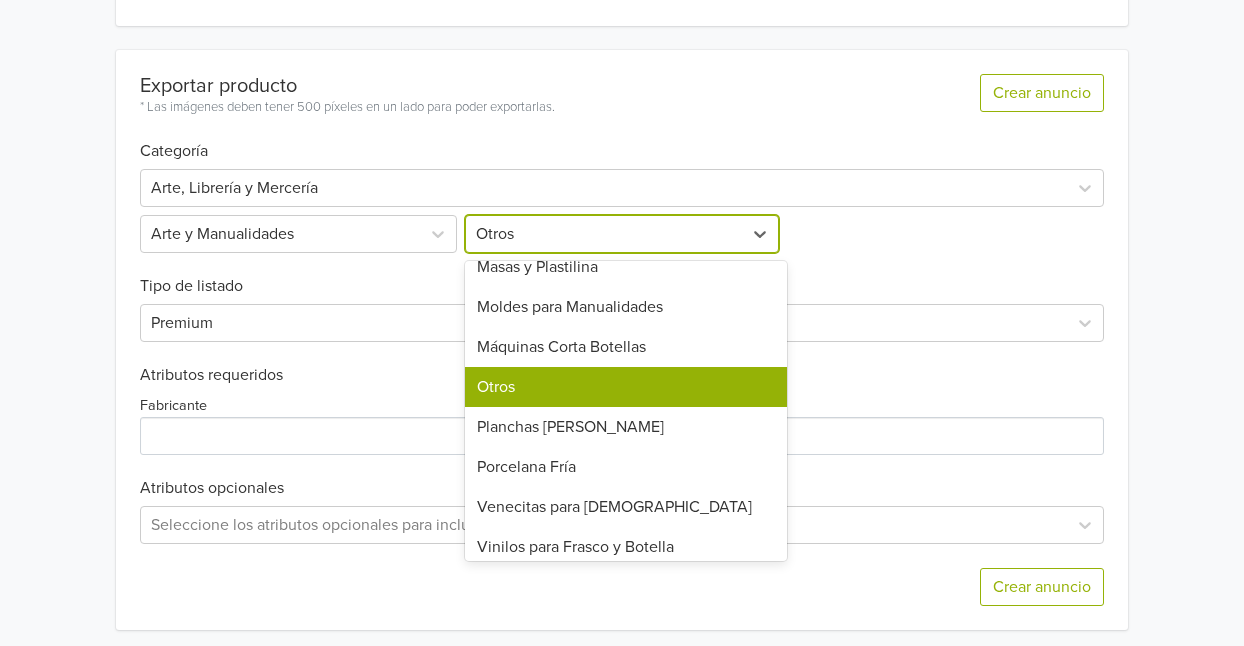 scroll, scrollTop: 307, scrollLeft: 0, axis: vertical 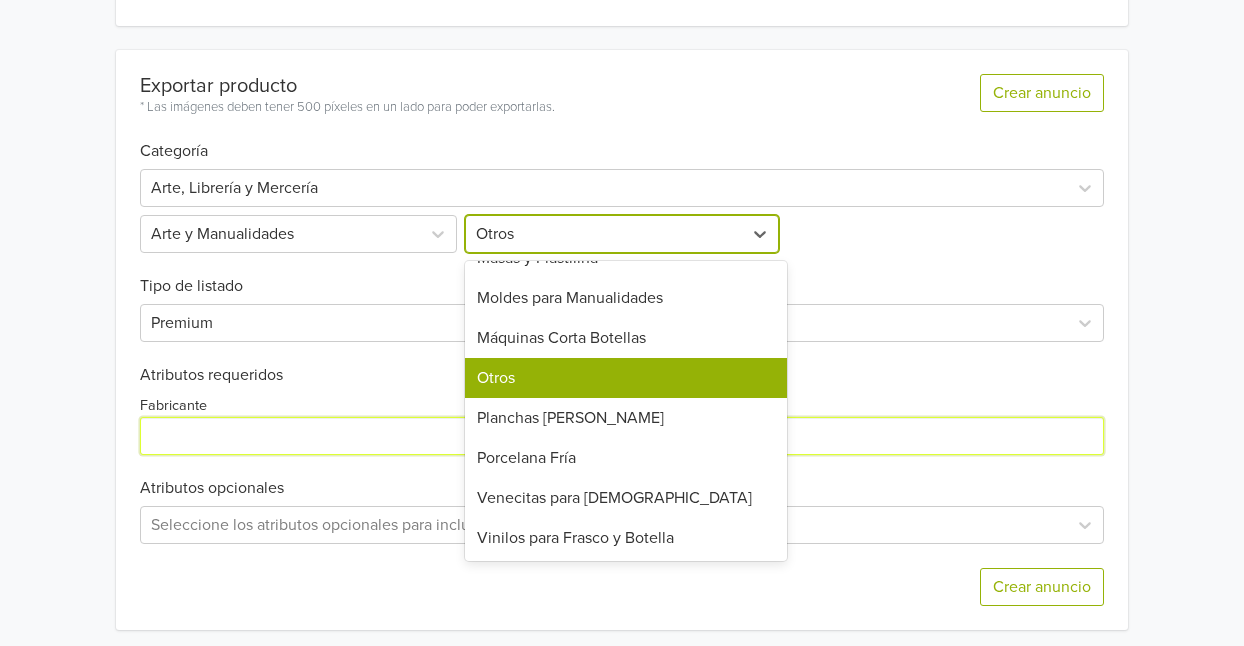 click on "Fabricante" at bounding box center [622, 436] 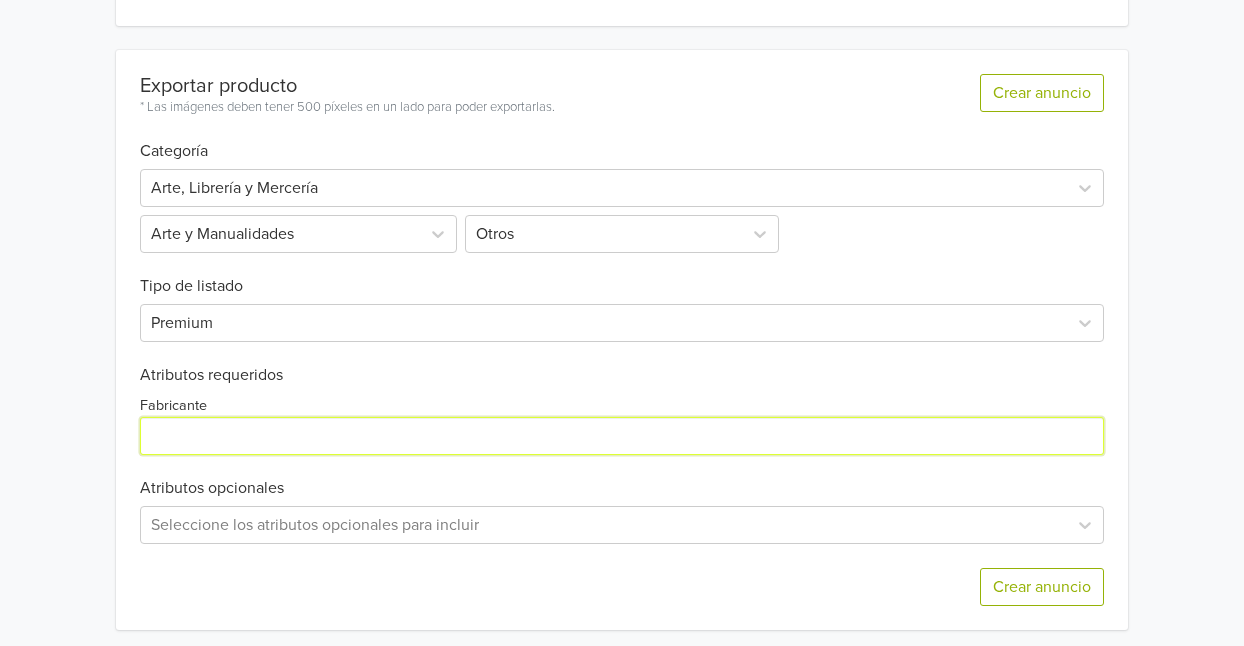 click on "Fabricante" at bounding box center (622, 436) 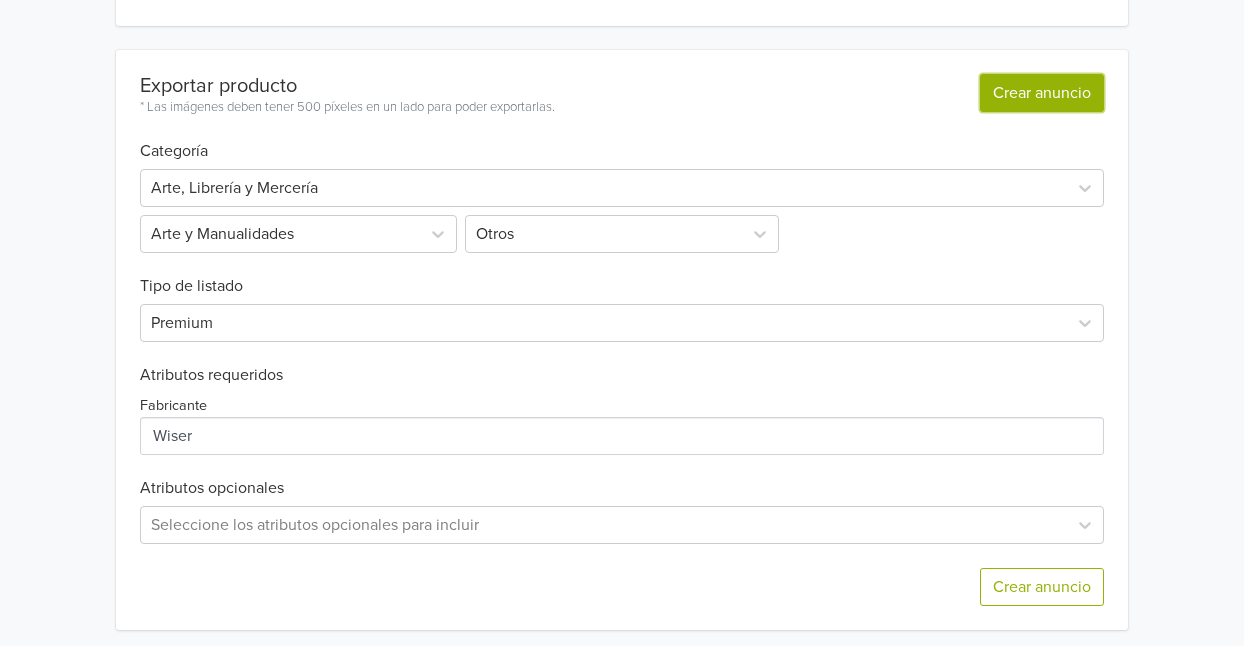 click on "Crear anuncio" at bounding box center (1042, 93) 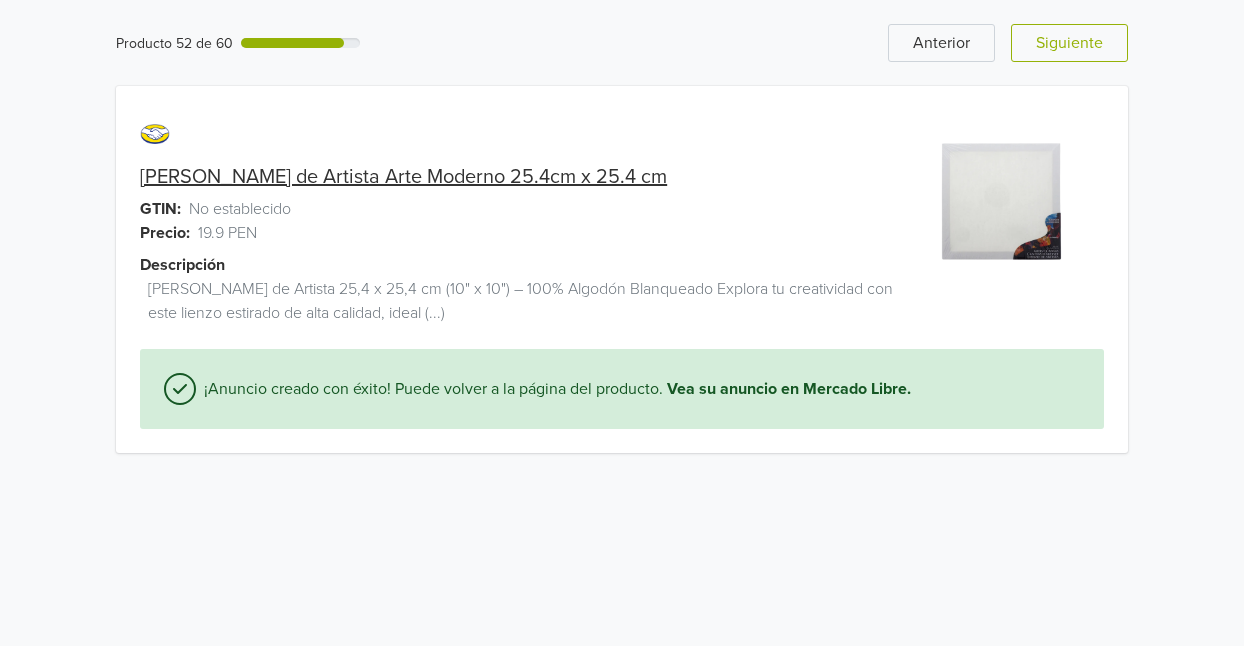 scroll, scrollTop: 0, scrollLeft: 0, axis: both 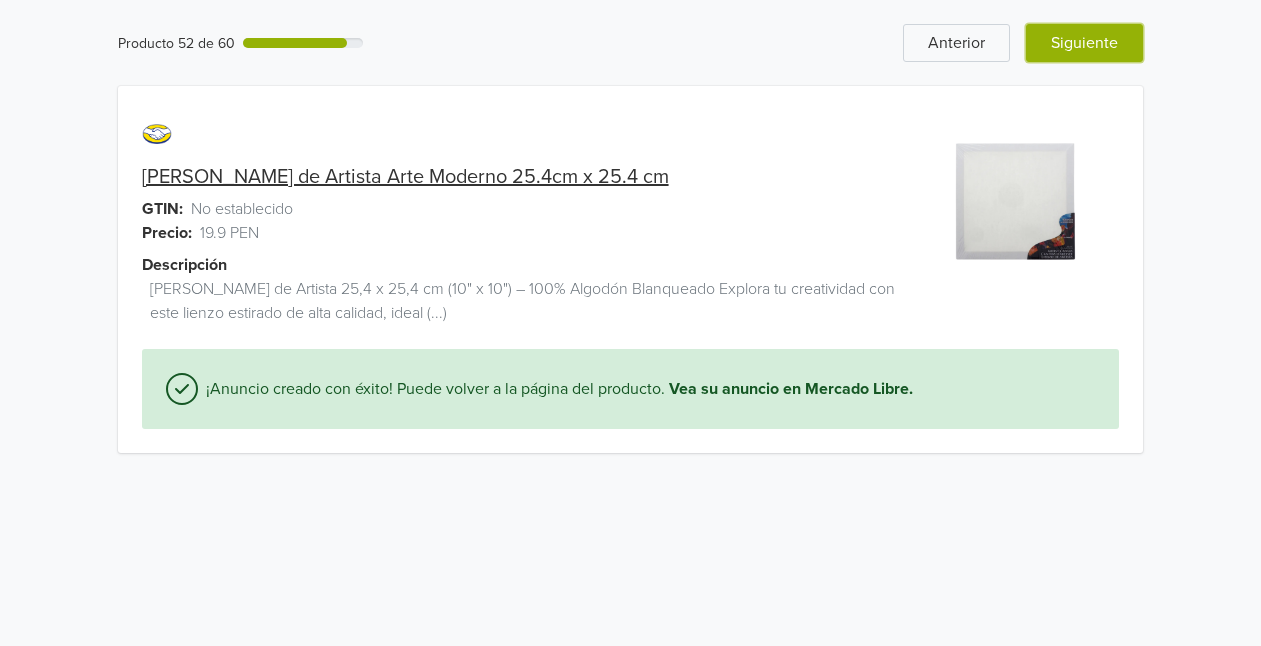 click on "Siguiente" at bounding box center [1084, 43] 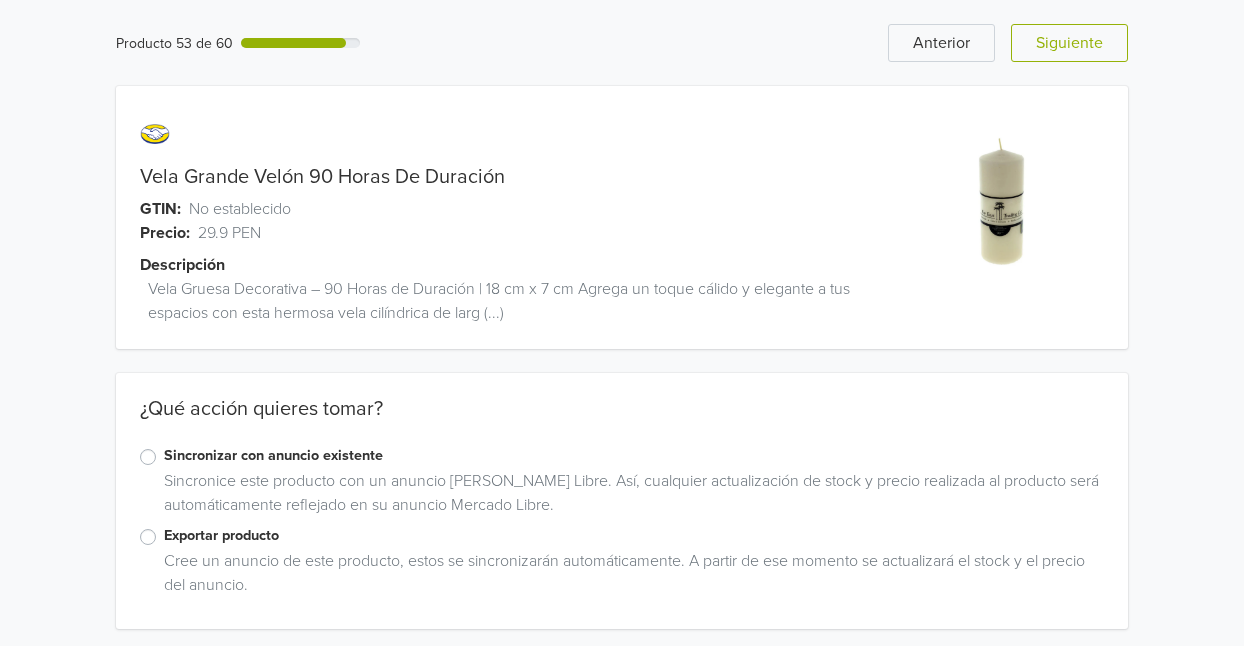 click on "Exportar producto" at bounding box center (634, 536) 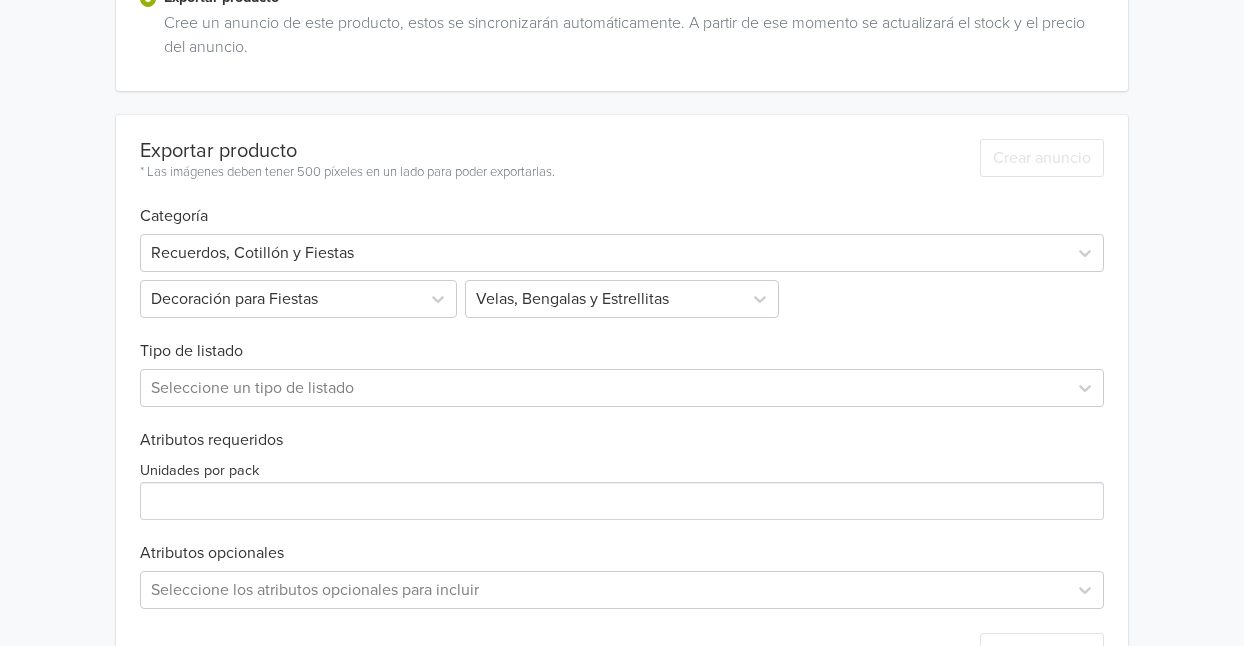 scroll, scrollTop: 541, scrollLeft: 0, axis: vertical 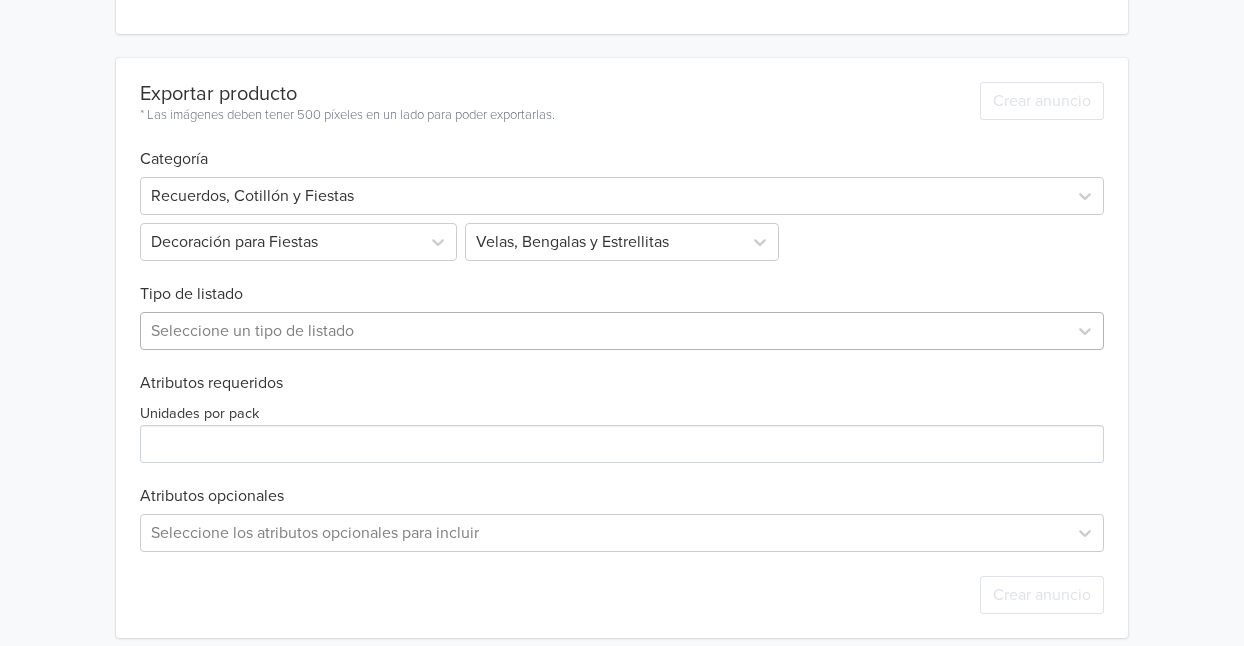 click on "Seleccione un tipo de listado" at bounding box center [622, 331] 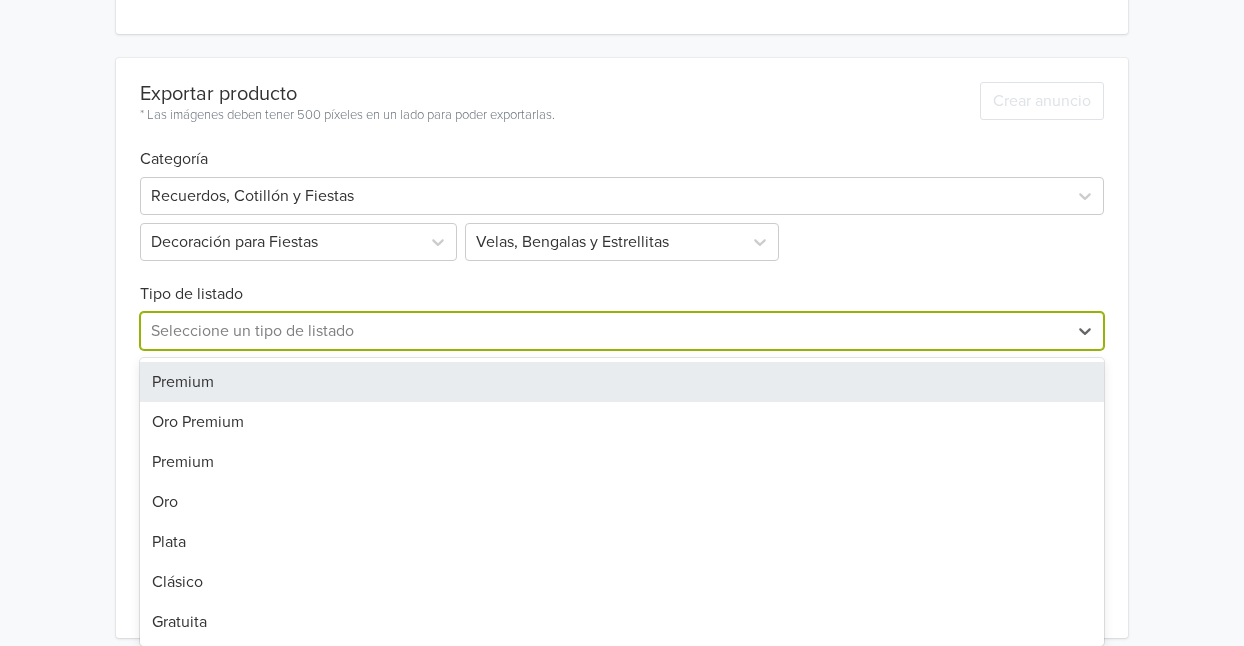 scroll, scrollTop: 603, scrollLeft: 0, axis: vertical 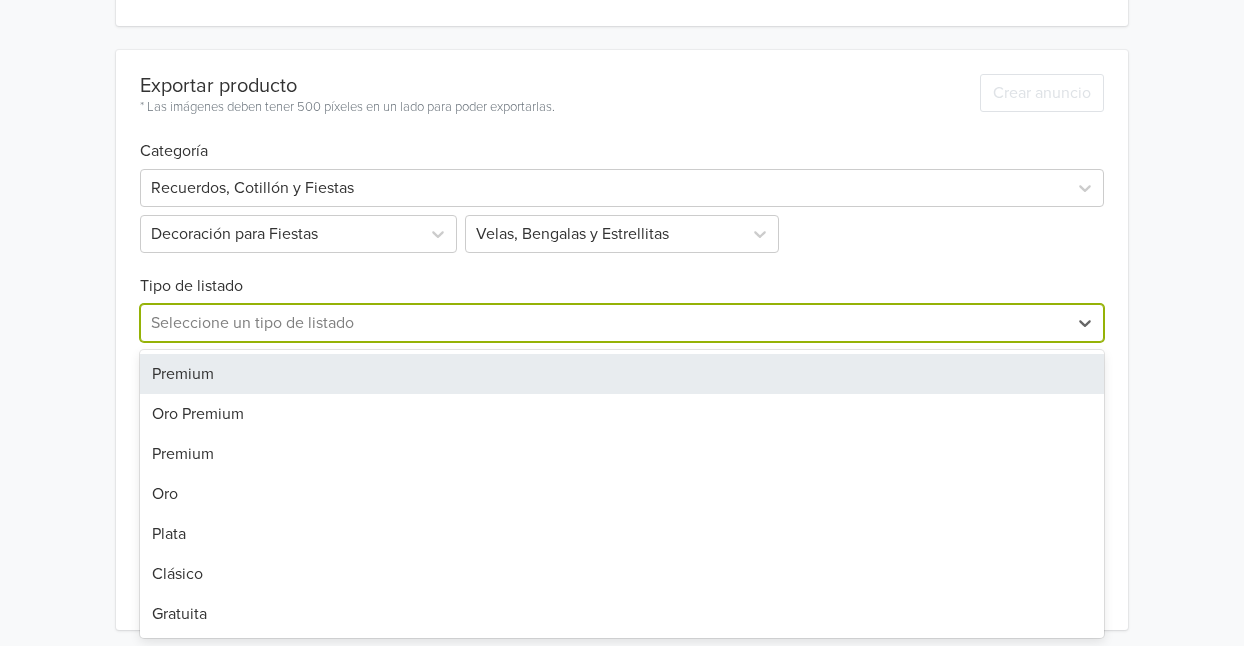 click on "Premium" at bounding box center [622, 374] 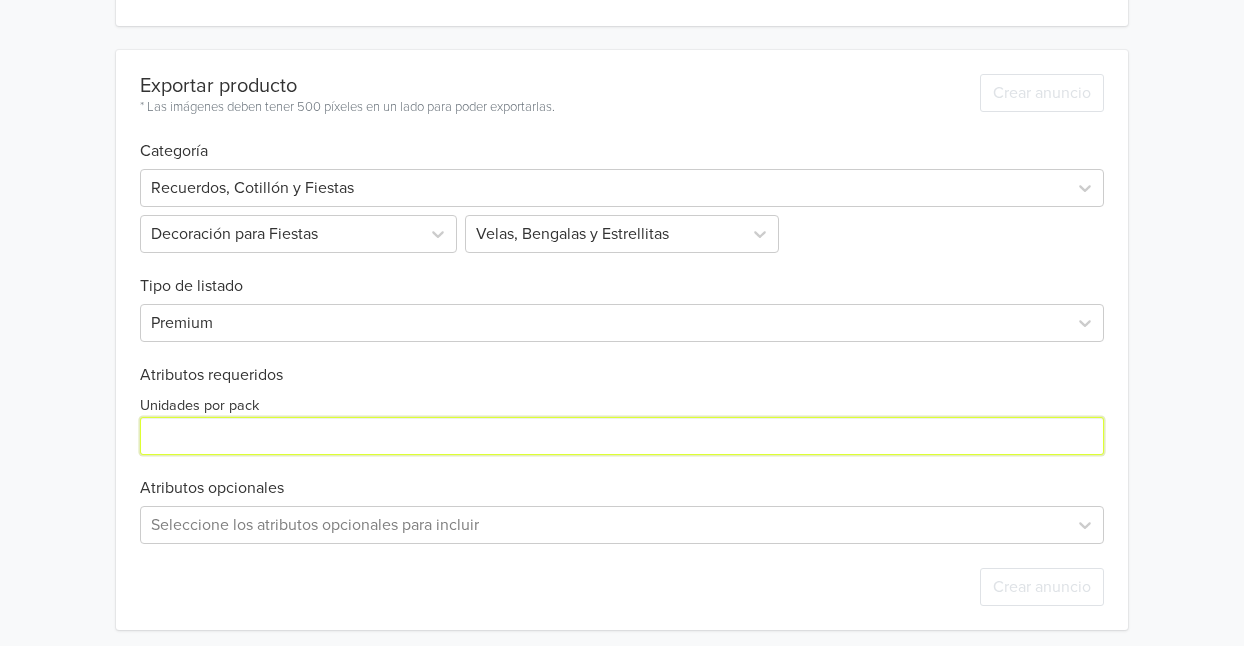 click on "Unidades por pack" at bounding box center (622, 436) 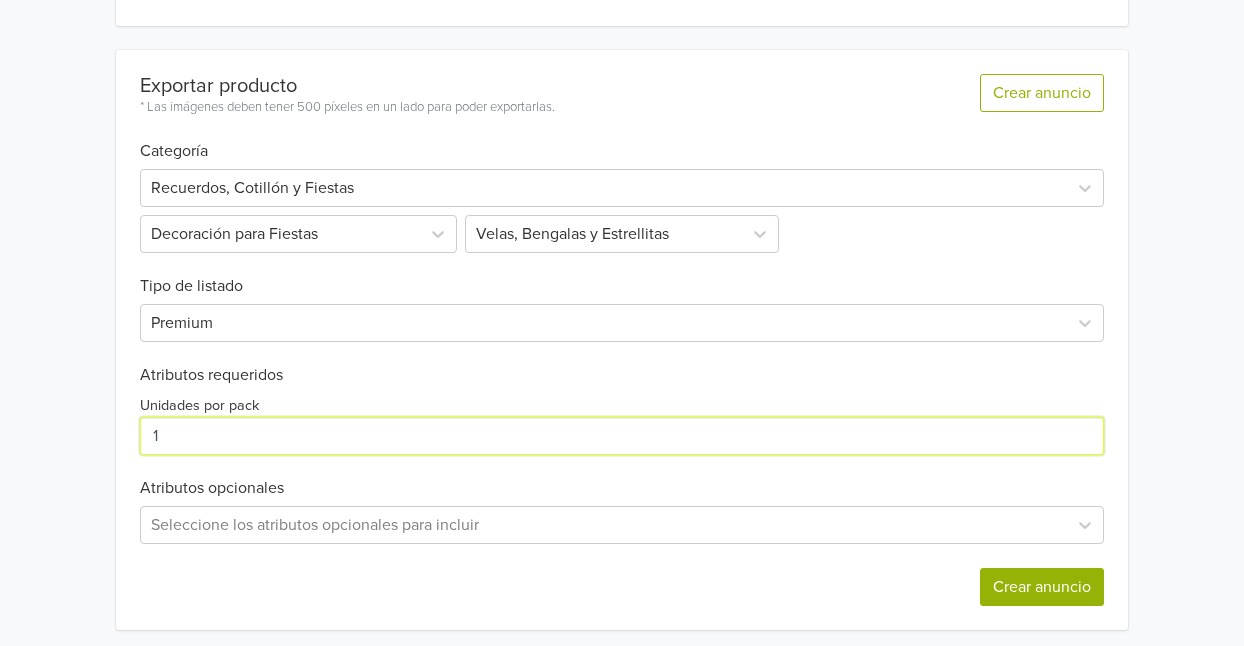type on "1" 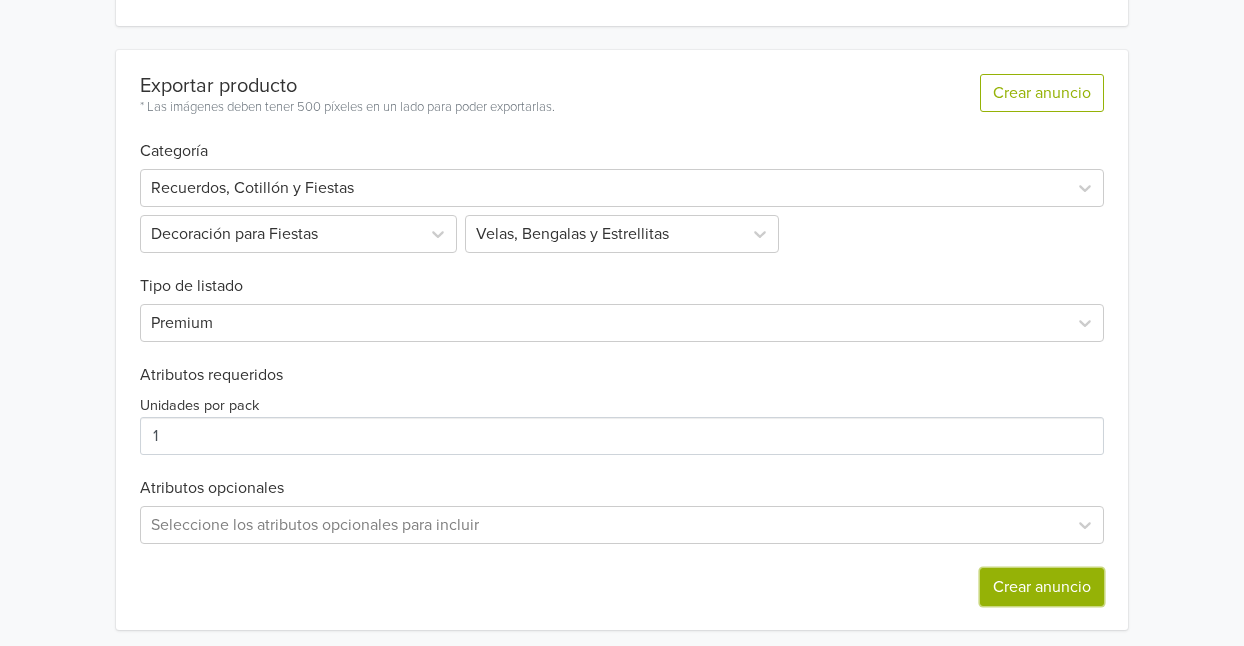 click on "Crear anuncio" at bounding box center [1042, 587] 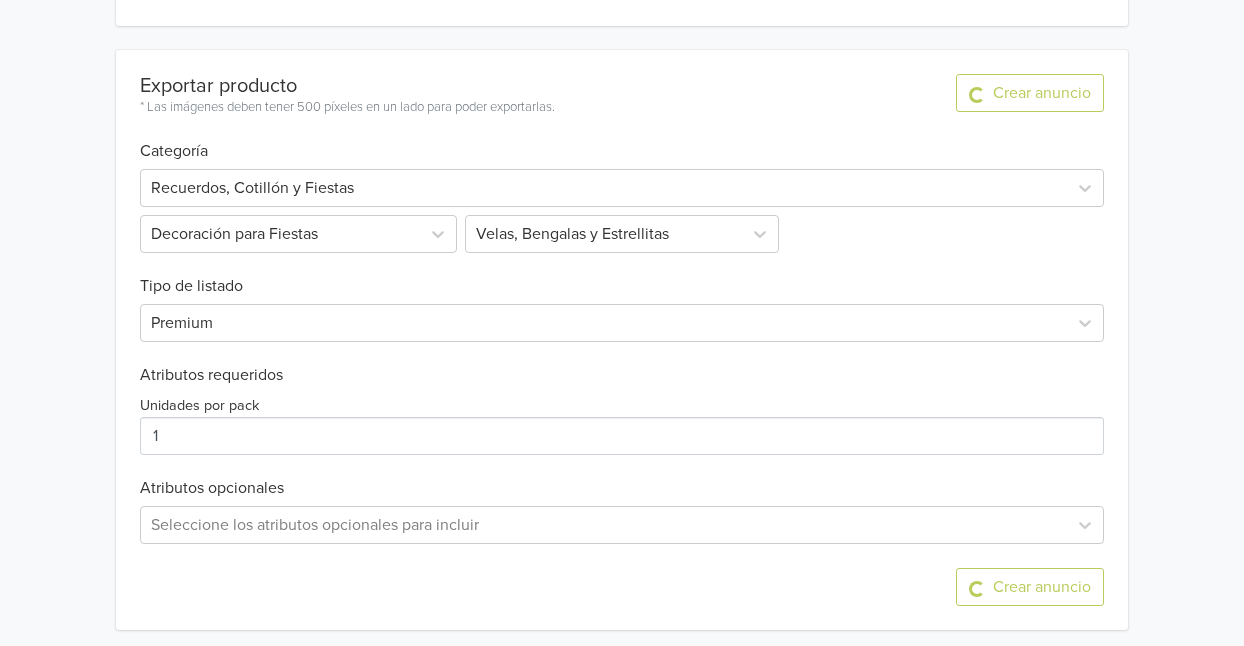 scroll, scrollTop: 0, scrollLeft: 0, axis: both 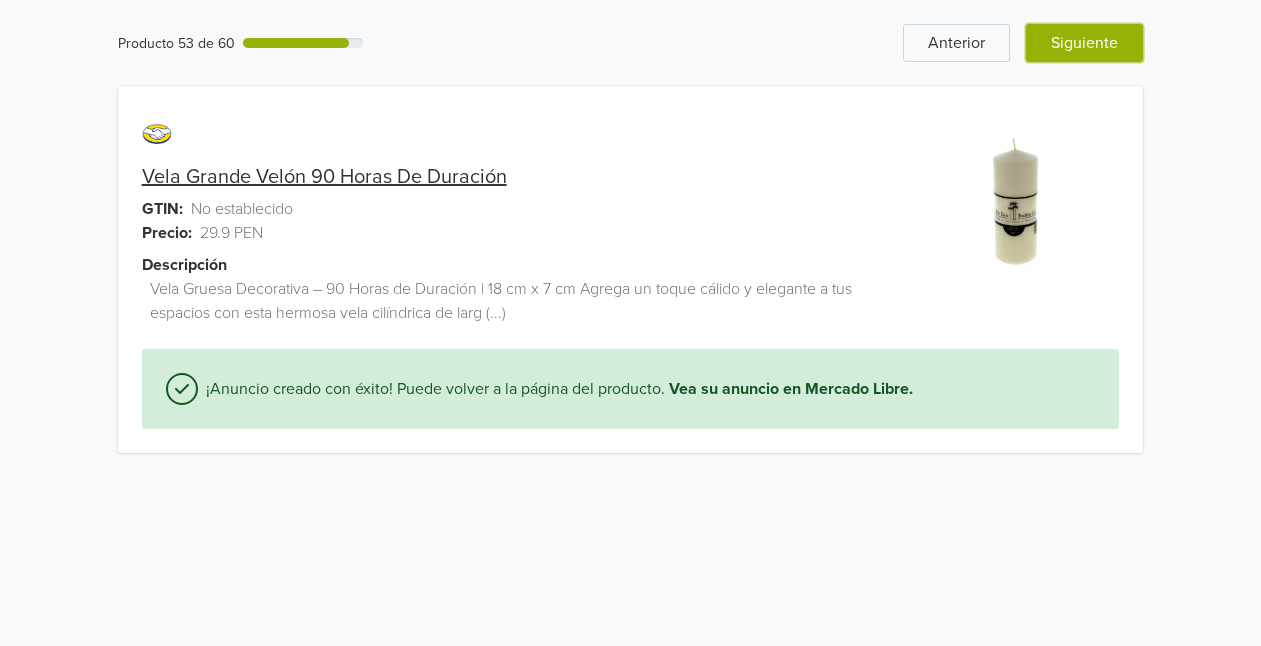 click on "Siguiente" at bounding box center (1084, 43) 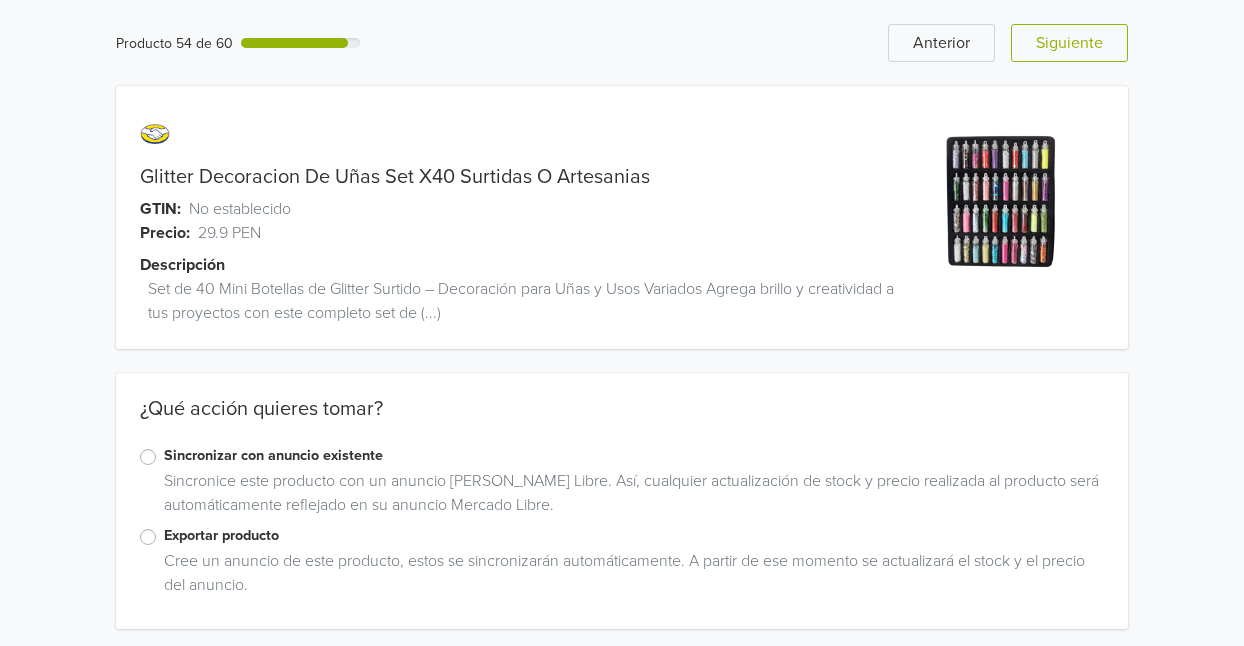 click on "Exportar producto" at bounding box center (634, 536) 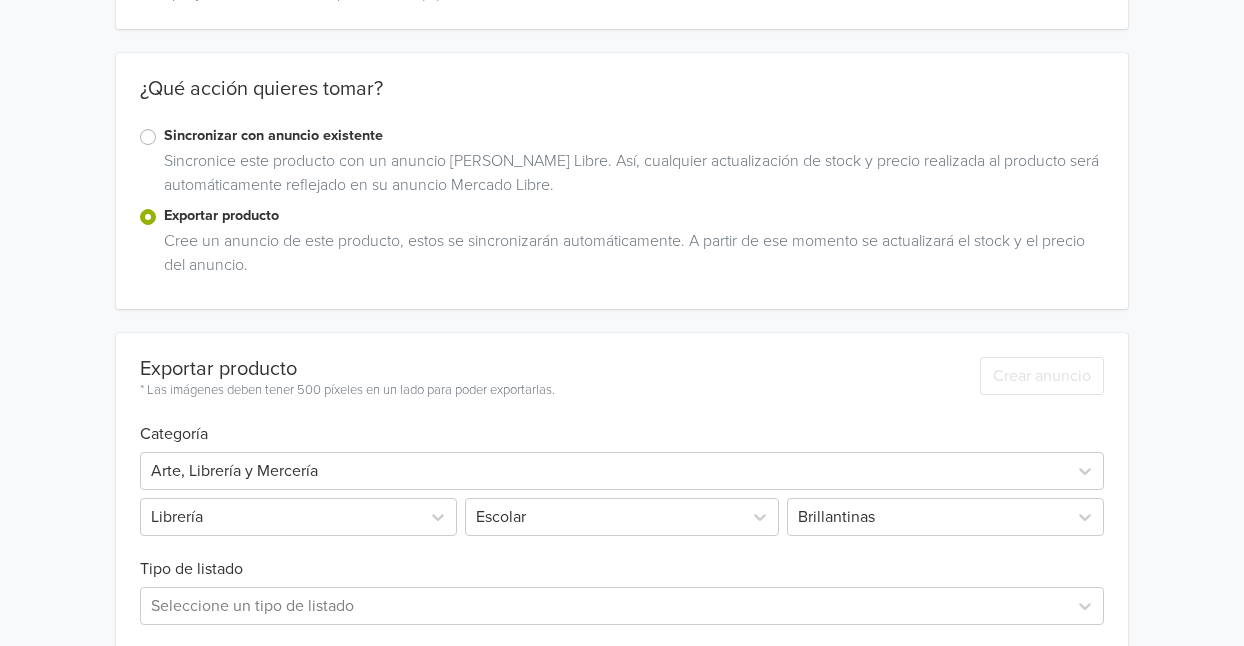 scroll, scrollTop: 322, scrollLeft: 0, axis: vertical 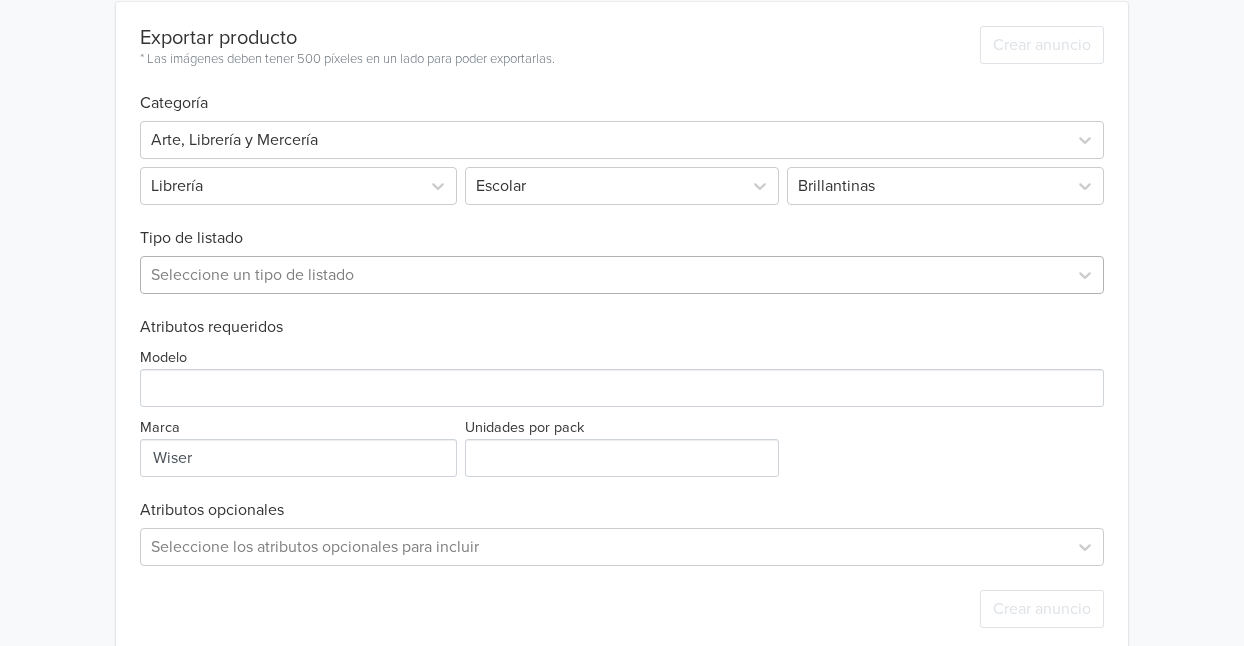click at bounding box center (604, 275) 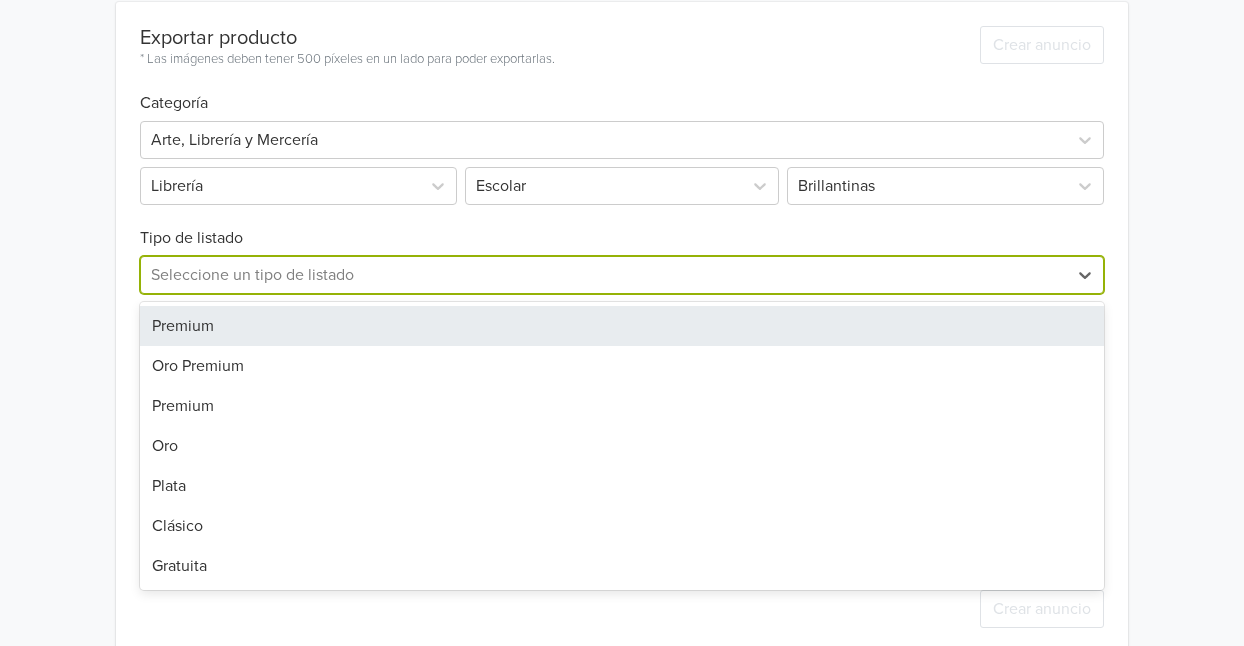 click on "Premium" at bounding box center (622, 326) 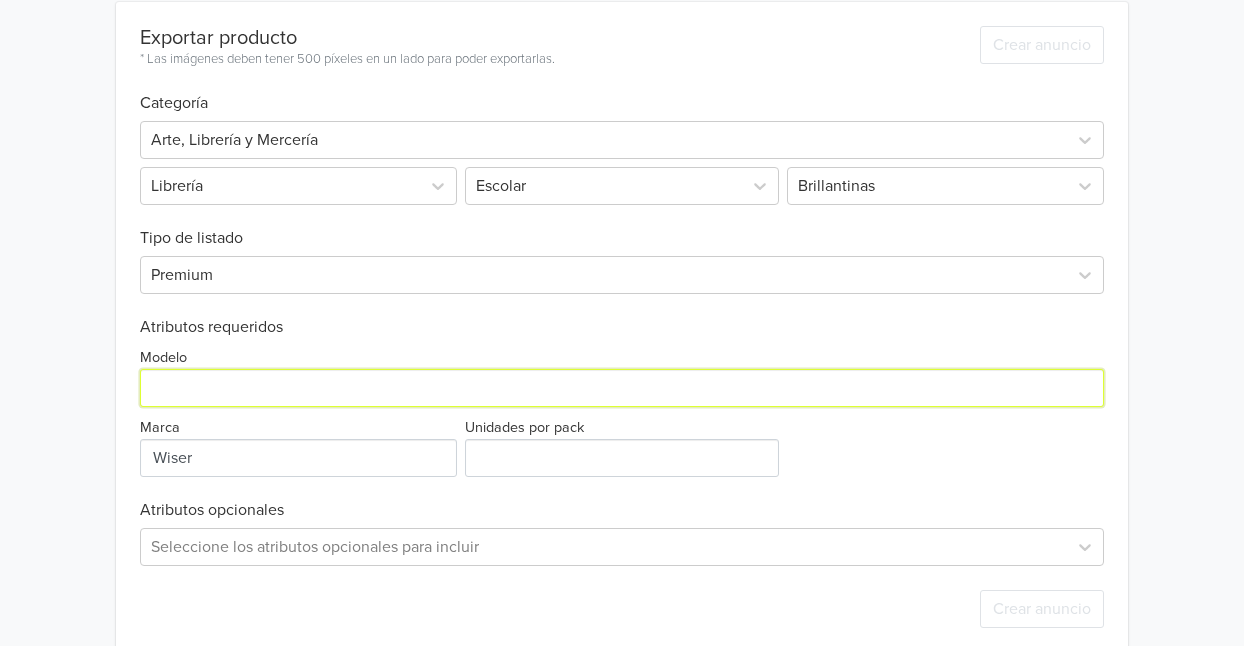 click on "Modelo" at bounding box center (622, 388) 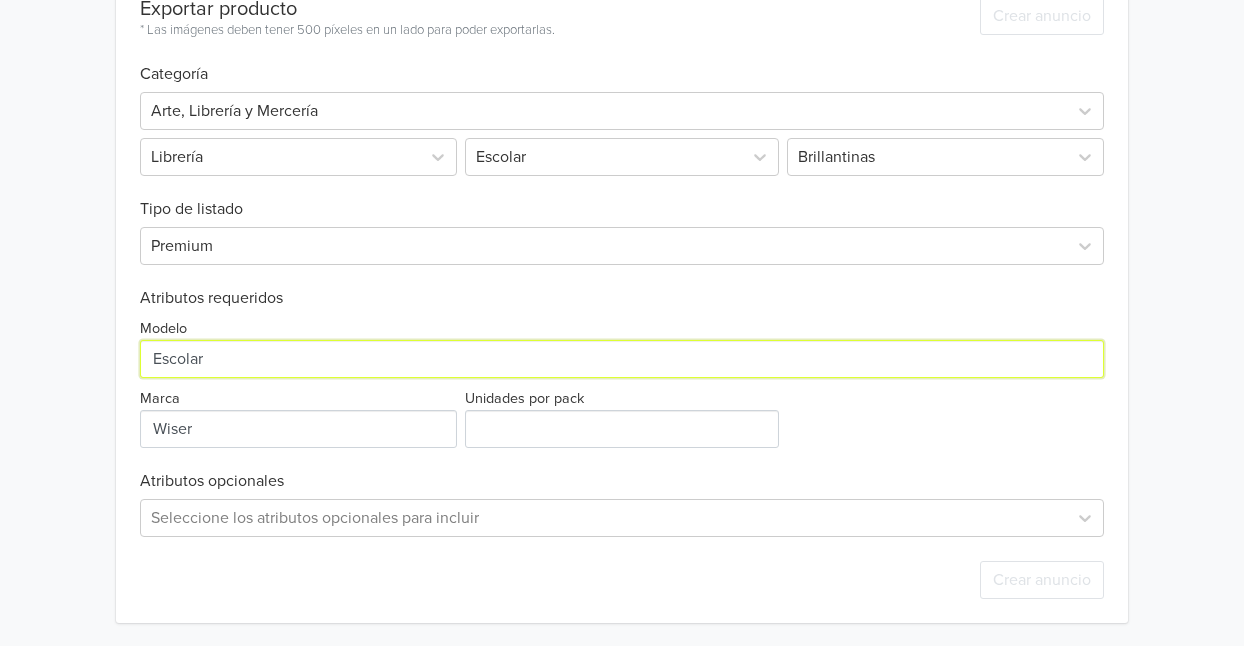 scroll, scrollTop: 682, scrollLeft: 0, axis: vertical 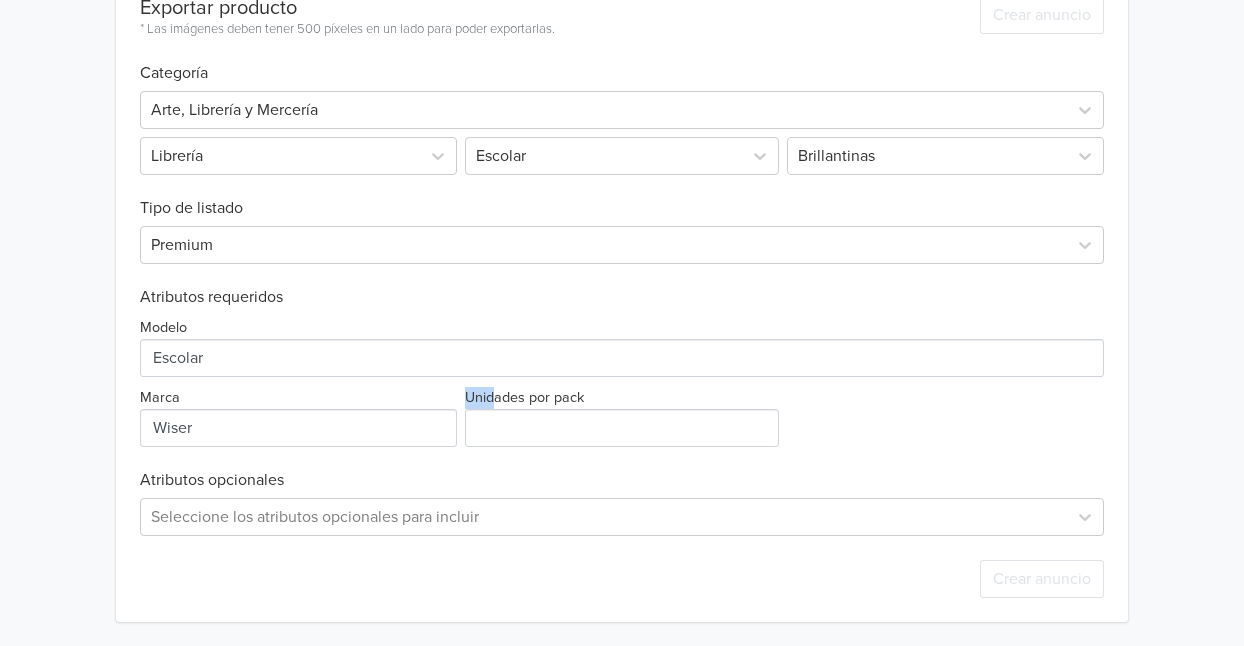 drag, startPoint x: 496, startPoint y: 403, endPoint x: 486, endPoint y: 432, distance: 30.675724 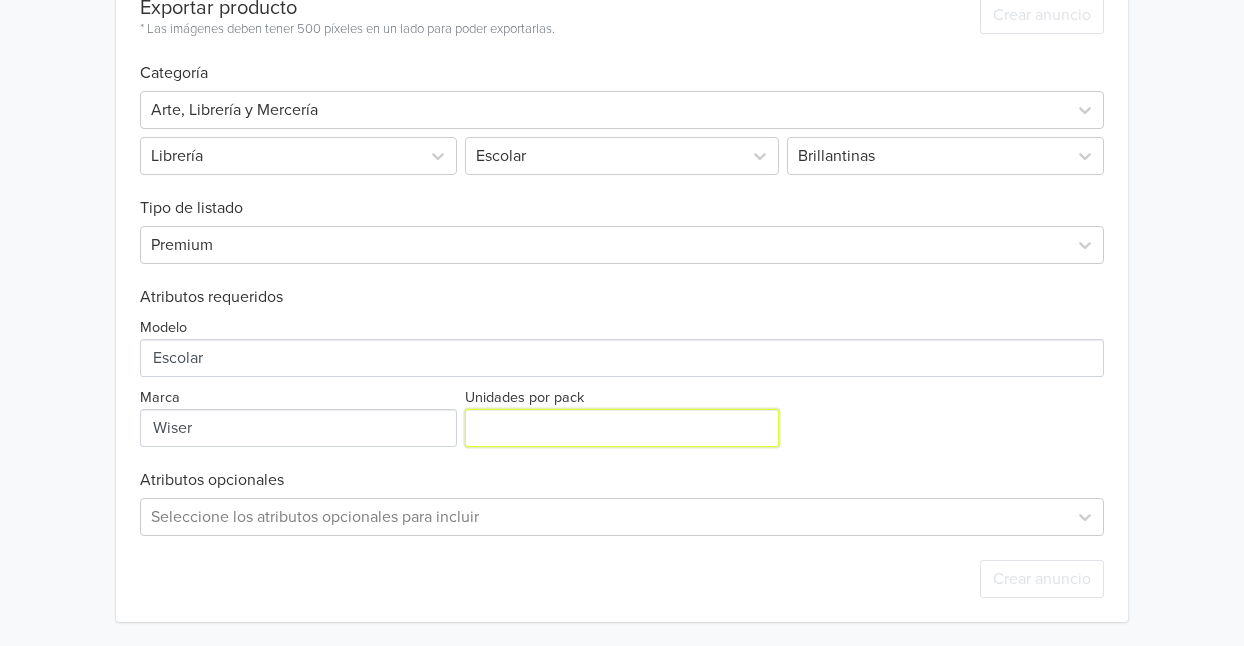 click on "Unidades por pack" at bounding box center (621, 428) 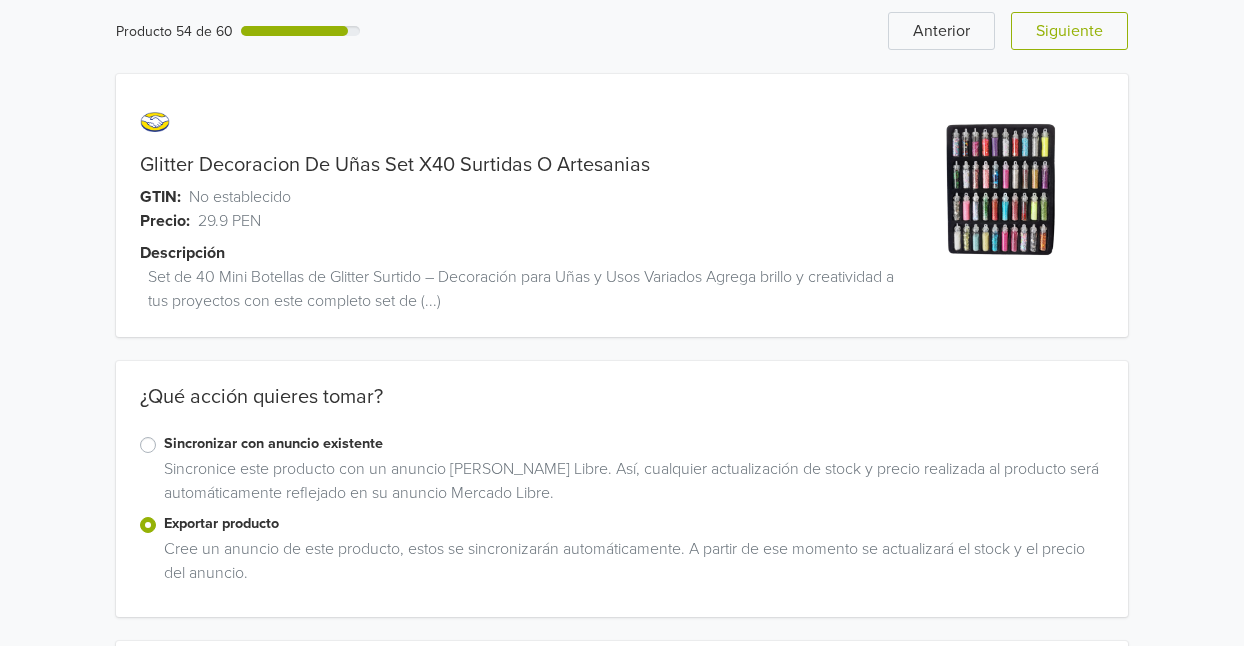 scroll, scrollTop: 0, scrollLeft: 0, axis: both 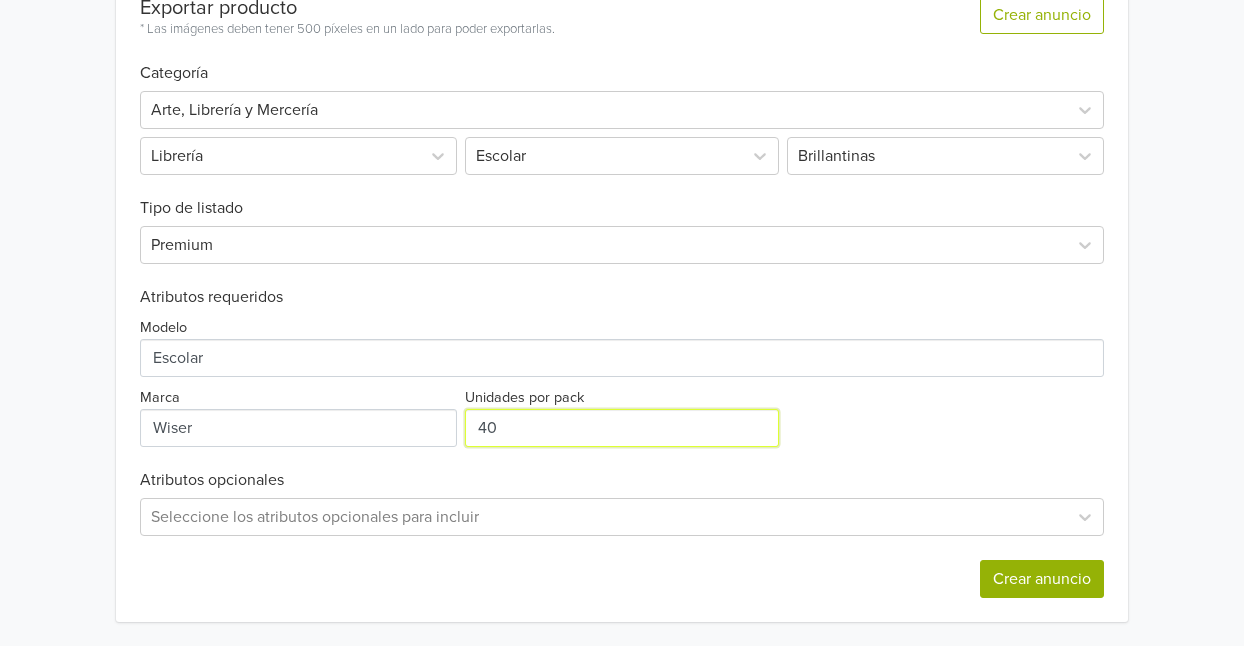 type on "40" 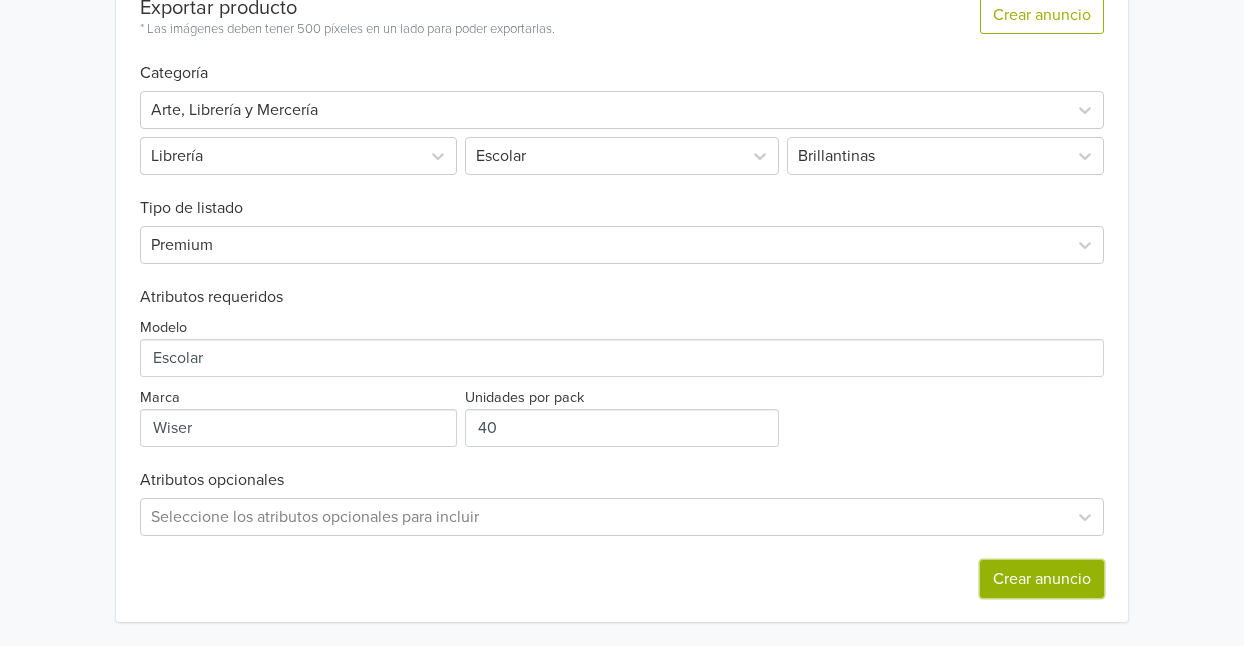 click on "Crear anuncio" at bounding box center (1042, 579) 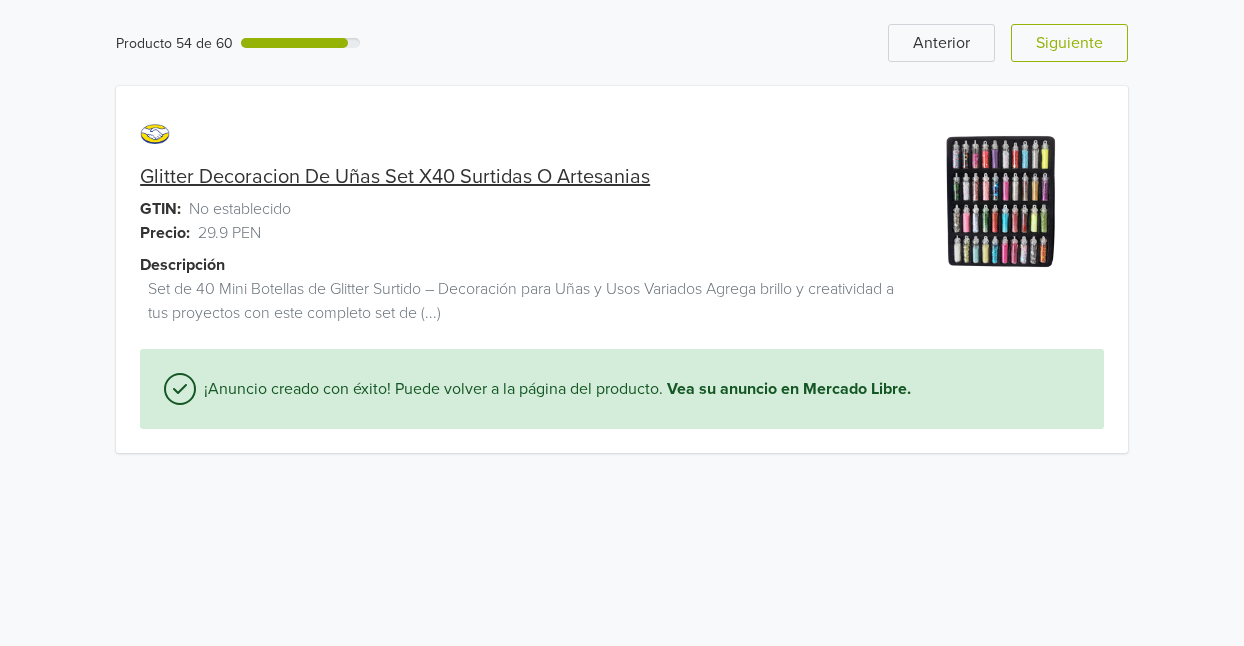 scroll, scrollTop: 0, scrollLeft: 0, axis: both 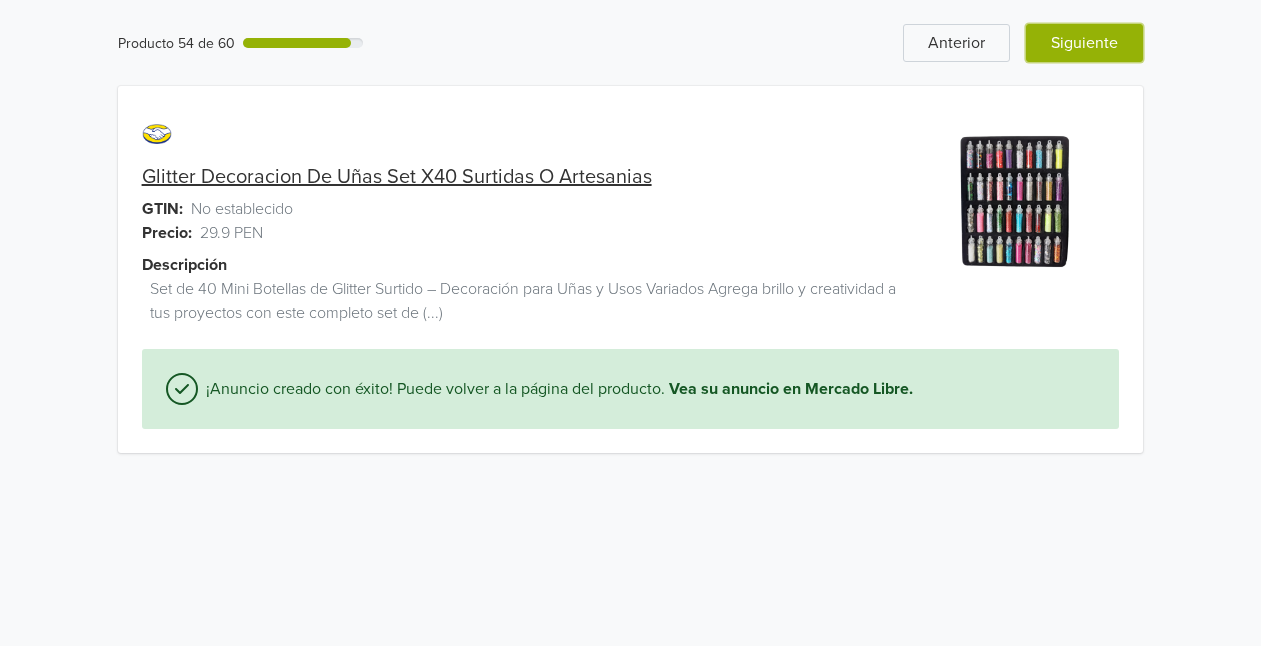 click on "Siguiente" at bounding box center [1084, 43] 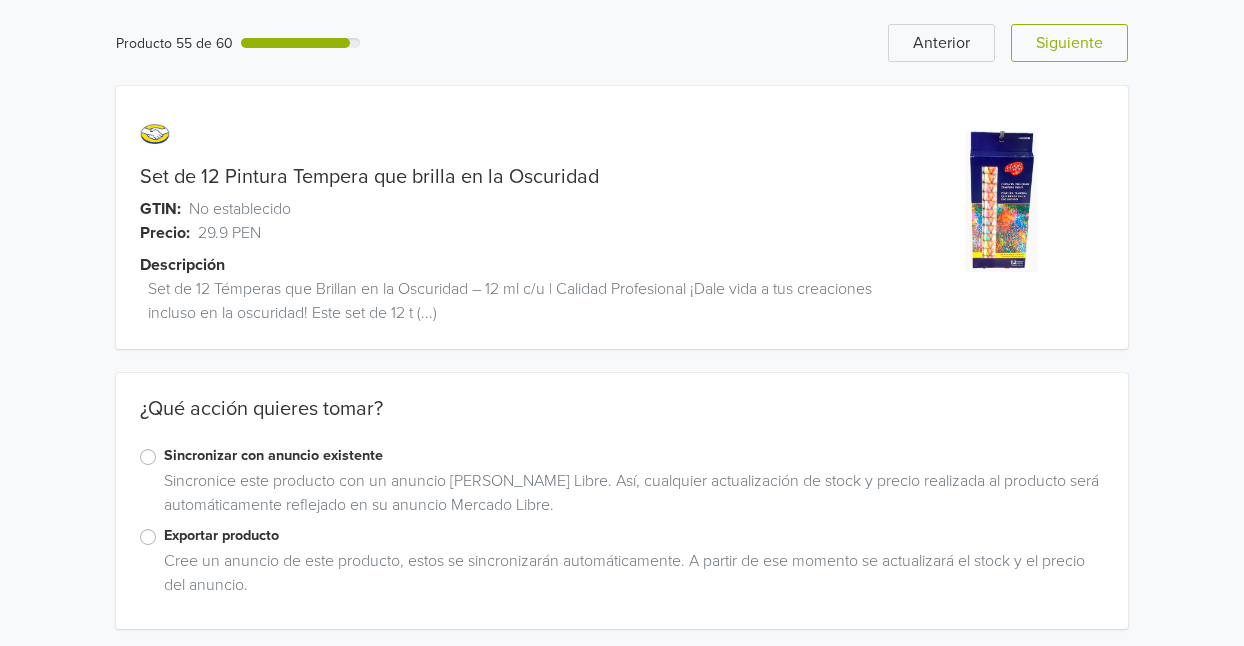 click on "Sincronice este producto con un anuncio [PERSON_NAME] Libre. Así, cualquier actualización de stock y precio realizada al producto será automáticamente reflejado en su anuncio Mercado Libre." at bounding box center [630, 497] 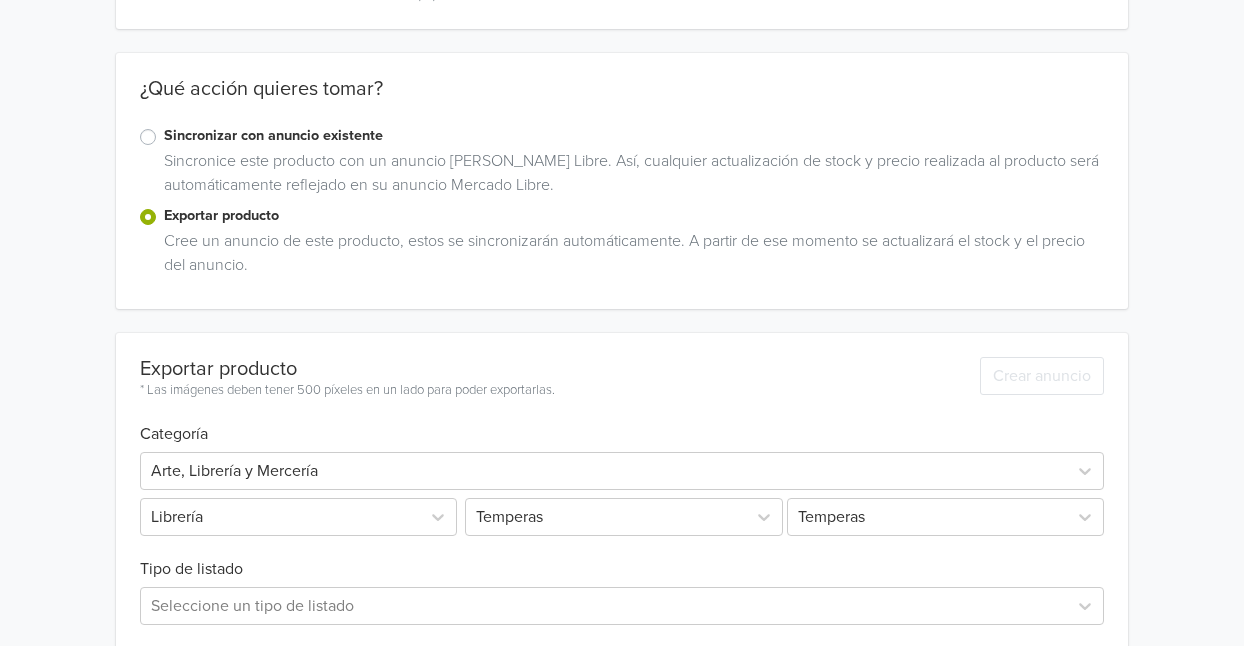 scroll, scrollTop: 322, scrollLeft: 0, axis: vertical 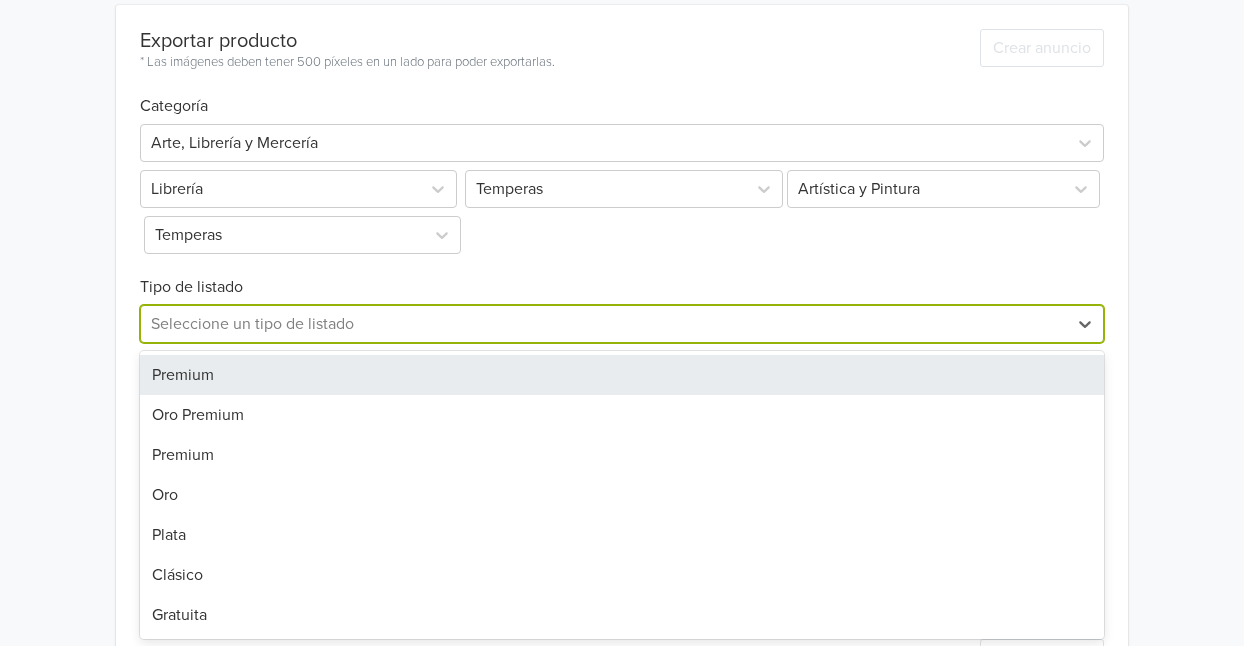 click on "7 results available. Use Up and Down to choose options, press Enter to select the currently focused option, press Escape to exit the menu, press Tab to select the option and exit the menu. Seleccione un tipo de listado Premium Oro Premium Premium Oro Plata Clásico Gratuita" at bounding box center (622, 324) 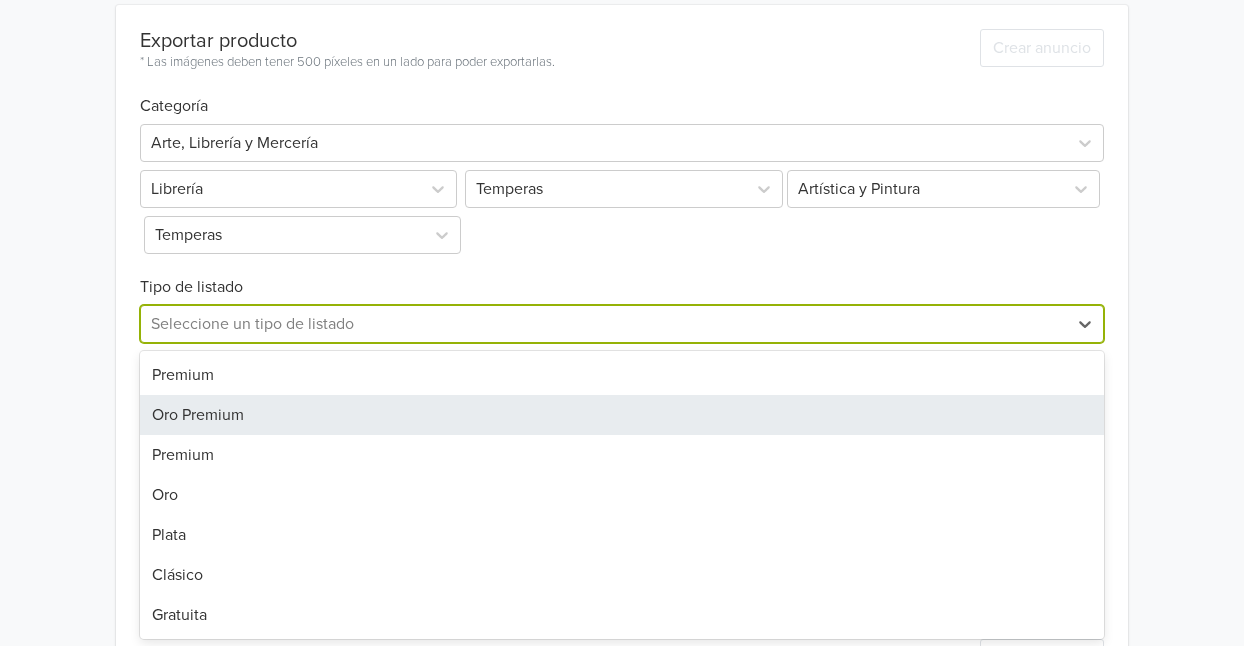 scroll, scrollTop: 650, scrollLeft: 0, axis: vertical 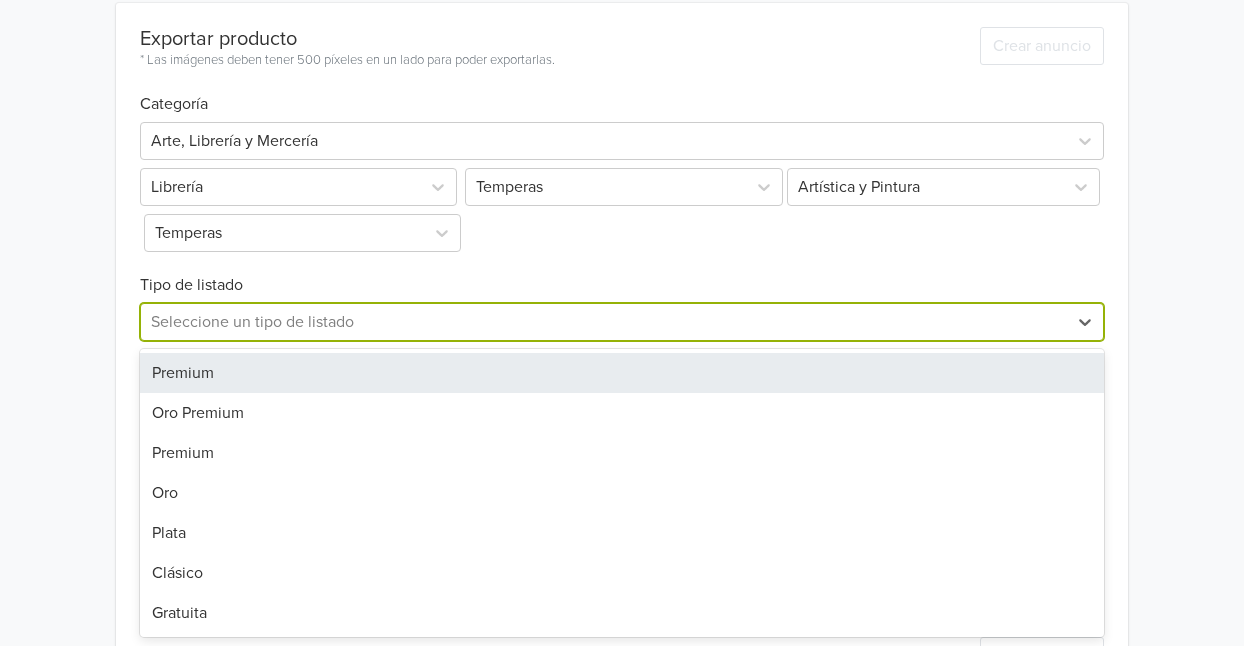 click on "Premium" at bounding box center (622, 373) 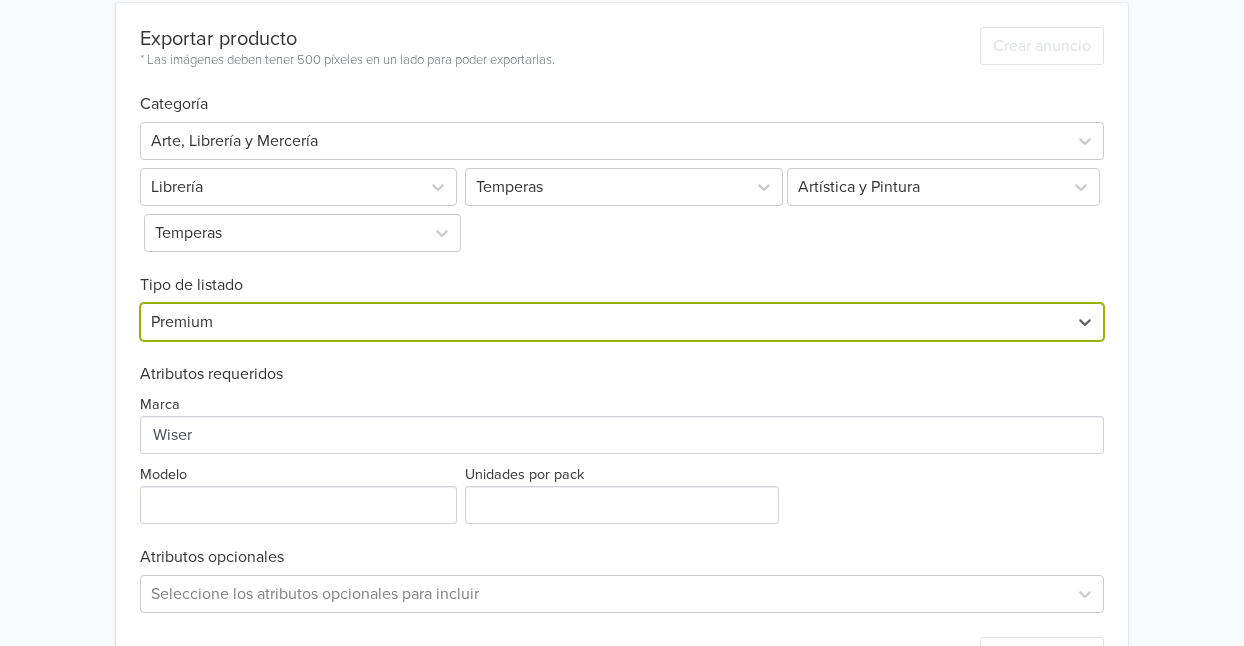 scroll, scrollTop: 0, scrollLeft: 0, axis: both 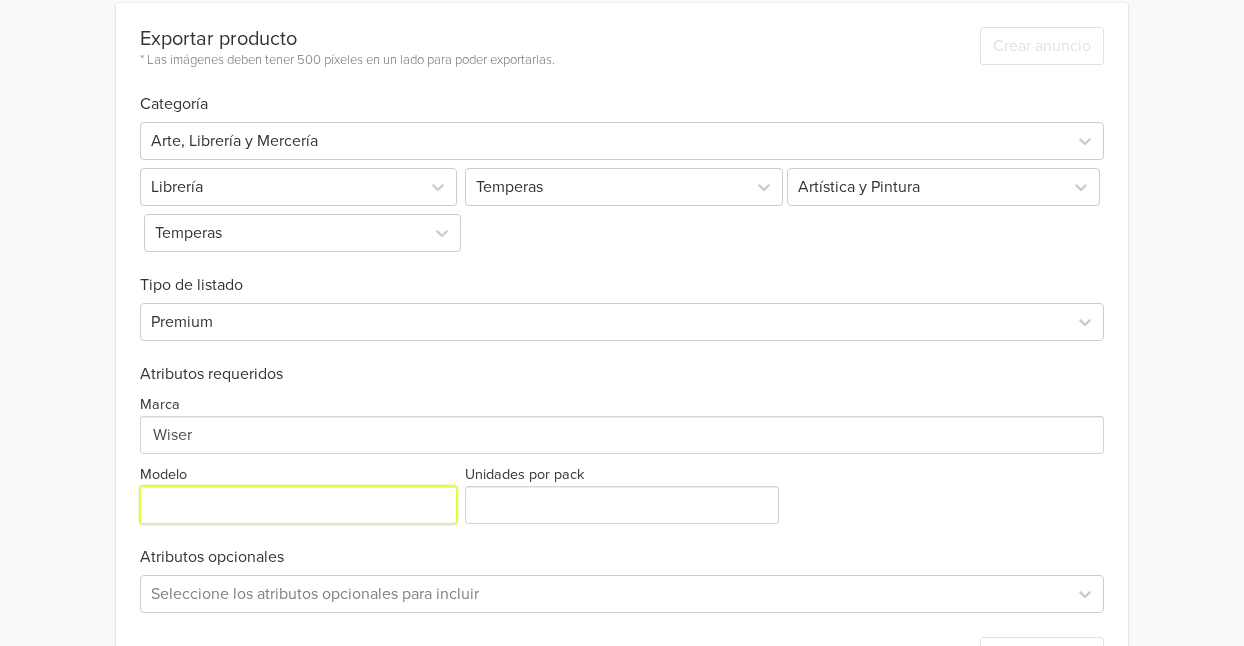 click on "Modelo" at bounding box center [298, 505] 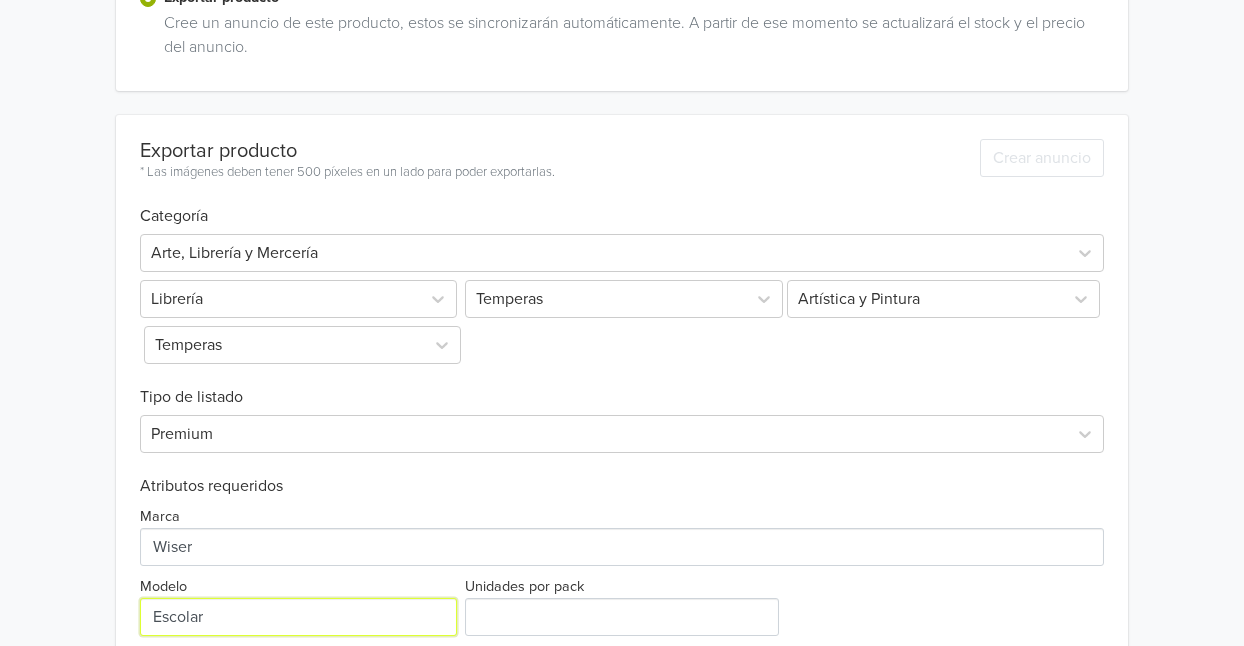 scroll, scrollTop: 727, scrollLeft: 0, axis: vertical 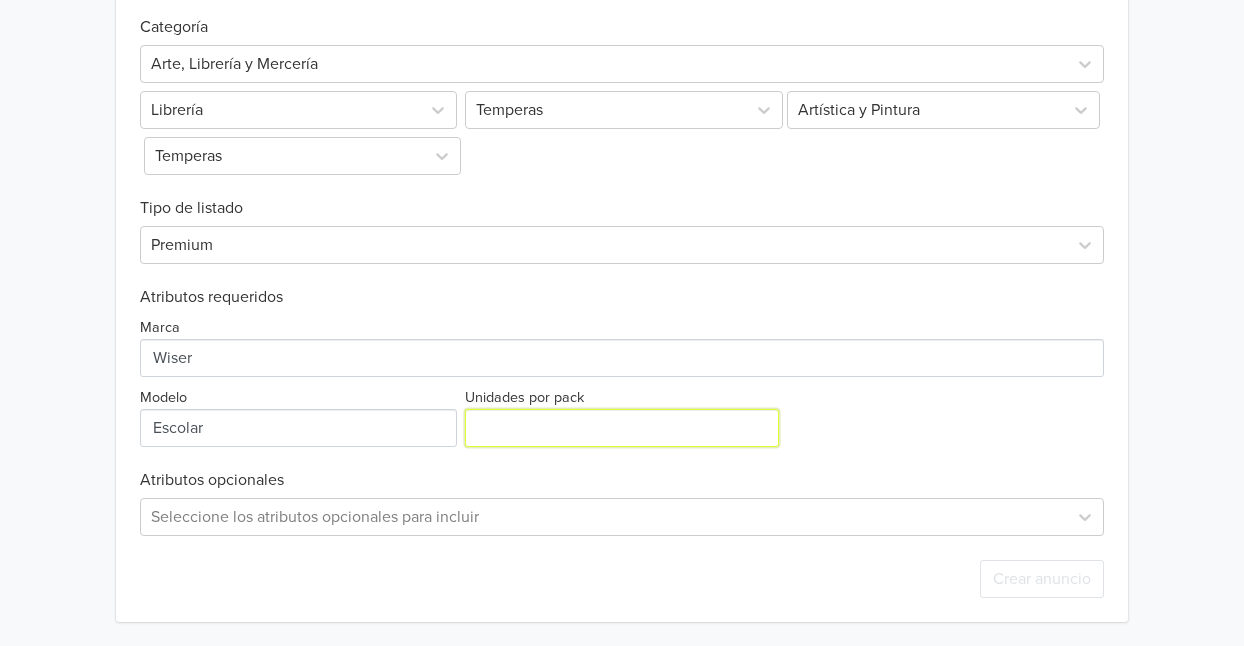 click on "Unidades por pack" at bounding box center (621, 428) 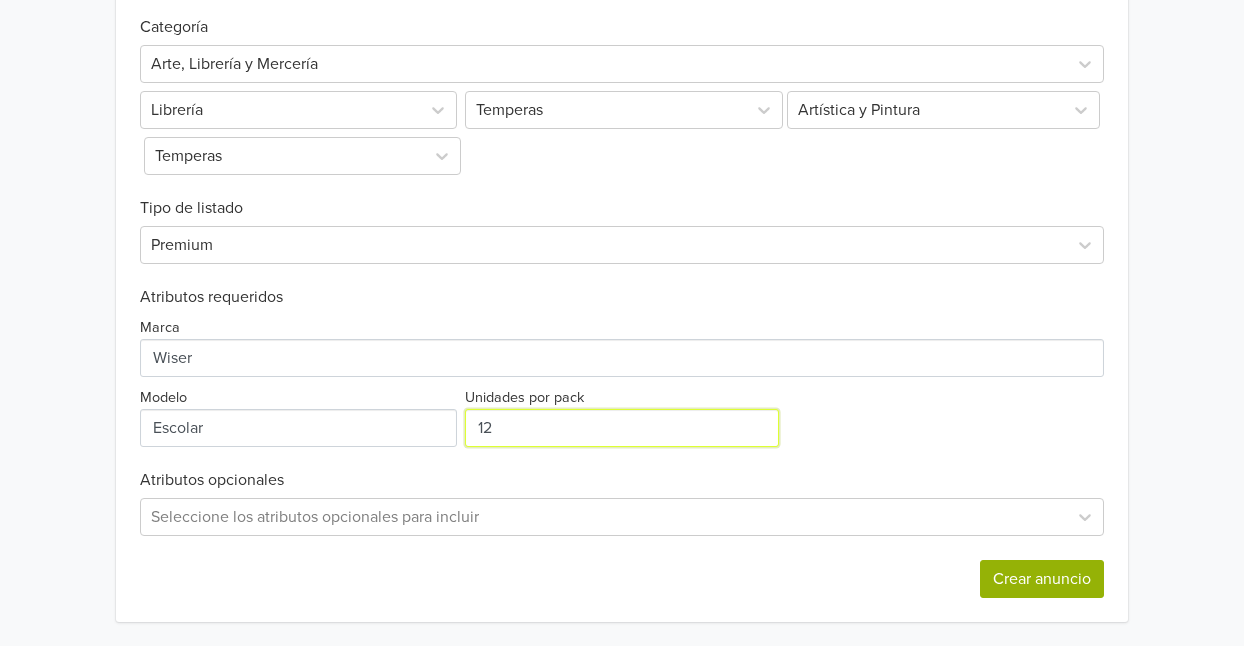 type on "12" 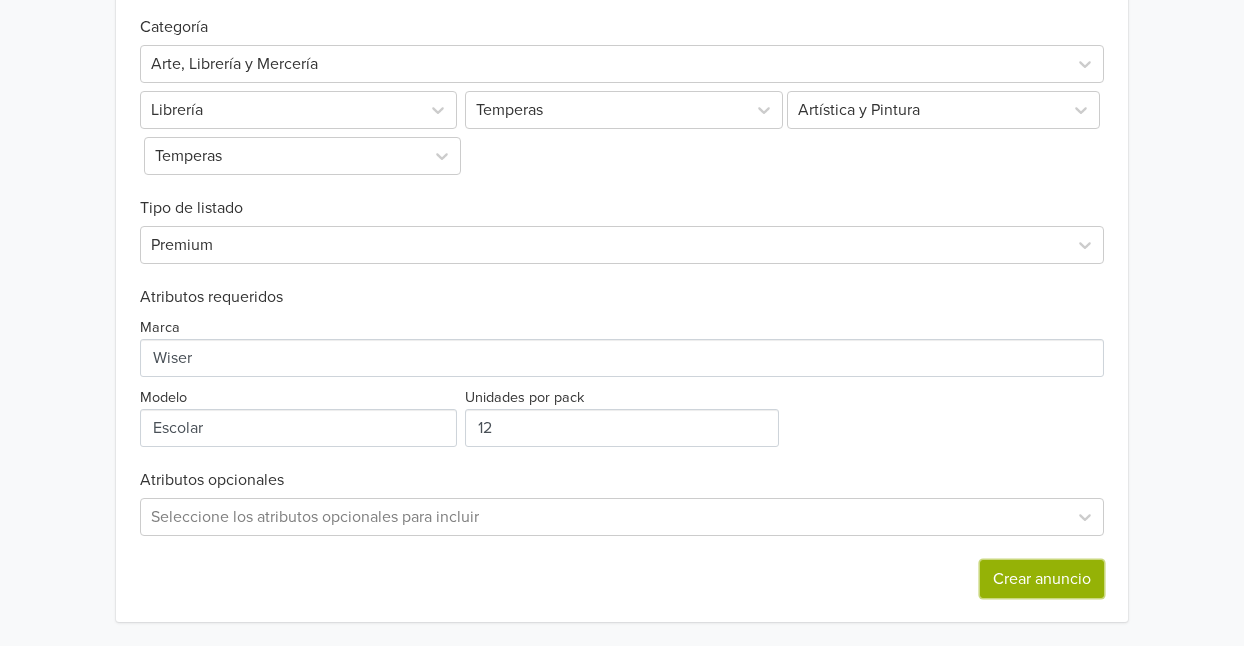 click on "Crear anuncio" at bounding box center (1042, 579) 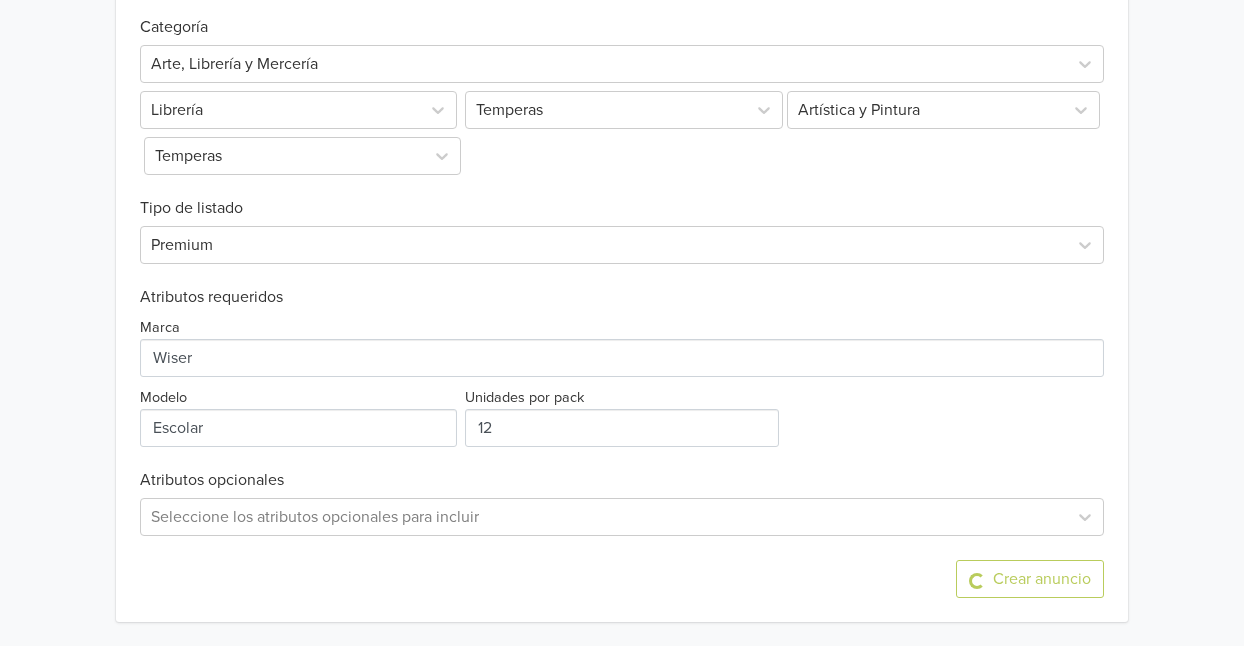 scroll, scrollTop: 0, scrollLeft: 0, axis: both 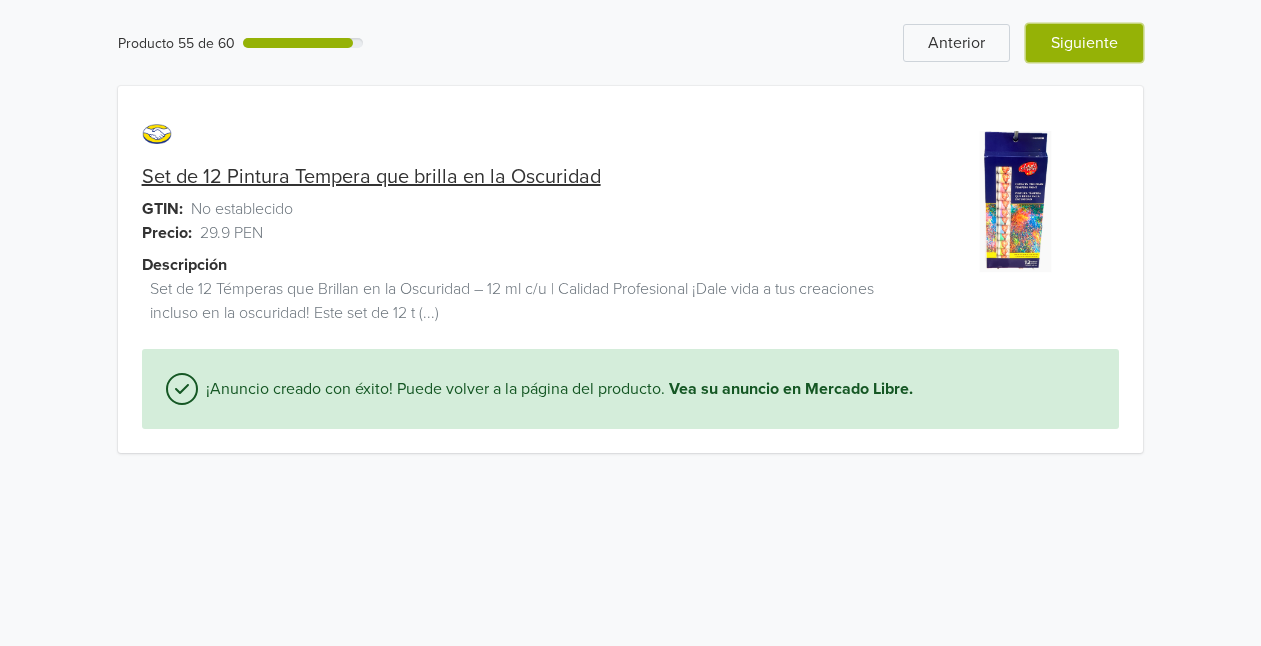 click on "Siguiente" at bounding box center [1084, 43] 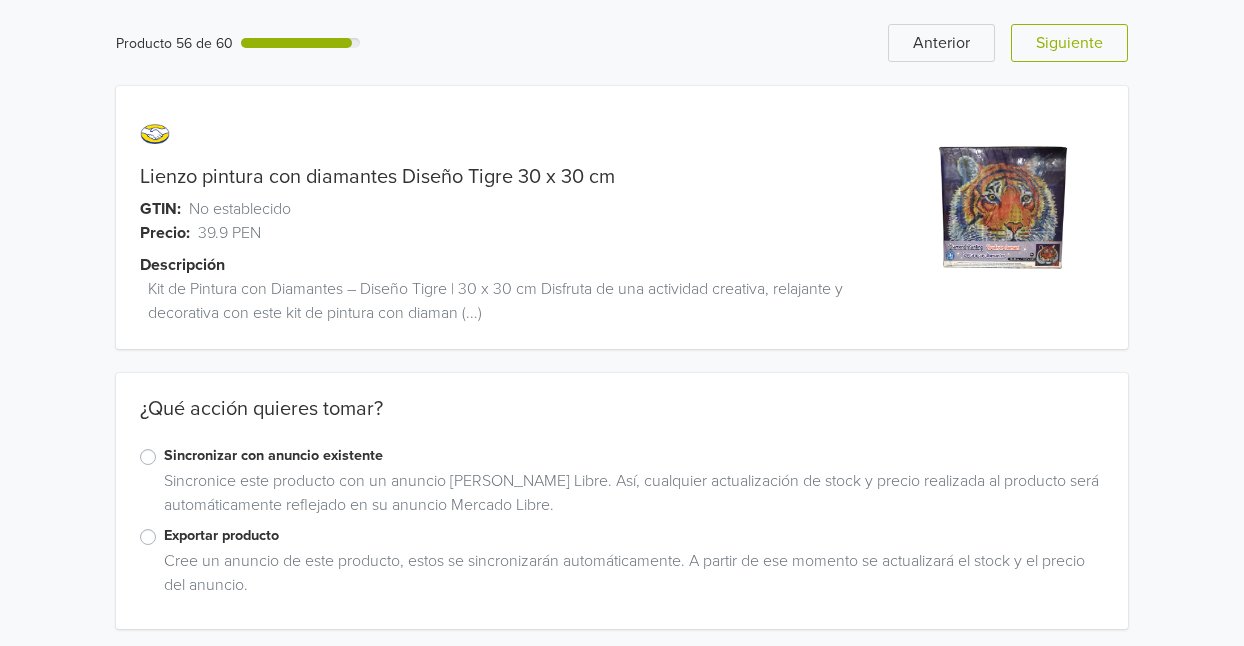 click on "Exportar producto" at bounding box center [634, 536] 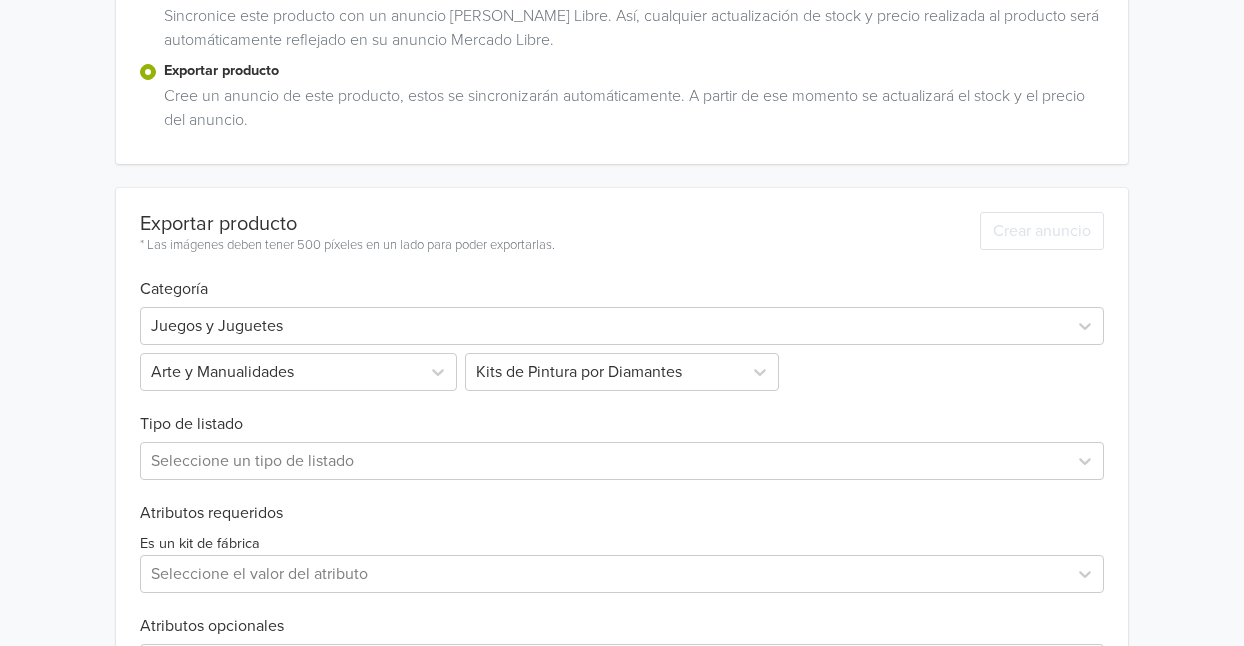 scroll, scrollTop: 463, scrollLeft: 0, axis: vertical 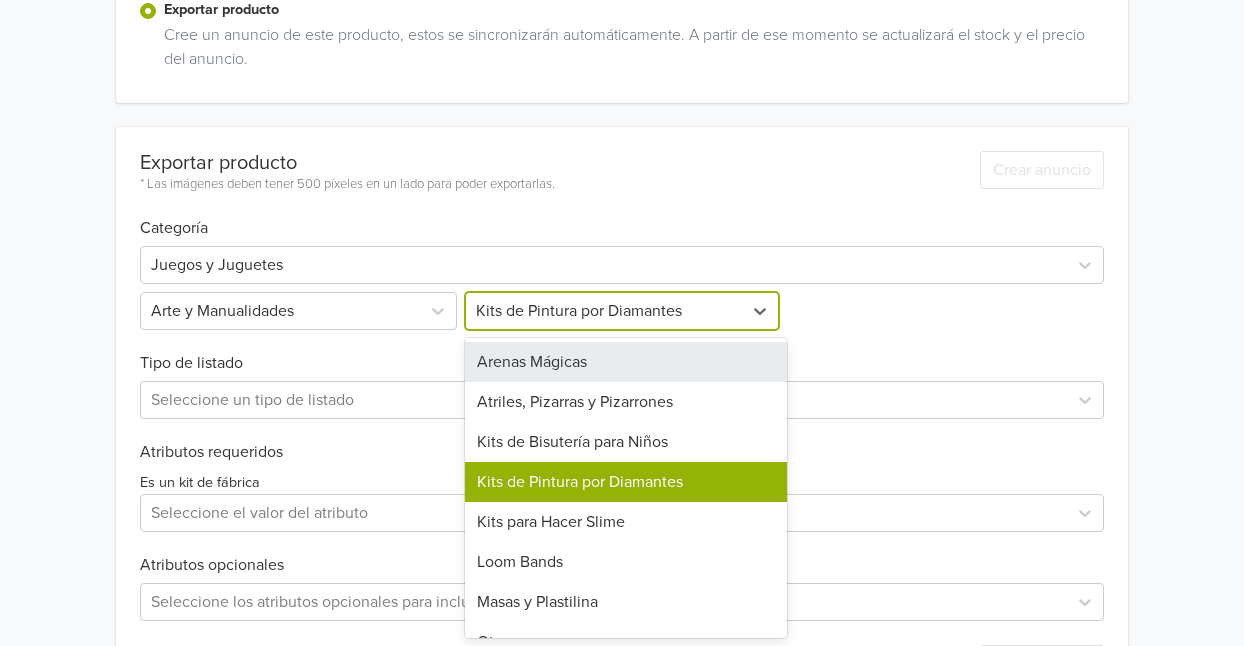 click on "8 results available. Use Up and Down to choose options, press Enter to select the currently focused option, press Escape to exit the menu, press Tab to select the option and exit the menu. Kits de Pintura por Diamantes Arenas Mágicas Atriles, Pizarras y Pizarrones Kits de Bisutería para Niños Kits de Pintura por Diamantes Kits para Hacer Slime Loom Bands Masas y Plastilina Otros" at bounding box center [621, 311] 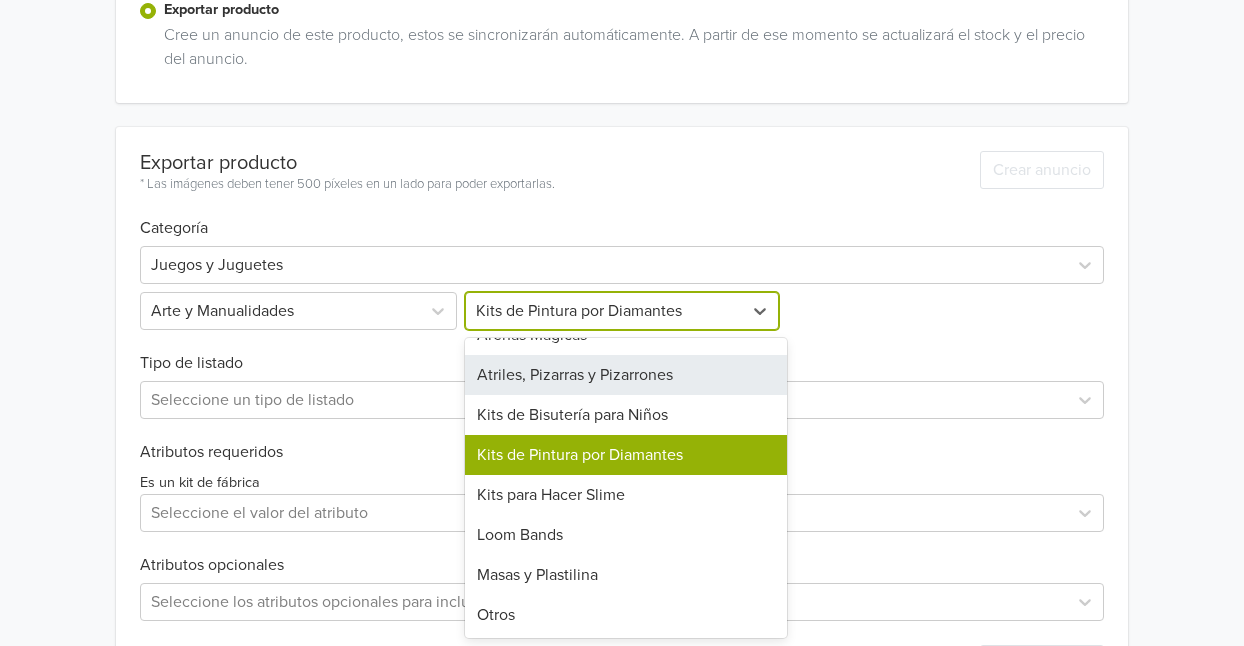 scroll, scrollTop: 0, scrollLeft: 0, axis: both 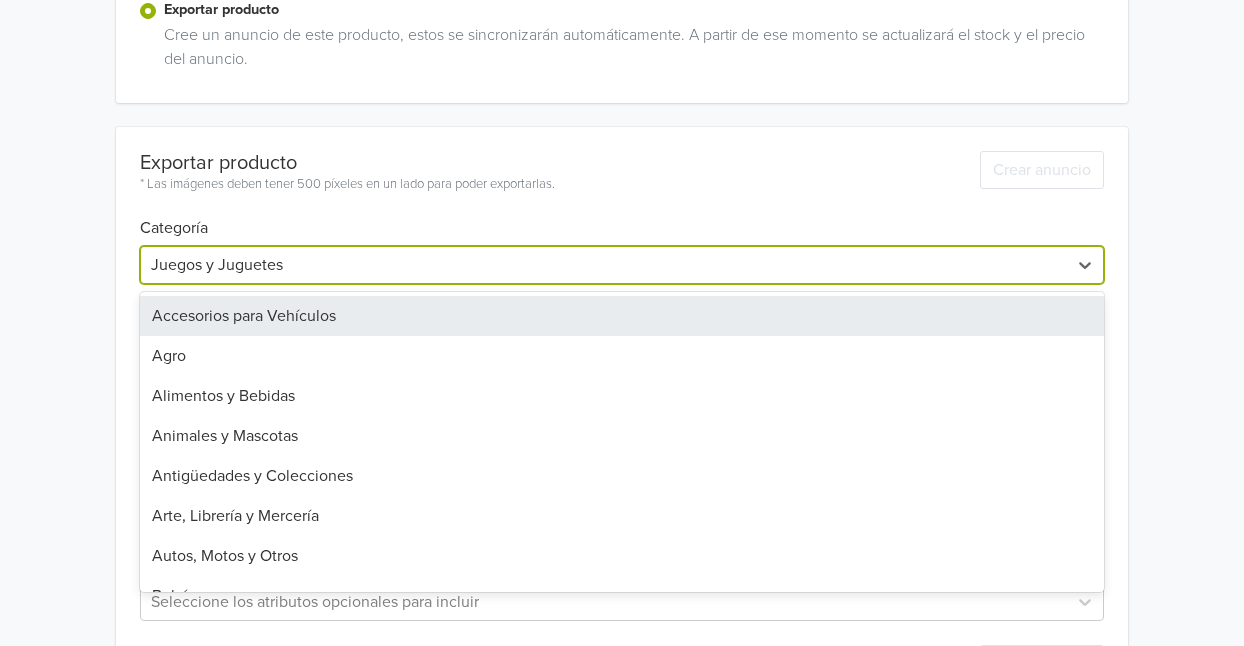 click at bounding box center (604, 265) 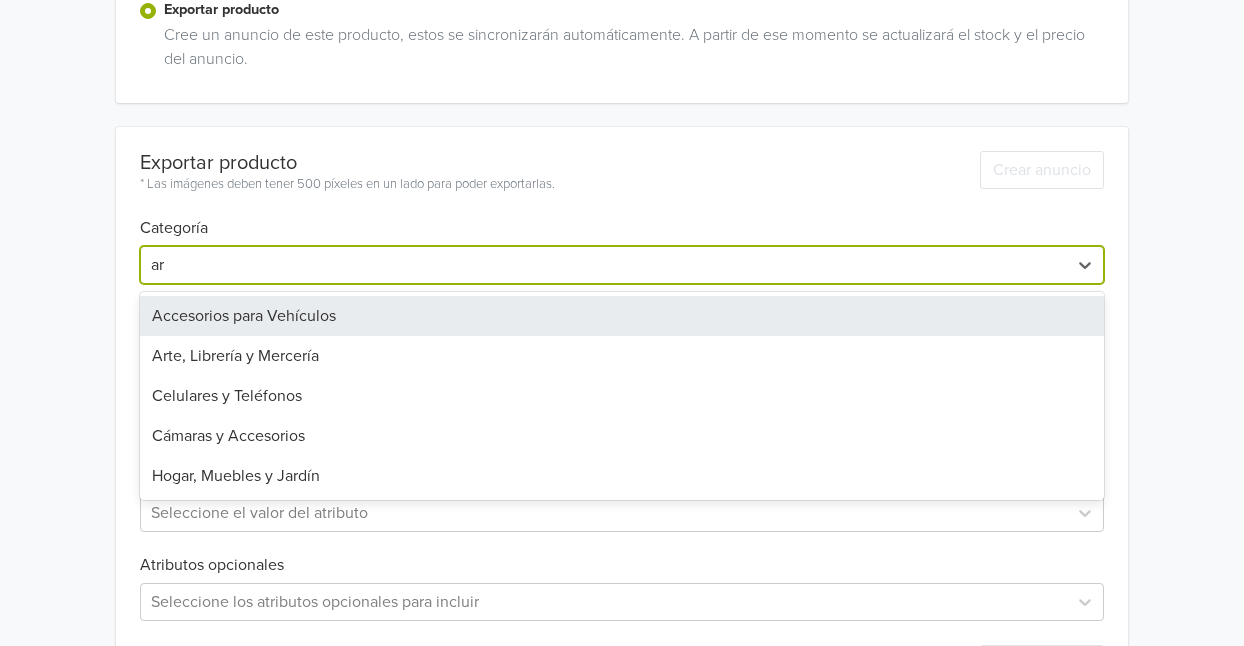 type on "art" 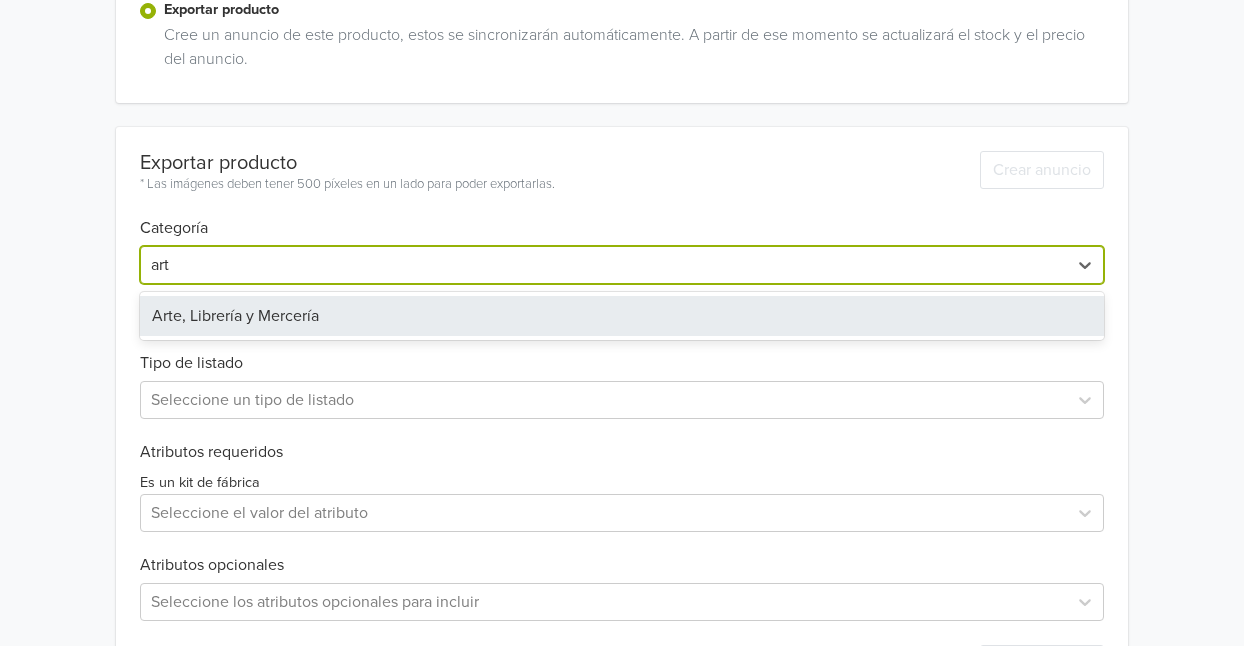 click on "Arte, Librería y Mercería" at bounding box center (622, 316) 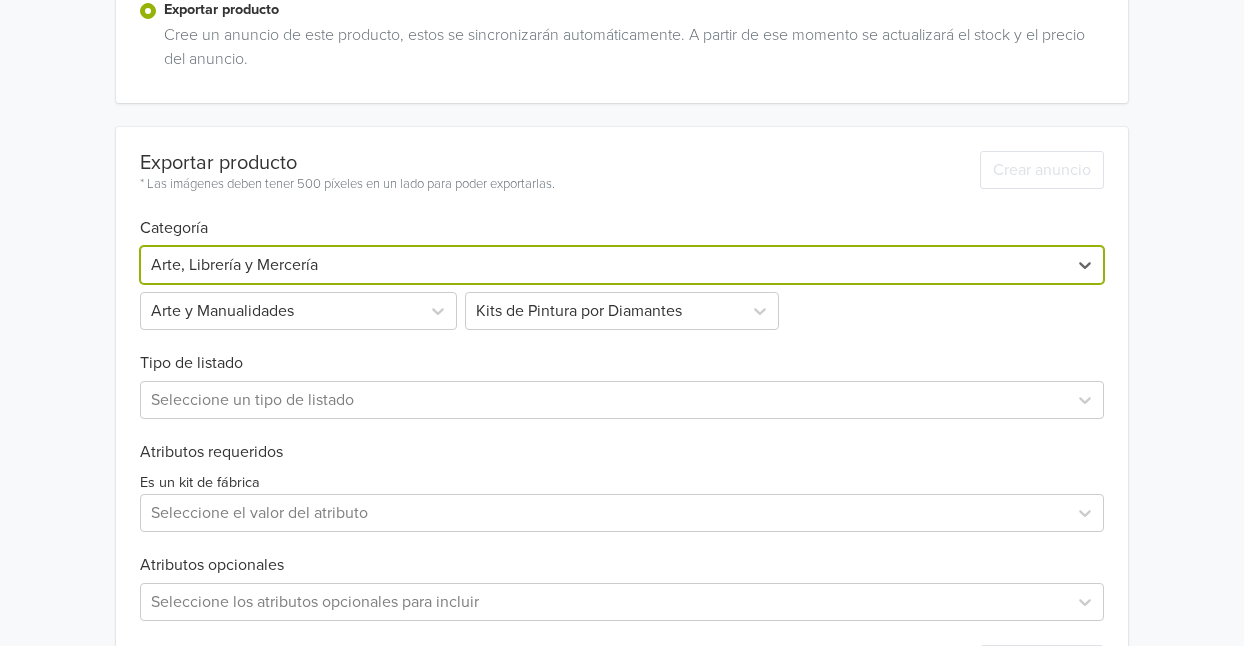 scroll, scrollTop: 320, scrollLeft: 0, axis: vertical 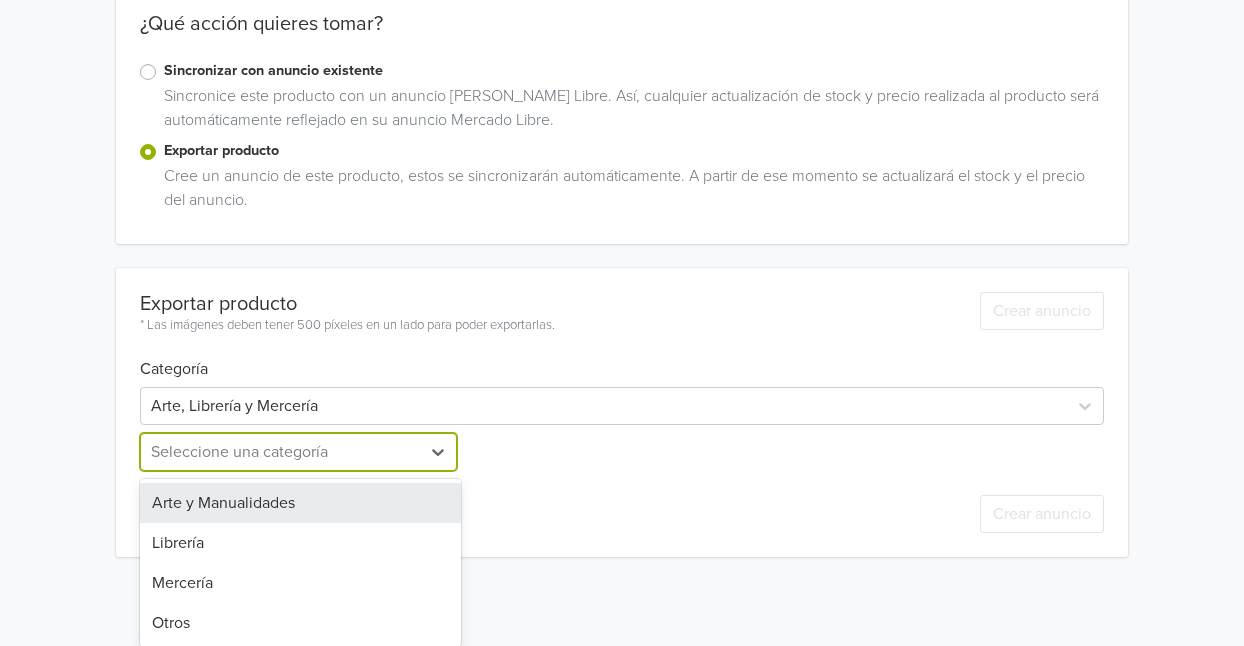 click on "4 results available. Use Up and Down to choose options, press Enter to select the currently focused option, press Escape to exit the menu, press Tab to select the option and exit the menu. Seleccione una categoría Arte y Manualidades Librería Mercería Otros" at bounding box center (300, 452) 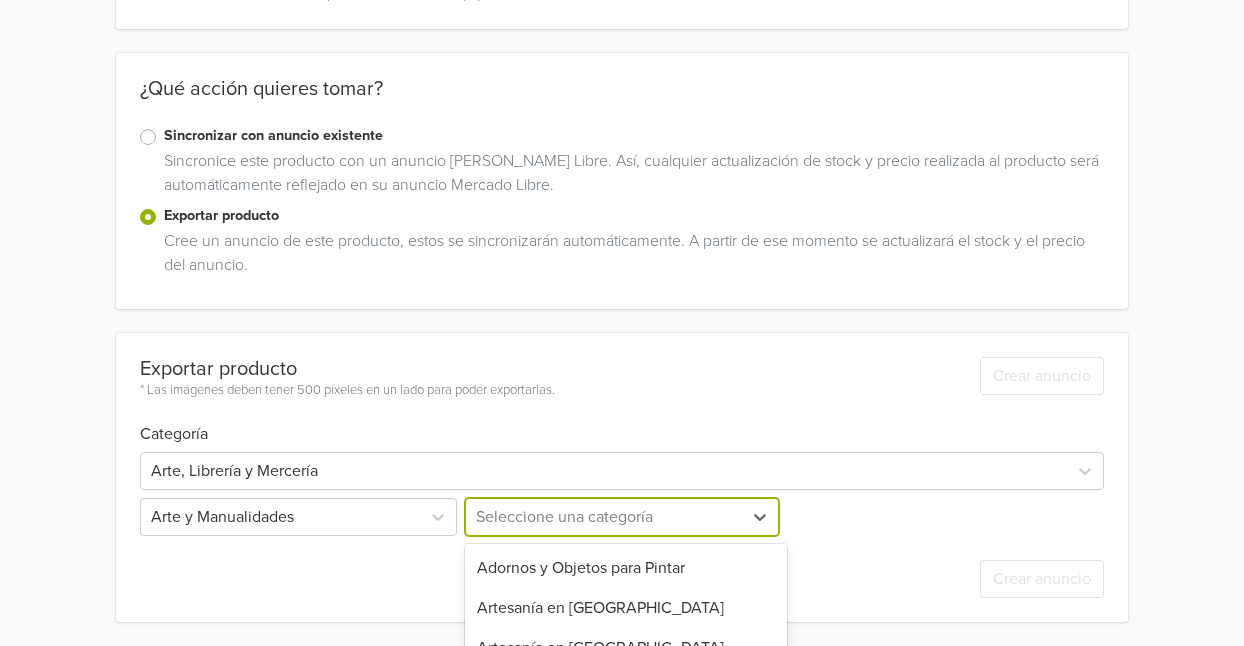 scroll, scrollTop: 517, scrollLeft: 0, axis: vertical 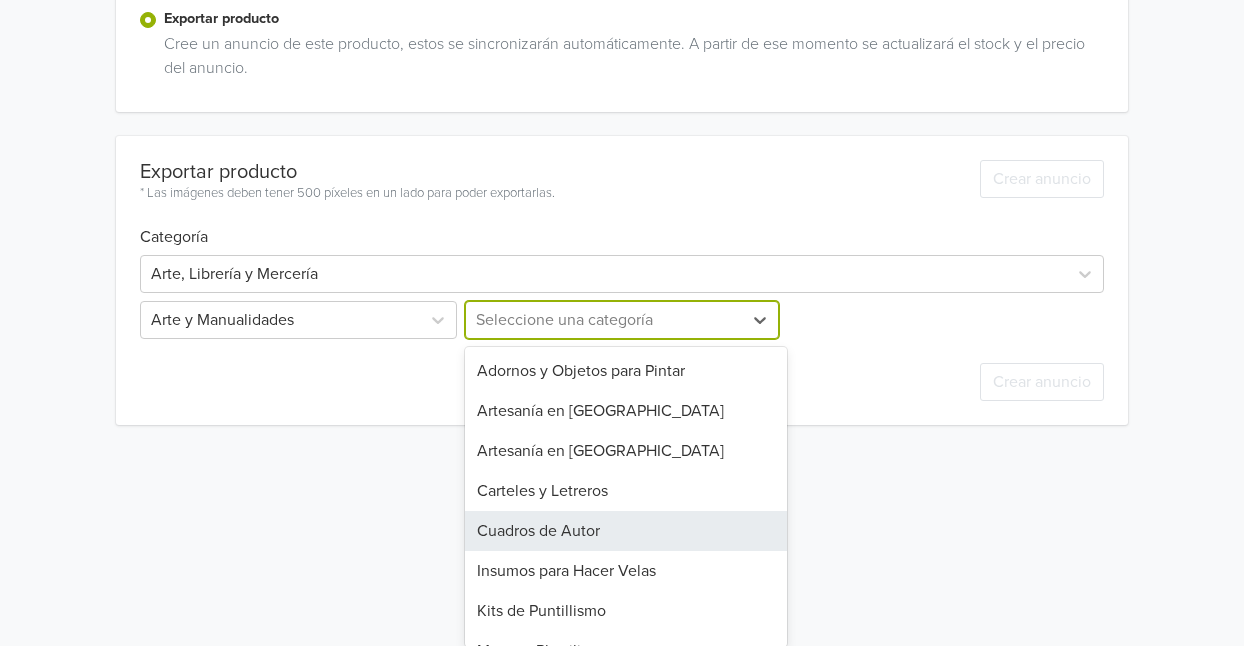 click on "15 results available. Use Up and Down to choose options, press Enter to select the currently focused option, press Escape to exit the menu, press Tab to select the option and exit the menu. Seleccione una categoría Adornos y Objetos para Pintar Artesanía en Cerámica Artesanía en Resina Carteles y Letreros Cuadros de Autor Insumos para Hacer Velas Kits de Puntillismo Masas y Plastilina Moldes para Manualidades Máquinas Corta Botellas Otros Planchas [PERSON_NAME] Porcelana Fría Venecitas para mosaiquismo Vinilos para Frasco y Botella" at bounding box center (621, 320) 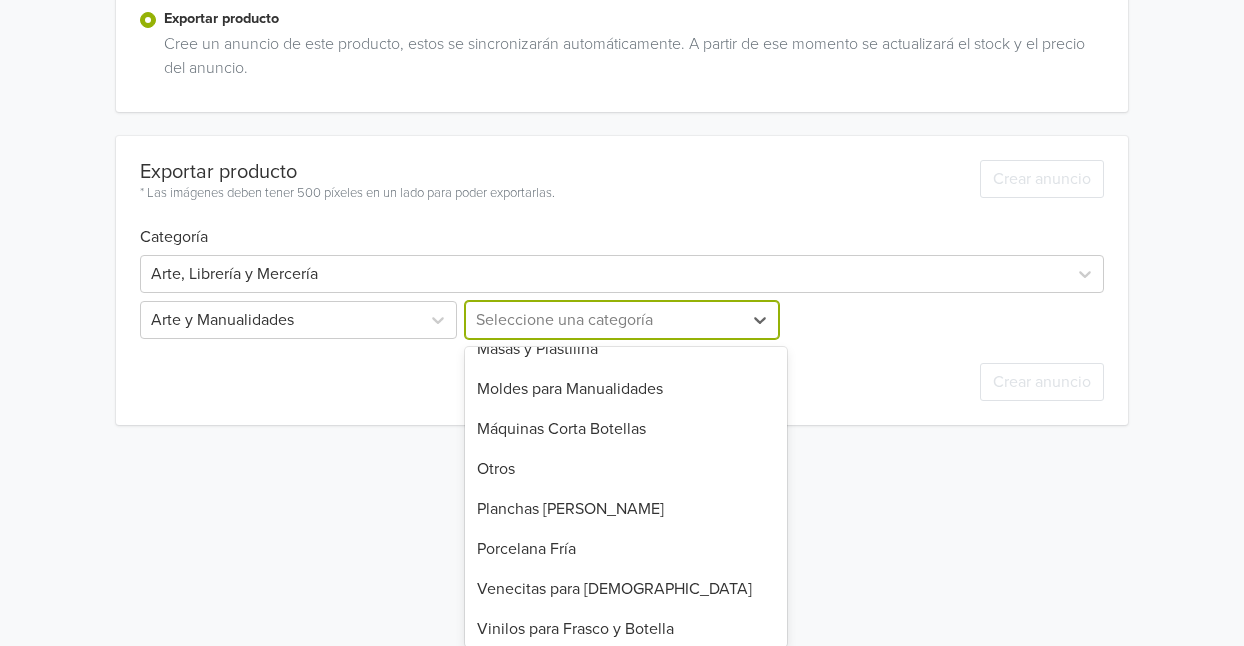 scroll, scrollTop: 307, scrollLeft: 0, axis: vertical 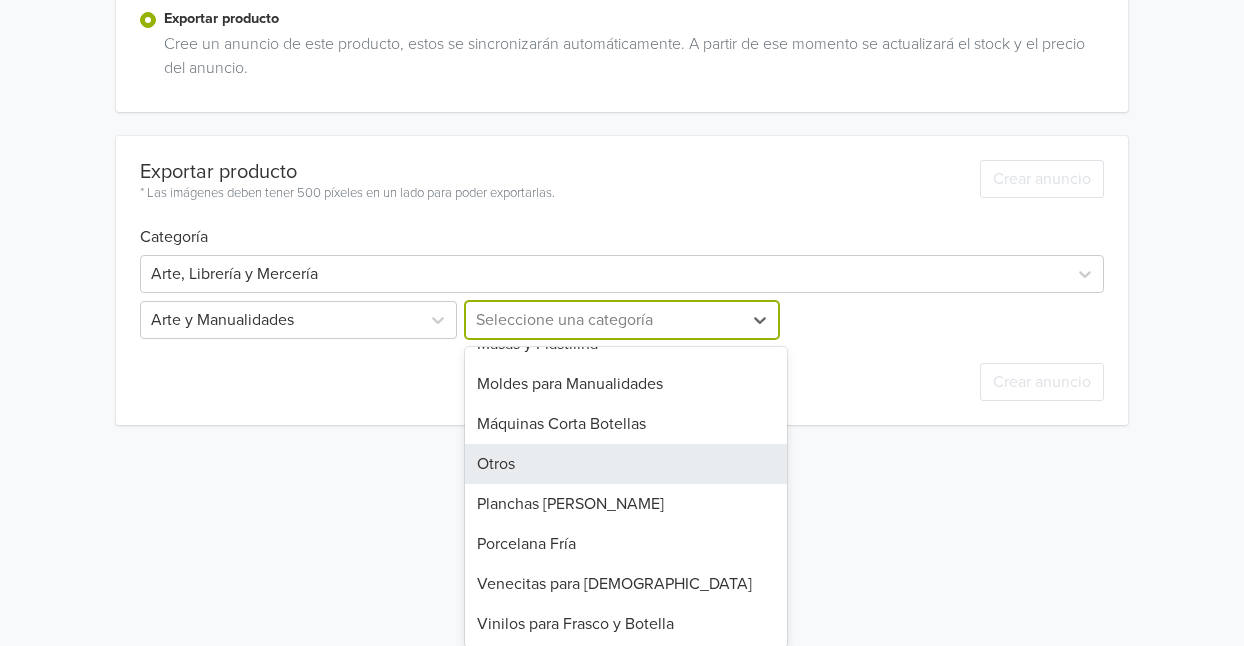 click on "Otros" at bounding box center (625, 464) 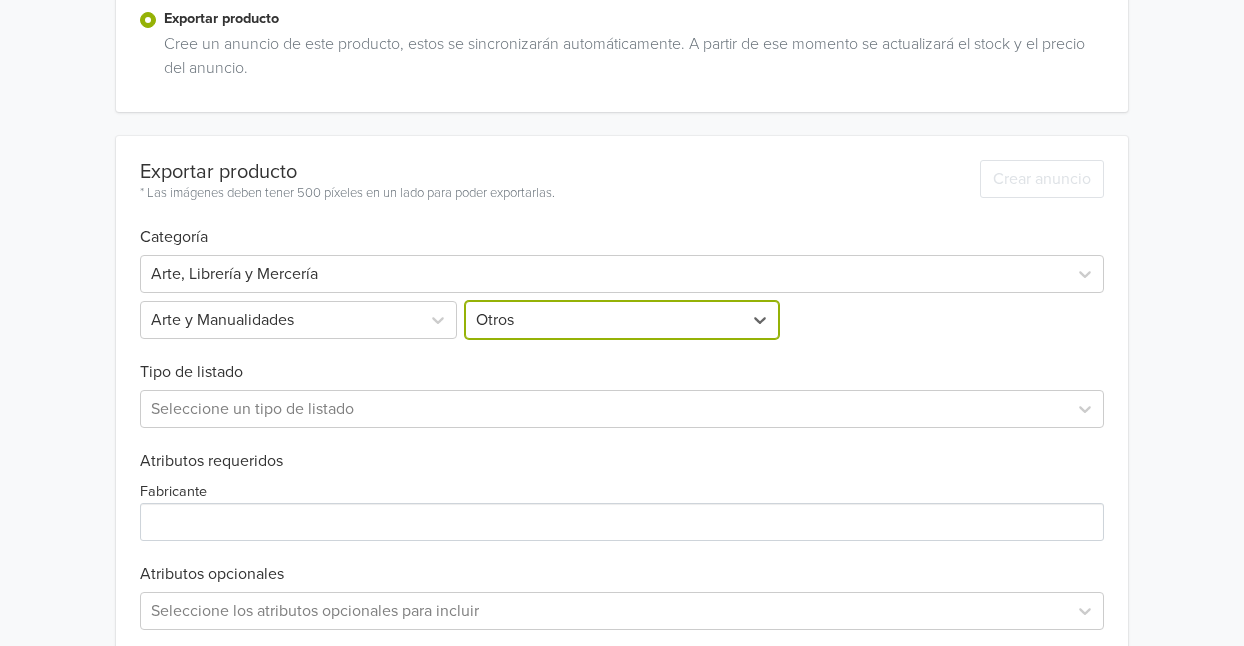 scroll, scrollTop: 612, scrollLeft: 0, axis: vertical 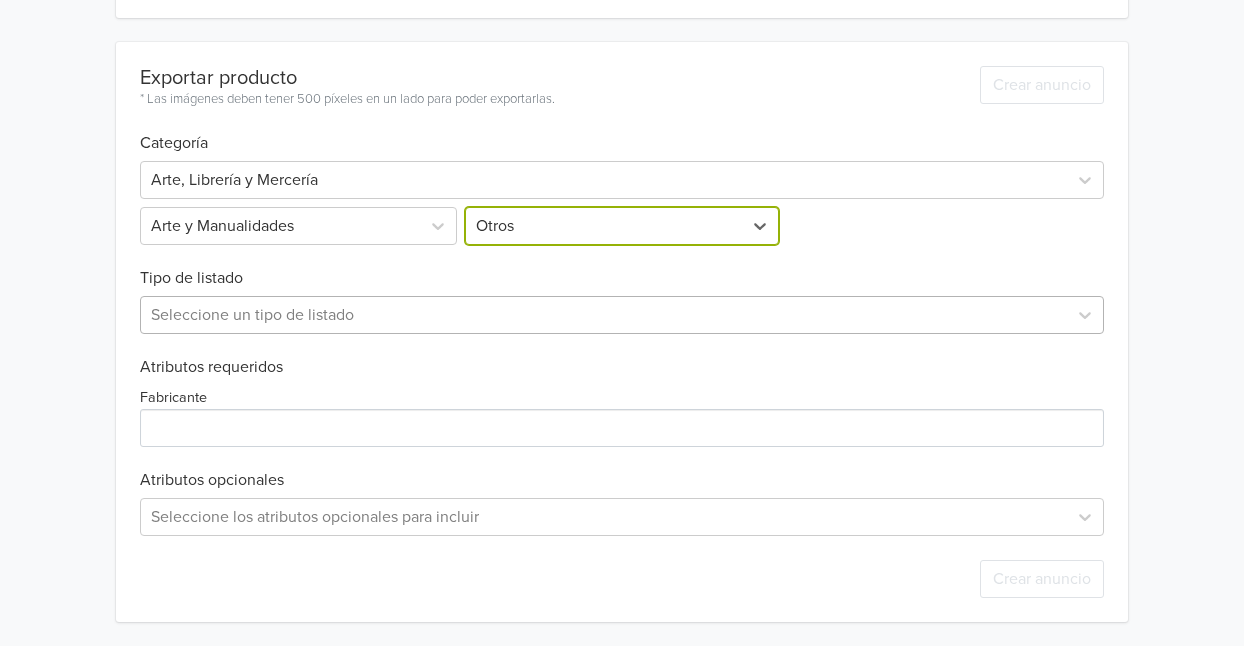 click at bounding box center [604, 315] 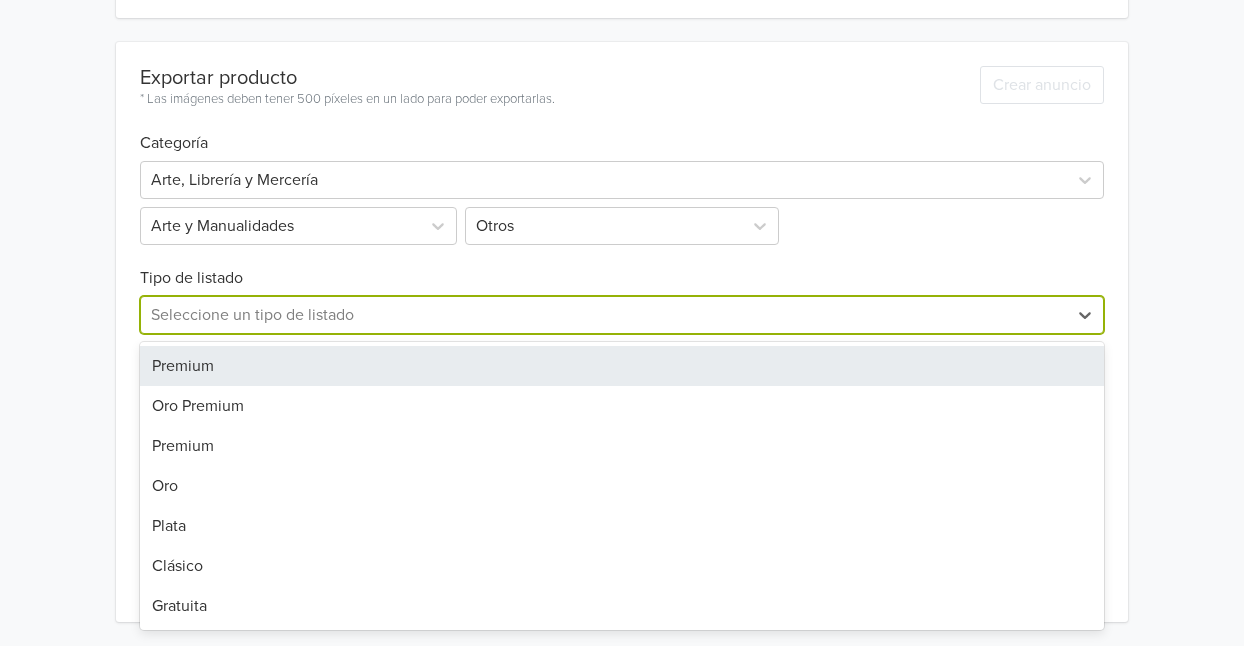 click on "Premium" at bounding box center [622, 366] 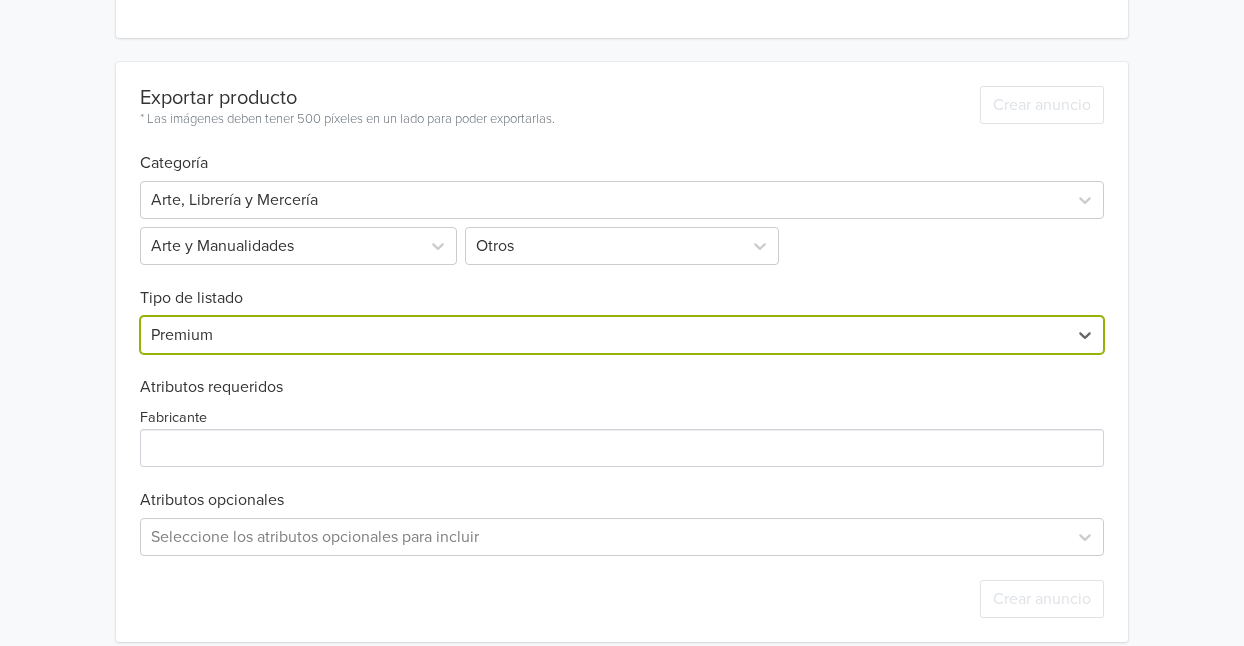 scroll, scrollTop: 612, scrollLeft: 0, axis: vertical 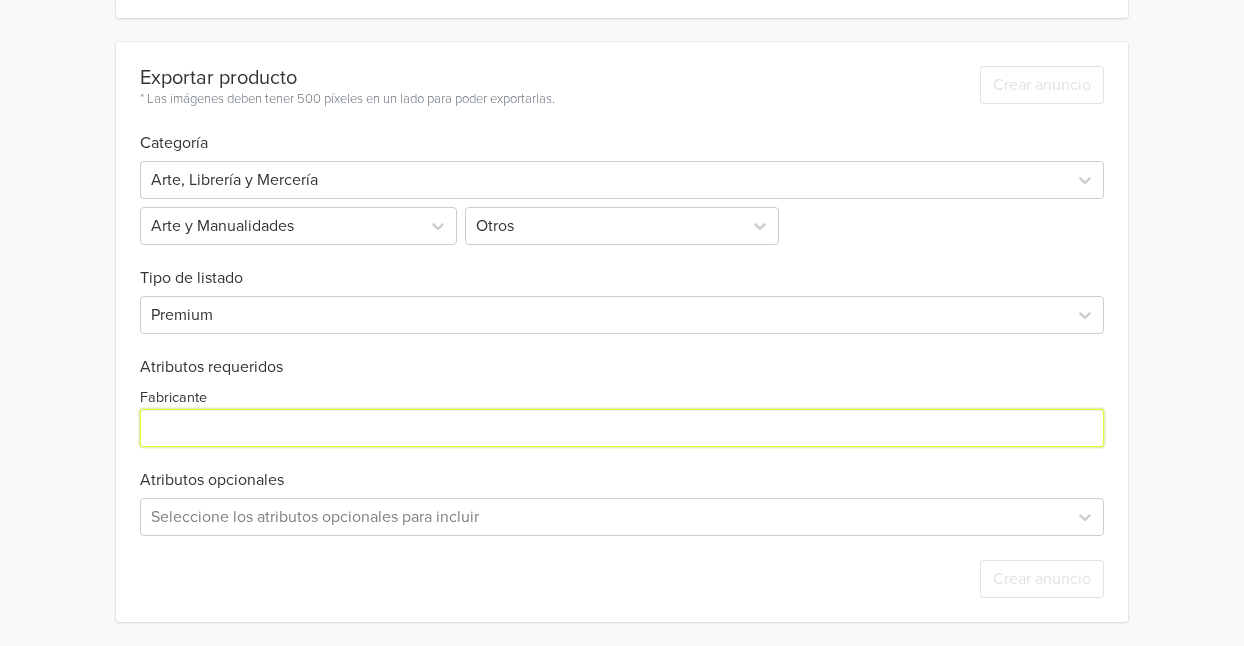 click on "Fabricante" at bounding box center (622, 428) 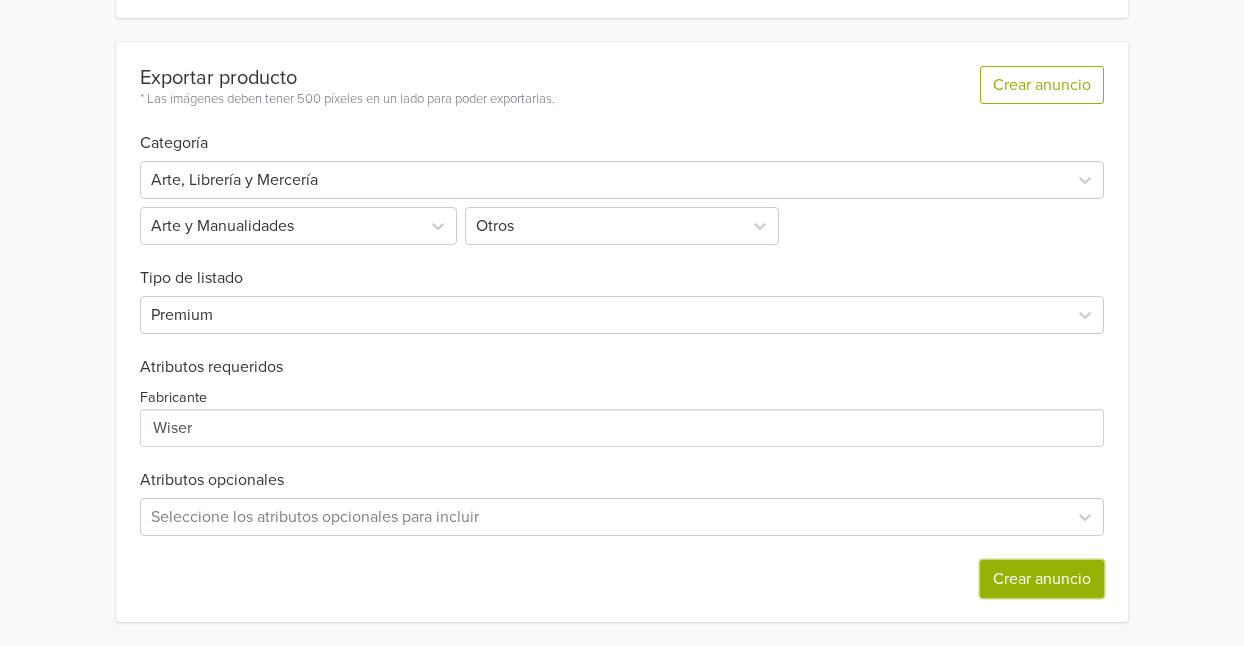 click on "Crear anuncio" at bounding box center [1042, 579] 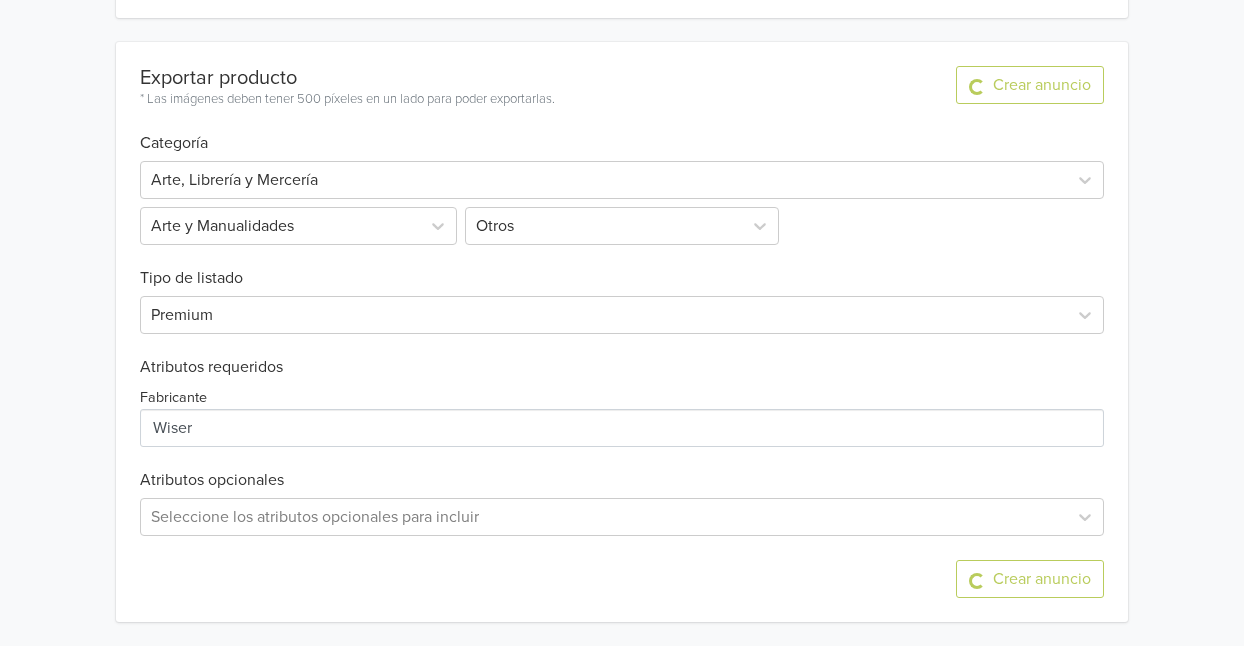scroll, scrollTop: 0, scrollLeft: 0, axis: both 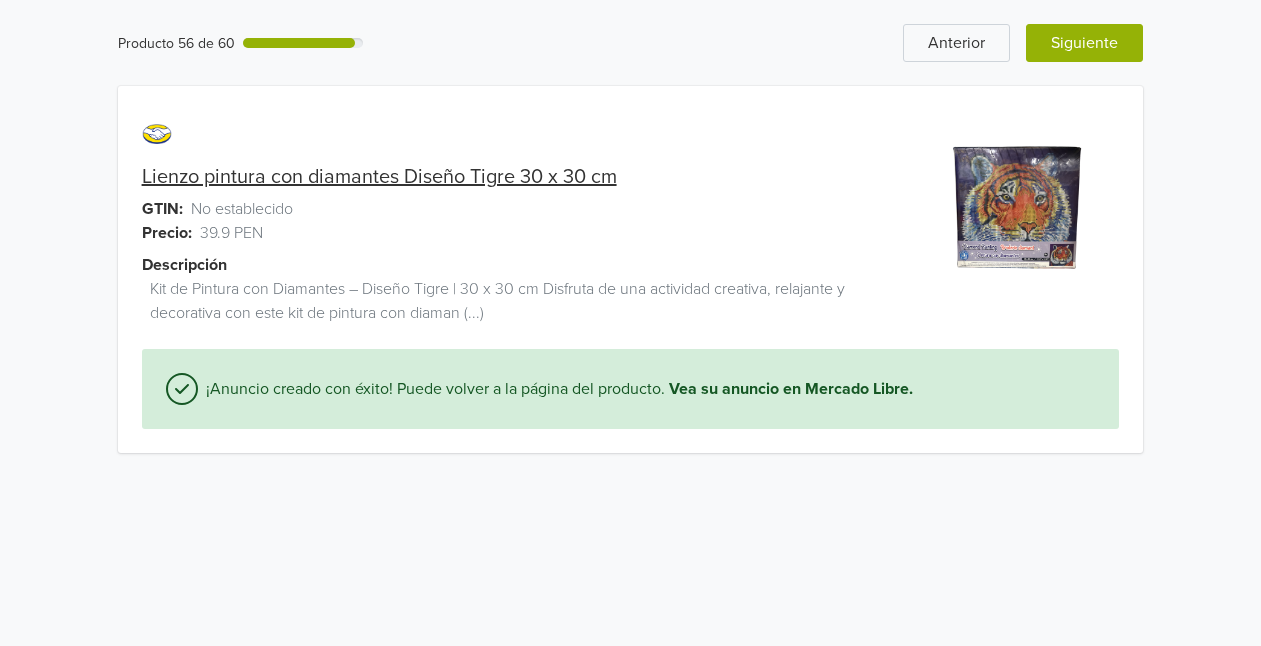 drag, startPoint x: 1085, startPoint y: 2, endPoint x: 1063, endPoint y: 55, distance: 57.384666 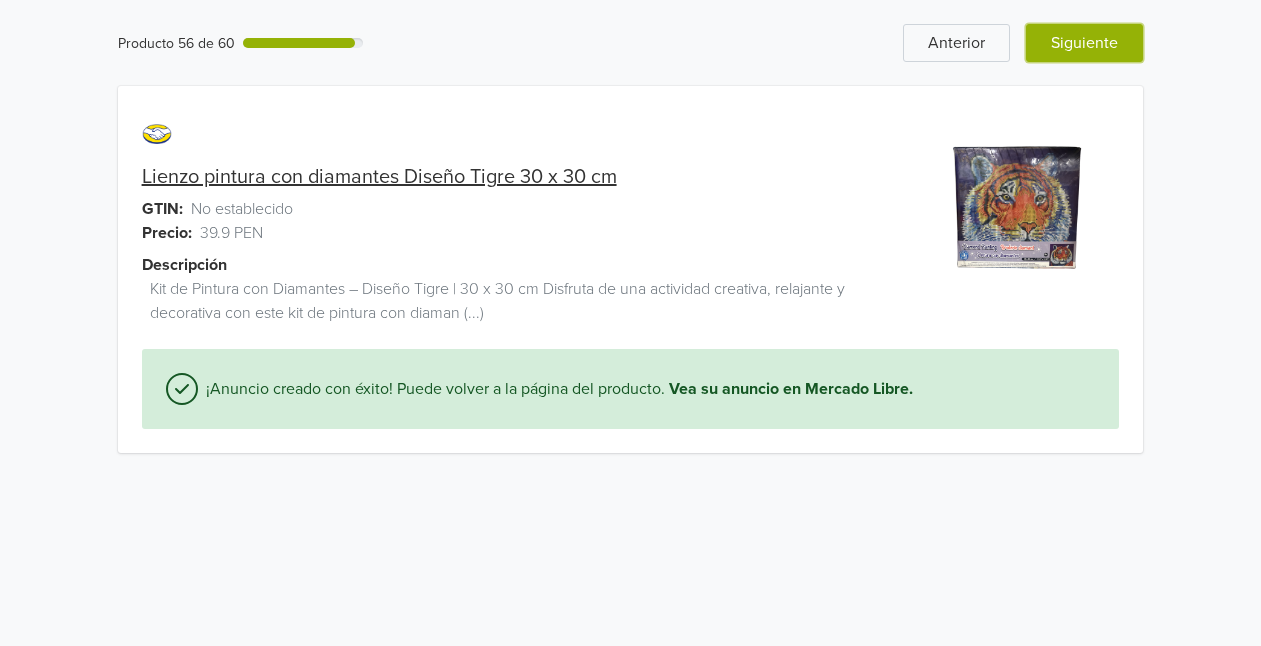 click on "Siguiente" at bounding box center [1084, 43] 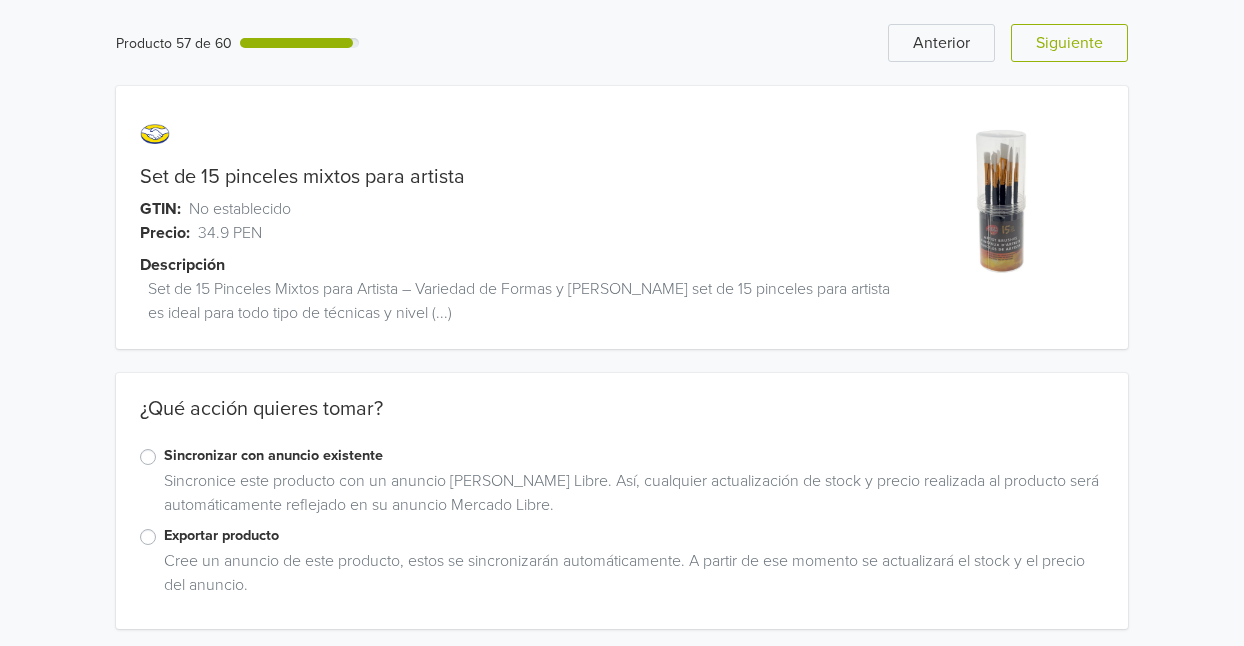 click on "Exportar producto" at bounding box center [634, 536] 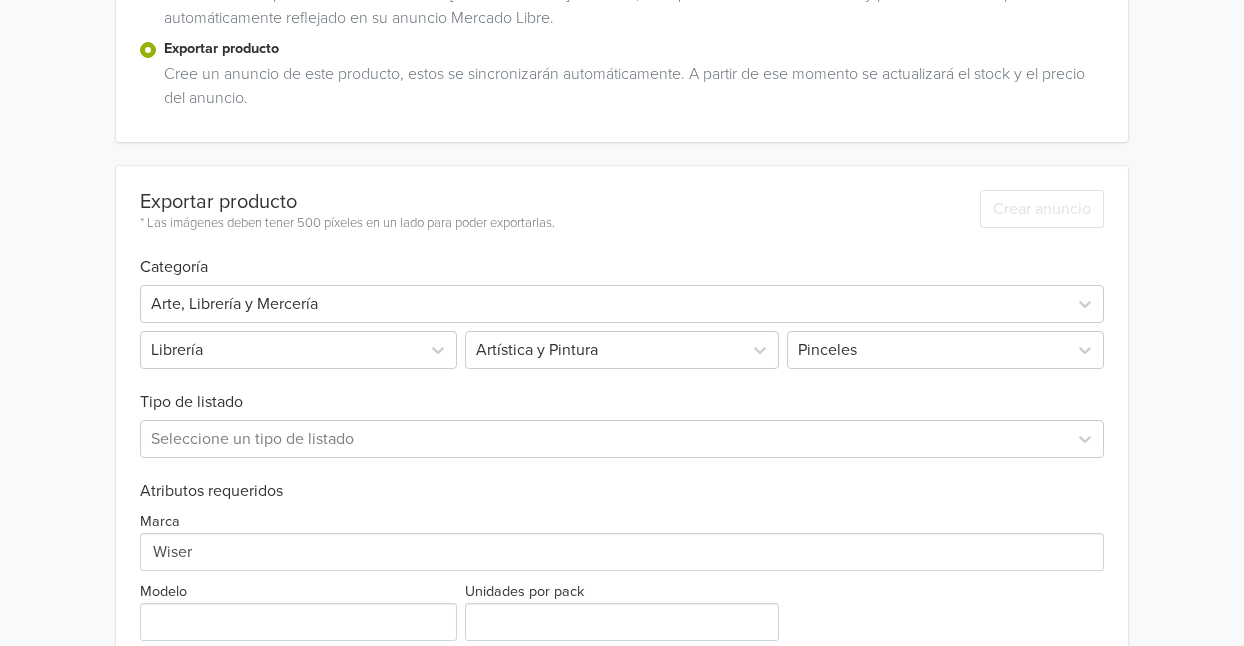 scroll, scrollTop: 453, scrollLeft: 0, axis: vertical 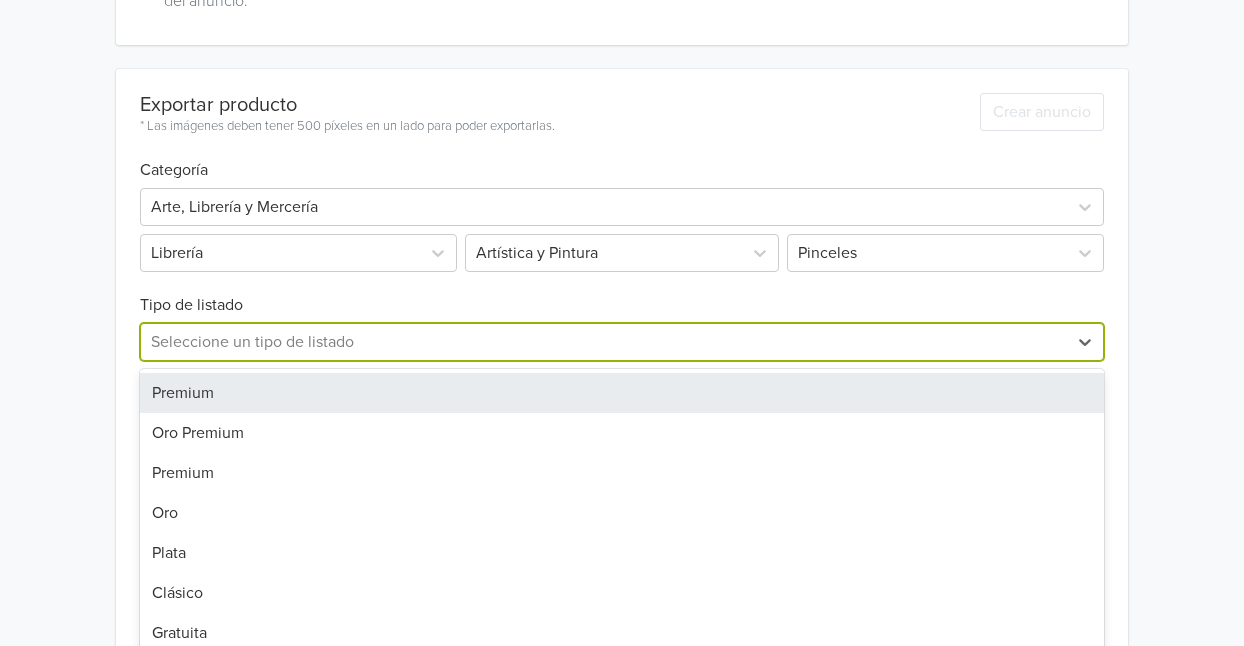 click on "7 results available. Use Up and Down to choose options, press Enter to select the currently focused option, press Escape to exit the menu, press Tab to select the option and exit the menu. Seleccione un tipo de listado Premium Oro Premium Premium Oro Plata Clásico Gratuita" at bounding box center [622, 342] 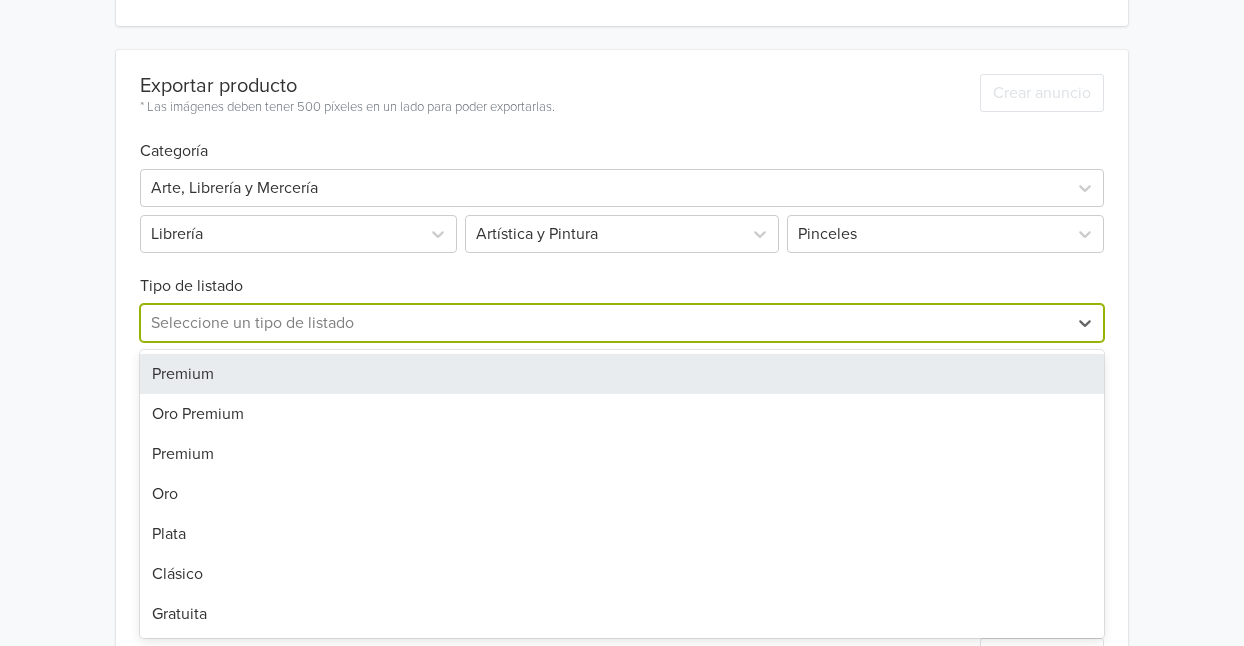 click on "Premium" at bounding box center [622, 374] 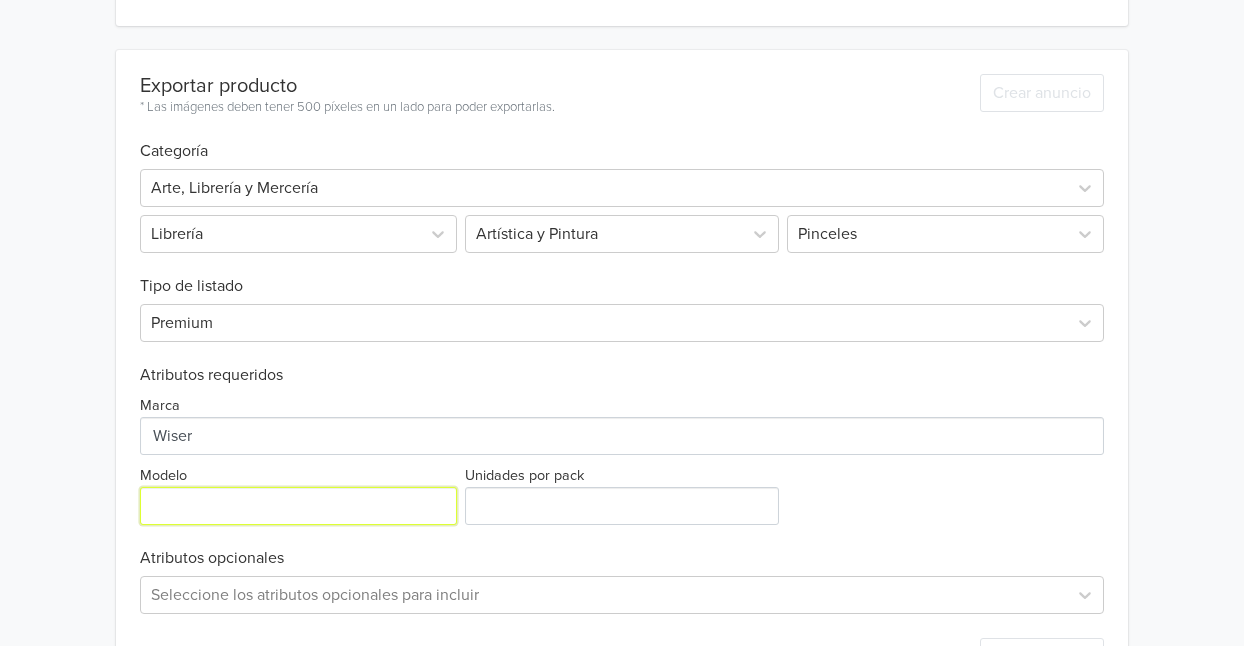 click on "Modelo" at bounding box center (298, 506) 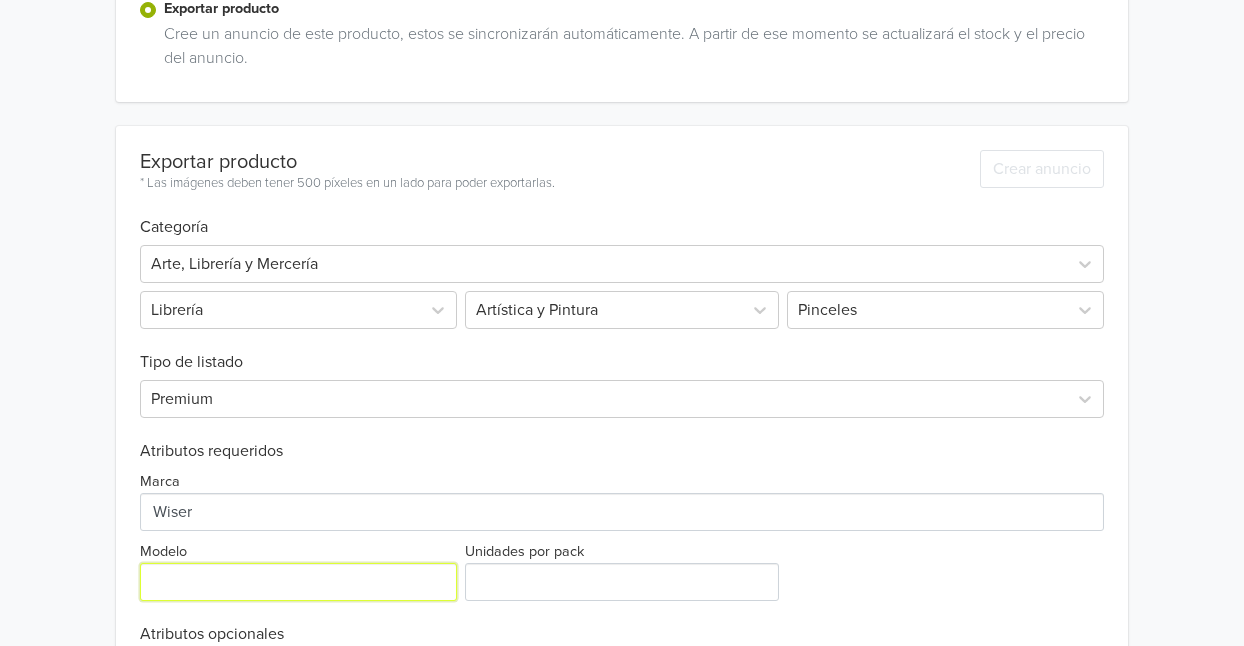 scroll, scrollTop: 682, scrollLeft: 0, axis: vertical 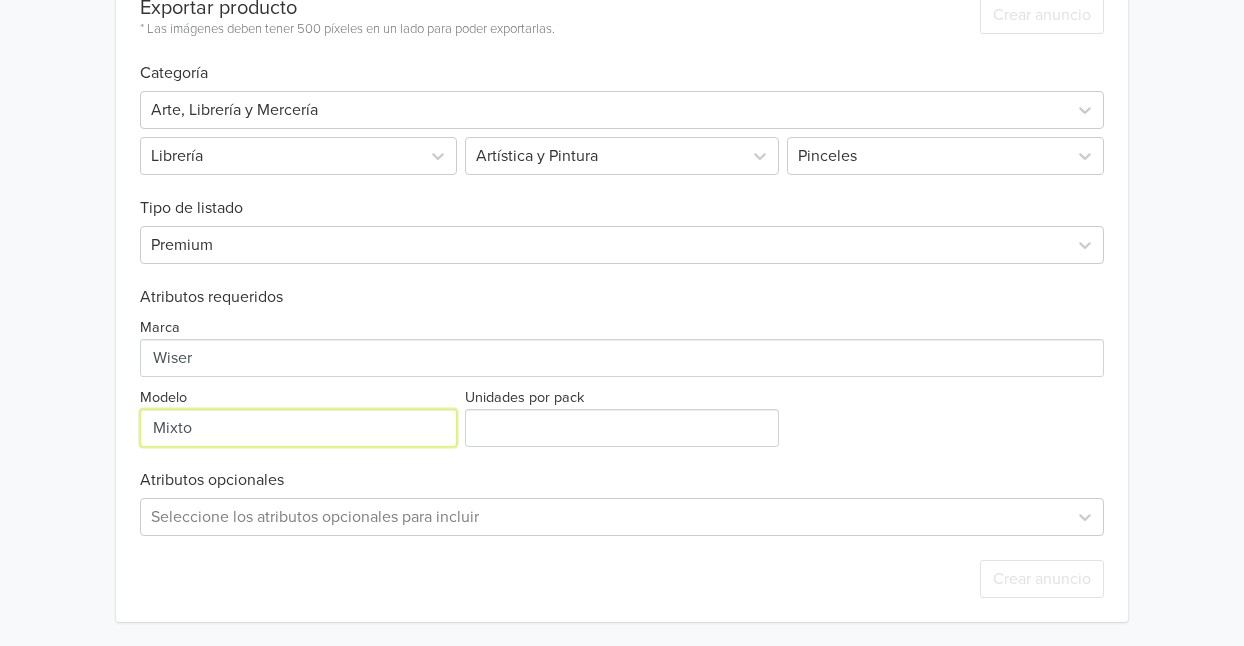 type on "Mixto" 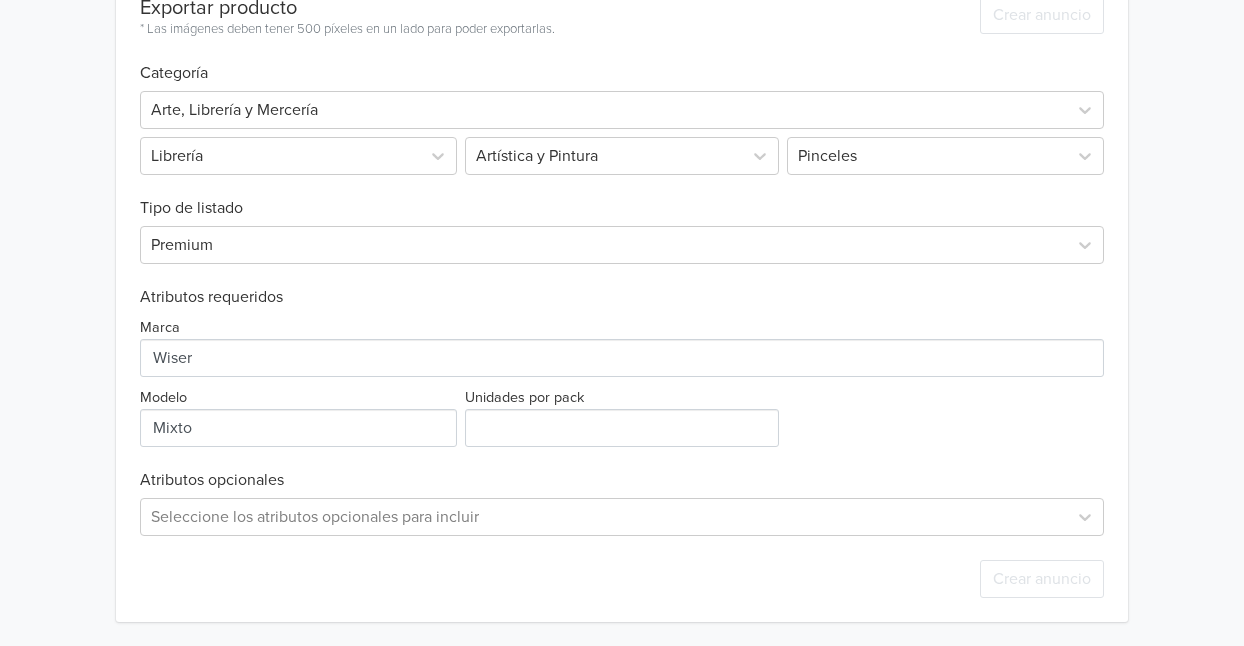 drag, startPoint x: 1240, startPoint y: 362, endPoint x: 1252, endPoint y: 370, distance: 14.422205 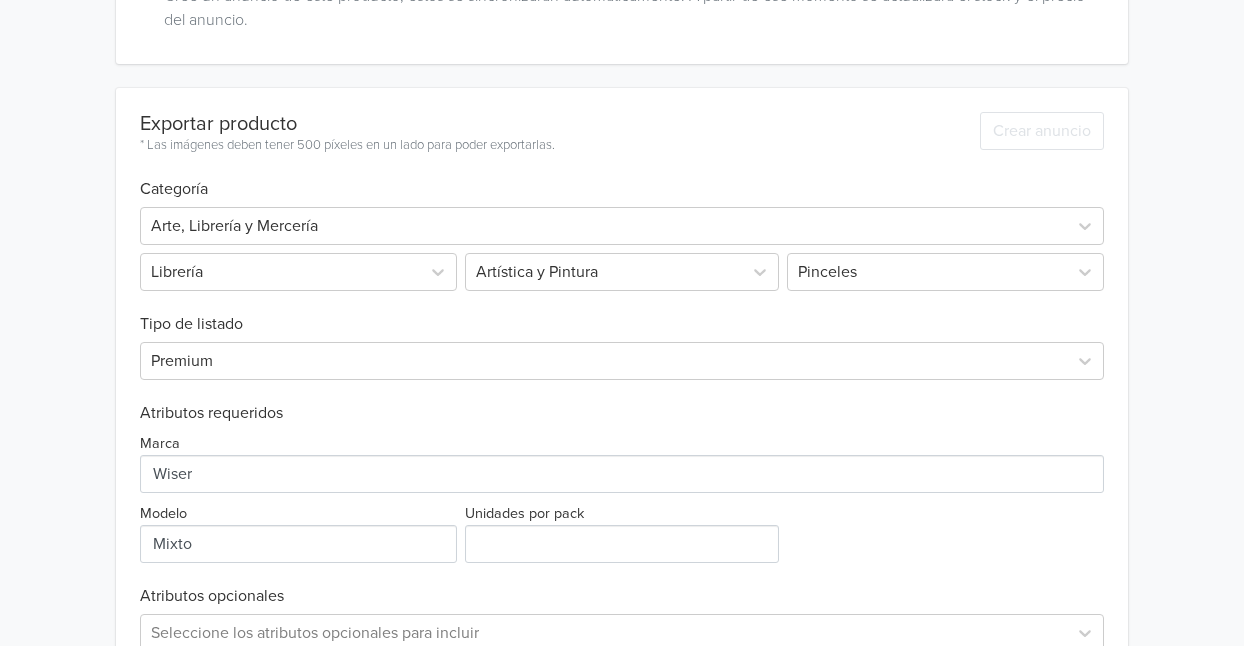 scroll, scrollTop: 682, scrollLeft: 0, axis: vertical 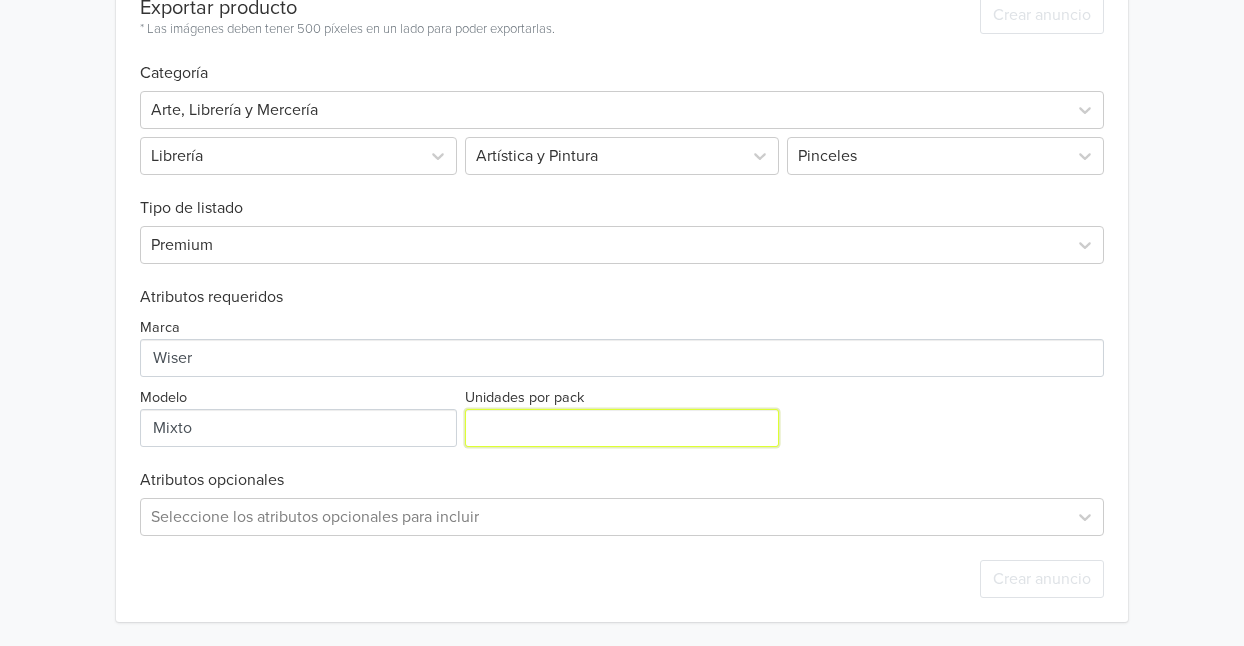 click on "Unidades por pack" at bounding box center (621, 428) 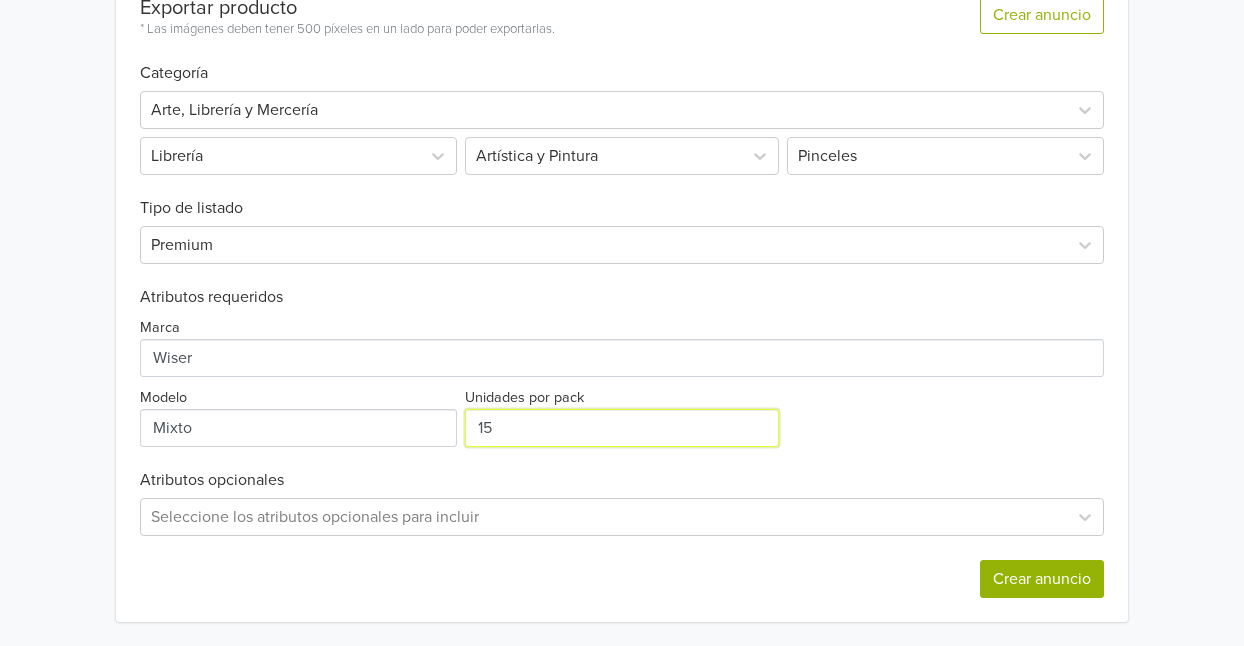type on "15" 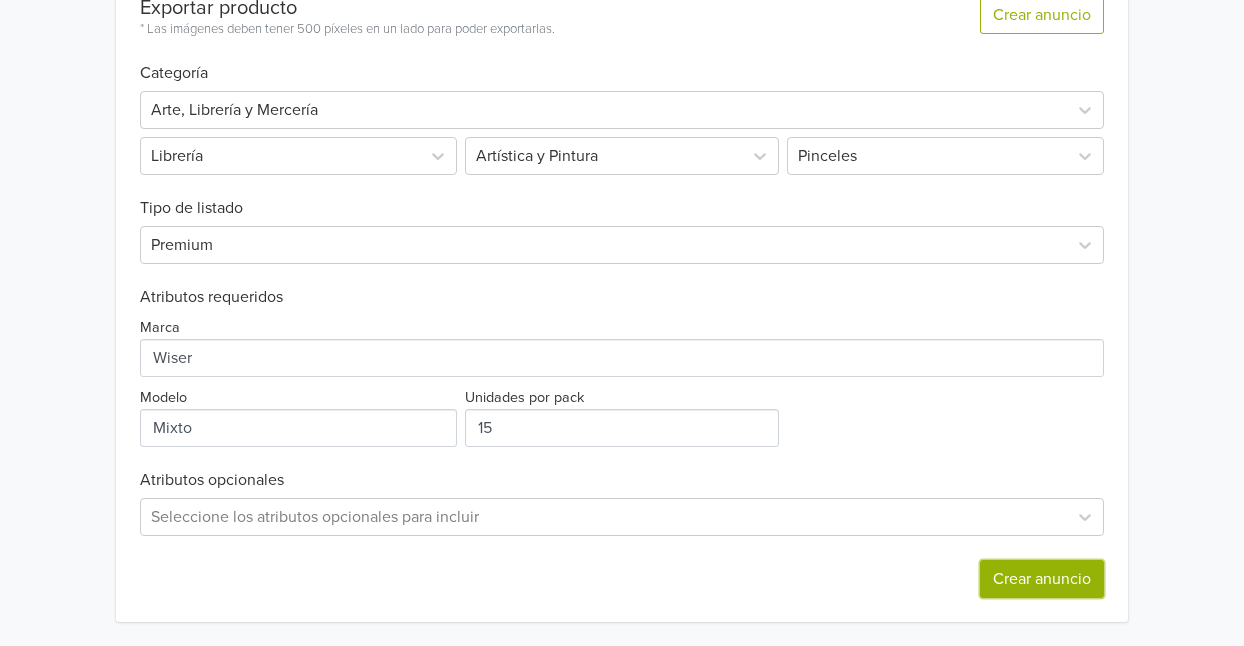 click on "Crear anuncio" at bounding box center (1042, 579) 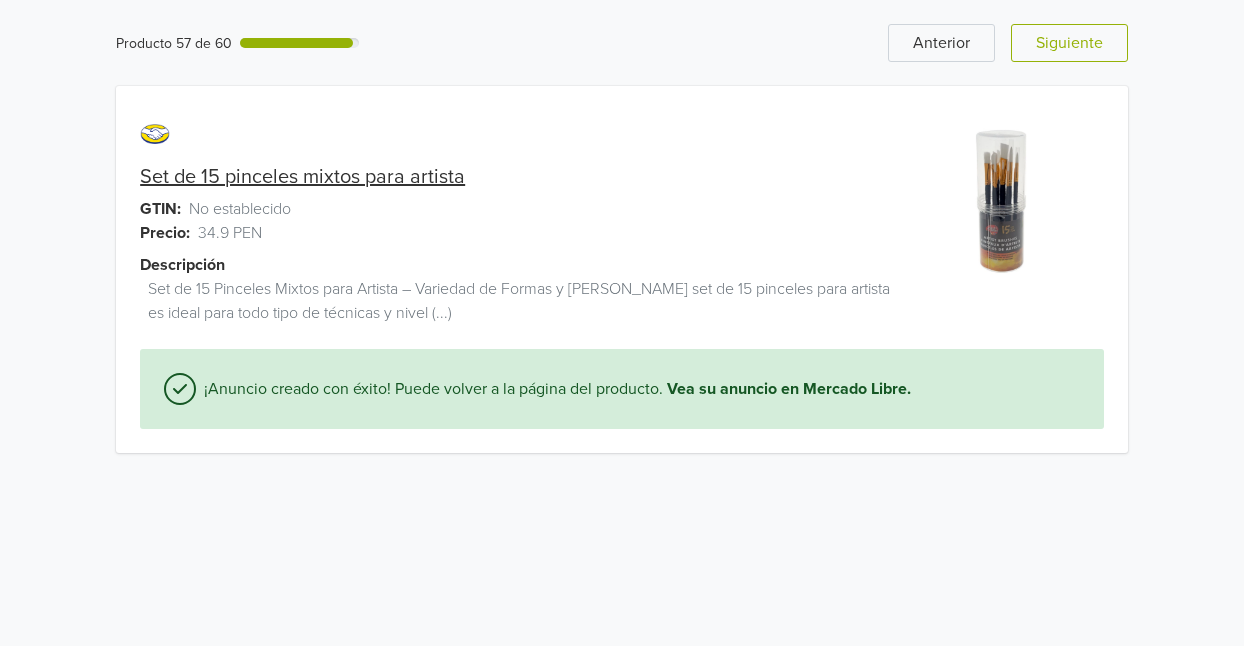 scroll, scrollTop: 0, scrollLeft: 0, axis: both 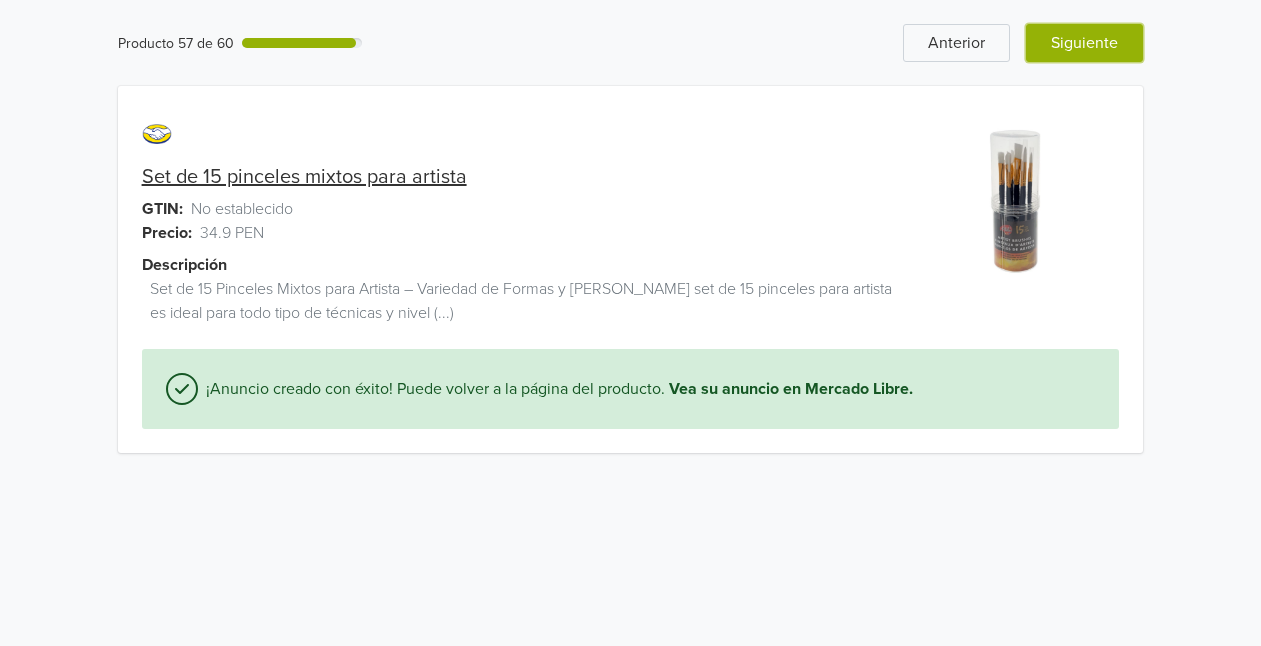 click on "Siguiente" at bounding box center [1084, 43] 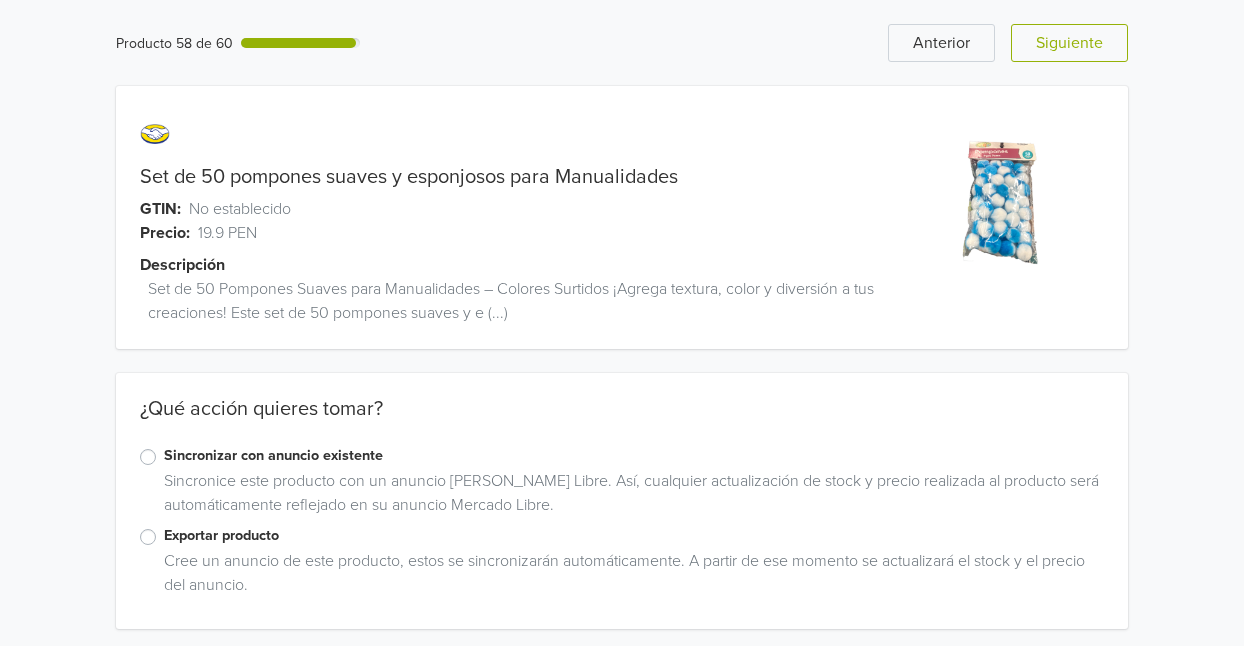 click on "Exportar producto" at bounding box center [634, 536] 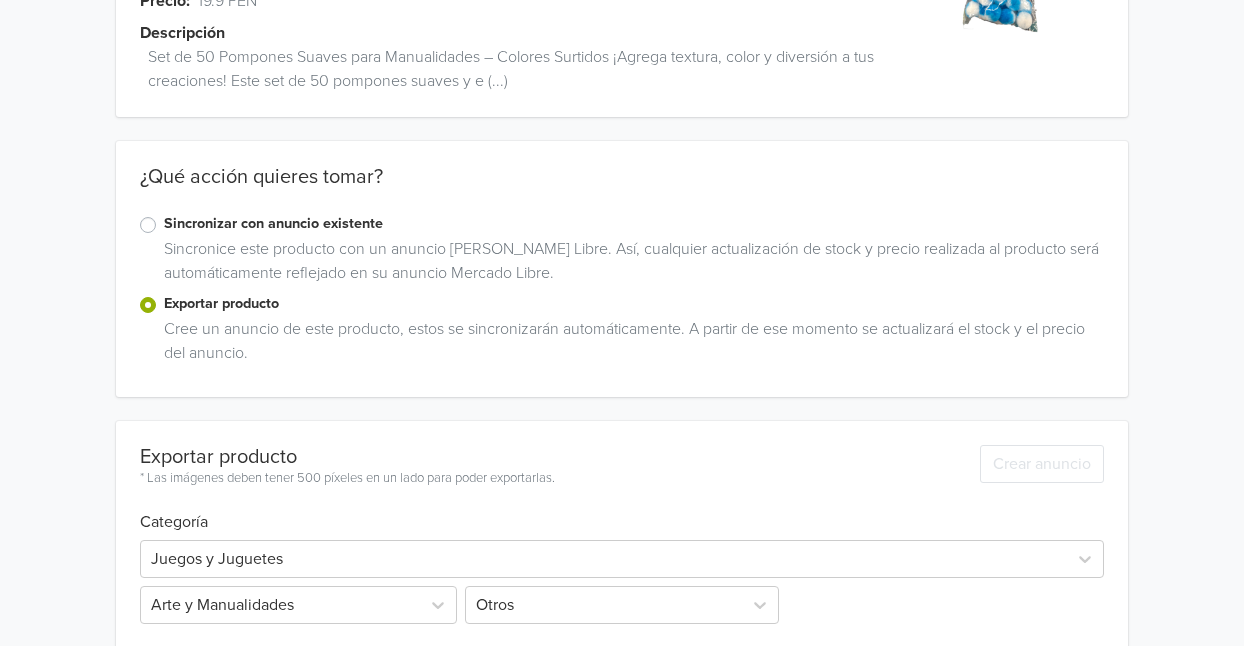 scroll, scrollTop: 341, scrollLeft: 0, axis: vertical 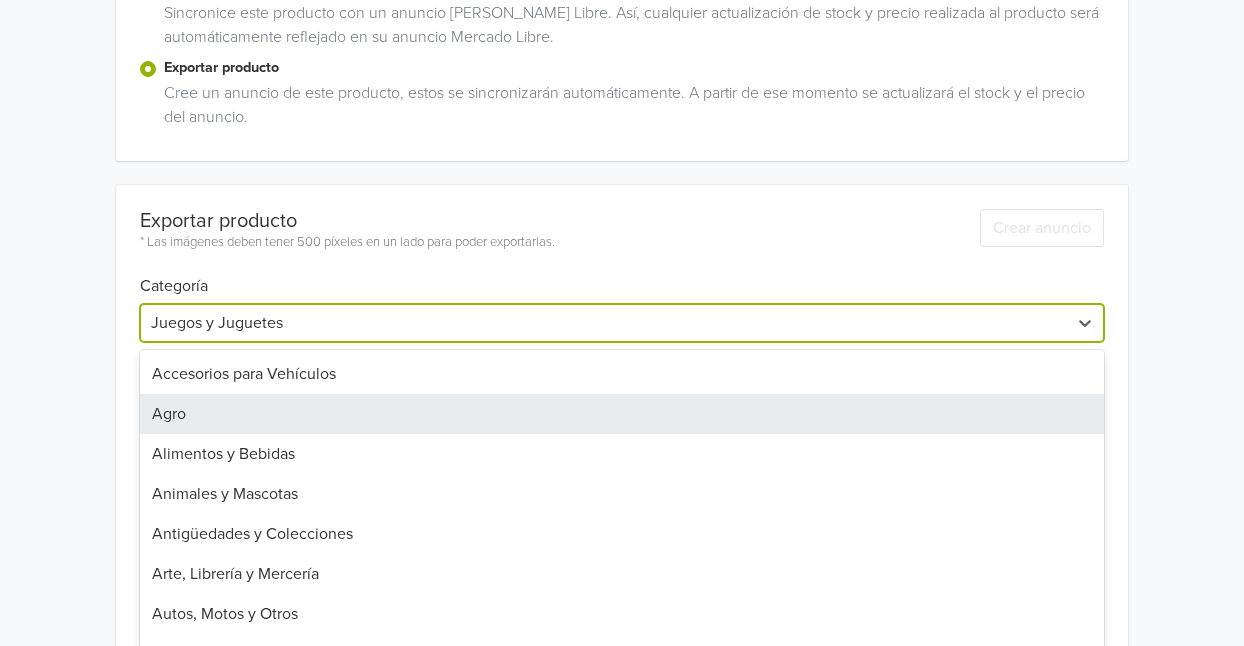 click on "31 results available. Use Up and Down to choose options, press Enter to select the currently focused option, press Escape to exit the menu, press Tab to select the option and exit the menu. Juegos y Juguetes Accesorios para Vehículos Agro Alimentos y Bebidas Animales y Mascotas Antigüedades y Colecciones Arte, Librería y Mercería Autos, Motos y Otros Bebés Belleza y Cuidado Personal Celulares y Teléfonos Computación Consolas y Videojuegos  Construcción Cámaras y Accesorios Deportes y Fitness Electrodomésticos Electrónica, Audio y Video Herramientas Hogar, Muebles y Jardín Industrias y Oficinas Inmuebles Instrumentos Musicales Joyas y Relojes Juegos y Juguetes Libros, Revistas y Comics Música y Películas Otras categorías Recuerdos, Cotillón y Fiestas Ropa y Accesorios Salud y Equipamiento Médico Servicios" at bounding box center [622, 323] 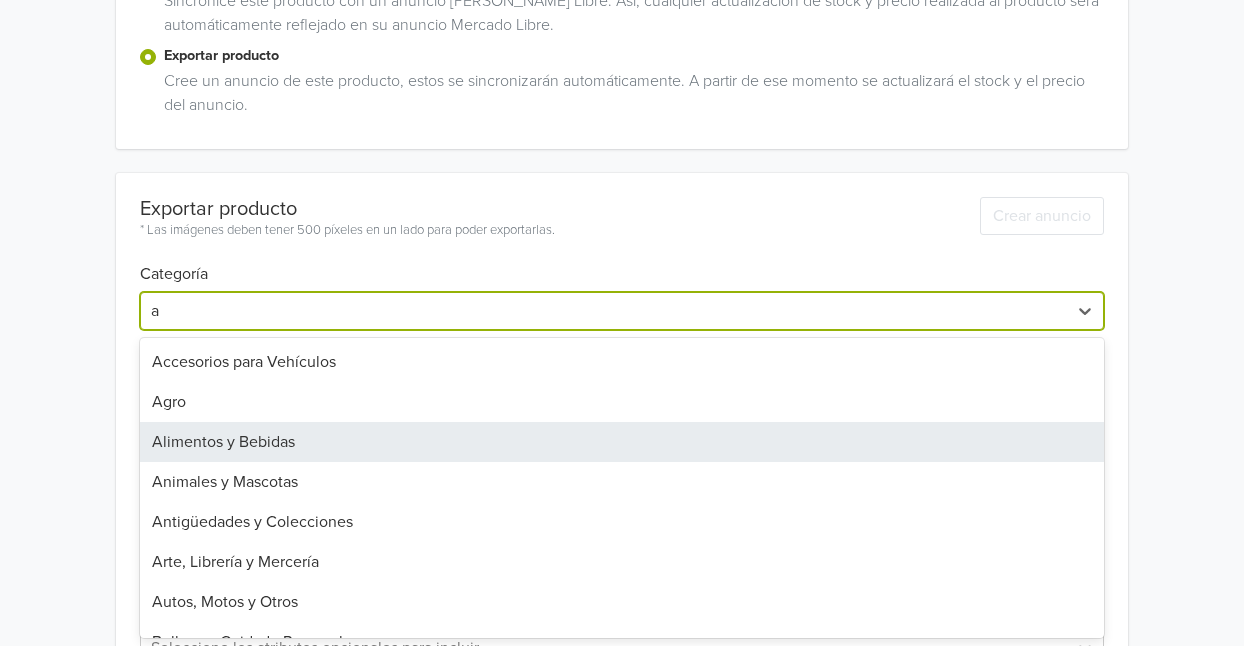 type on "ar" 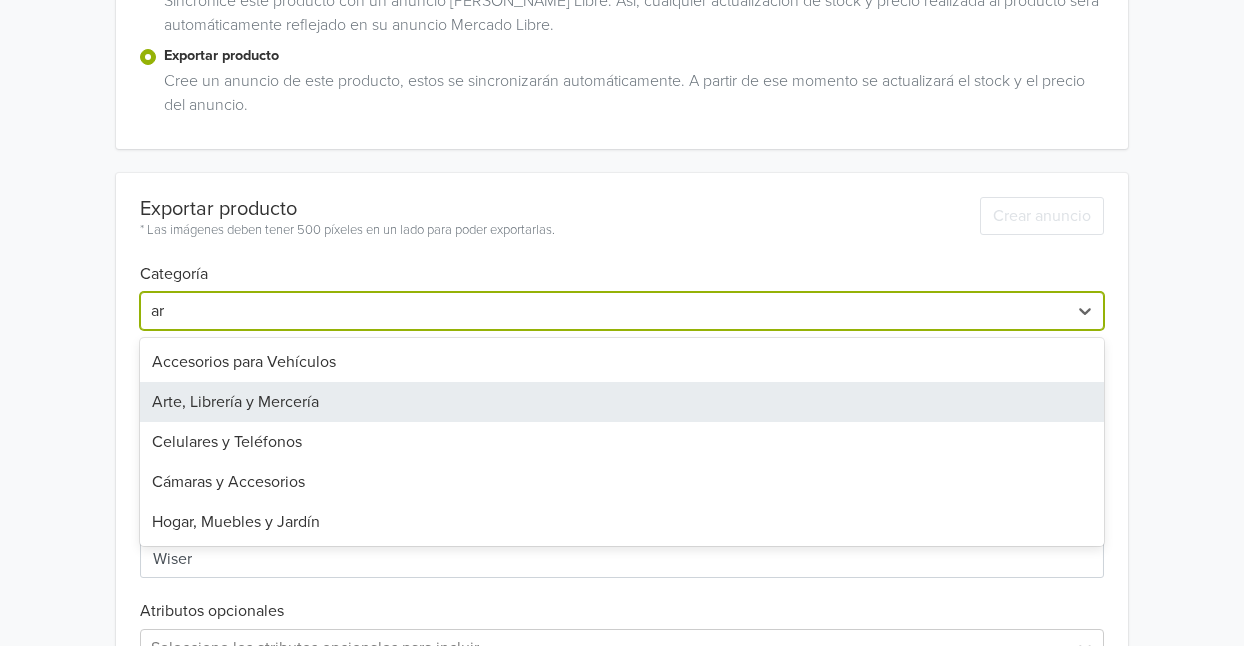 click on "Arte, Librería y Mercería" at bounding box center (622, 402) 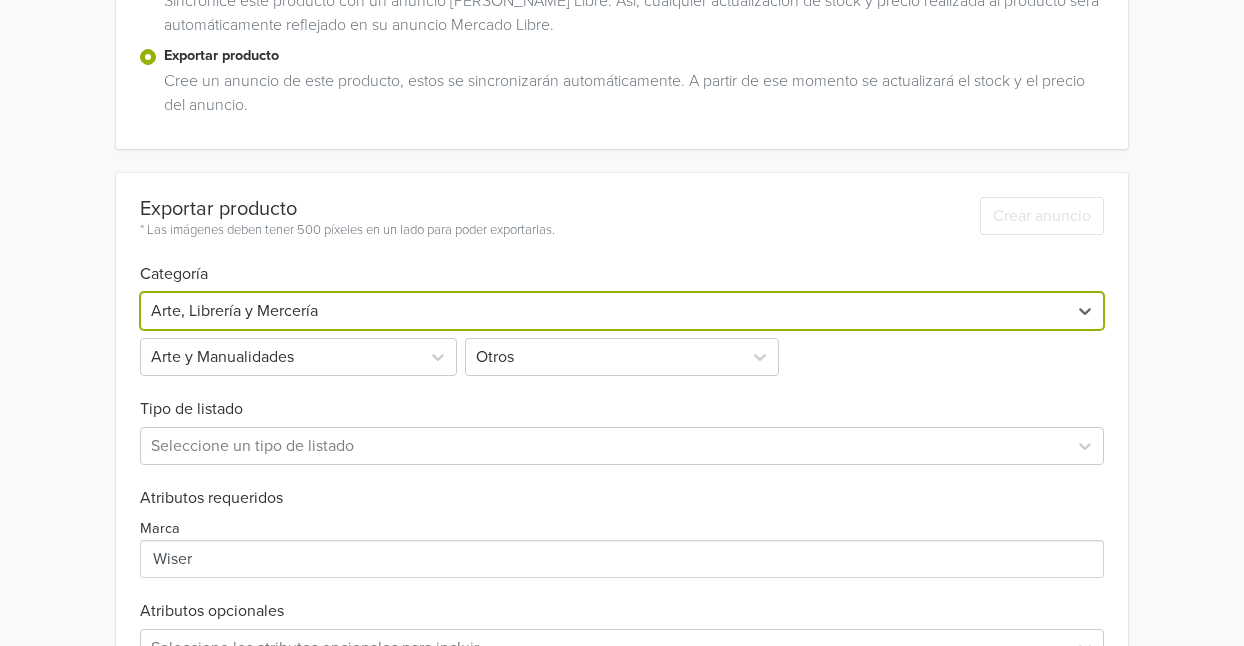 scroll, scrollTop: 320, scrollLeft: 0, axis: vertical 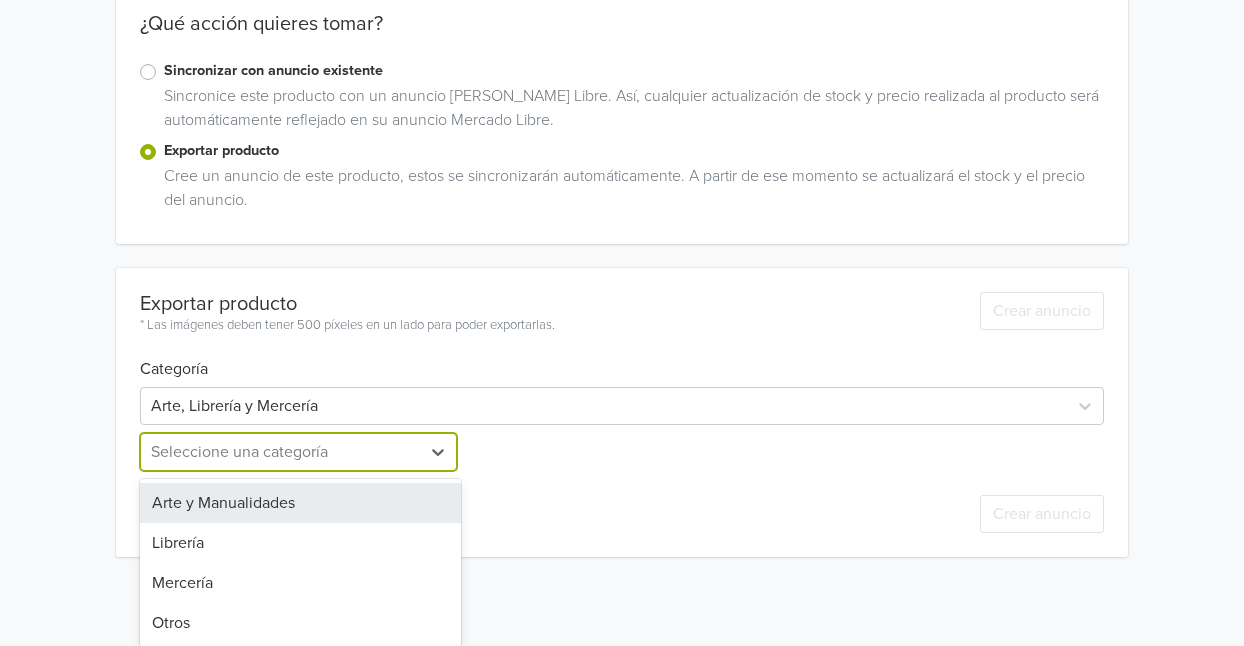 click on "4 results available. Use Up and Down to choose options, press Enter to select the currently focused option, press Escape to exit the menu, press Tab to select the option and exit the menu. Seleccione una categoría Arte y Manualidades Librería Mercería Otros" at bounding box center (300, 452) 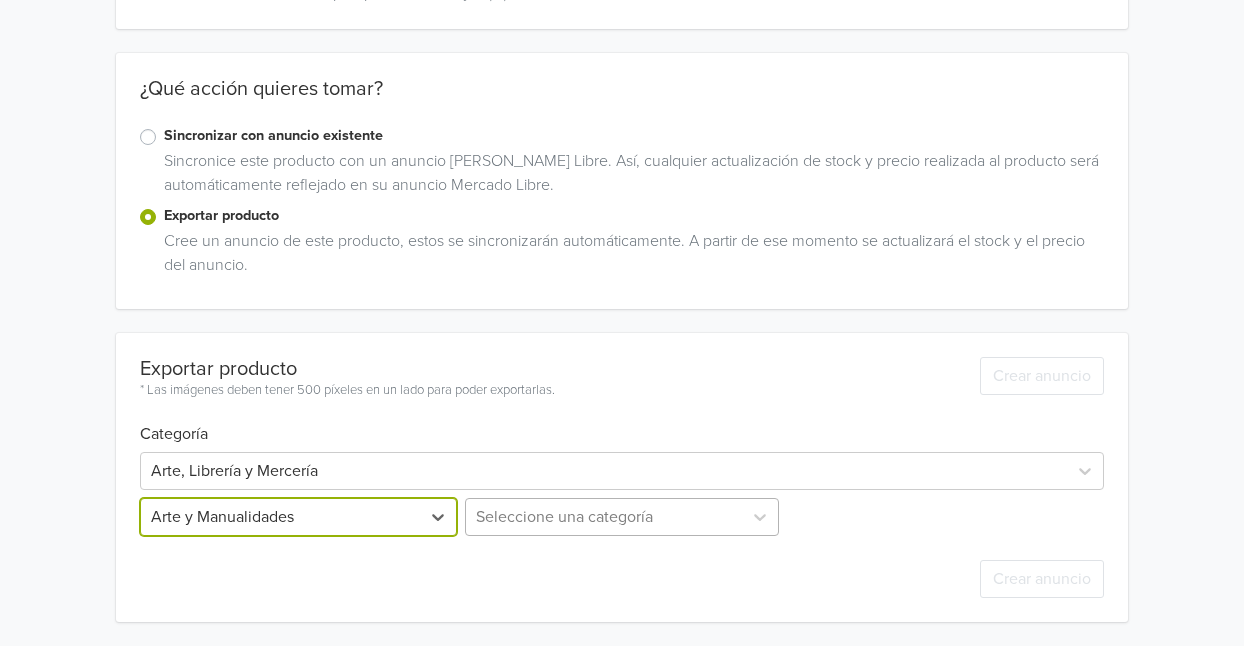 scroll, scrollTop: 517, scrollLeft: 0, axis: vertical 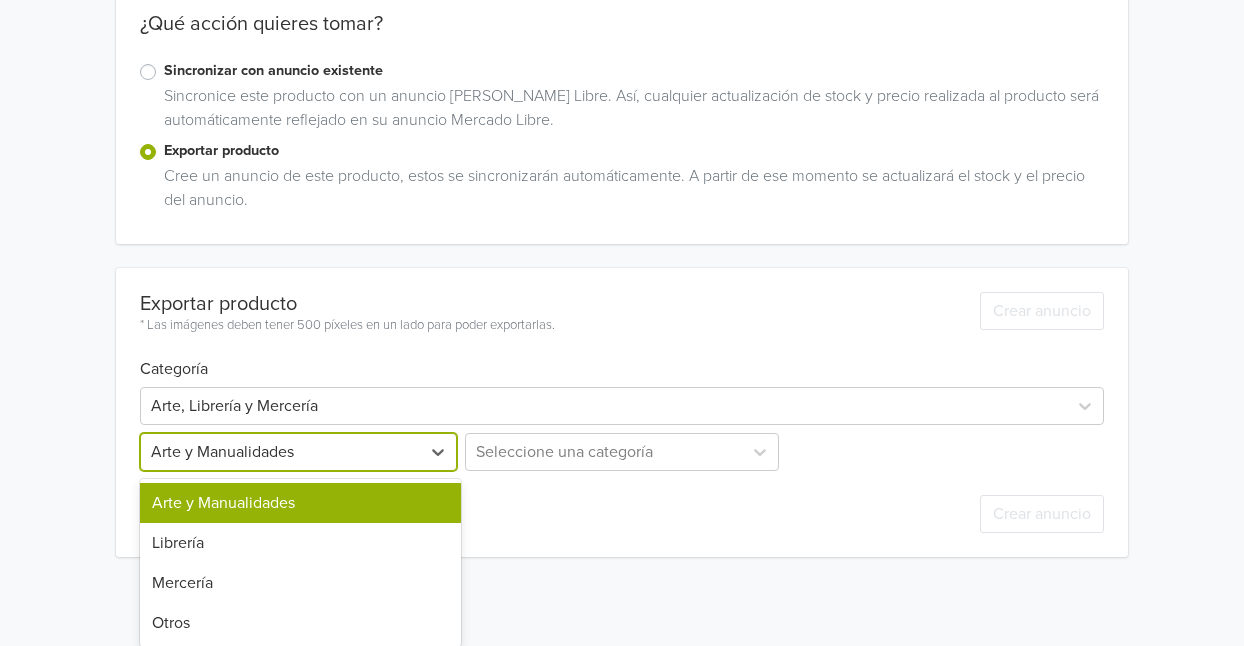 click on "Exportar producto * Las imágenes deben tener 500 píxeles en un lado para poder exportarlas. Crear anuncio Categoría Arte, Librería y Mercería 4 results available. Use Up and Down to choose options, press Enter to select the currently focused option, press Escape to exit the menu, press Tab to select the option and exit the menu. Arte y Manualidades Arte y Manualidades Librería Mercería Otros Seleccione una categoría Crear anuncio" at bounding box center [622, 412] 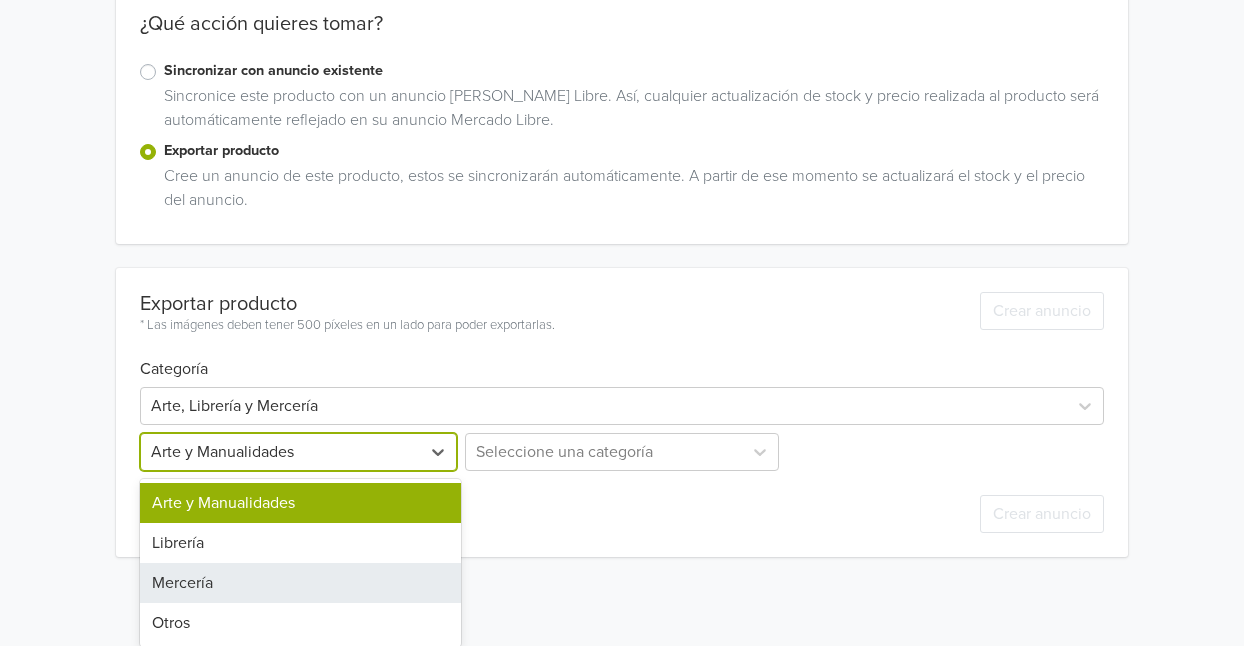 click on "Mercería" at bounding box center (300, 583) 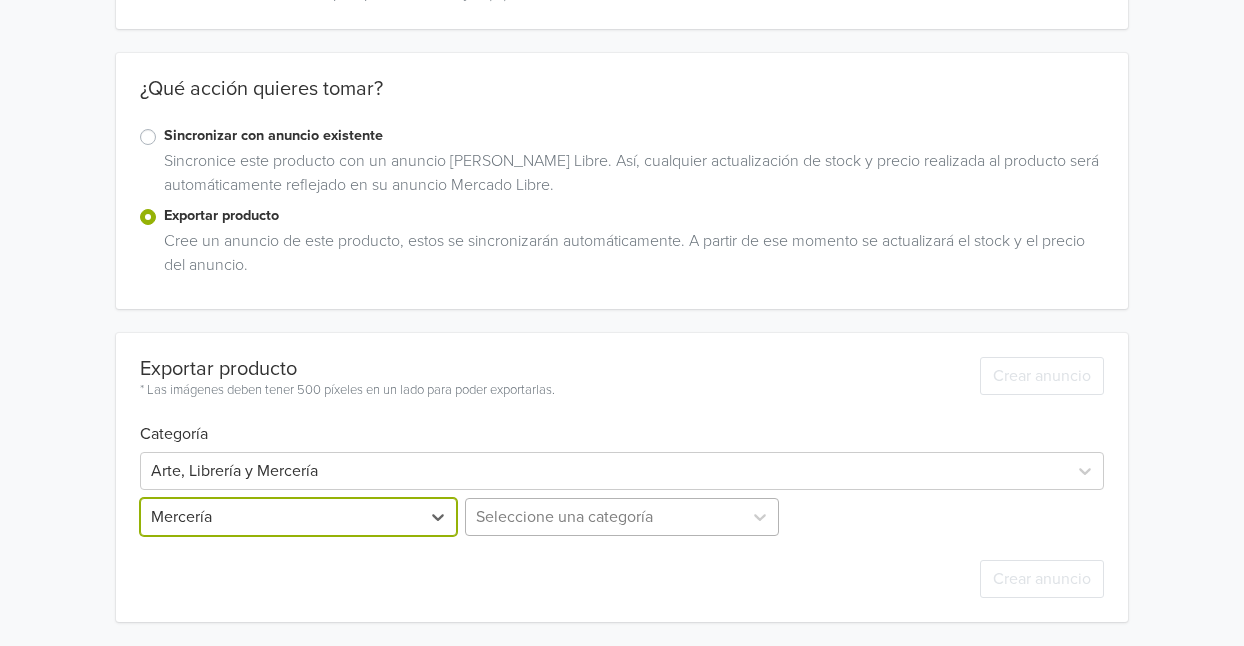 scroll, scrollTop: 517, scrollLeft: 0, axis: vertical 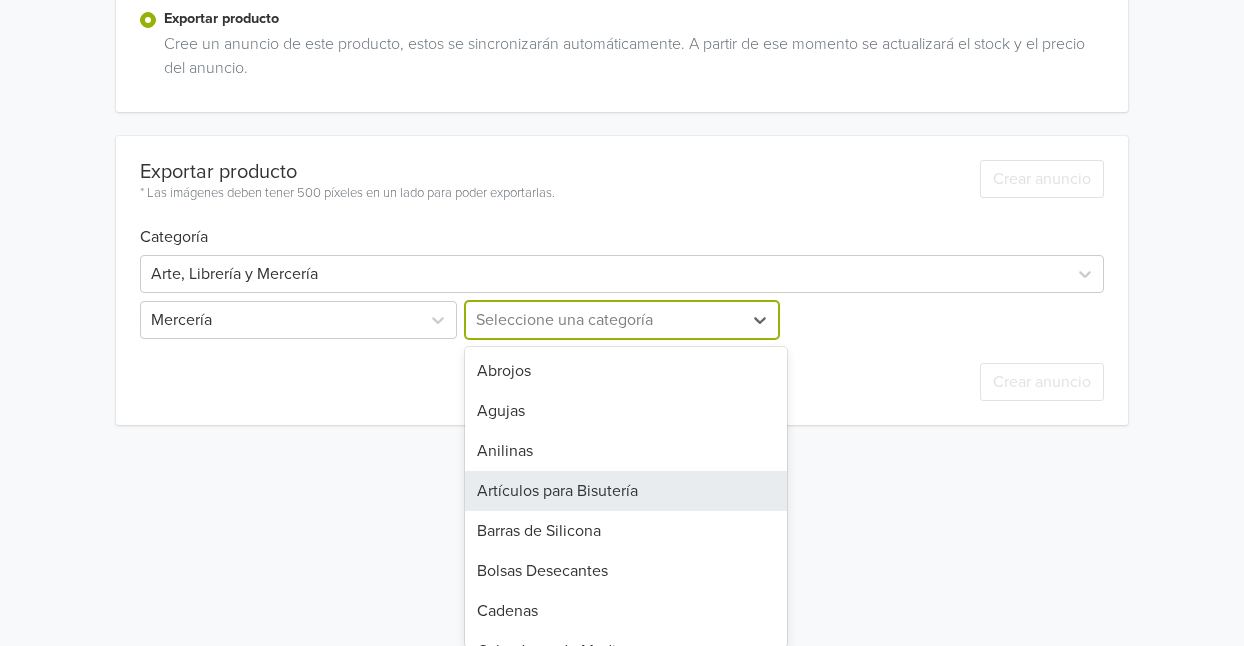 click on "34 results available. Use Up and Down to choose options, press Enter to select the currently focused option, press Escape to exit the menu, press Tab to select the option and exit the menu. Seleccione una categoría Abrojos Agujas Anilinas Artículos para Bisutería Barras de Silicona Bolsas Desecantes Cadenas Calzadores de Medias Cintas Cintas Reflectivas Cordones para Calzado Costura y Bordado Elásticos Etiquetas de Tela Extensores de brasieres Flecos Flores de Tela Fundas para Ropa Lanas Lentejuelas Máquinas para Broches Otros Parches Pistolas Encoladoras Plumas Artificiales Puntillas Quita Pelusas Retazos de Tela Rollos [PERSON_NAME] Rollos de Tela Tachas Telares Tijeras [PERSON_NAME] Zapatería" at bounding box center (621, 320) 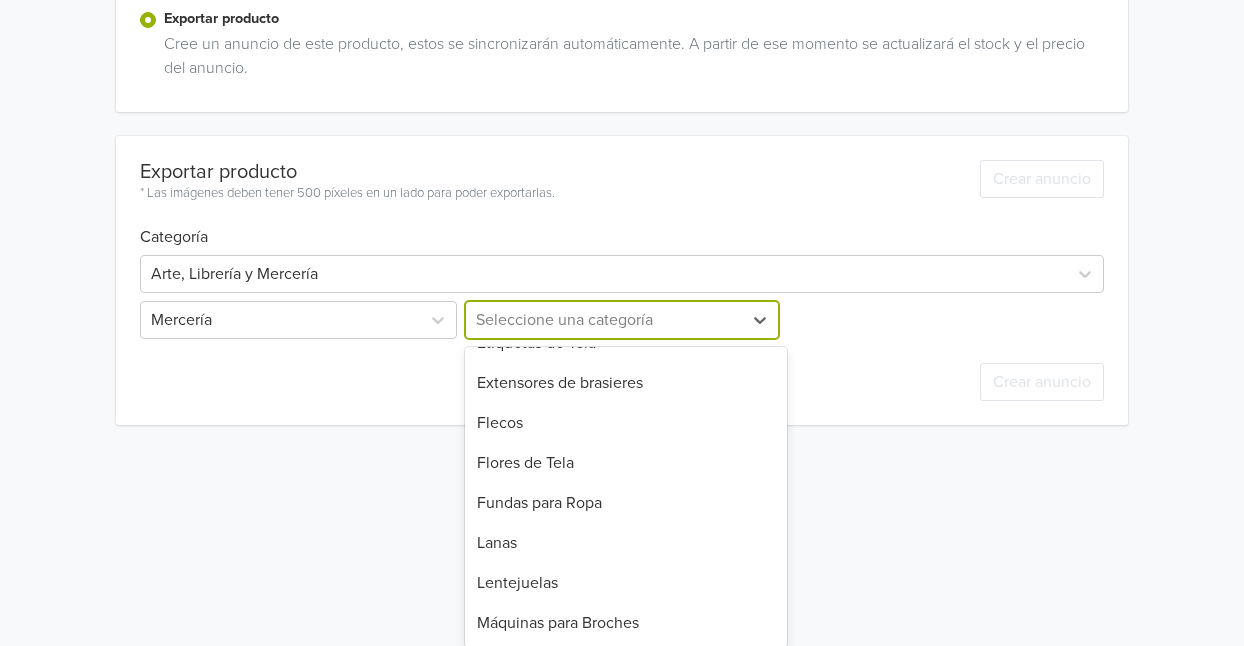 scroll, scrollTop: 565, scrollLeft: 0, axis: vertical 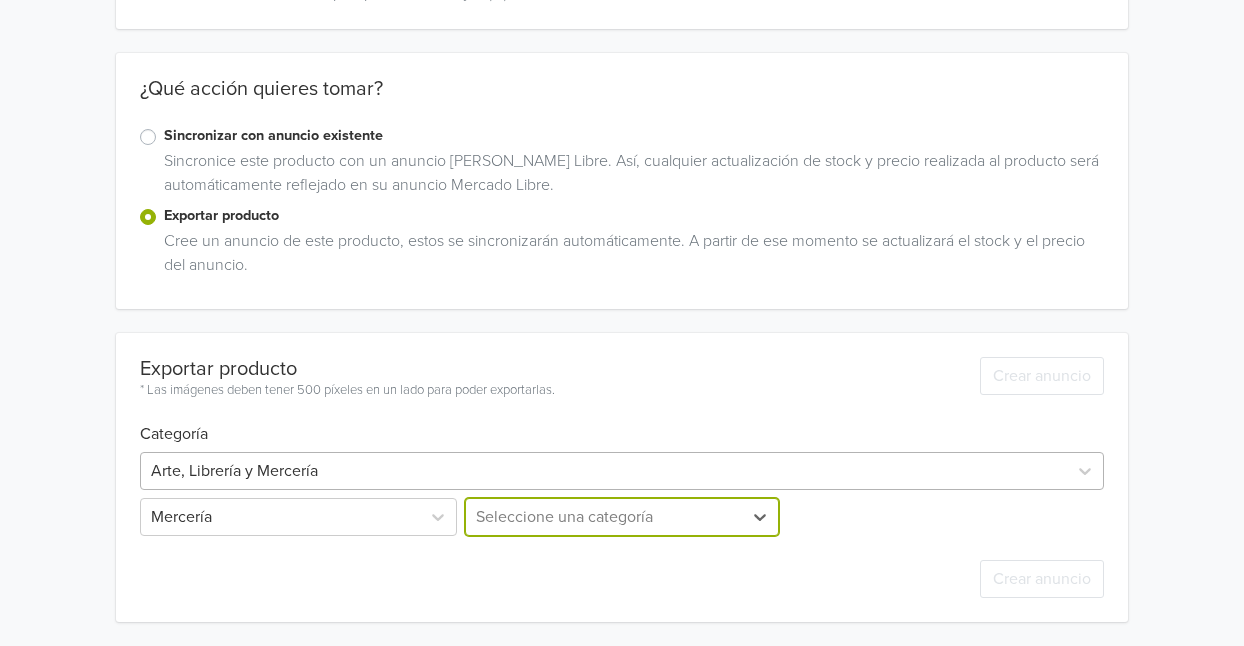 click at bounding box center [604, 471] 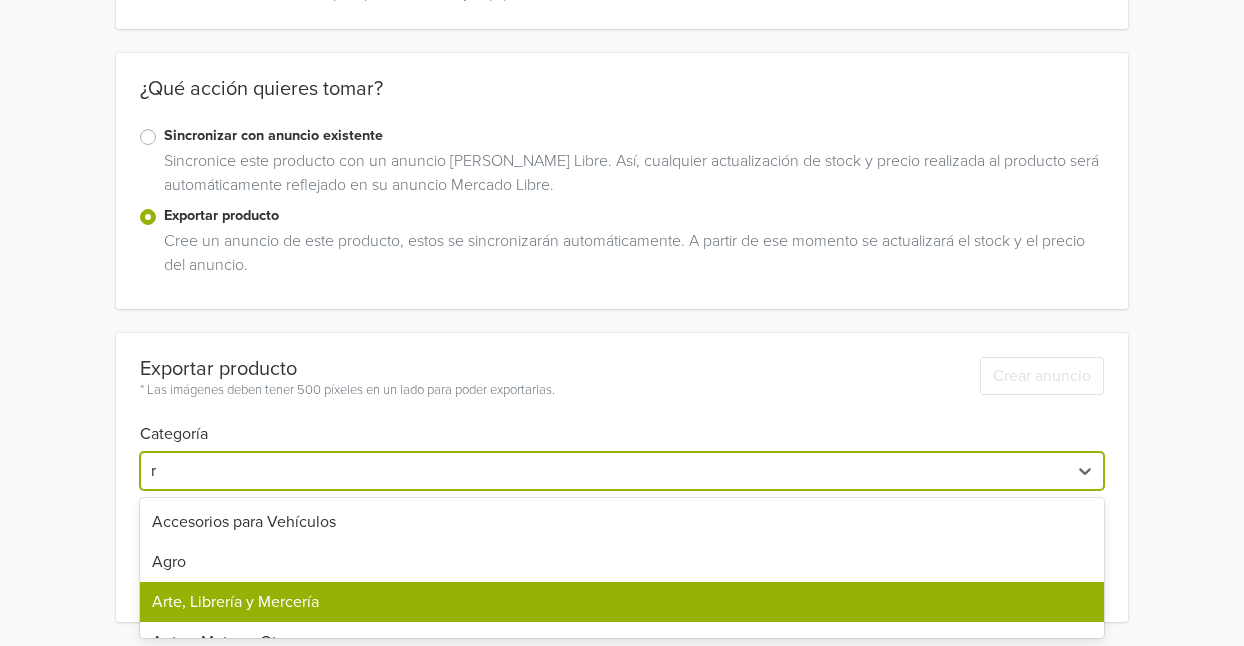 type on "re" 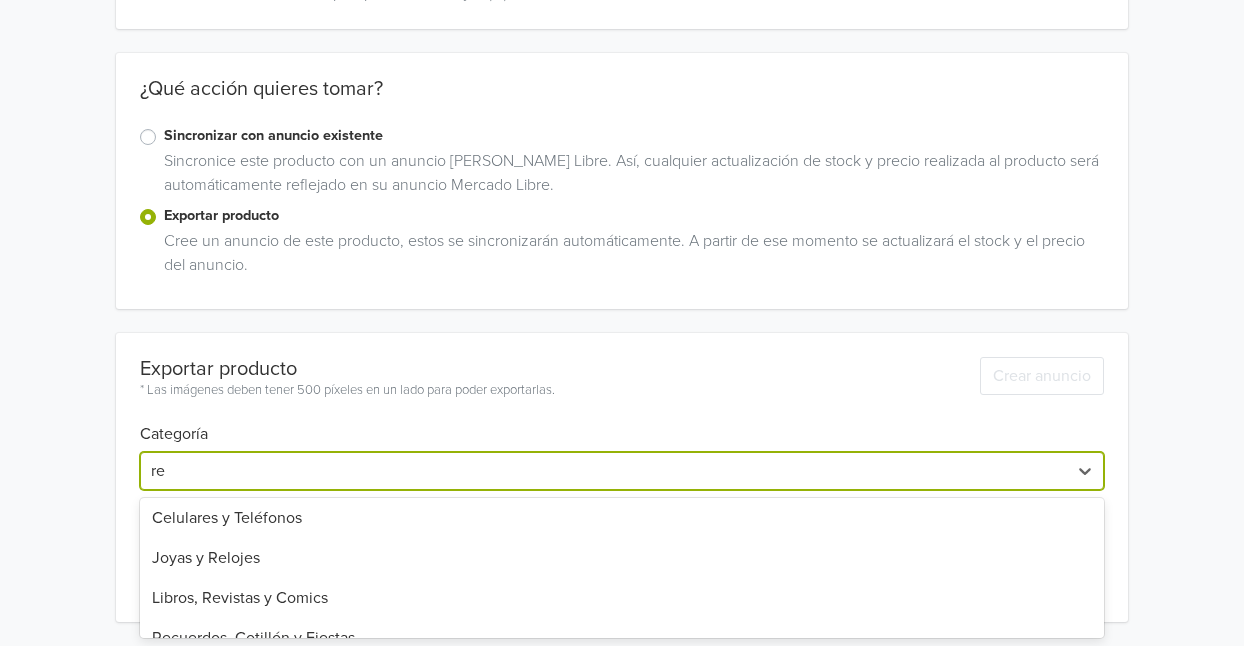 scroll, scrollTop: 67, scrollLeft: 0, axis: vertical 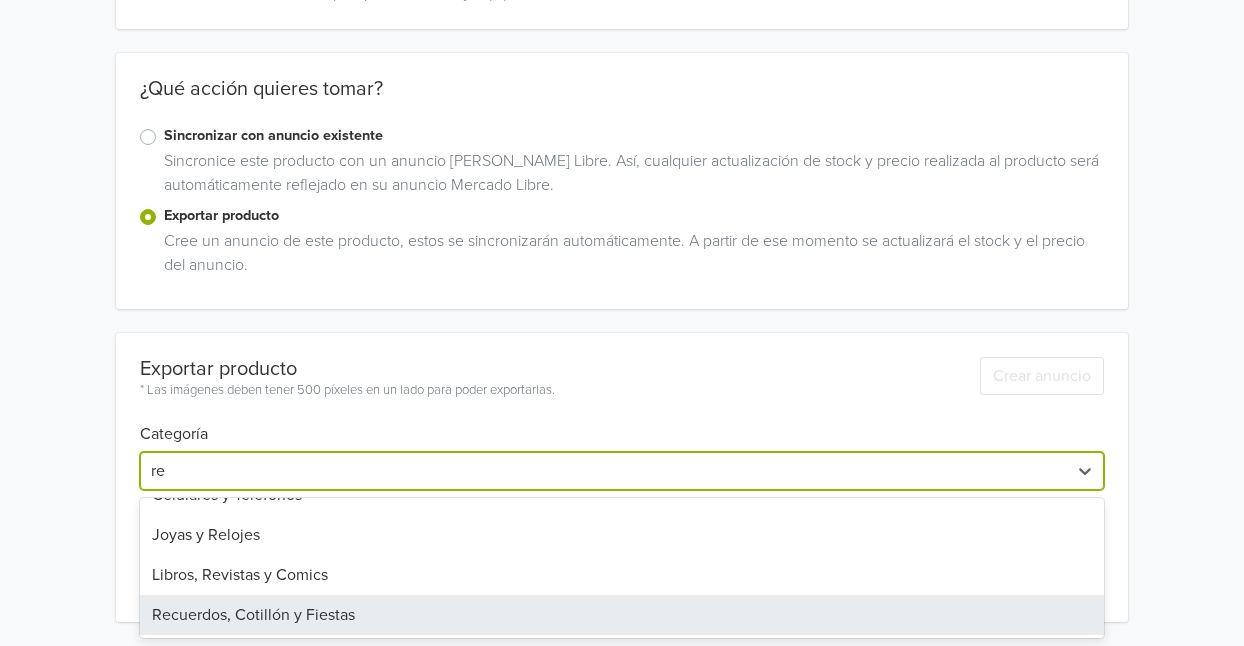 click on "Recuerdos, Cotillón y Fiestas" at bounding box center [622, 615] 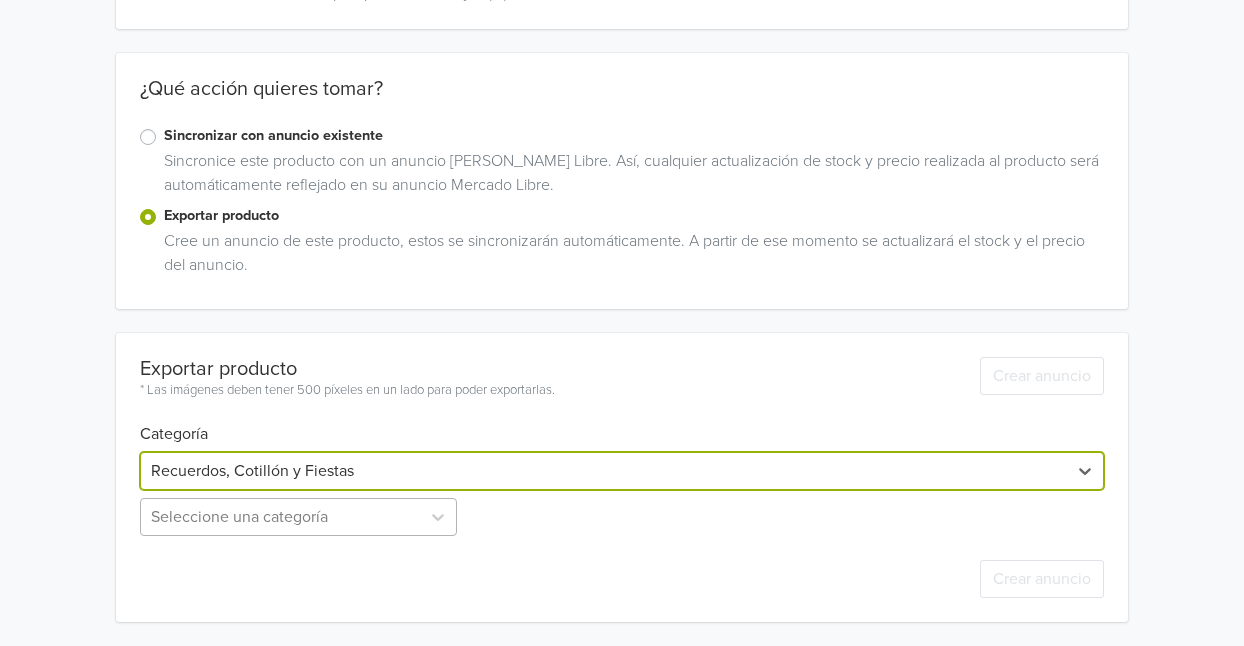 scroll, scrollTop: 517, scrollLeft: 0, axis: vertical 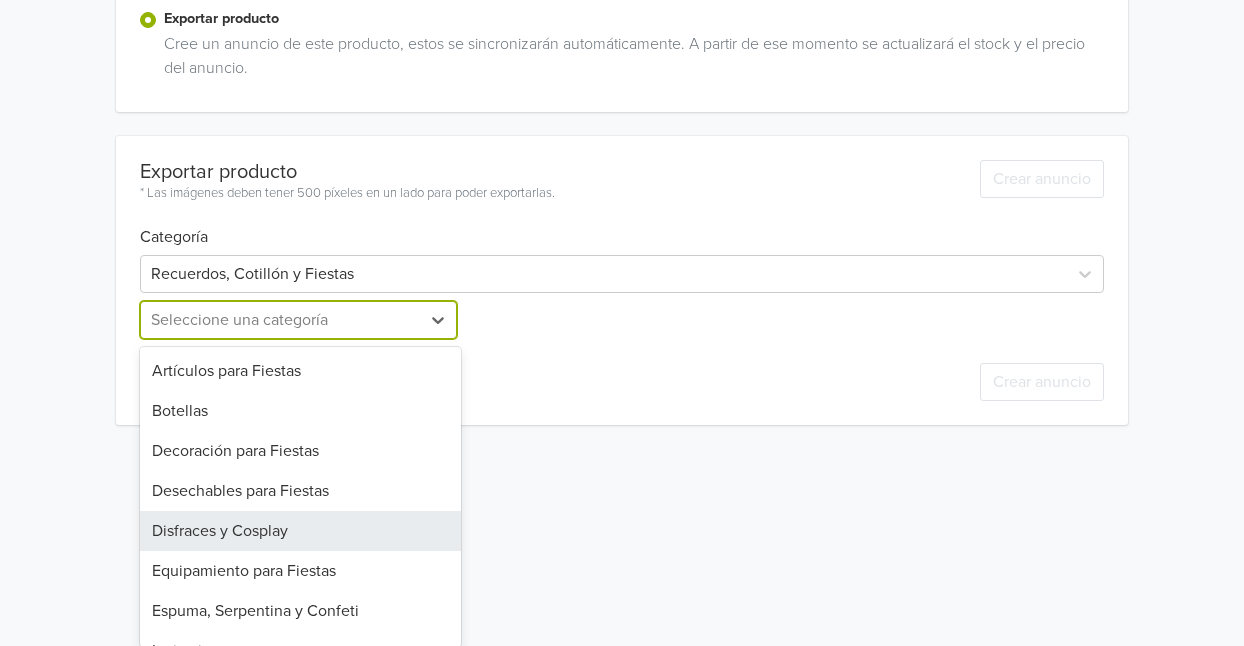 click on "13 results available. Use Up and Down to choose options, press Enter to select the currently focused option, press Escape to exit the menu, press Tab to select the option and exit the menu. Seleccione una categoría Artículos para Fiestas Botellas Decoración para Fiestas Desechables para Fiestas Disfraces y Cosplay Equipamiento para Fiestas Espuma, Serpentina y Confeti Invitaciones Kits Imprimibles para Fiestas Otros Props para Photo Booths Recuerdos Recuerdos para Fiestas" at bounding box center [300, 320] 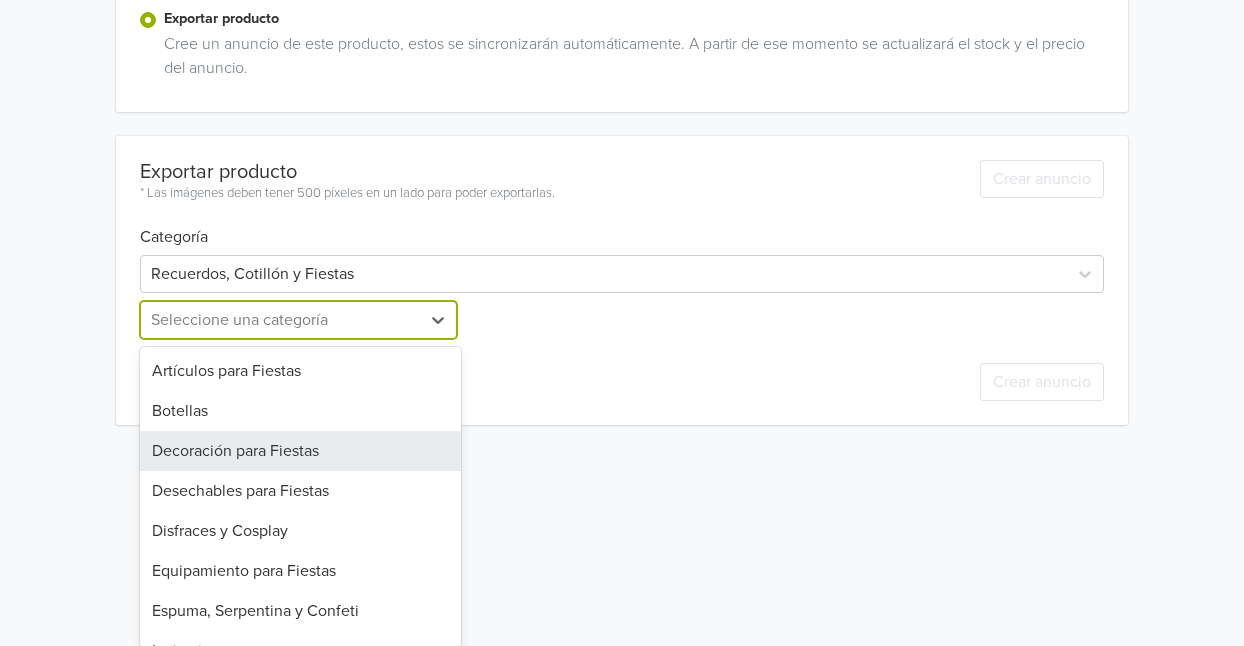 click on "Decoración para Fiestas" at bounding box center (300, 451) 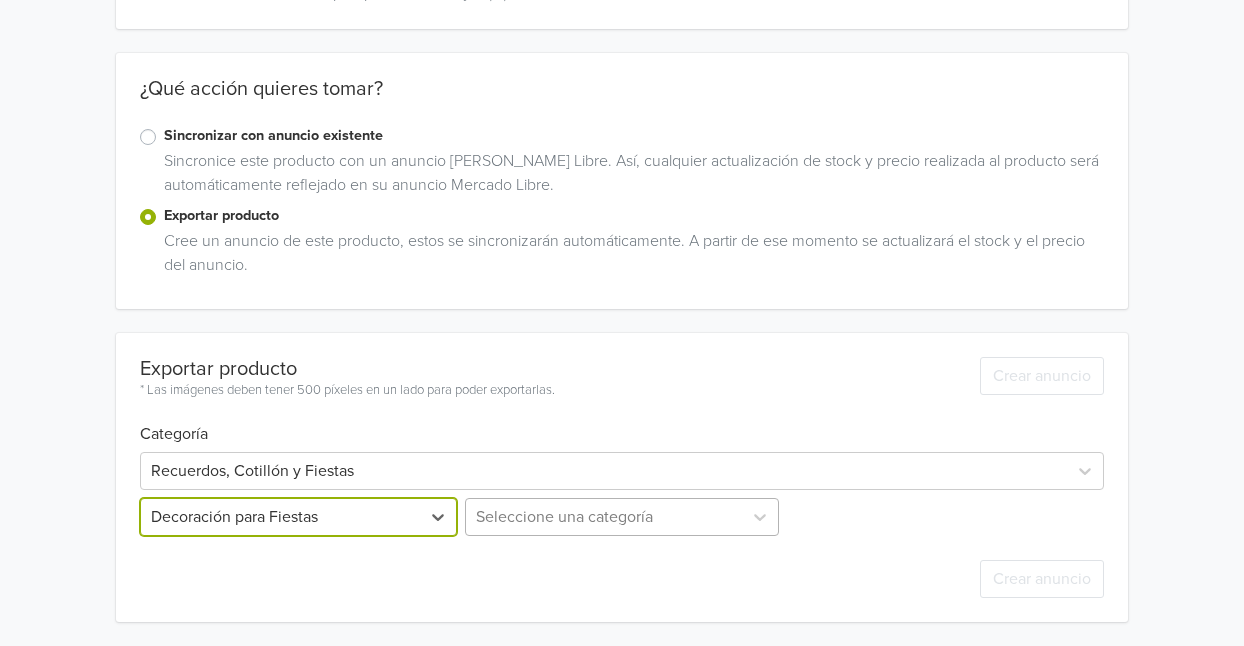 scroll, scrollTop: 517, scrollLeft: 0, axis: vertical 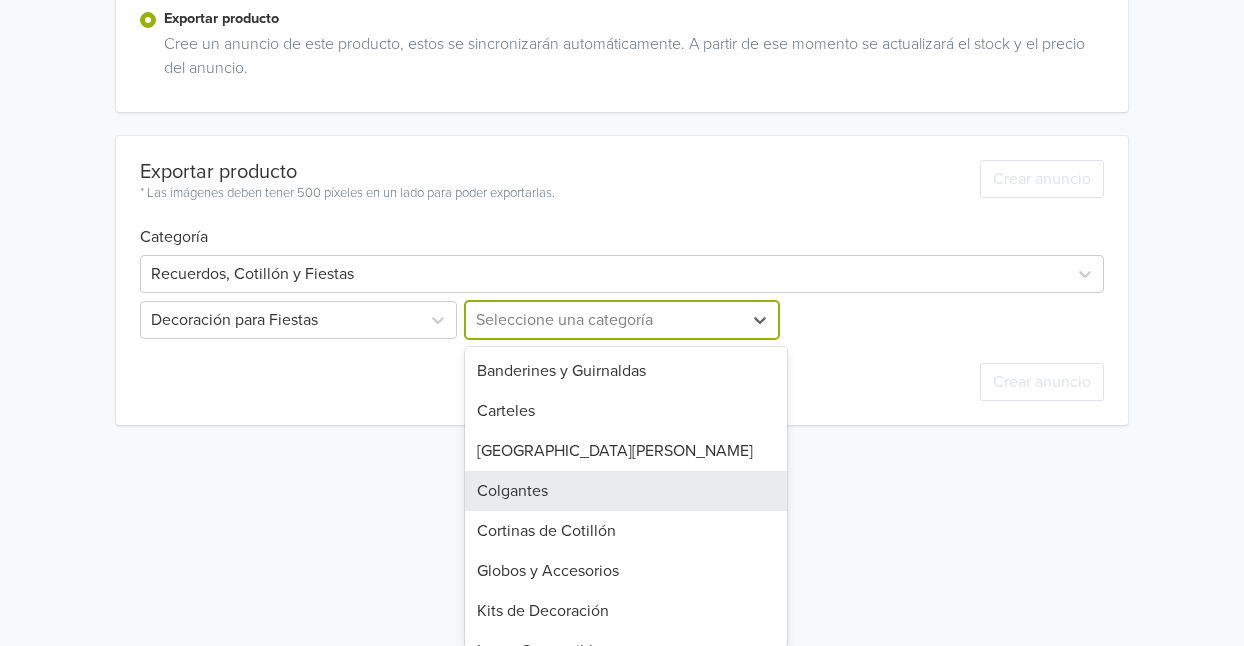 click on "17 results available. Use Up and Down to choose options, press Enter to select the currently focused option, press Escape to exit the menu, press Tab to select the option and exit the menu. Seleccione una categoría Banderines y Guirnaldas Carteles Centros [PERSON_NAME] Colgantes Cortinas de Cotillón Globos y Accesorios Kits de Decoración Luces Sumergibles Lámparas de Papel Manteles Mesa de Dulces y Repostería Otros Paneles para Fiestas Piñatas Pompones Posters Velas, [GEOGRAPHIC_DATA] y Estrellitas" at bounding box center [621, 320] 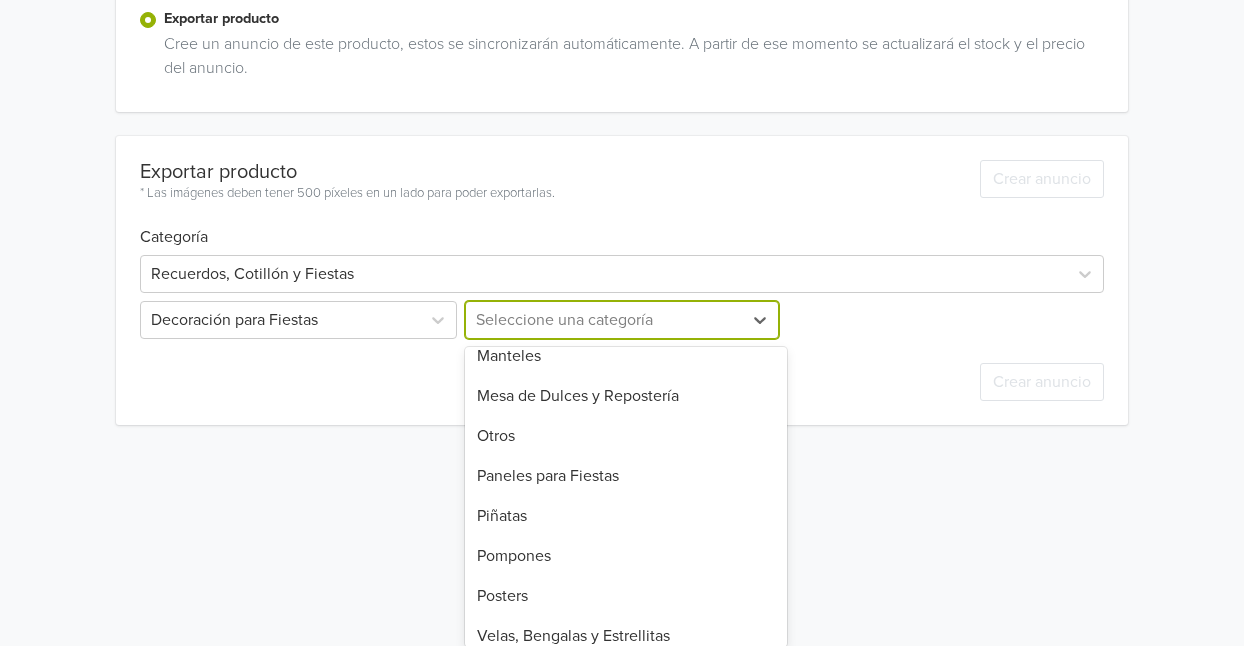 scroll, scrollTop: 387, scrollLeft: 0, axis: vertical 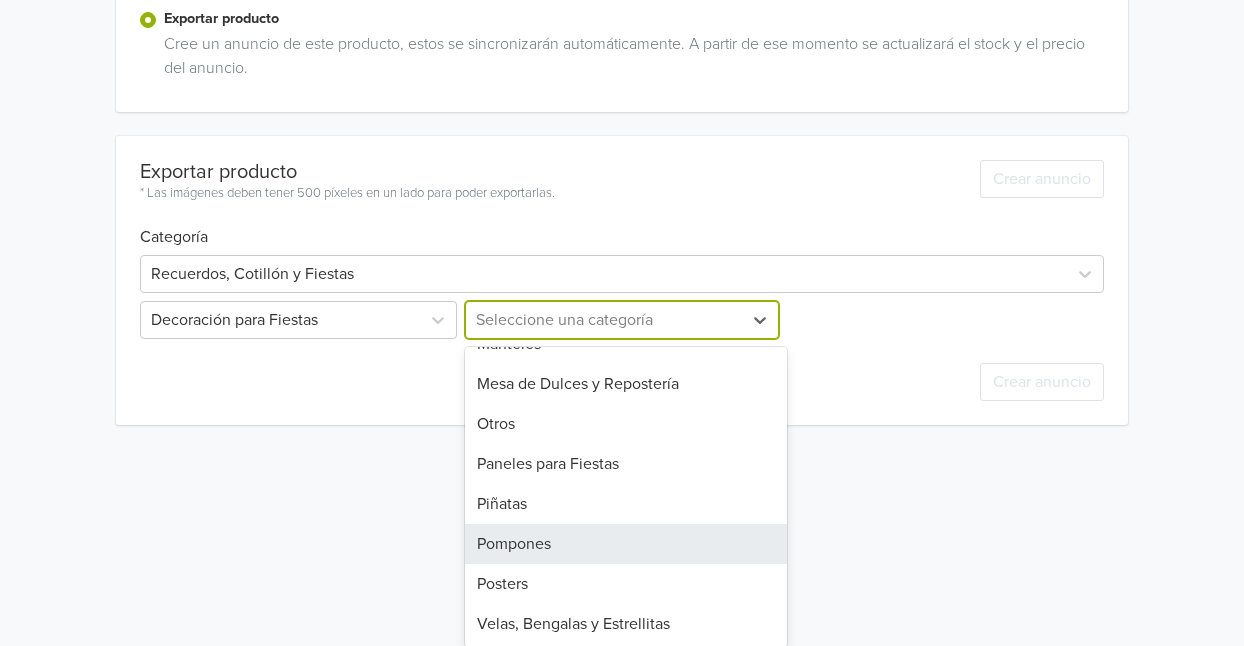 click on "Pompones" at bounding box center [625, 544] 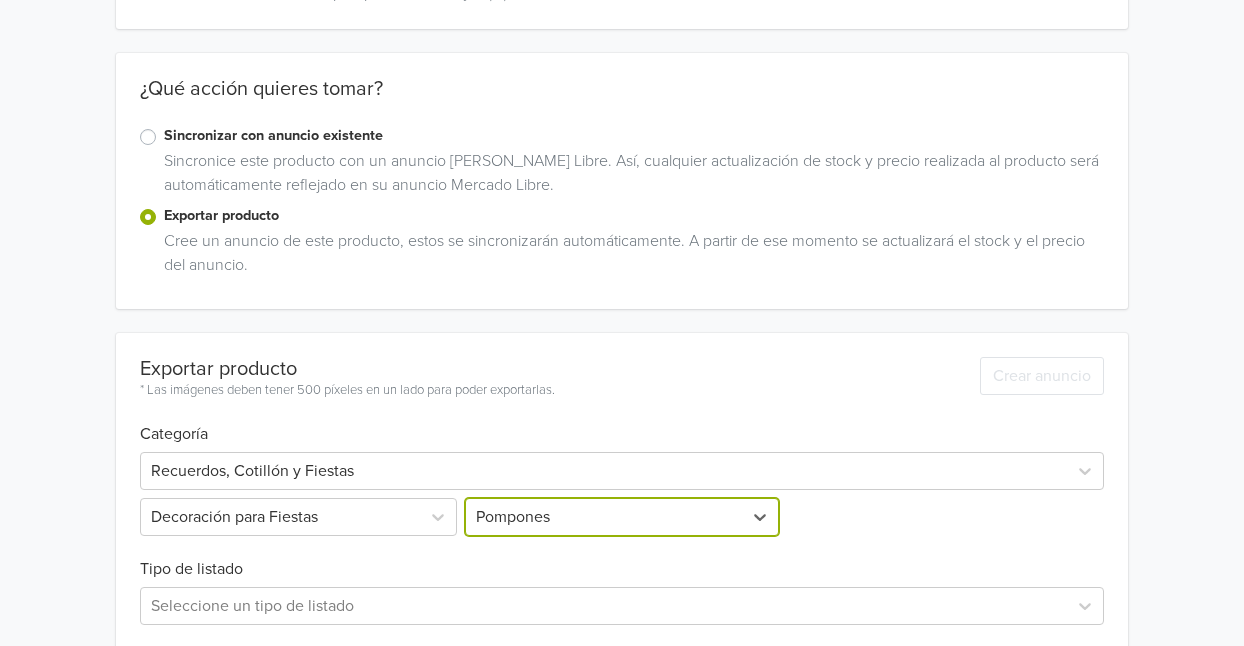 scroll, scrollTop: 517, scrollLeft: 0, axis: vertical 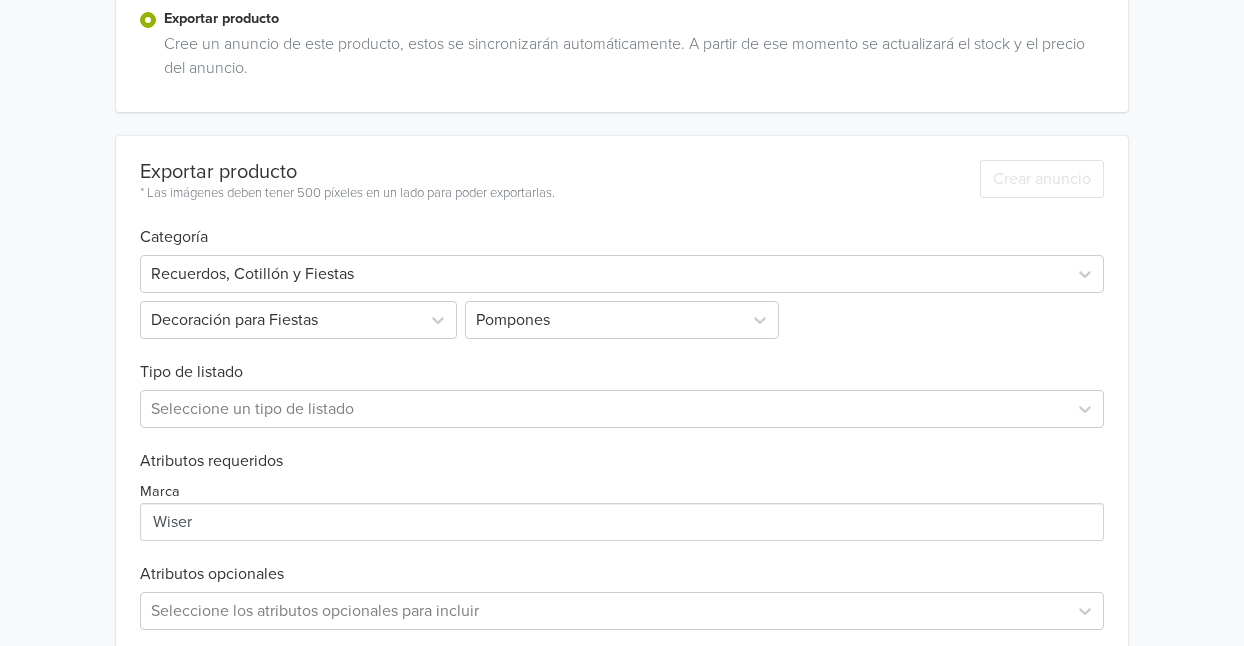 click on "Seleccione un tipo de listado" at bounding box center (622, 405) 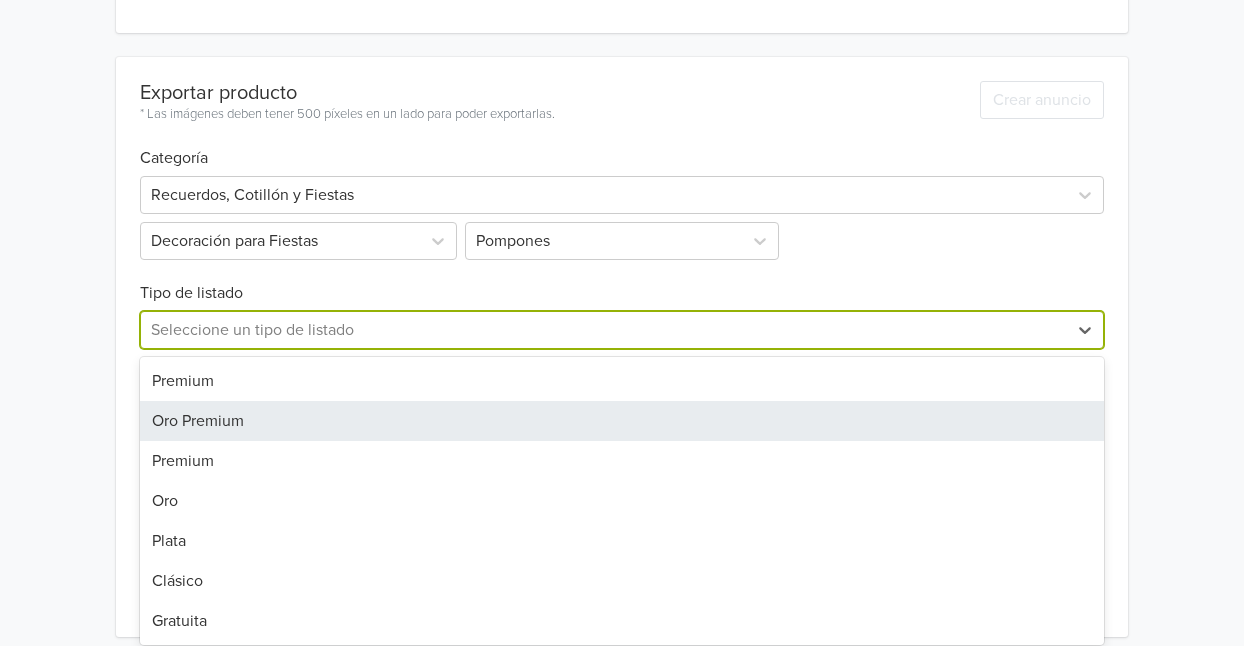 click on "7 results available. Use Up and Down to choose options, press Enter to select the currently focused option, press Escape to exit the menu, press Tab to select the option and exit the menu. Seleccione un tipo de listado Premium Oro Premium Premium Oro Plata Clásico Gratuita" at bounding box center (622, 330) 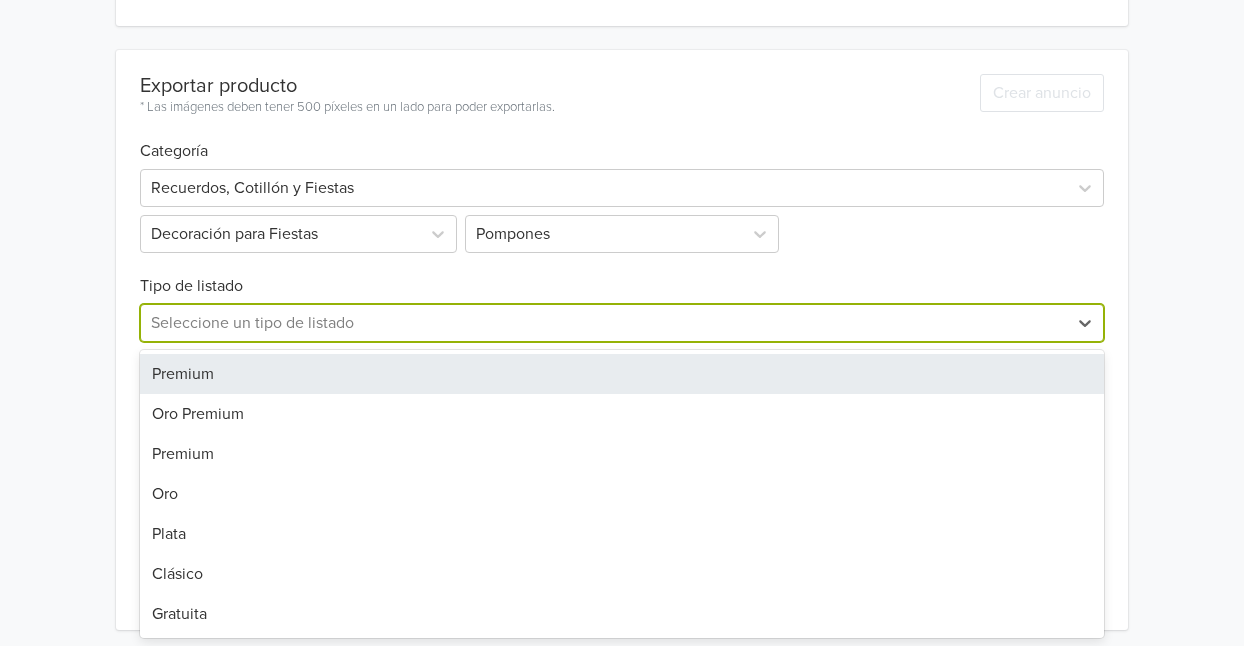 click on "Premium" at bounding box center [622, 374] 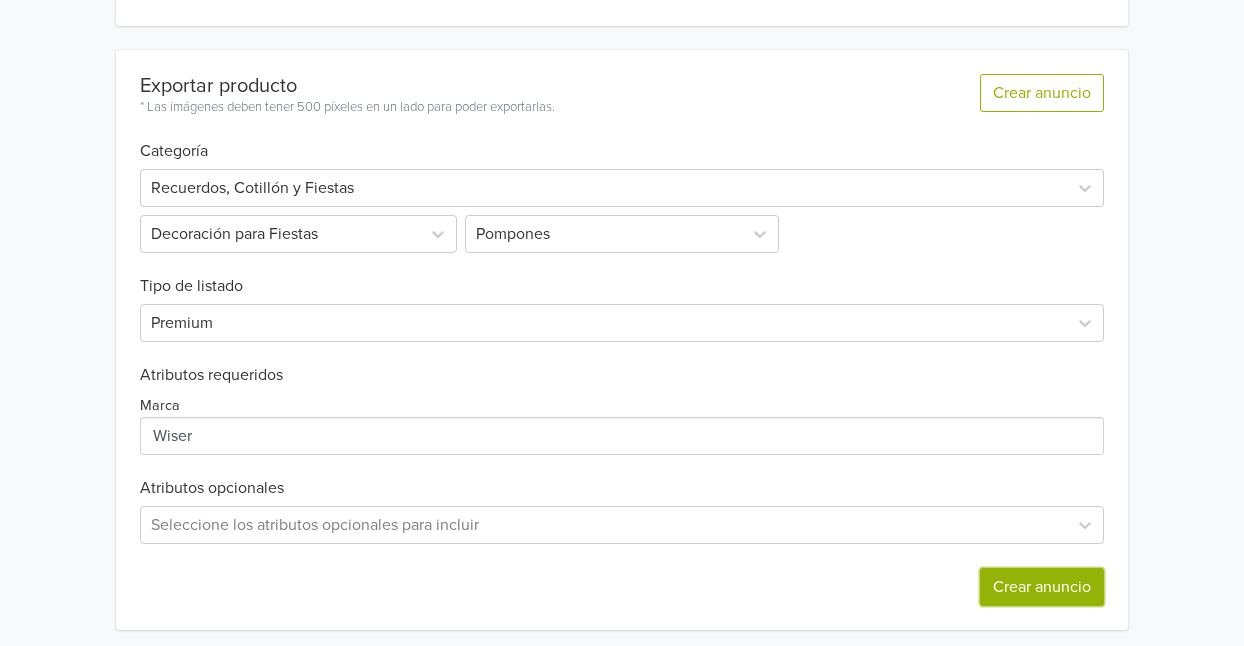click on "Crear anuncio" at bounding box center (1042, 587) 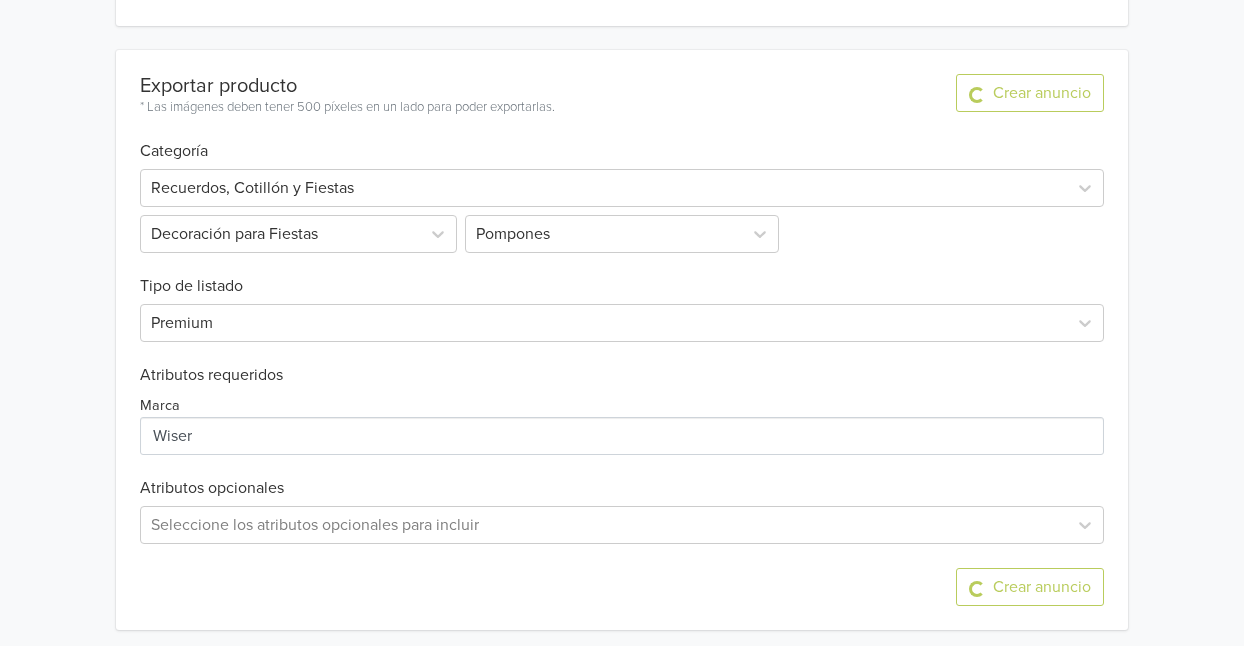 scroll, scrollTop: 0, scrollLeft: 0, axis: both 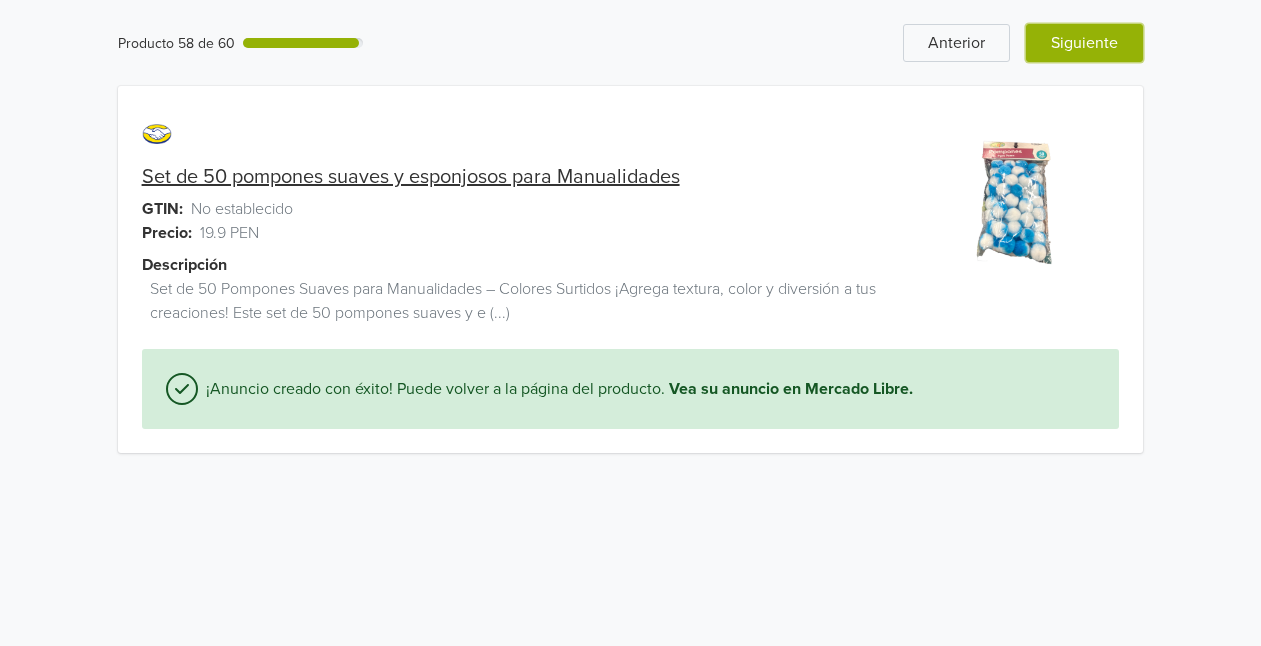 click on "Siguiente" at bounding box center (1084, 43) 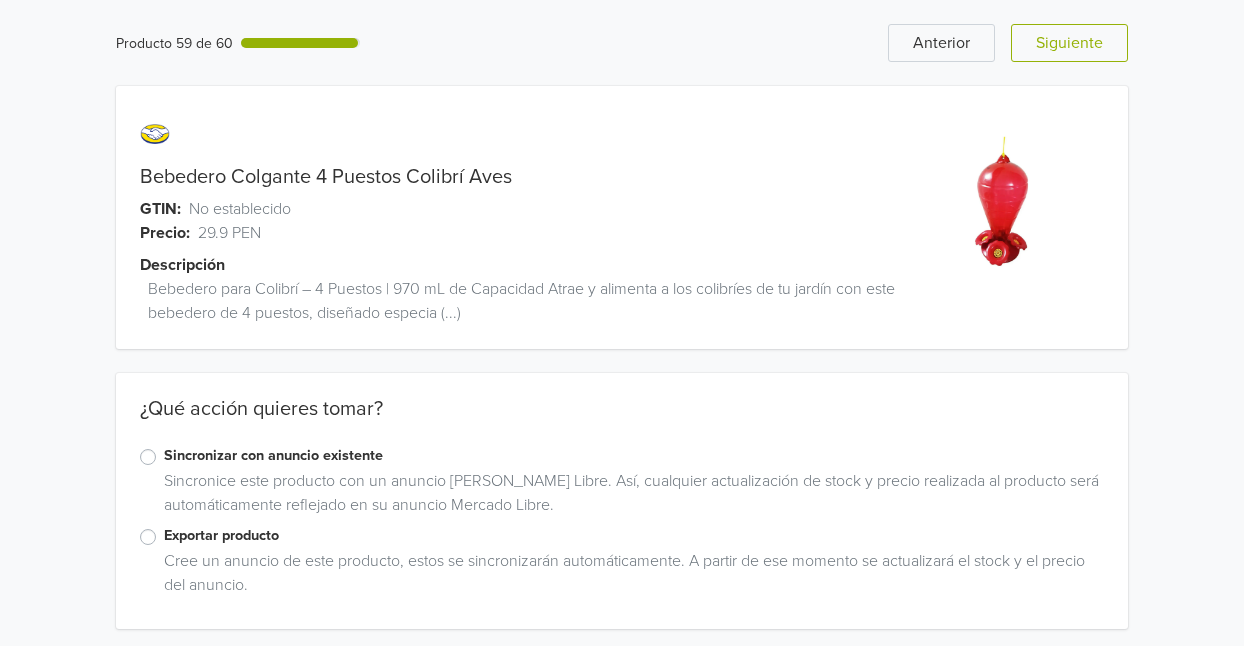 click on "Exportar producto" at bounding box center (634, 536) 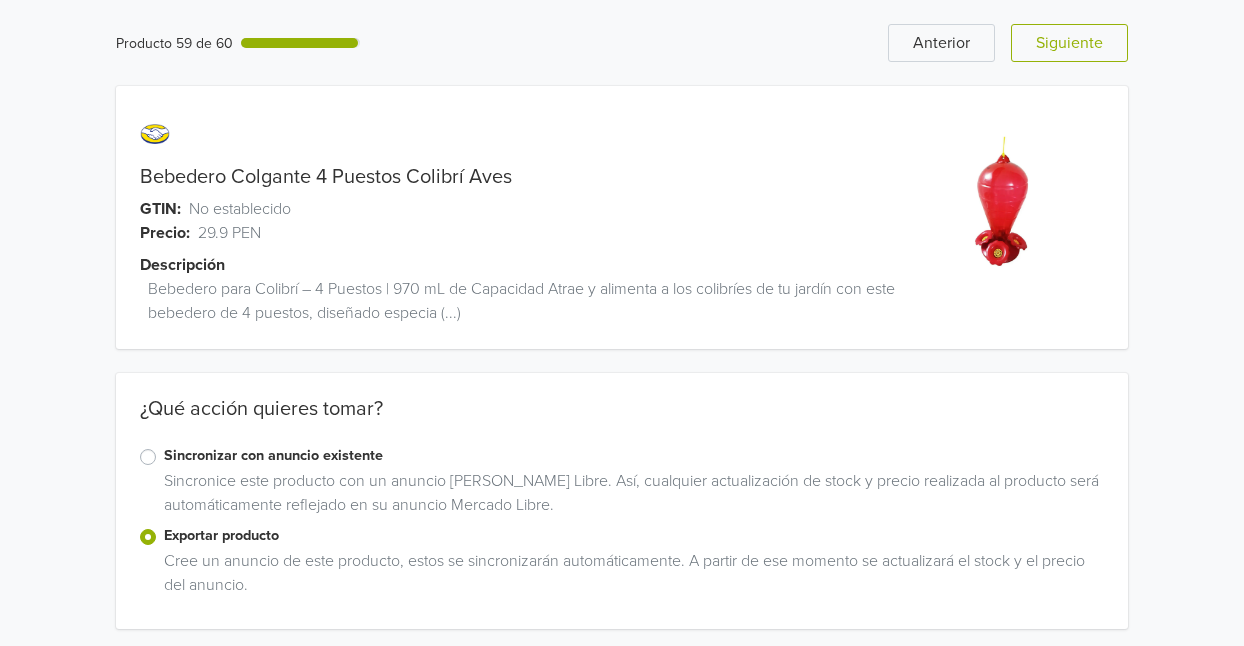 drag, startPoint x: 1241, startPoint y: 102, endPoint x: 1251, endPoint y: 188, distance: 86.579445 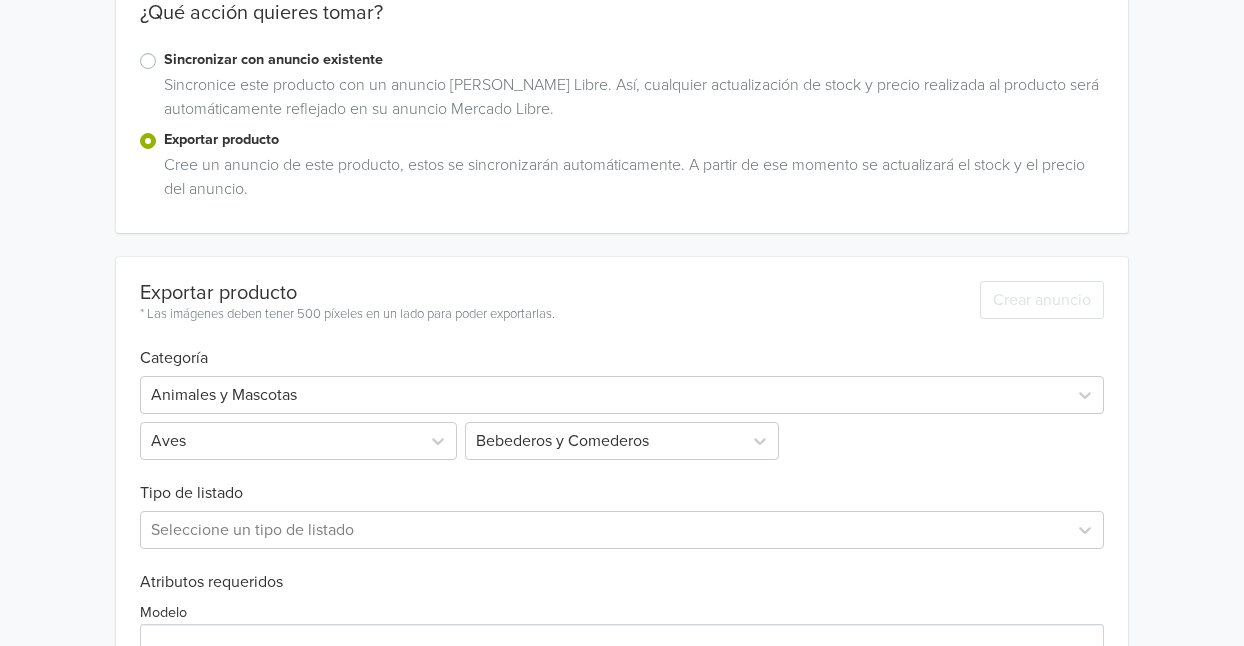 scroll, scrollTop: 431, scrollLeft: 0, axis: vertical 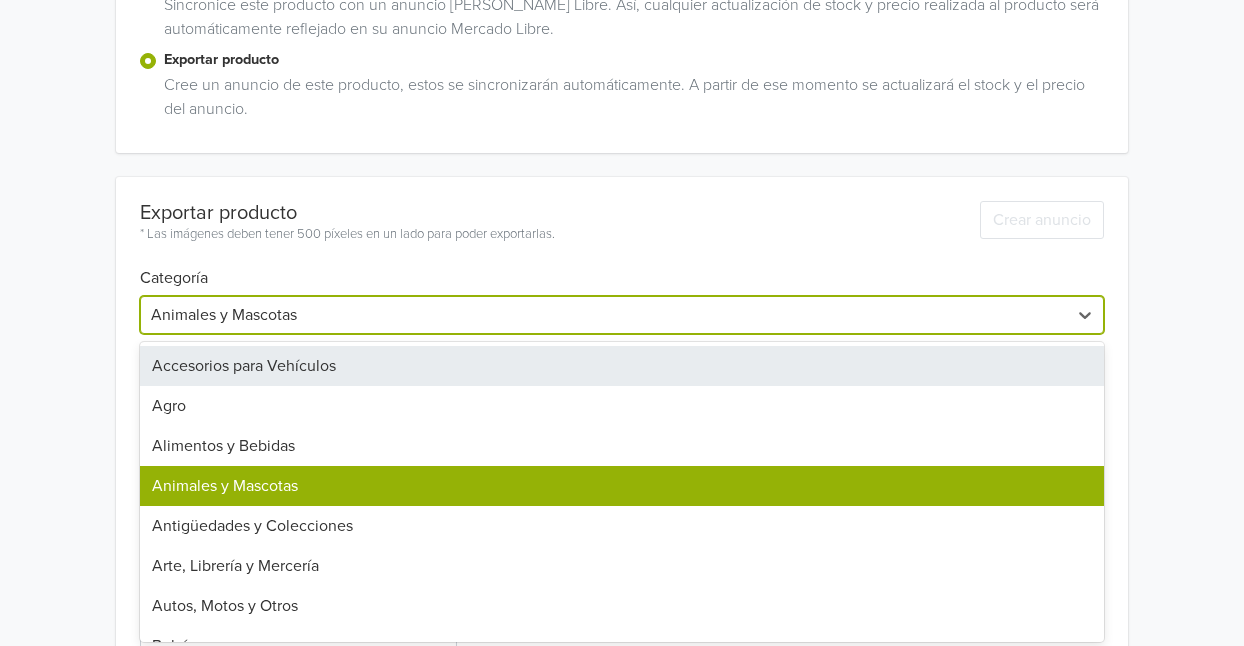 click on "31 results available. Use Up and Down to choose options, press Enter to select the currently focused option, press Escape to exit the menu, press Tab to select the option and exit the menu. Animales y Mascotas Accesorios para Vehículos Agro Alimentos y Bebidas Animales y Mascotas Antigüedades y Colecciones Arte, Librería y Mercería Autos, Motos y Otros Bebés Belleza y Cuidado Personal Celulares y Teléfonos Computación Consolas y Videojuegos  Construcción Cámaras y Accesorios Deportes y Fitness Electrodomésticos Electrónica, Audio y Video Herramientas Hogar, Muebles y Jardín Industrias y Oficinas Inmuebles Instrumentos Musicales Joyas y Relojes Juegos y Juguetes Libros, Revistas y Comics Música y Películas Otras categorías Recuerdos, Cotillón y Fiestas Ropa y Accesorios Salud y Equipamiento Médico Servicios" at bounding box center [622, 315] 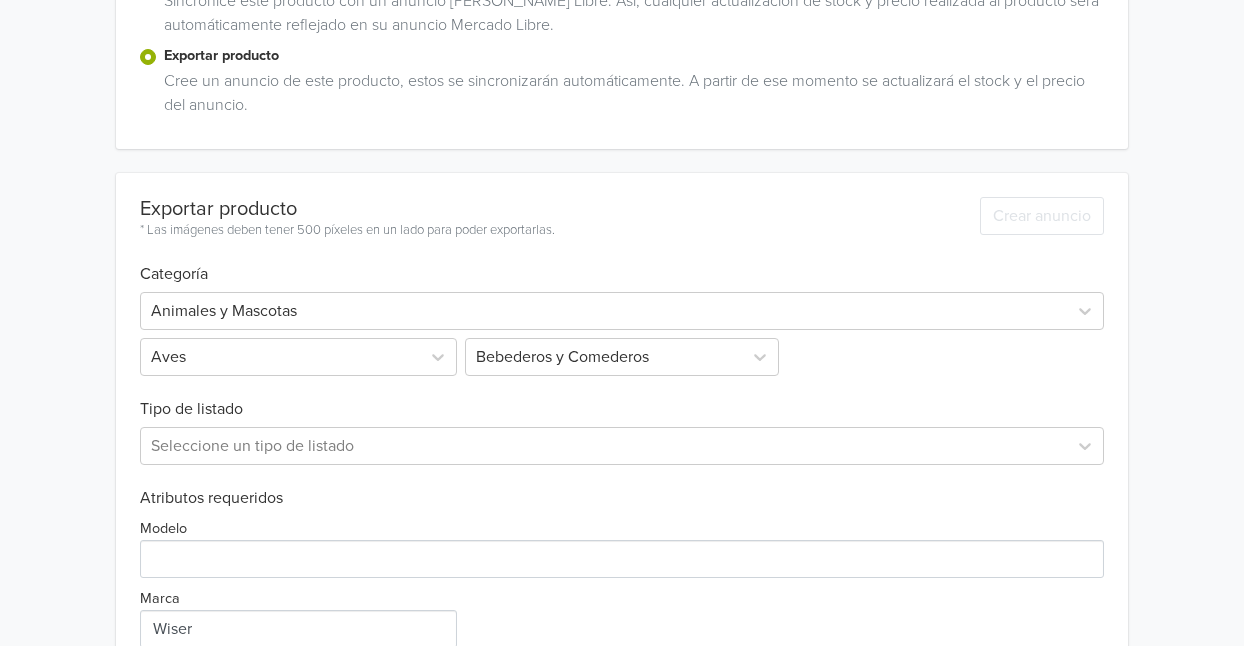 click on "Producto 59 de 60 Anterior Siguiente Bebedero Colgante 4 Puestos Colibrí Aves   GTIN: No establecido   Precio: 29.9 PEN   Descripción   Bebedero para Colibrí – 4 Puestos | 970 mL de Capacidad
Atrae y alimenta a los colibríes de tu jardín con este bebedero de 4 puestos, diseñado especia (...) ¿Qué acción quieres tomar? Sincronizar con anuncio existente Sincronice este producto con un anuncio [PERSON_NAME] Libre. Así, cualquier actualización de stock y precio realizada al producto será automáticamente reflejado en su anuncio Mercado Libre. Exportar producto Cree un anuncio de este producto, estos se sincronizarán automáticamente. A partir de ese momento se actualizará el stock y el precio del anuncio. Exportar producto * Las imágenes deben tener 500 píxeles en un lado para poder exportarlas. Crear anuncio Categoría Animales y Mascotas Aves Bebederos y Comederos Tipo de listado Seleccione un tipo de listado Atributos requeridos Modelo Marca Atributos opcionales Crear anuncio" at bounding box center (622, 183) 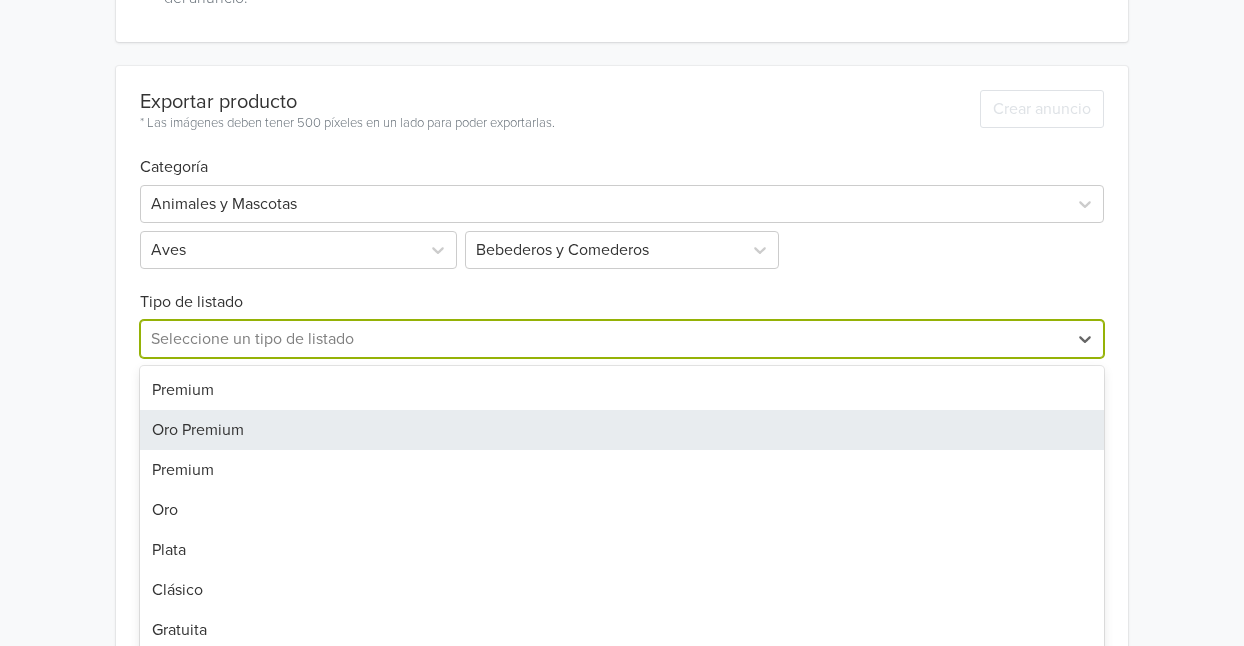 scroll, scrollTop: 603, scrollLeft: 0, axis: vertical 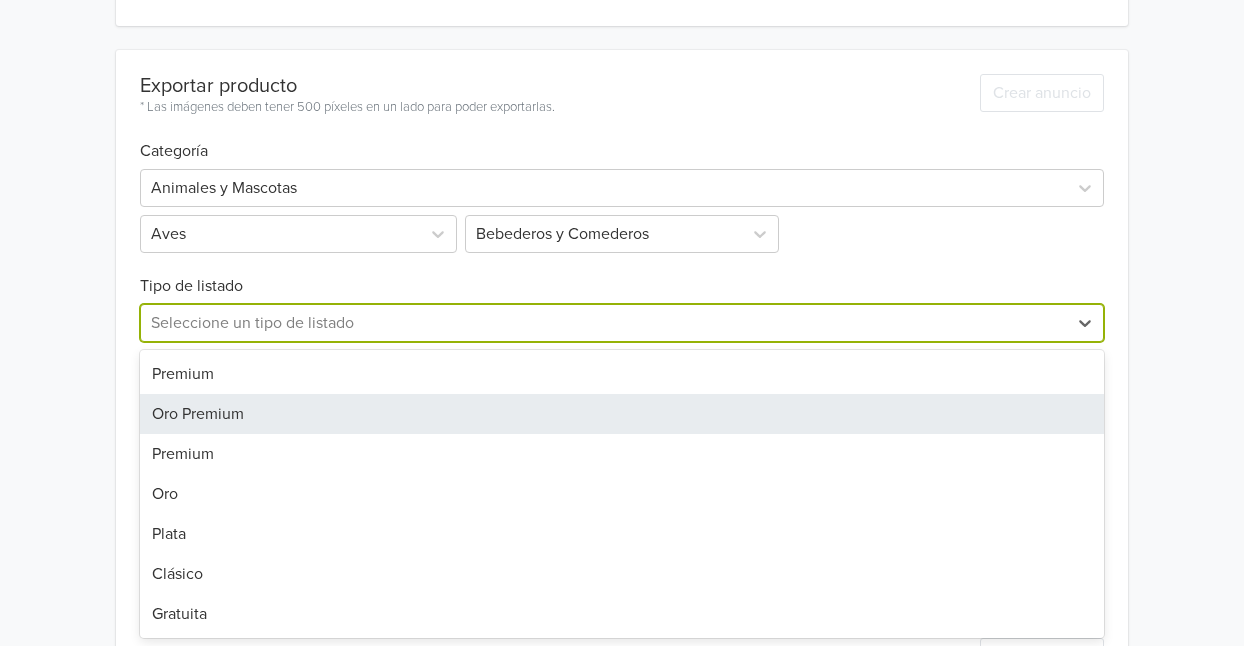 click on "7 results available. Use Up and Down to choose options, press Enter to select the currently focused option, press Escape to exit the menu, press Tab to select the option and exit the menu. Seleccione un tipo de listado Premium Oro Premium Premium Oro Plata Clásico Gratuita" at bounding box center [622, 323] 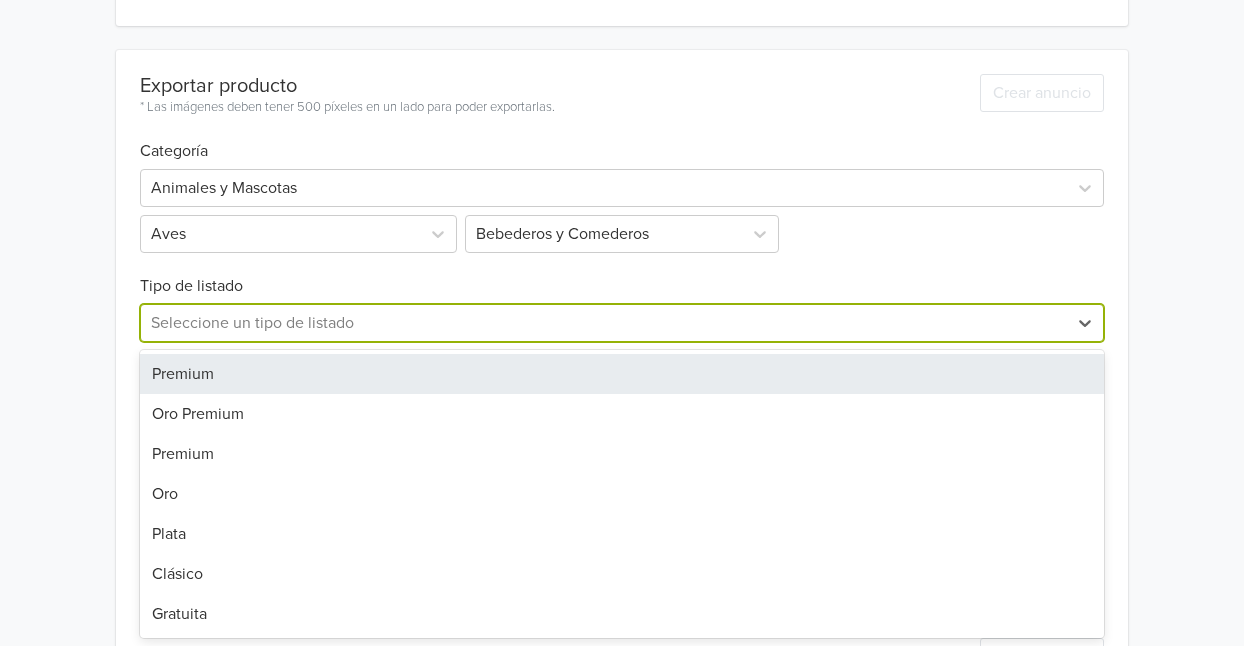 click on "Premium" at bounding box center (622, 374) 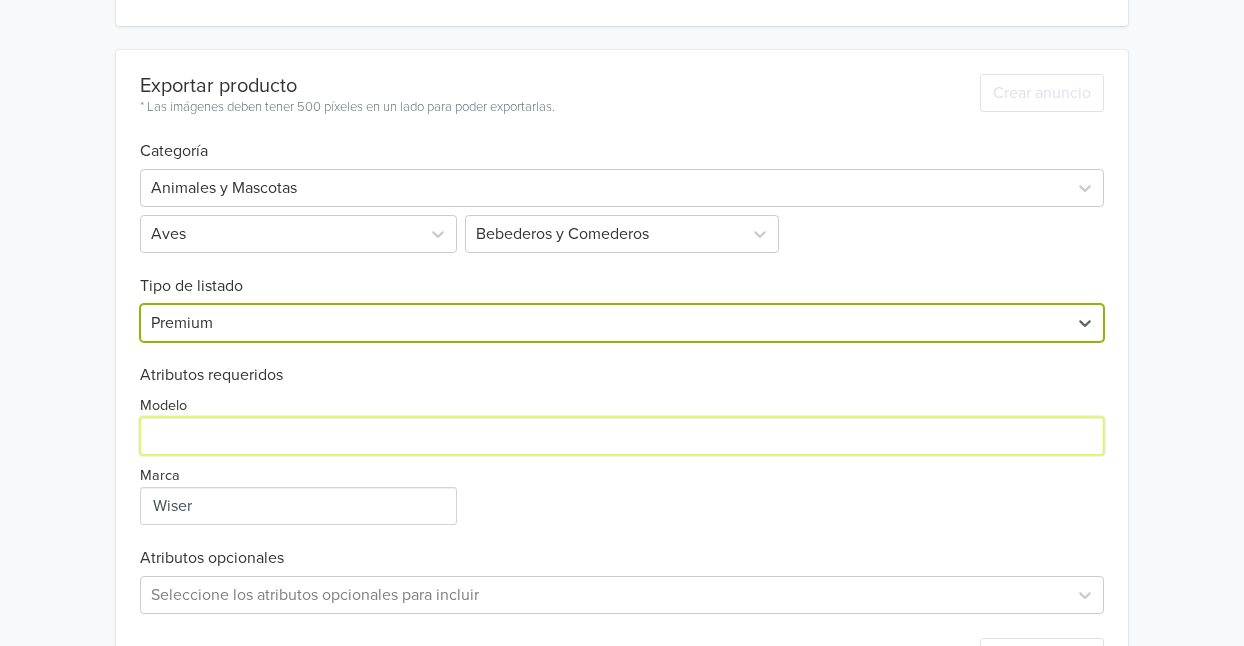 click on "Modelo" at bounding box center [622, 436] 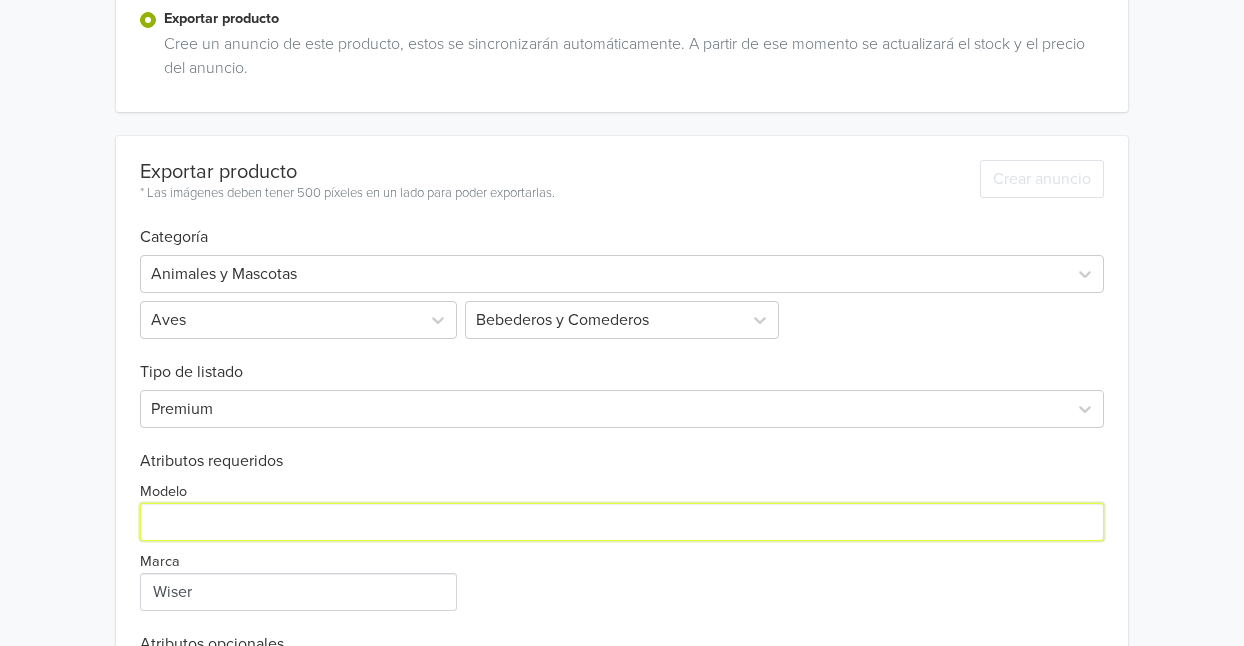 scroll, scrollTop: 525, scrollLeft: 0, axis: vertical 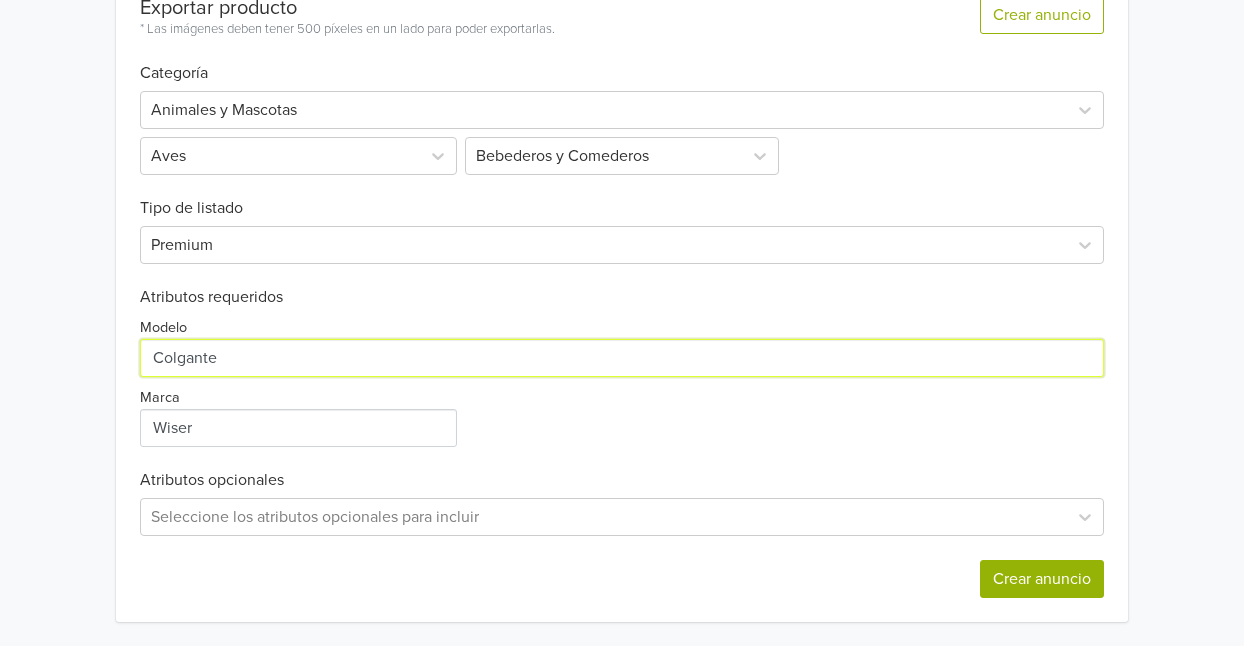 type on "Colgante" 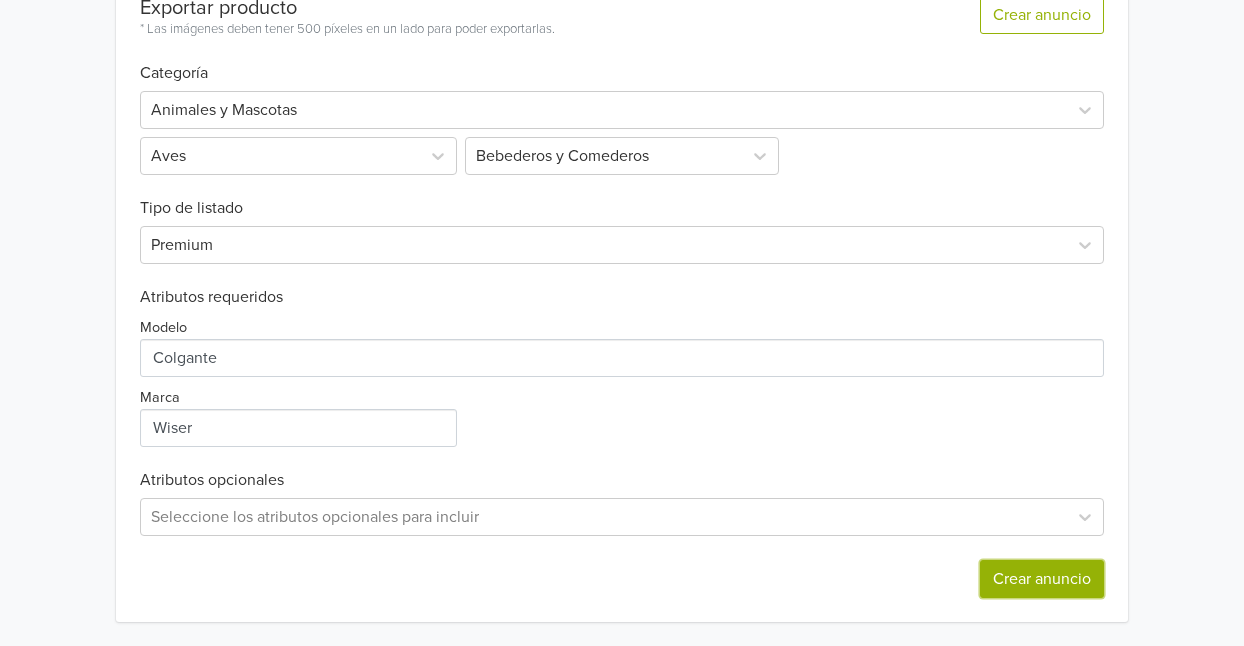 click on "Crear anuncio" at bounding box center [1042, 579] 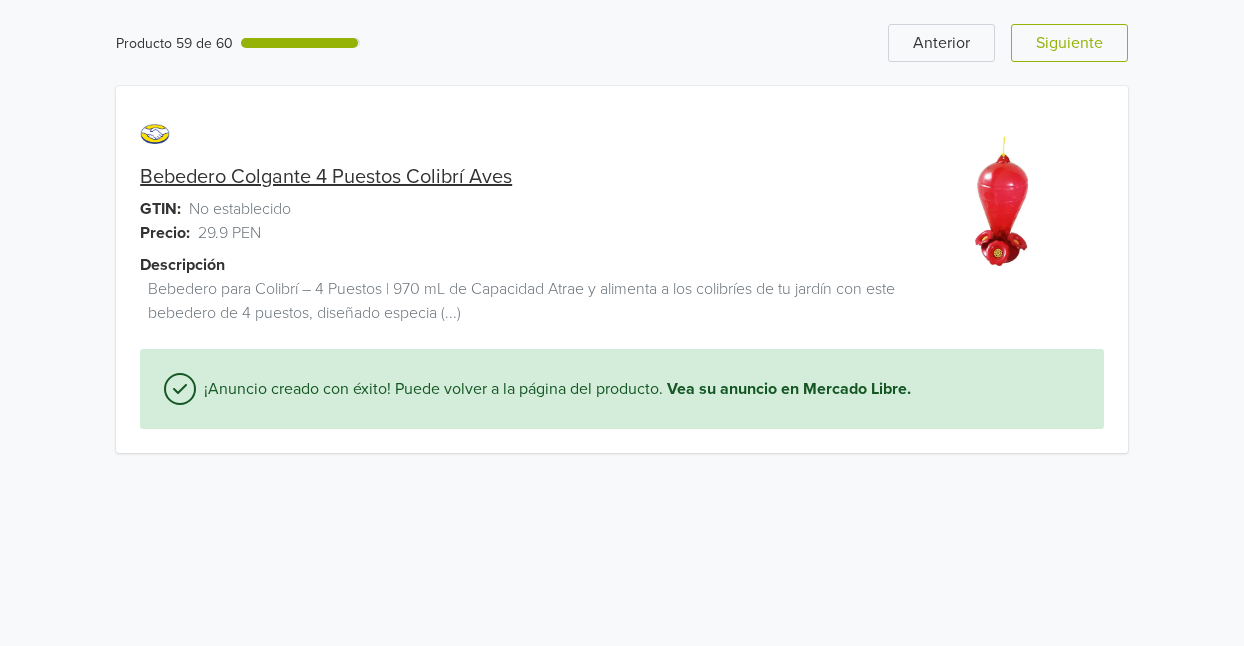 scroll, scrollTop: 0, scrollLeft: 0, axis: both 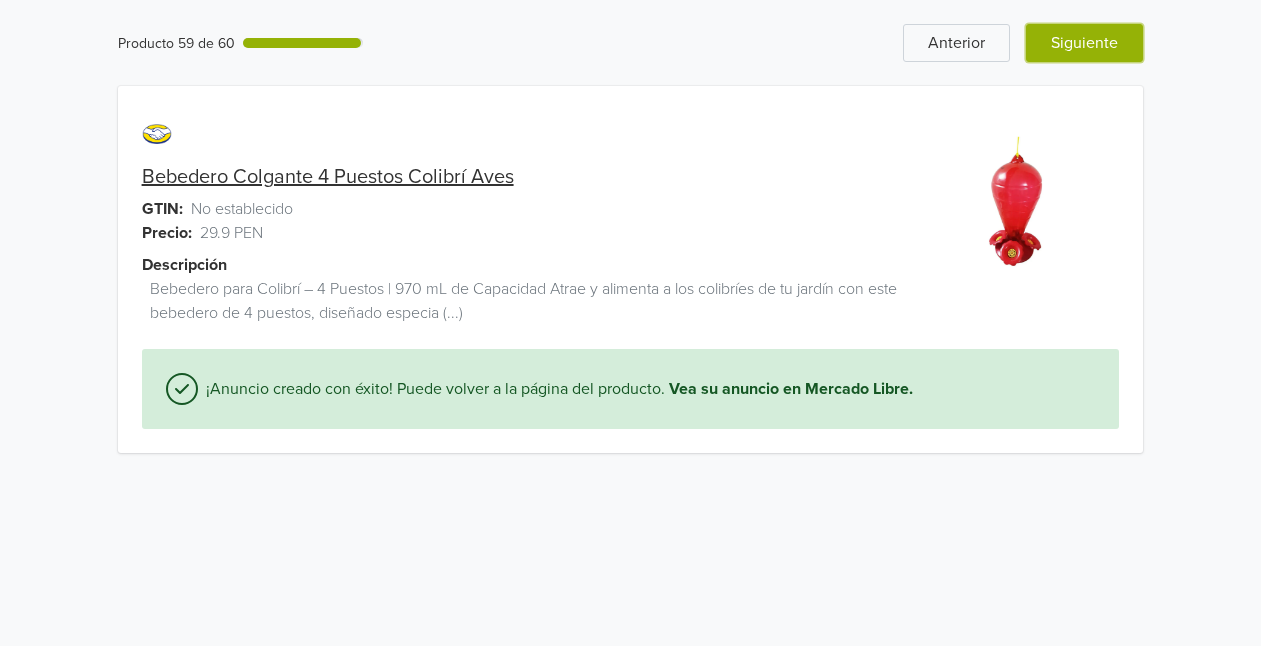 click on "Siguiente" at bounding box center [1084, 43] 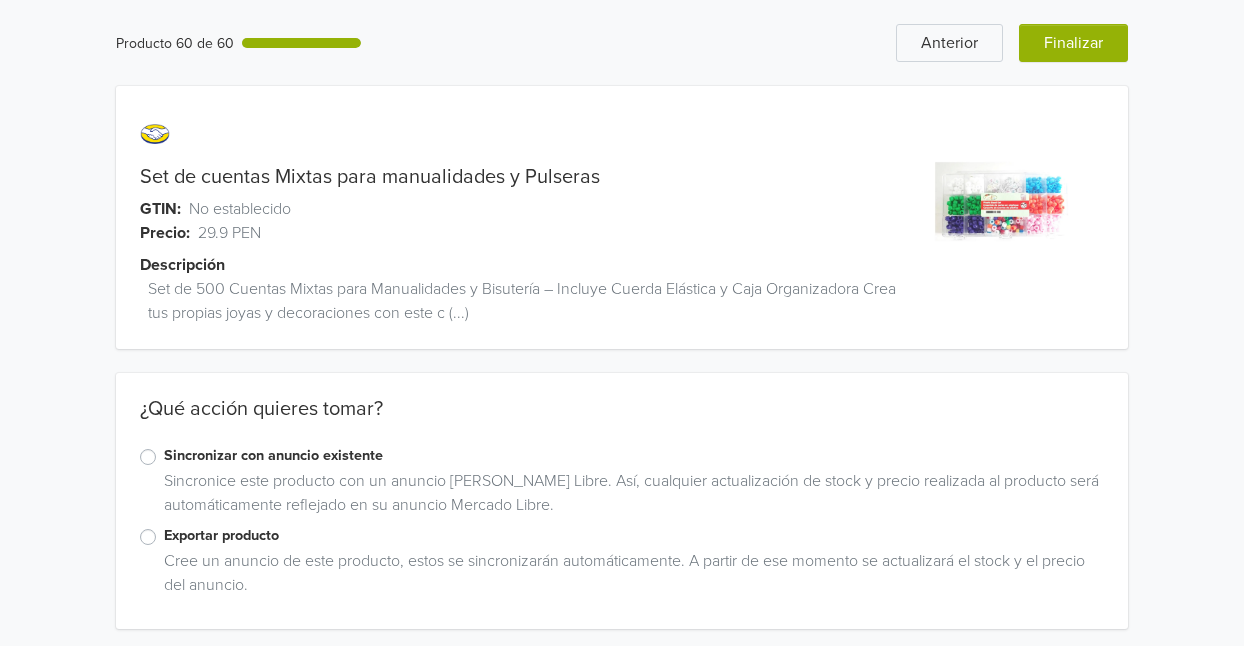 click on "Exportar producto" at bounding box center [634, 536] 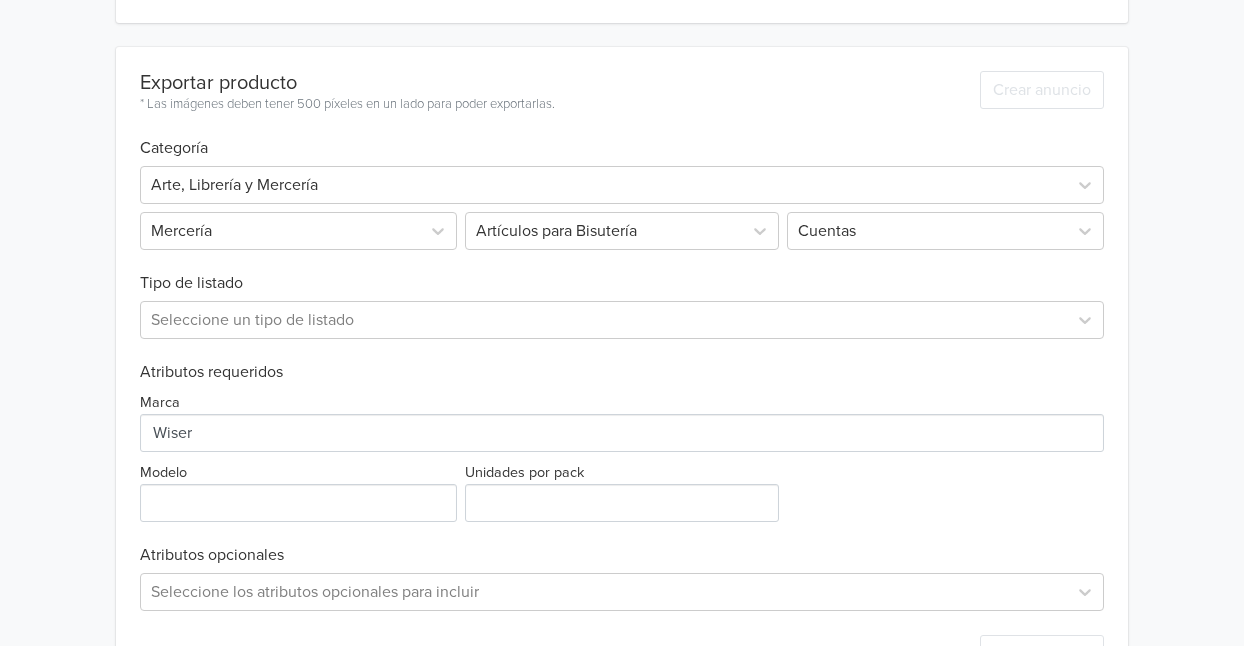 scroll, scrollTop: 667, scrollLeft: 0, axis: vertical 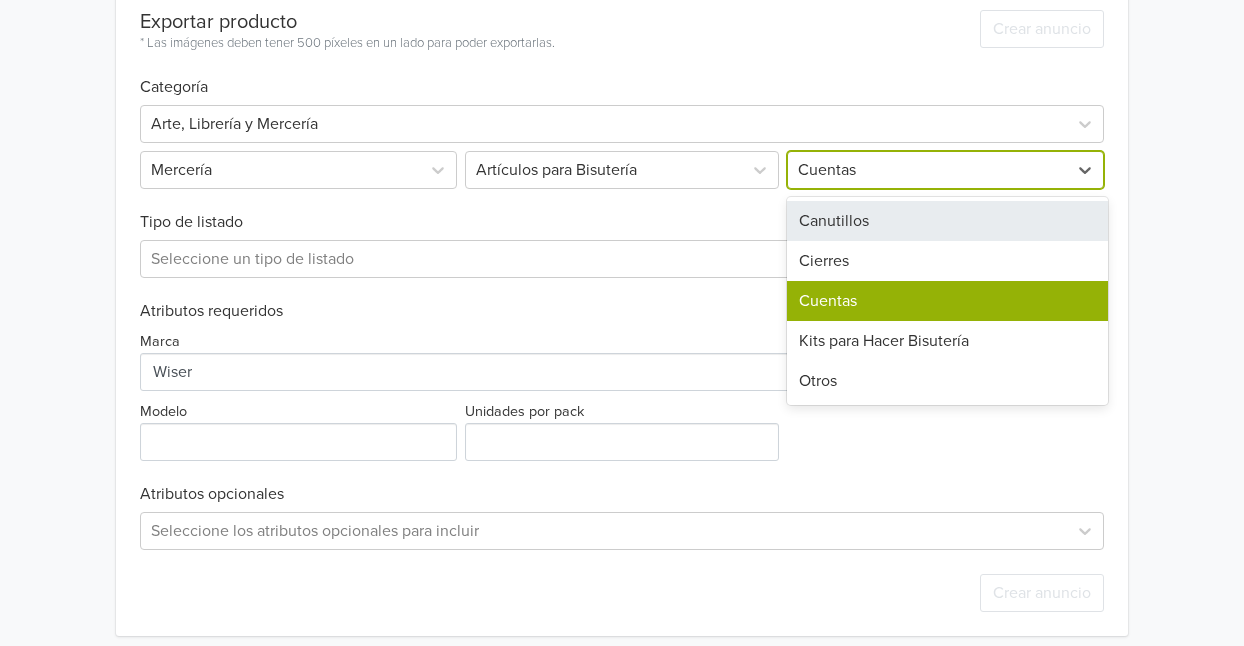 click at bounding box center (927, 170) 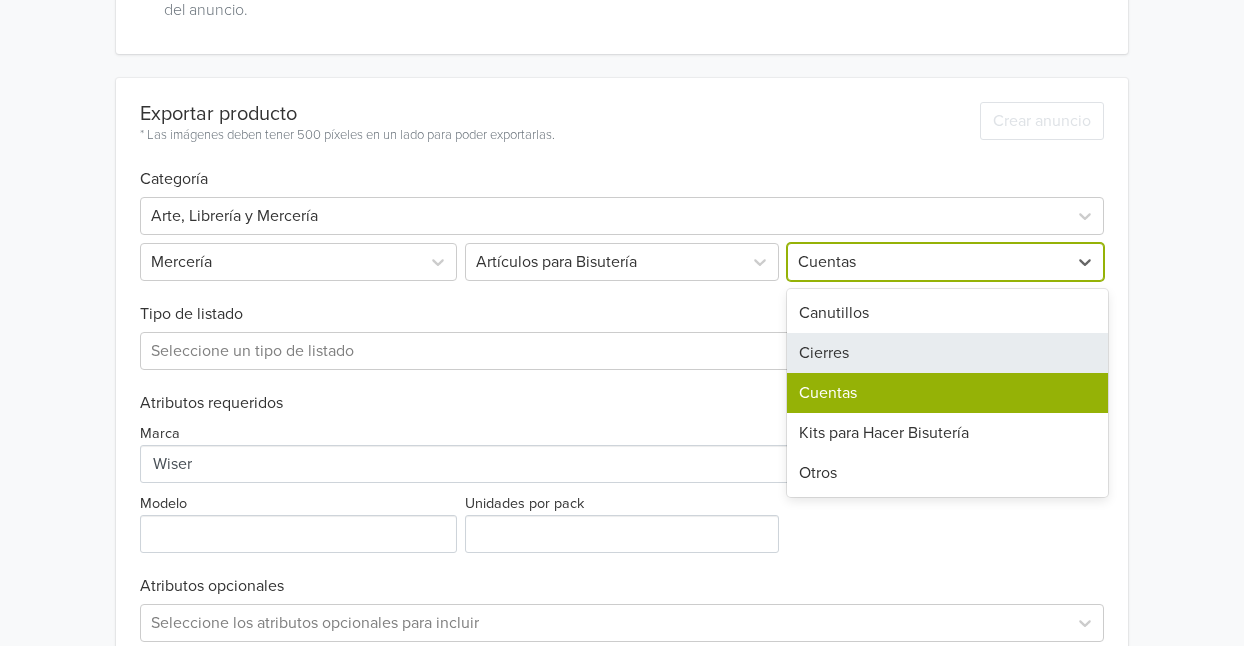 scroll, scrollTop: 682, scrollLeft: 0, axis: vertical 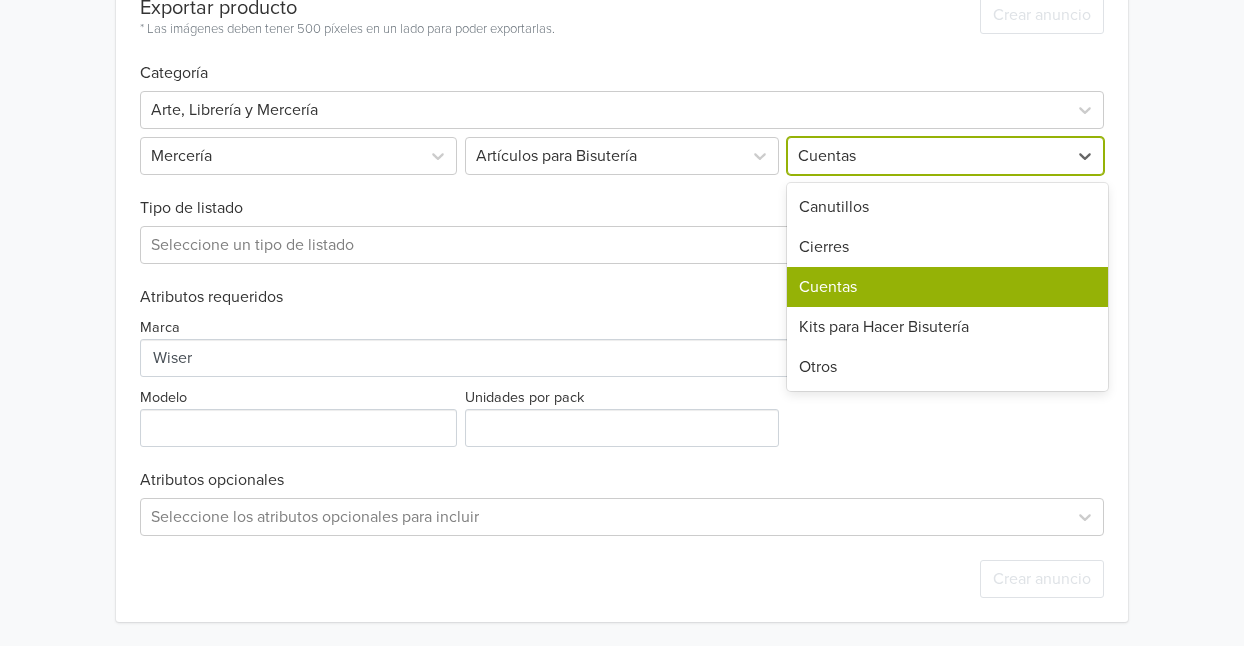 click on "Cuentas" at bounding box center (947, 287) 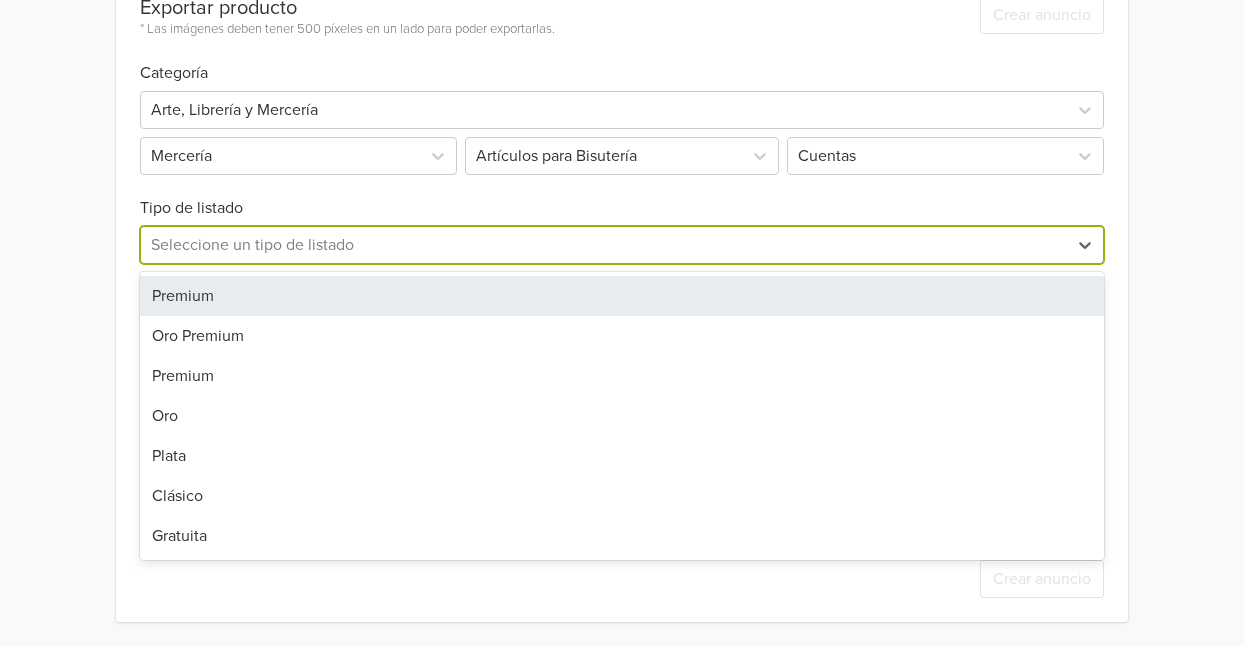 click at bounding box center (604, 245) 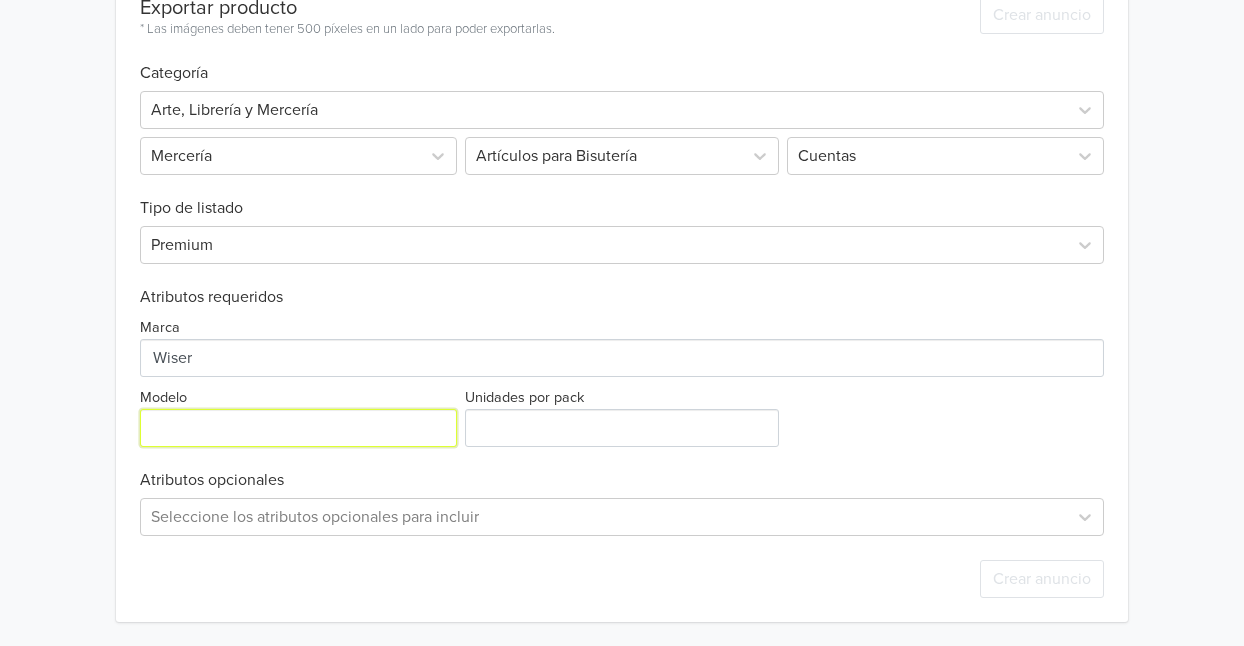 click on "Modelo" at bounding box center (298, 428) 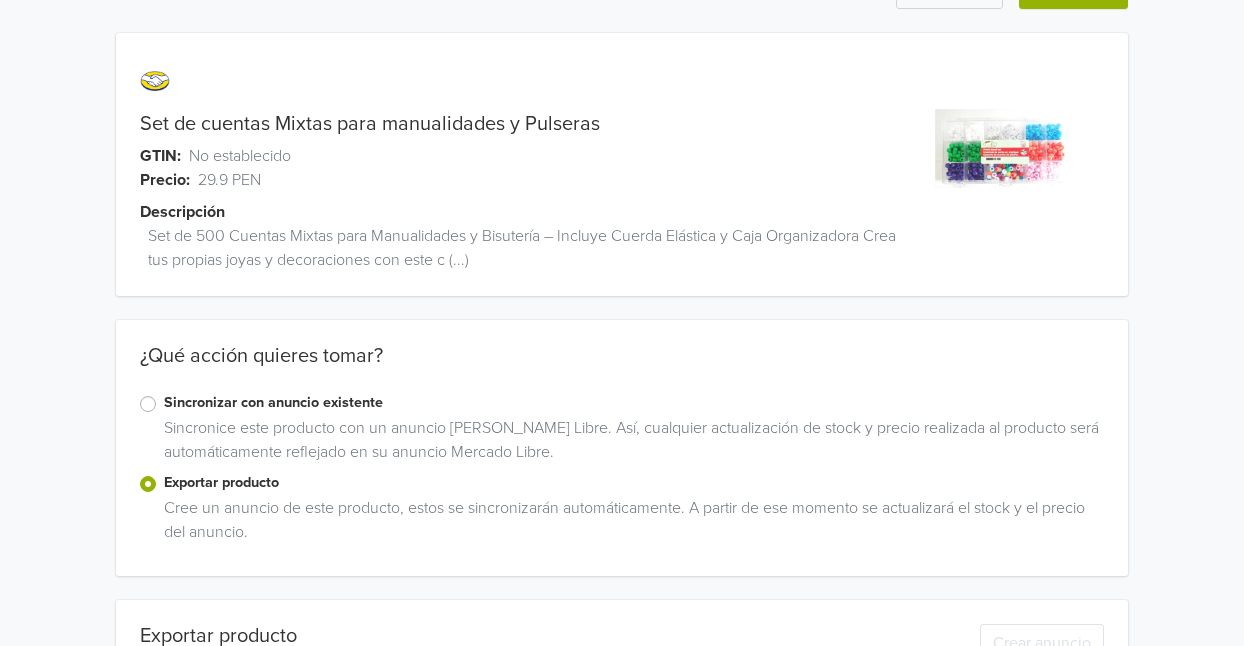 scroll, scrollTop: 0, scrollLeft: 0, axis: both 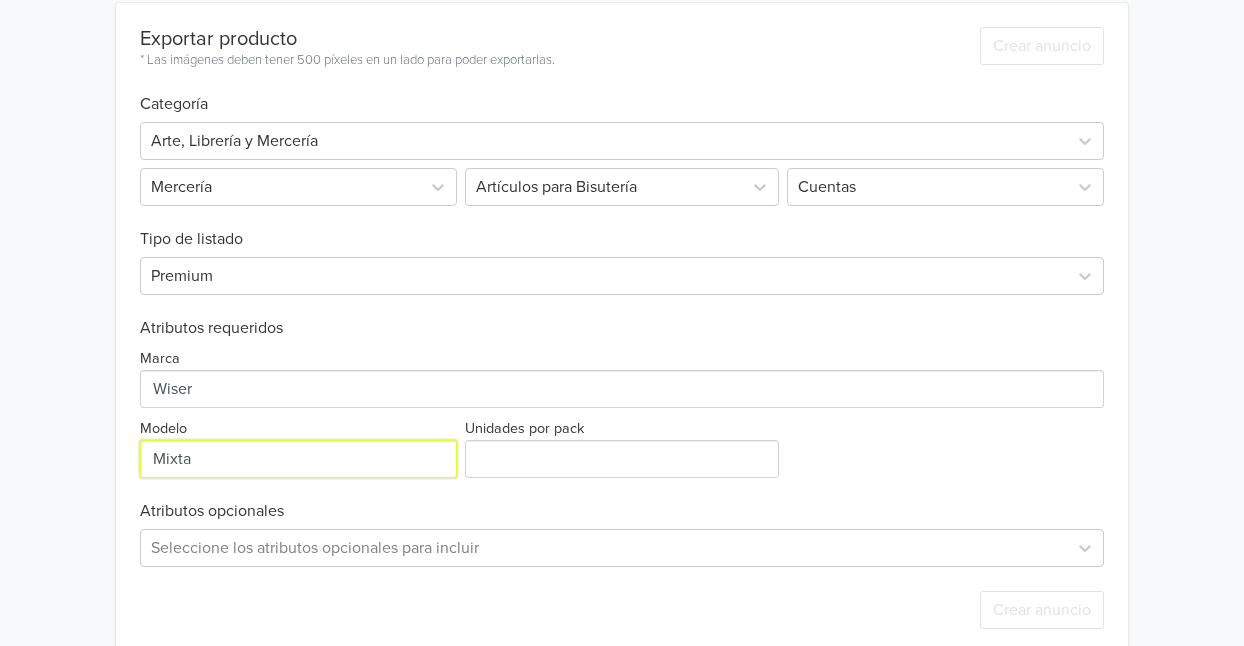 type on "Mixta" 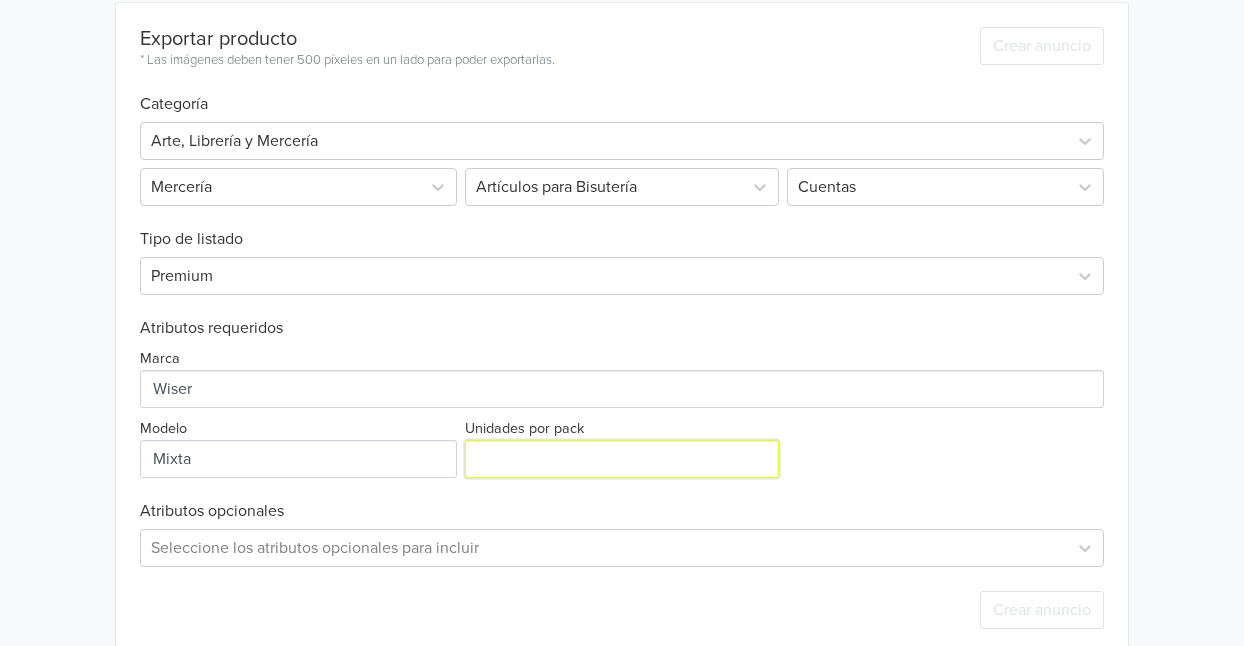 click on "Unidades por pack" at bounding box center (621, 459) 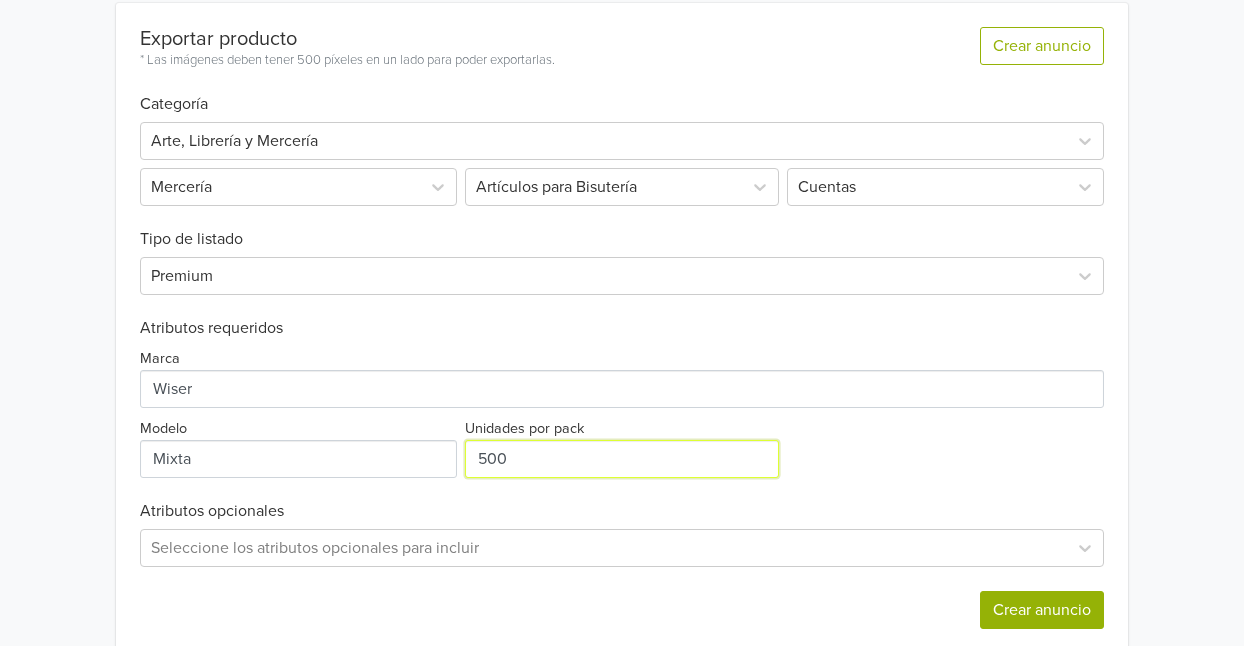 type on "500" 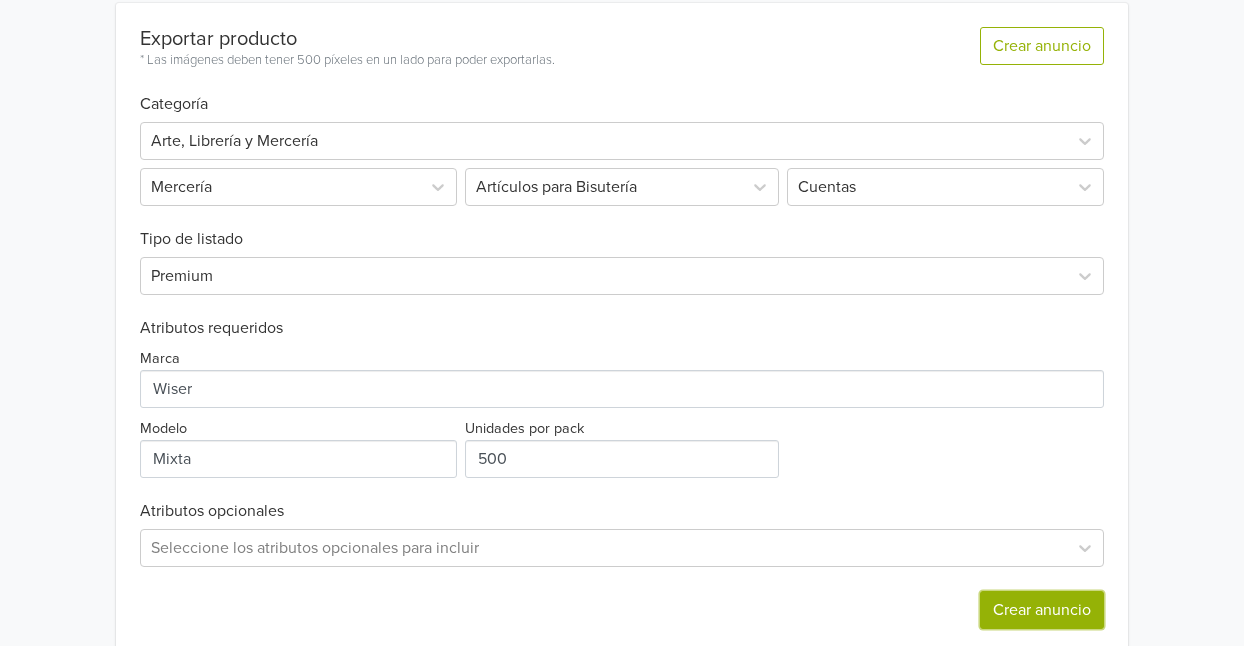 click on "Crear anuncio" at bounding box center [1042, 610] 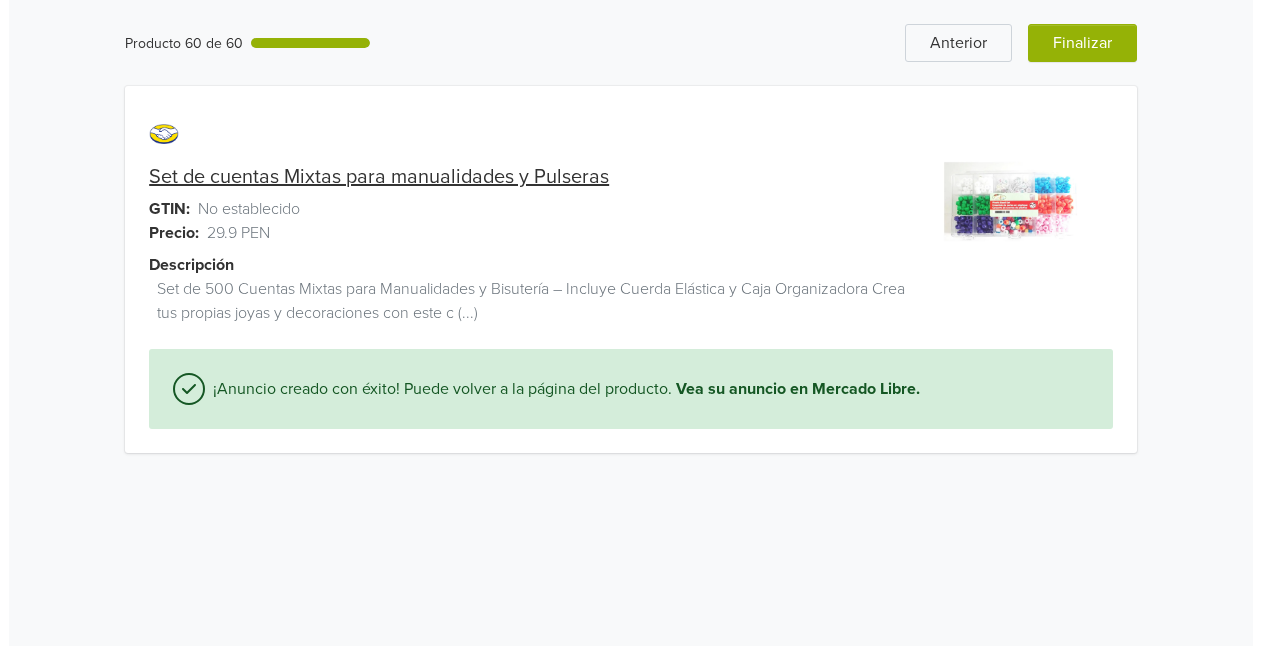 scroll, scrollTop: 0, scrollLeft: 0, axis: both 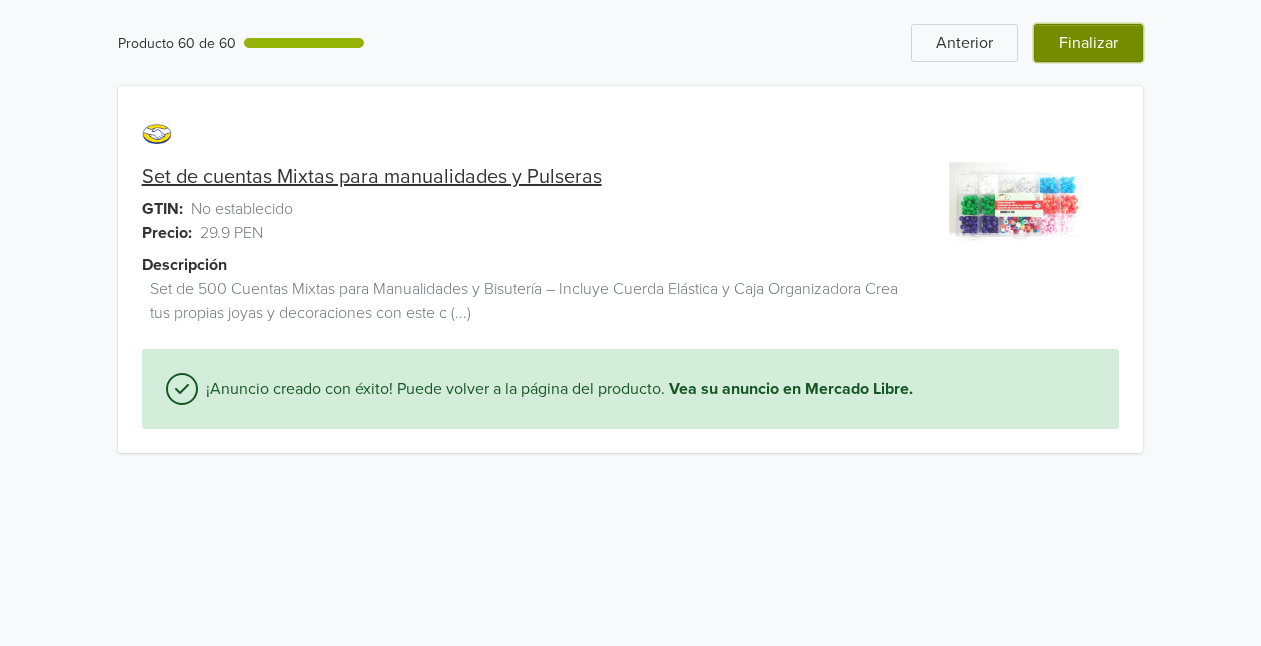 click on "Finalizar" at bounding box center (1088, 43) 